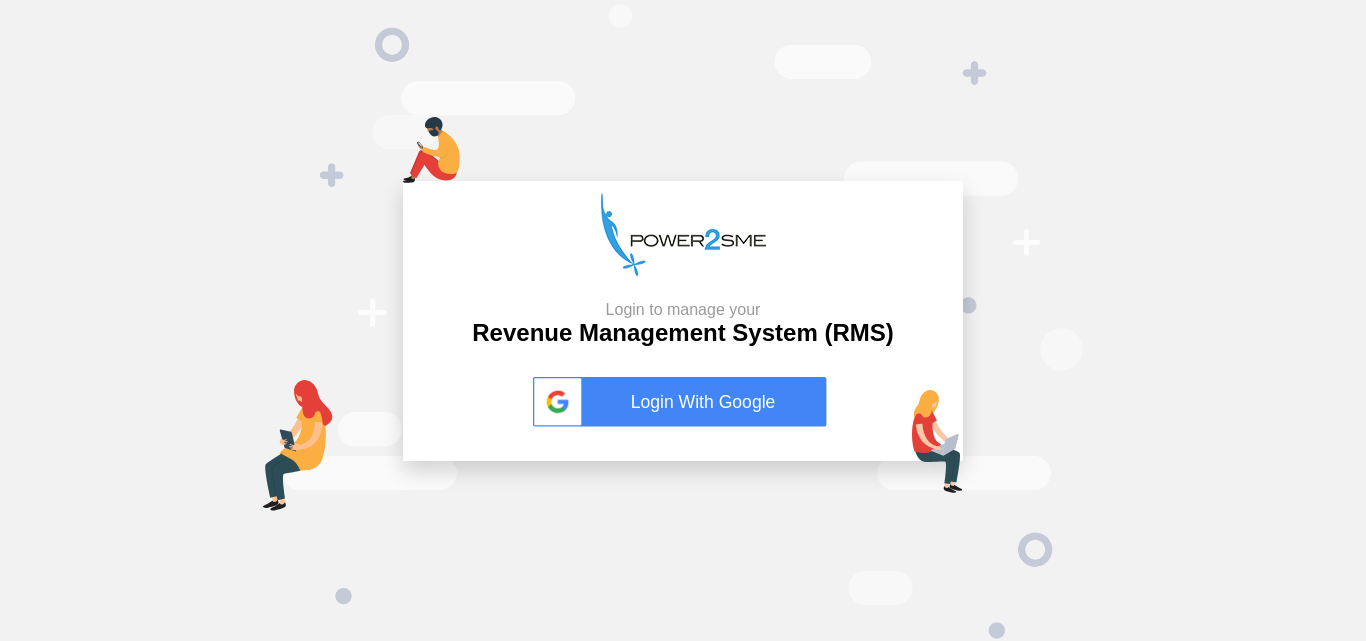 scroll, scrollTop: 0, scrollLeft: 0, axis: both 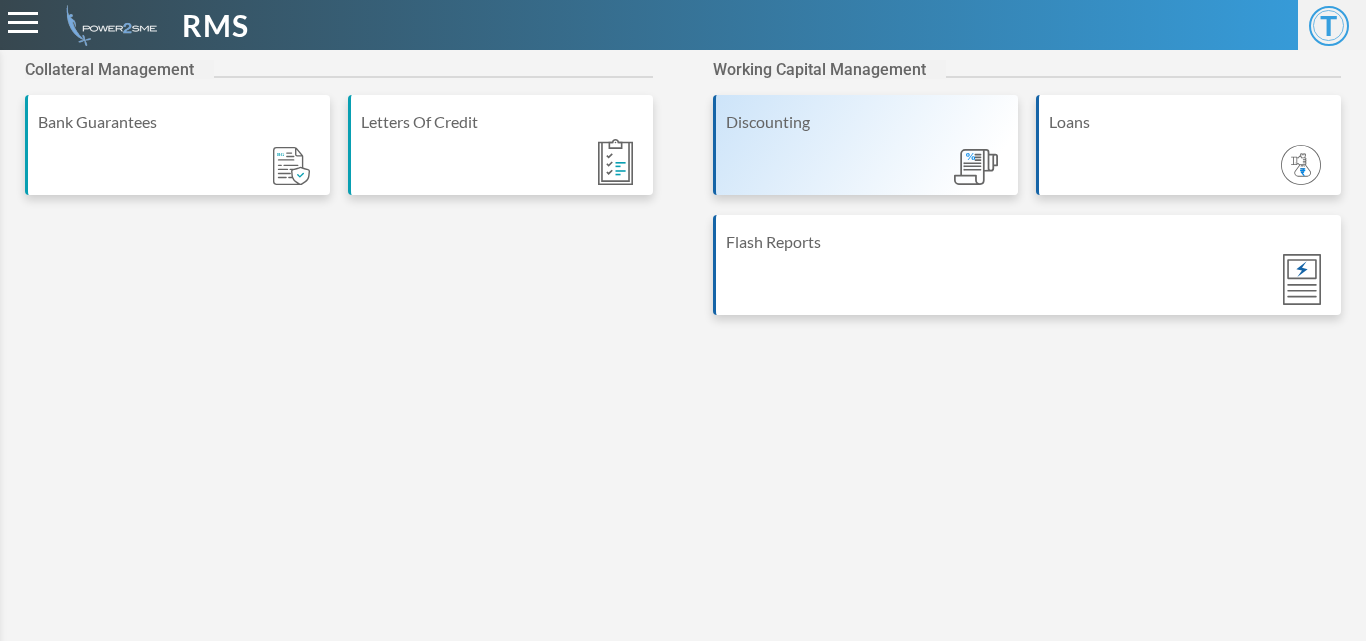 click on "Discounting" at bounding box center (865, 145) 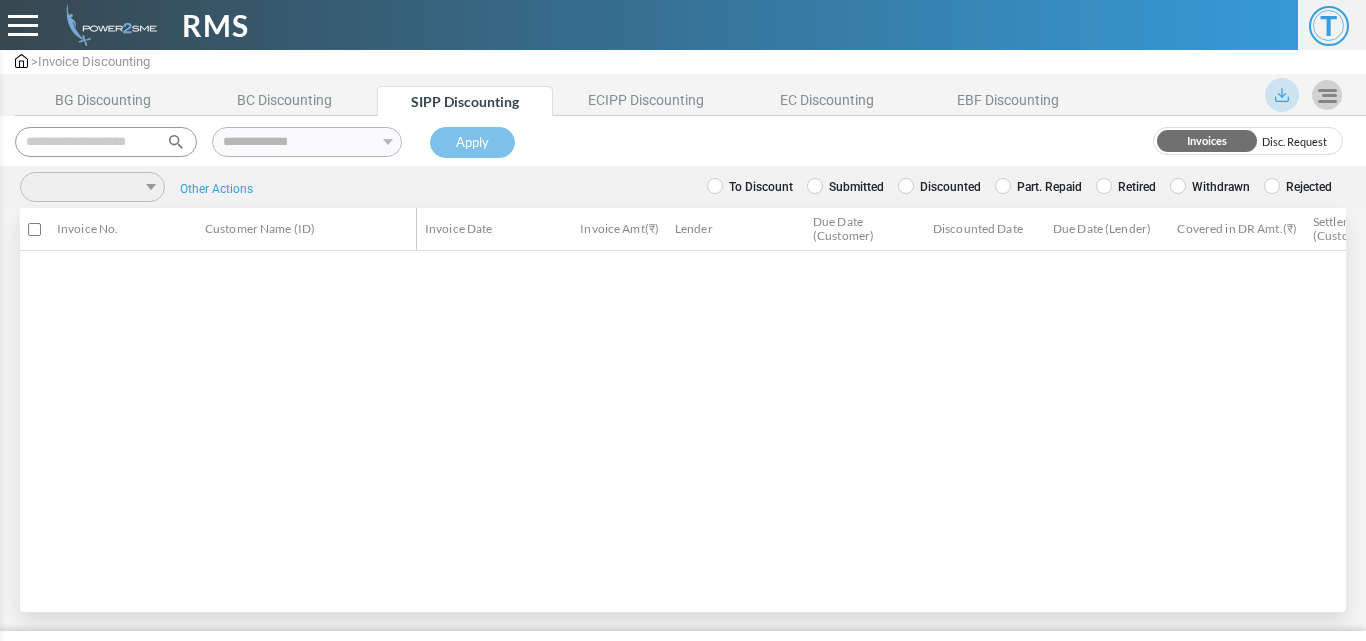 scroll, scrollTop: 0, scrollLeft: 0, axis: both 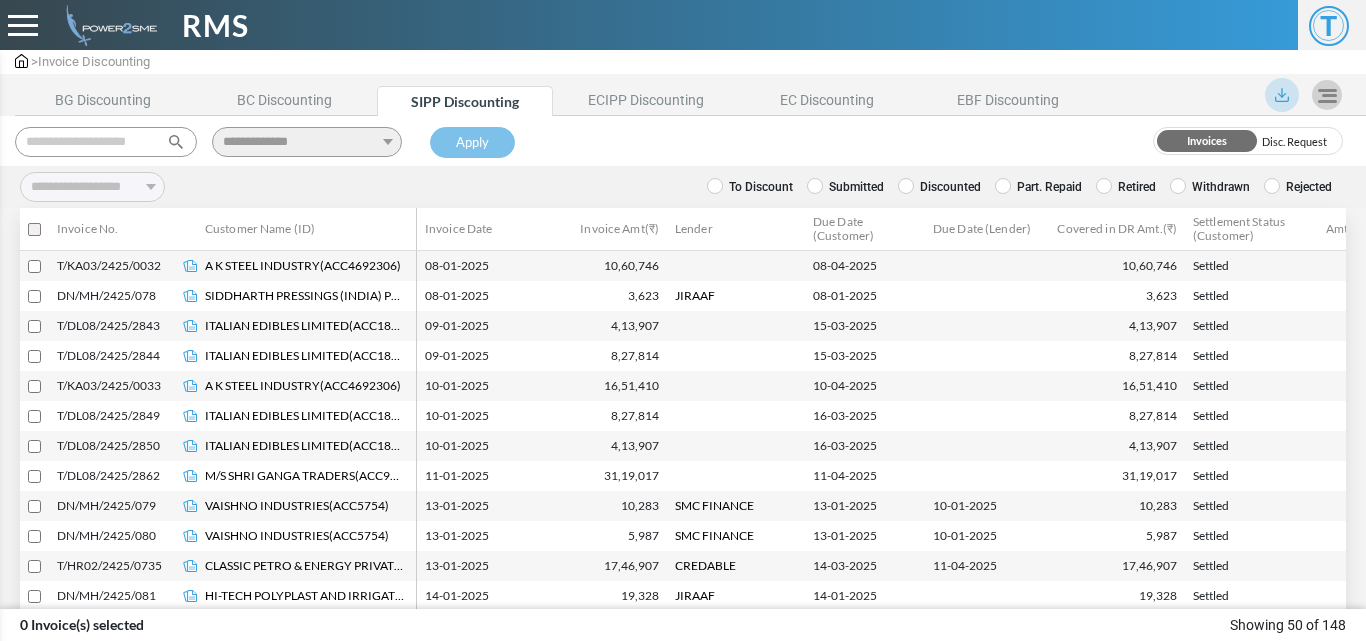 click at bounding box center (106, 142) 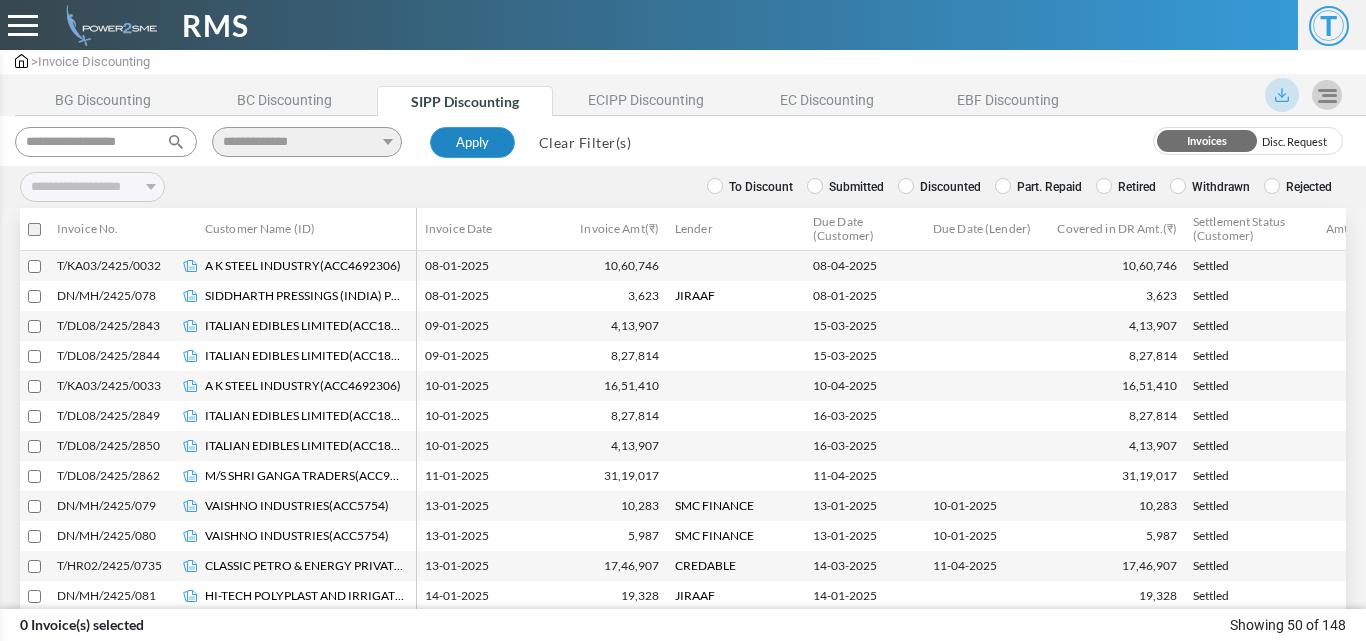drag, startPoint x: 163, startPoint y: 196, endPoint x: 489, endPoint y: 157, distance: 328.32452 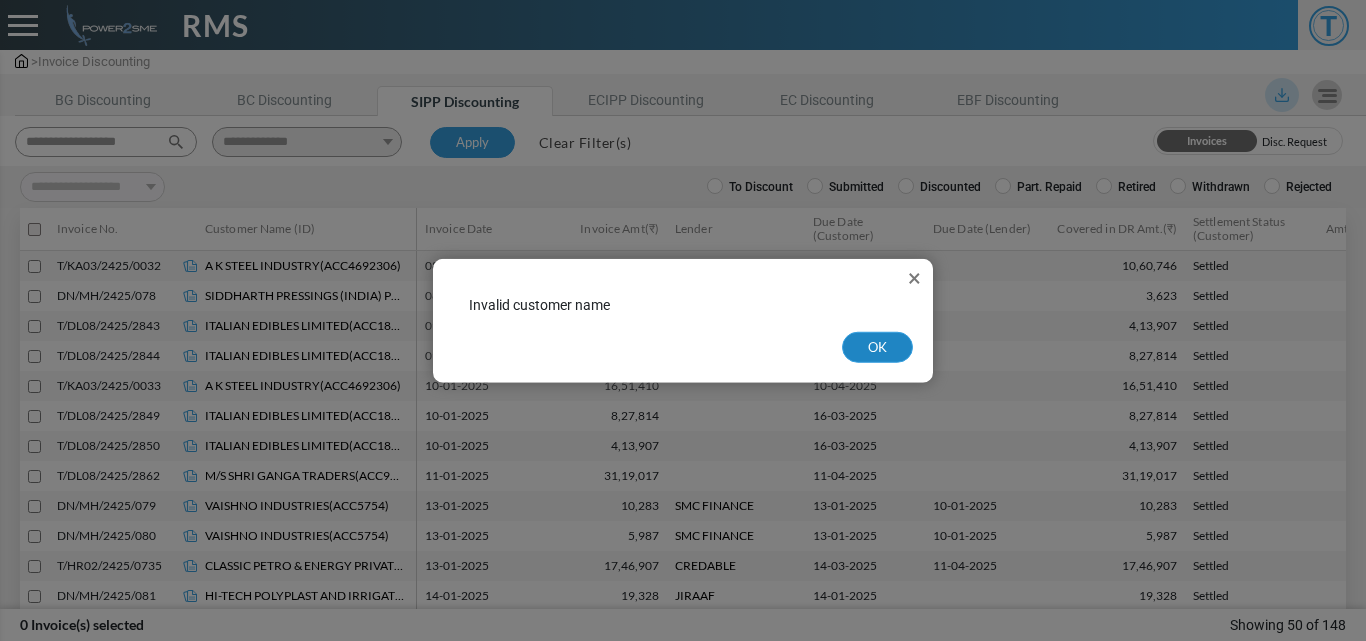click on "OK" at bounding box center (877, 347) 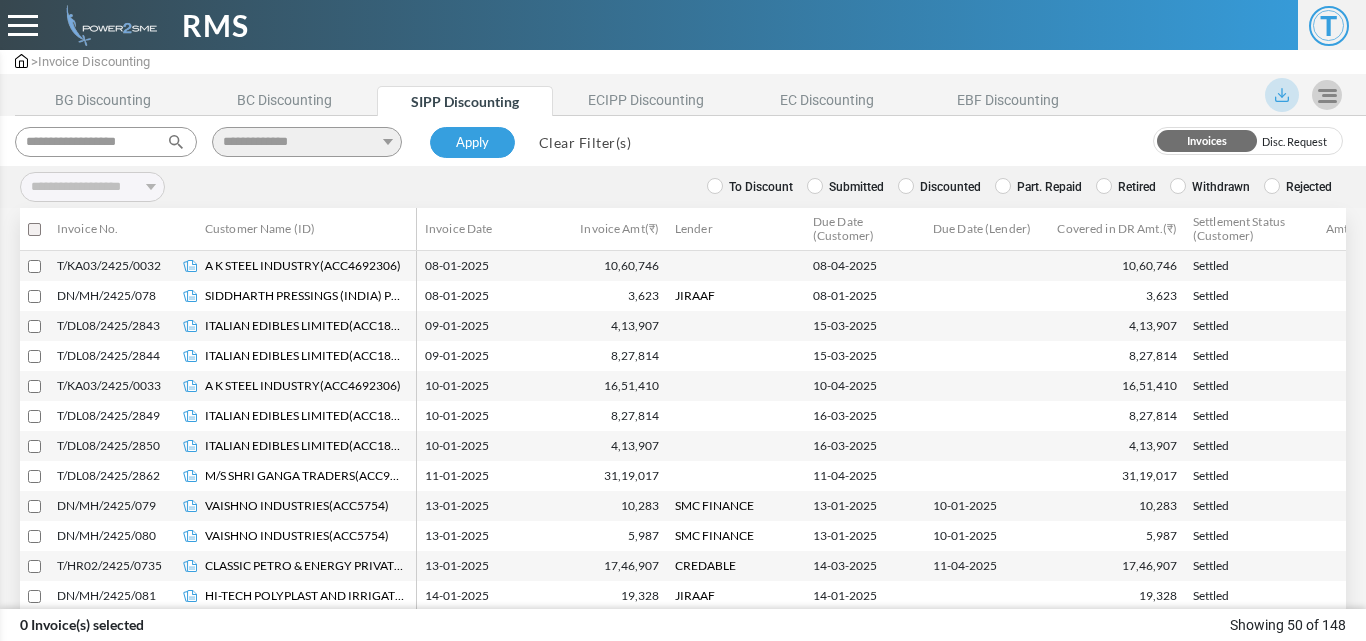 click on "**********" at bounding box center [106, 142] 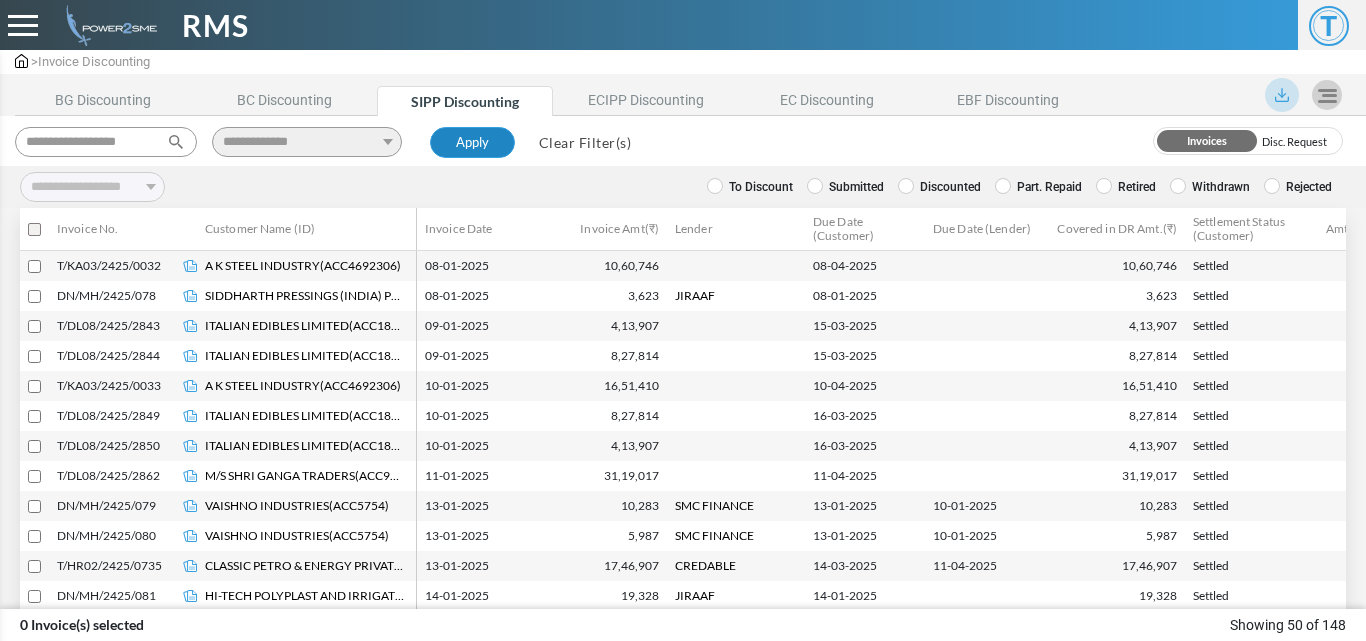 click on "Apply" at bounding box center [472, 143] 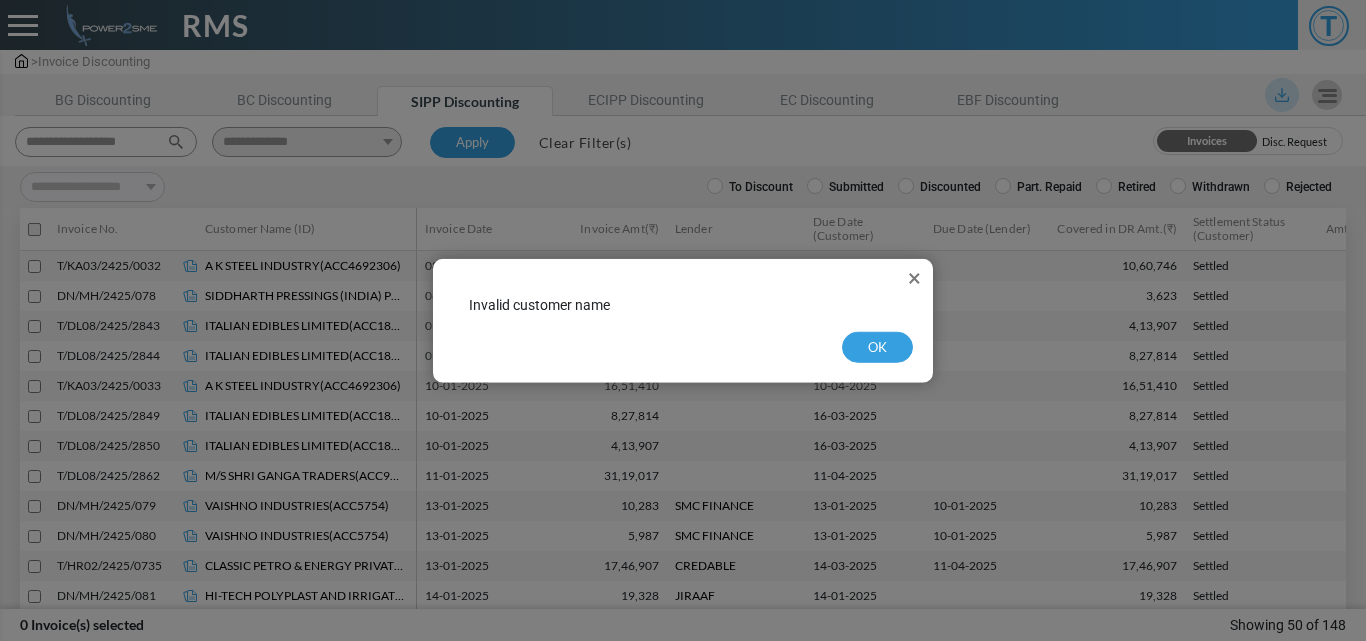 click on "×" at bounding box center (914, 277) 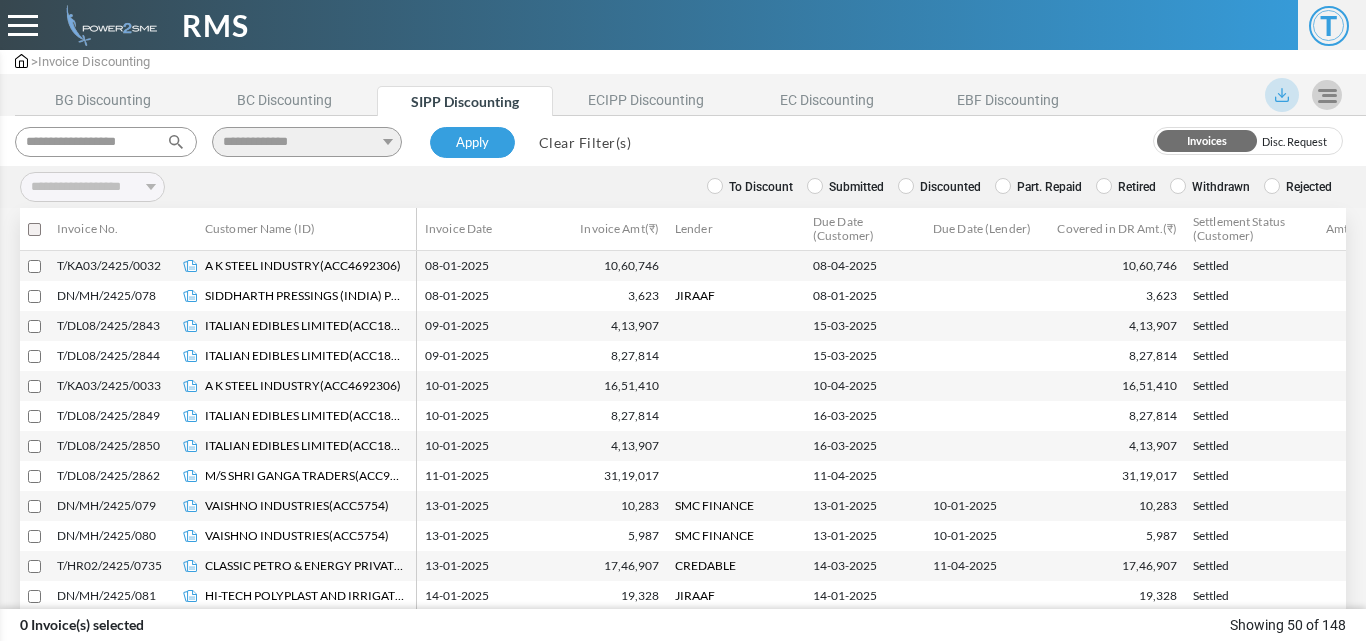 click on "Clear Filter(s)" at bounding box center [585, 142] 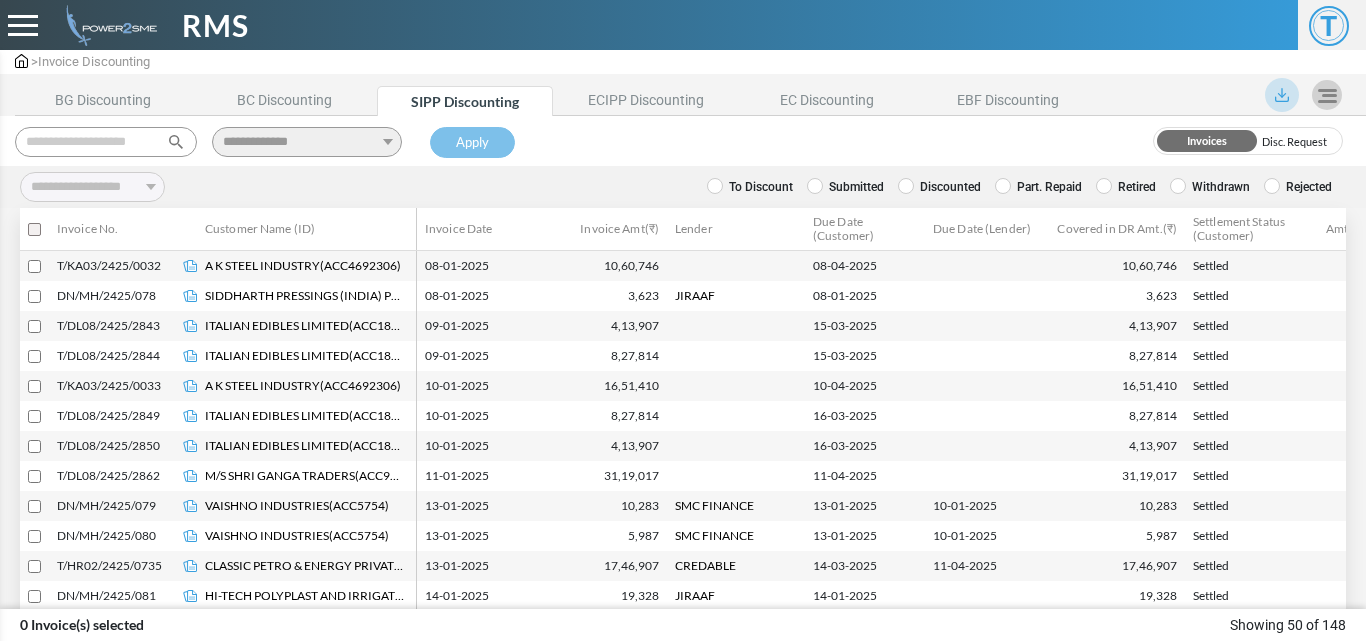 click at bounding box center (106, 142) 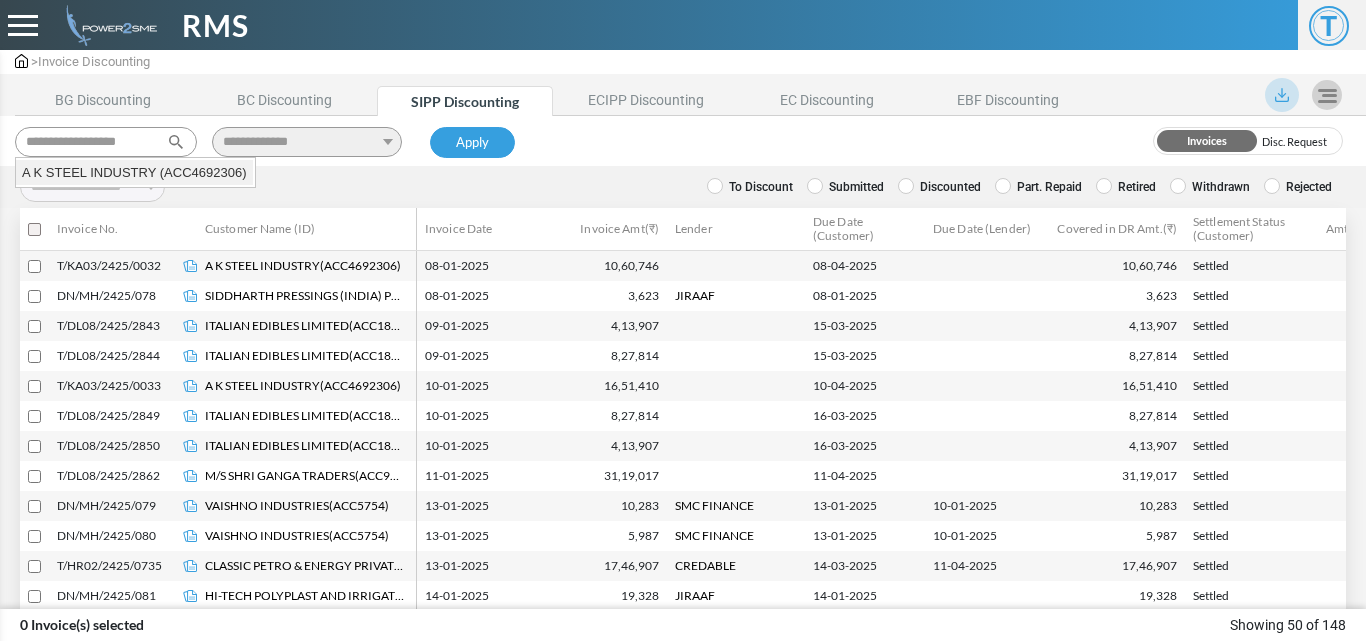 click on "A K STEEL INDUSTRY (ACC4692306)" at bounding box center [134, 173] 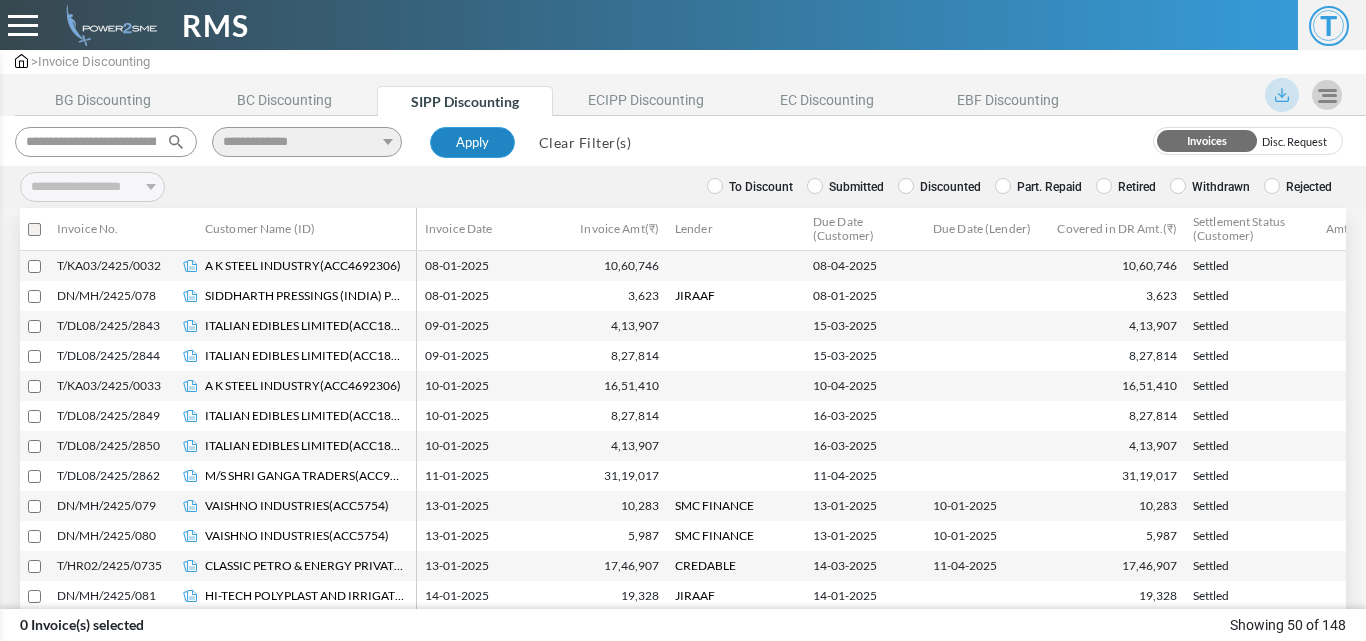 type on "**********" 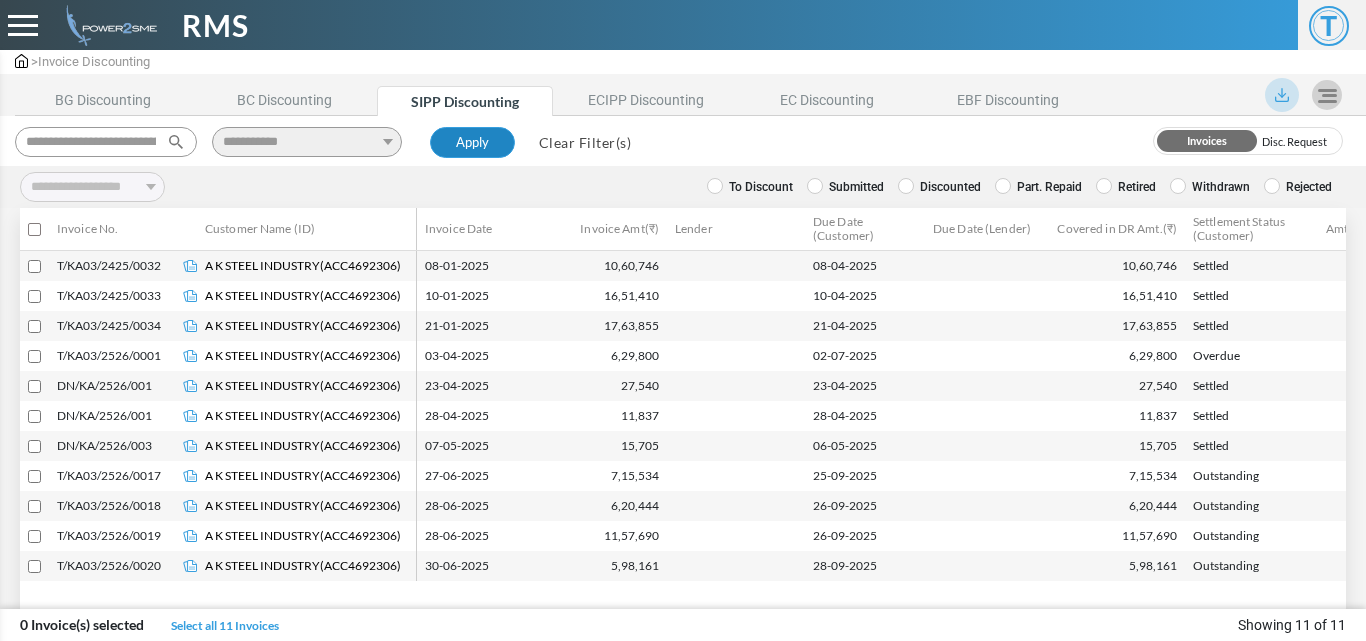 type 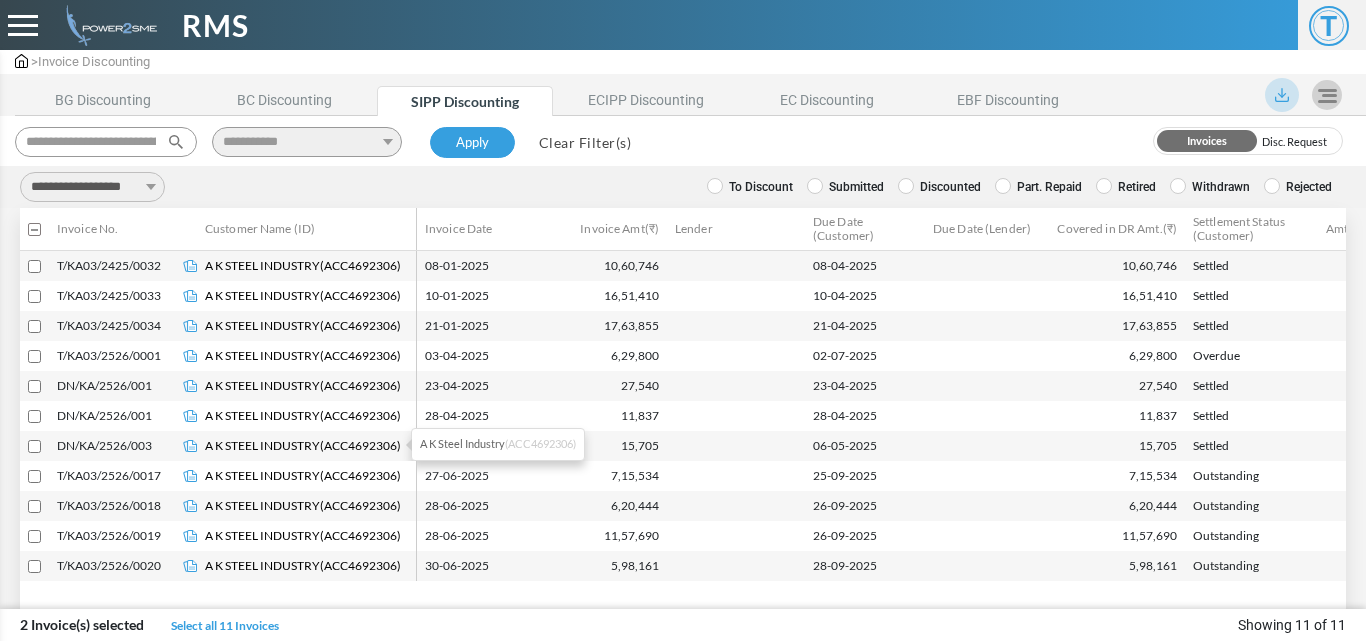 click on "A K Steel Industry (ACC4692306)" at bounding box center [303, 266] 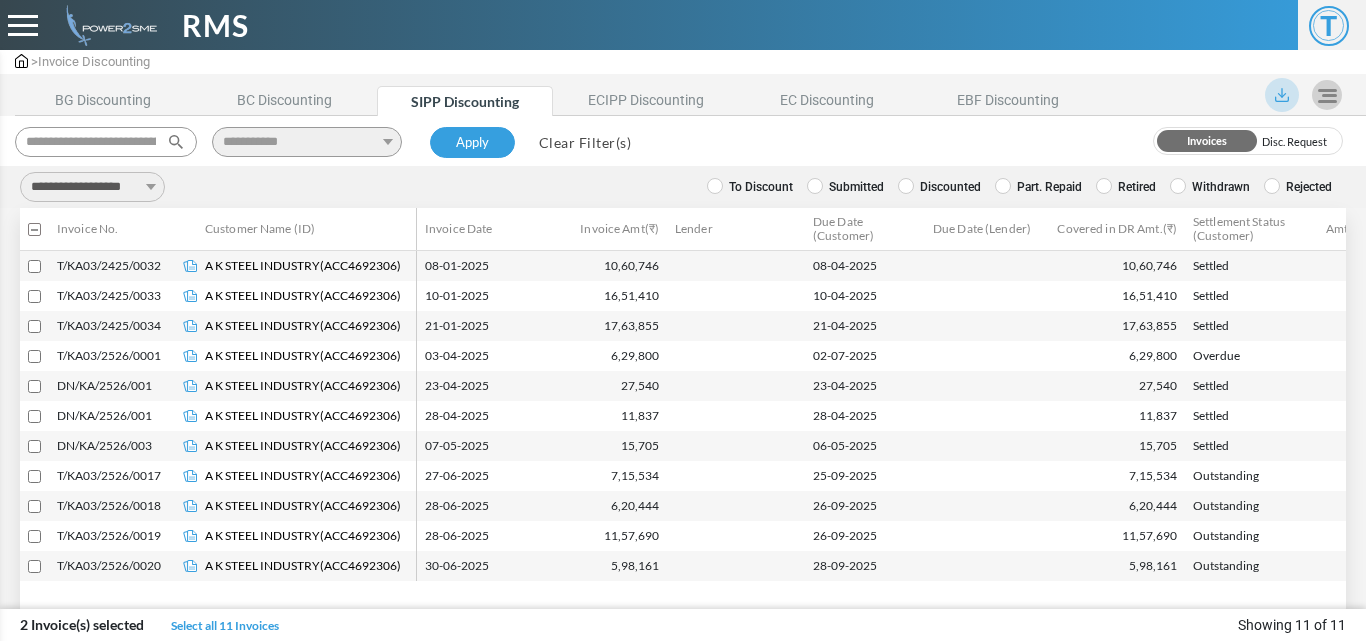 click on "**********" at bounding box center (92, 187) 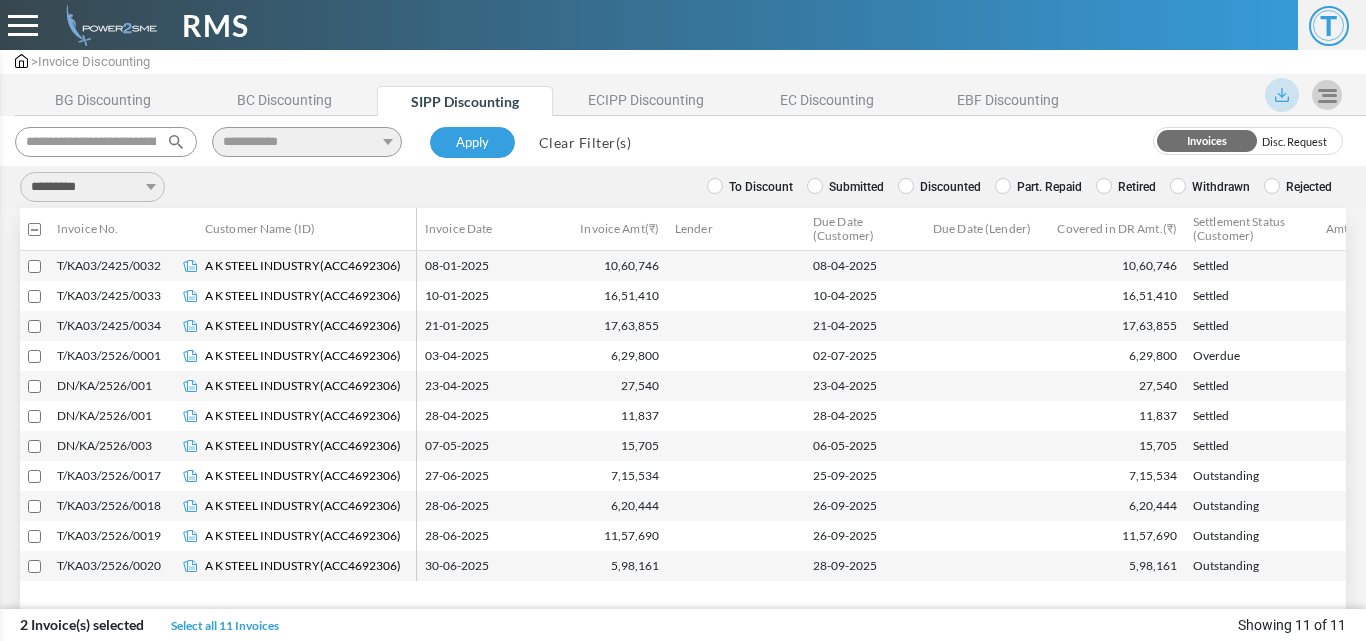 click on "**********" at bounding box center (92, 187) 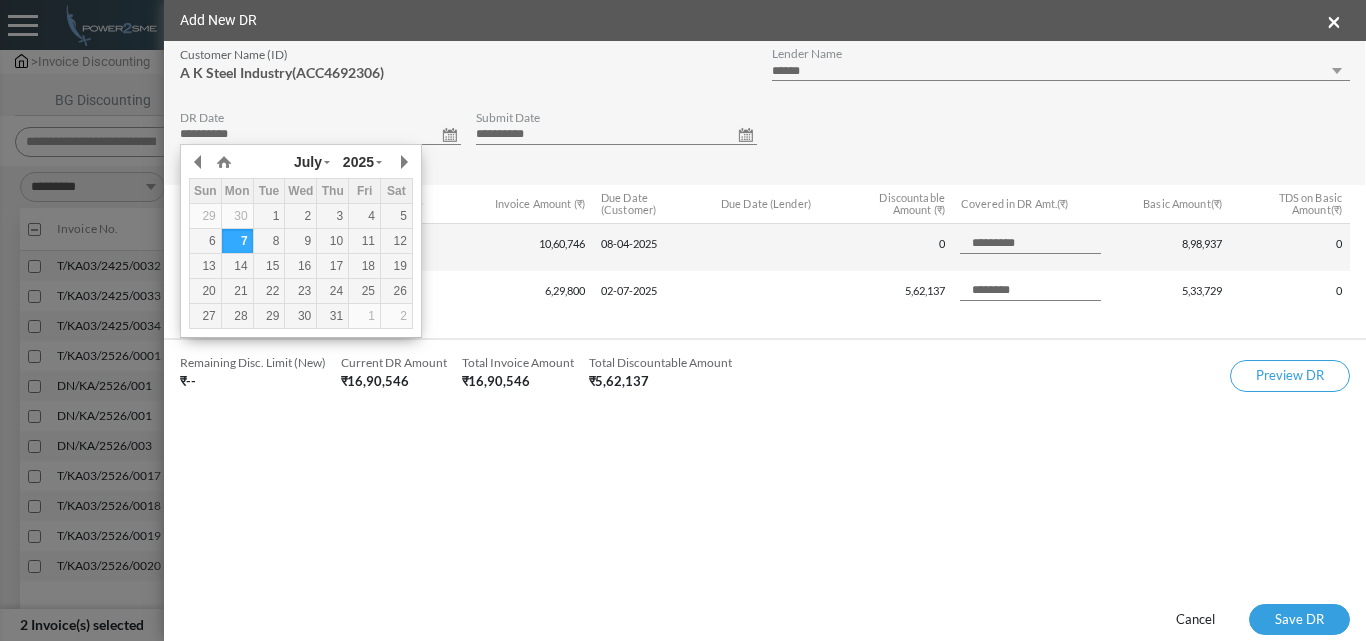 click on "**********" at bounding box center [320, 135] 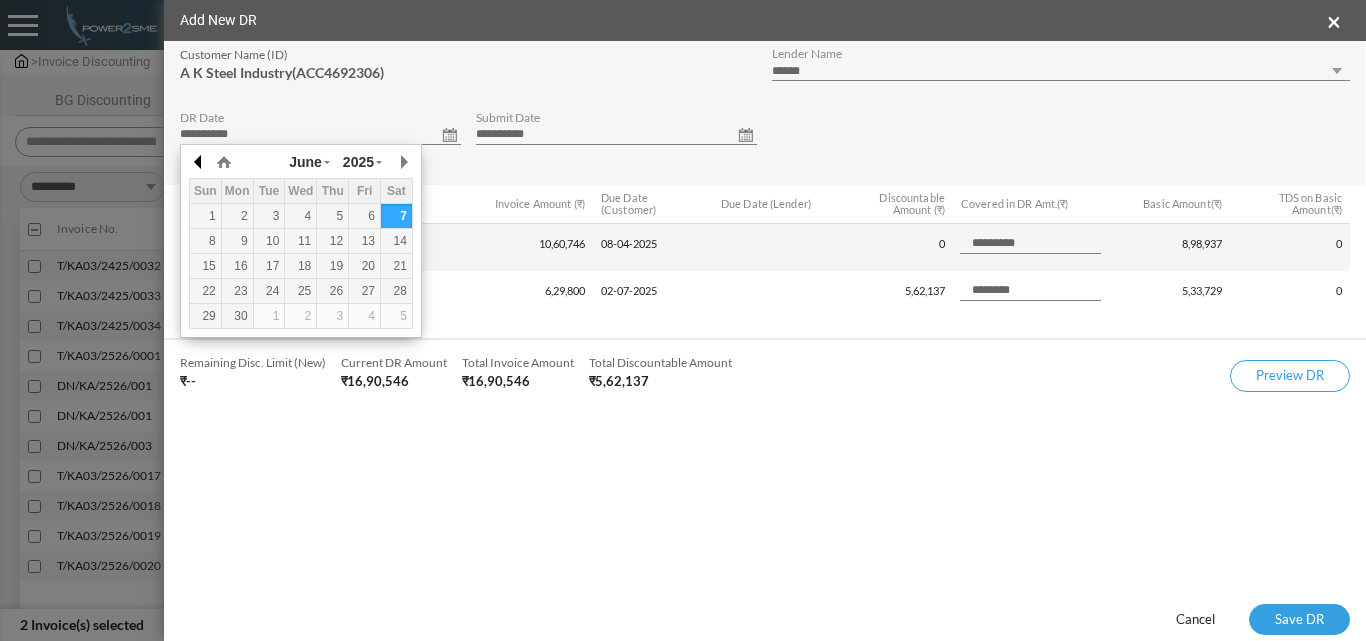 click at bounding box center (0, 0) 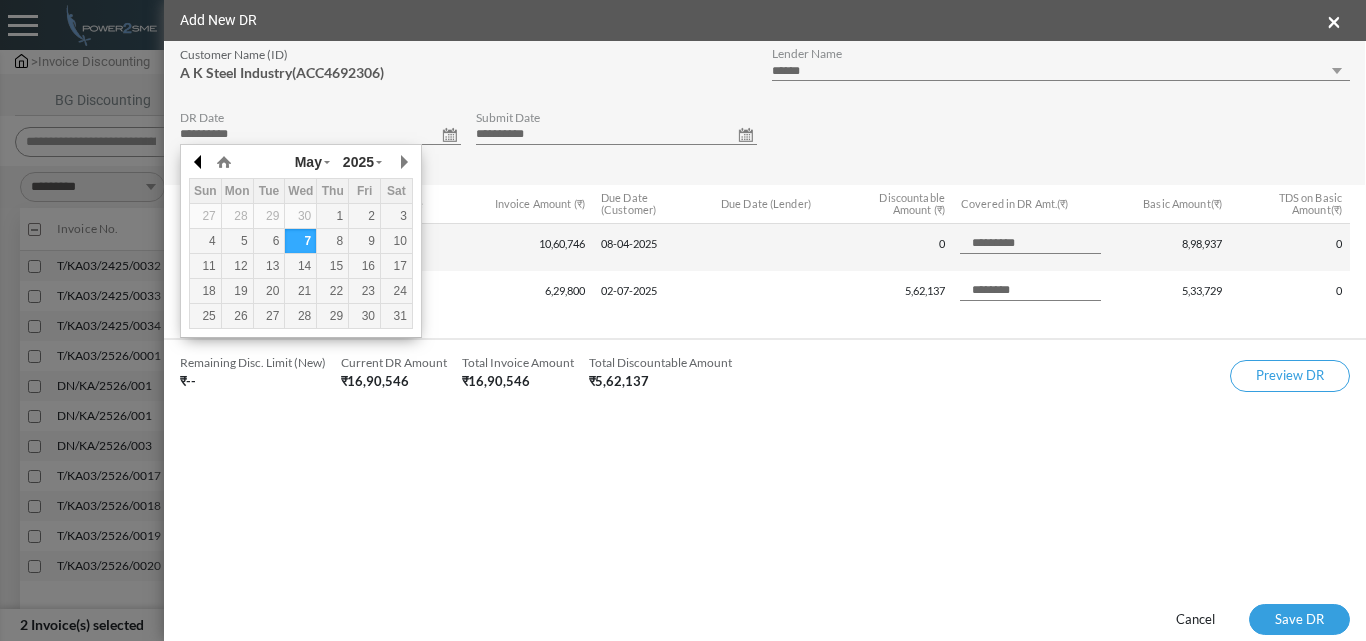 click at bounding box center (0, 0) 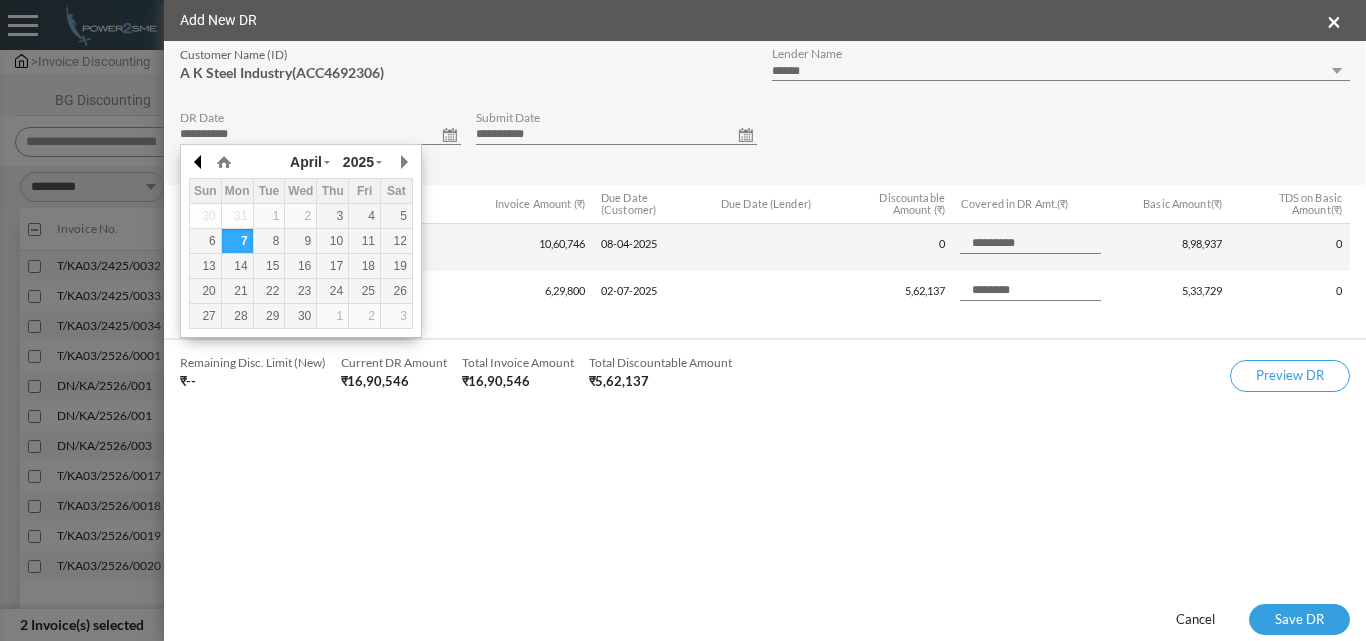 click at bounding box center (0, 0) 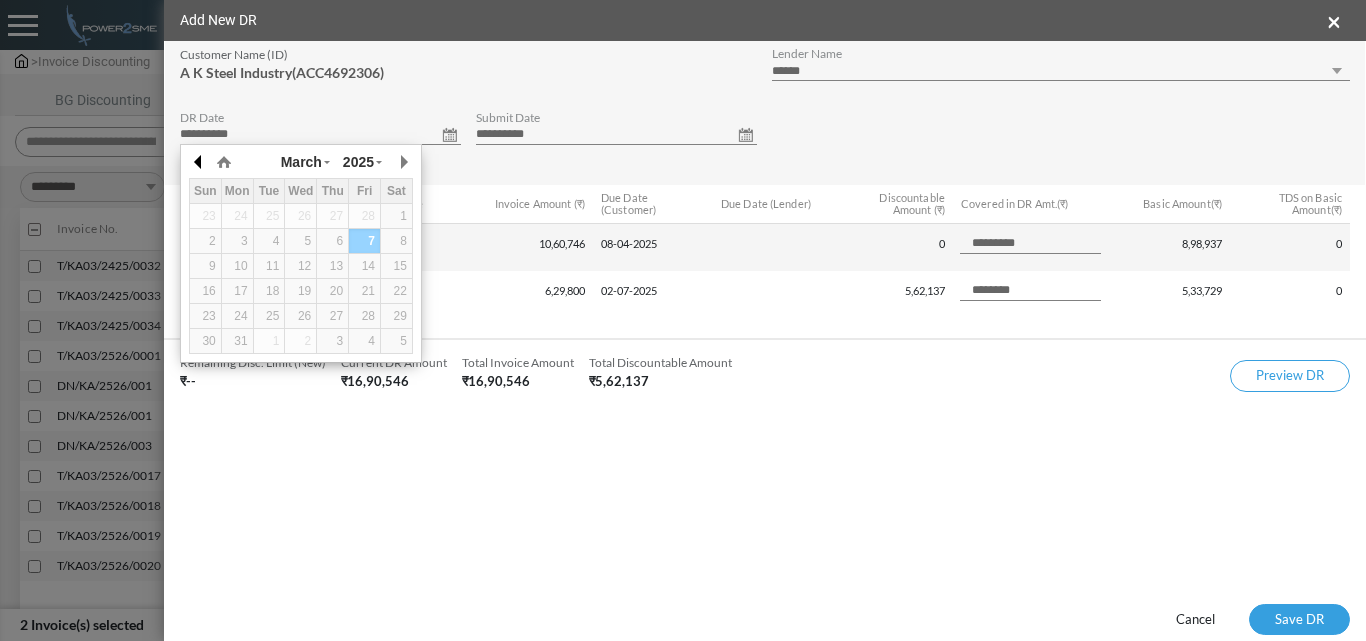click at bounding box center [0, 0] 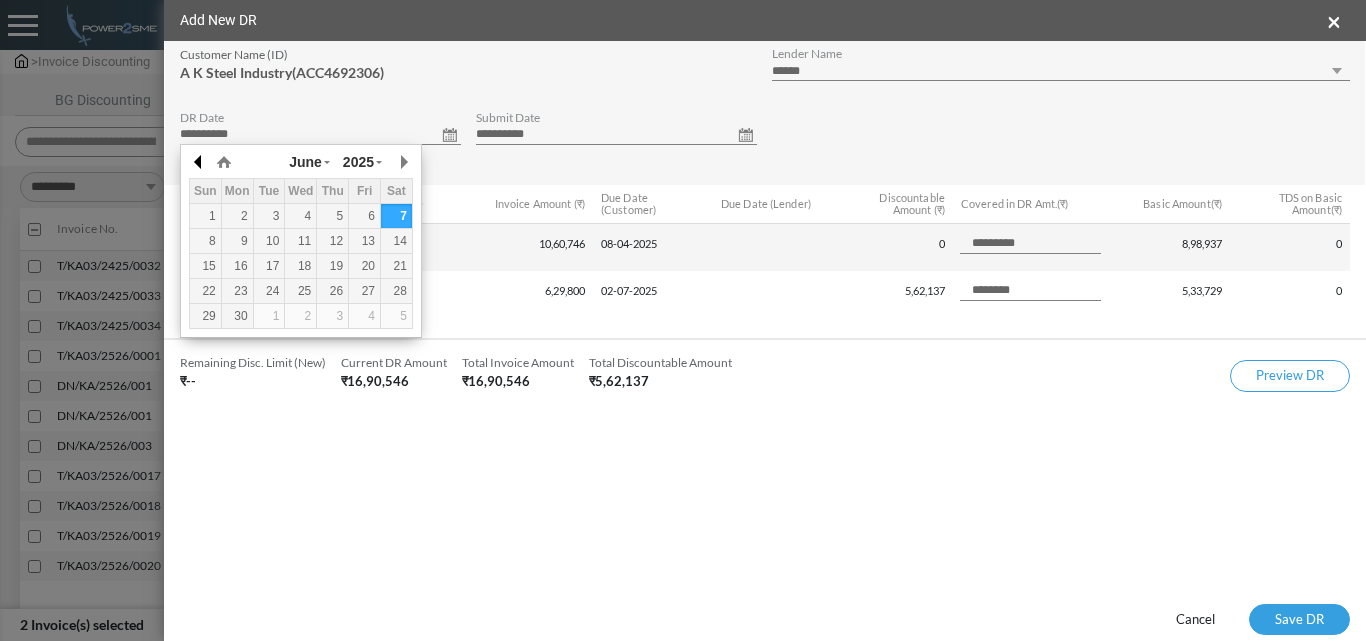 click at bounding box center [0, 0] 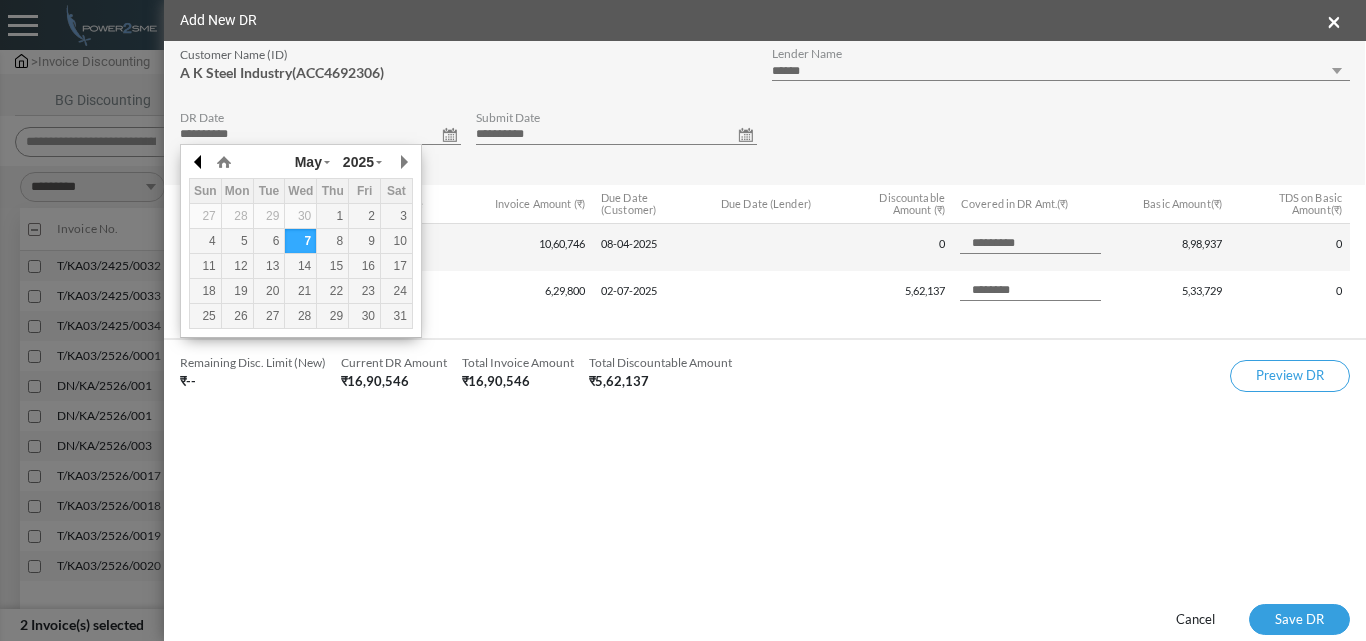 click at bounding box center (0, 0) 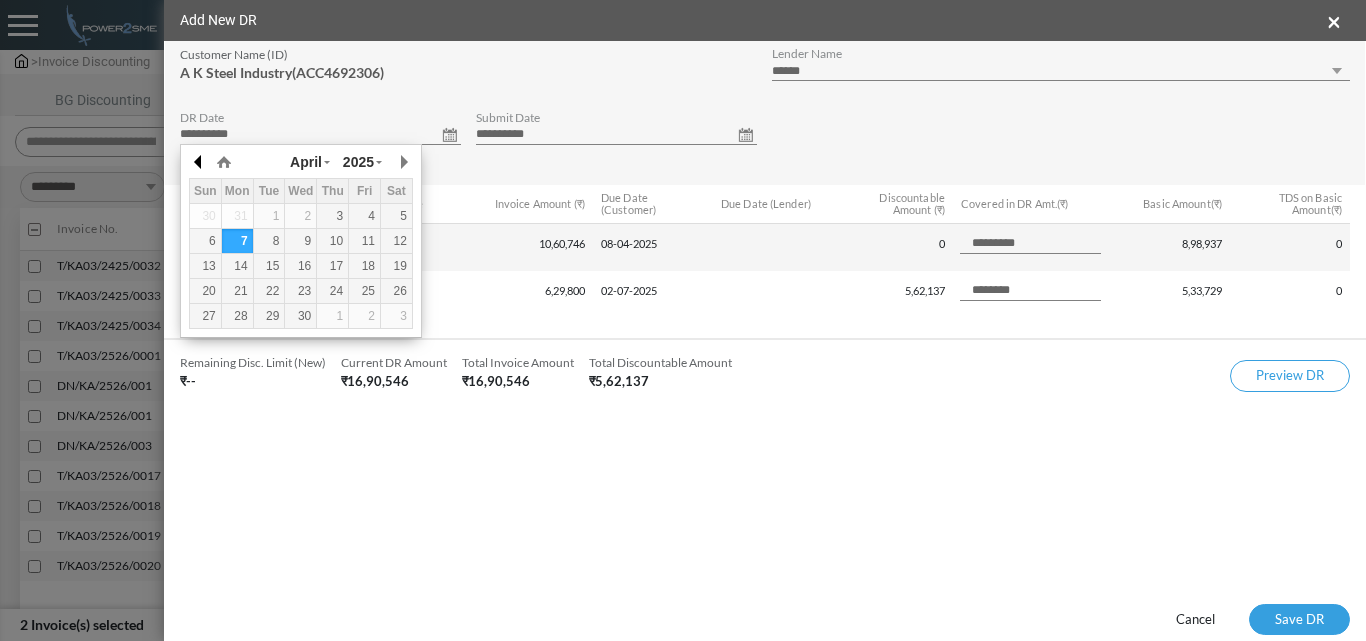 click at bounding box center (0, 0) 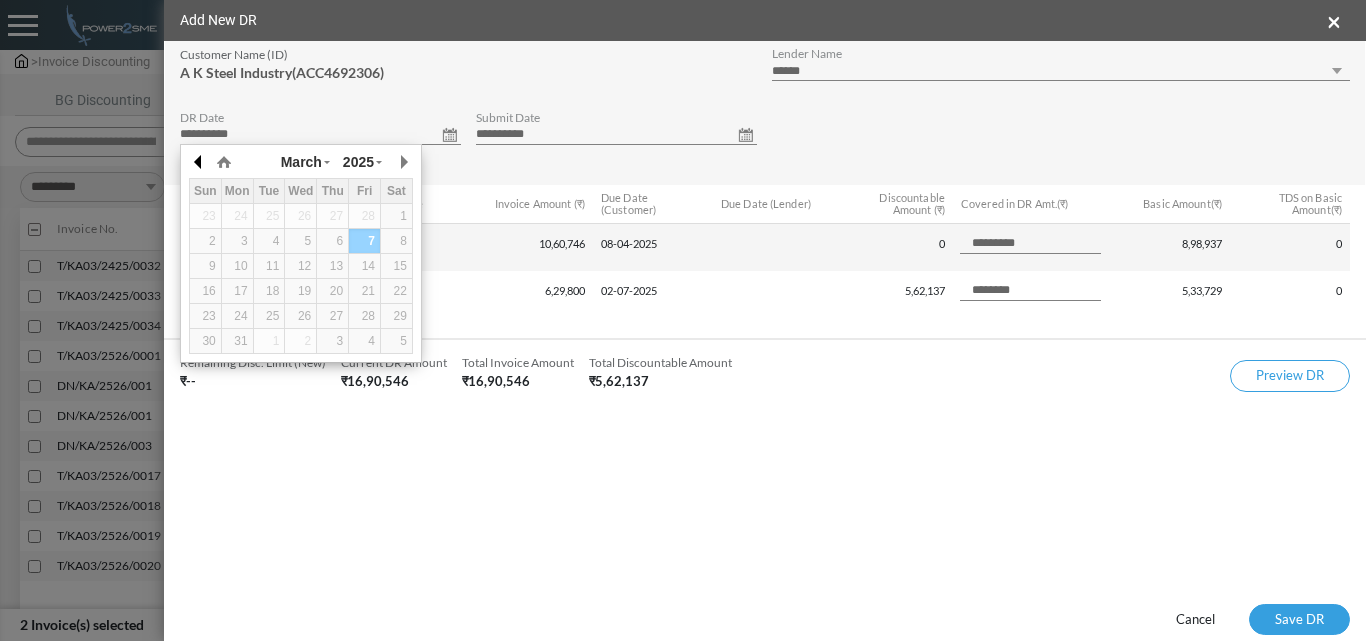 click at bounding box center (0, 0) 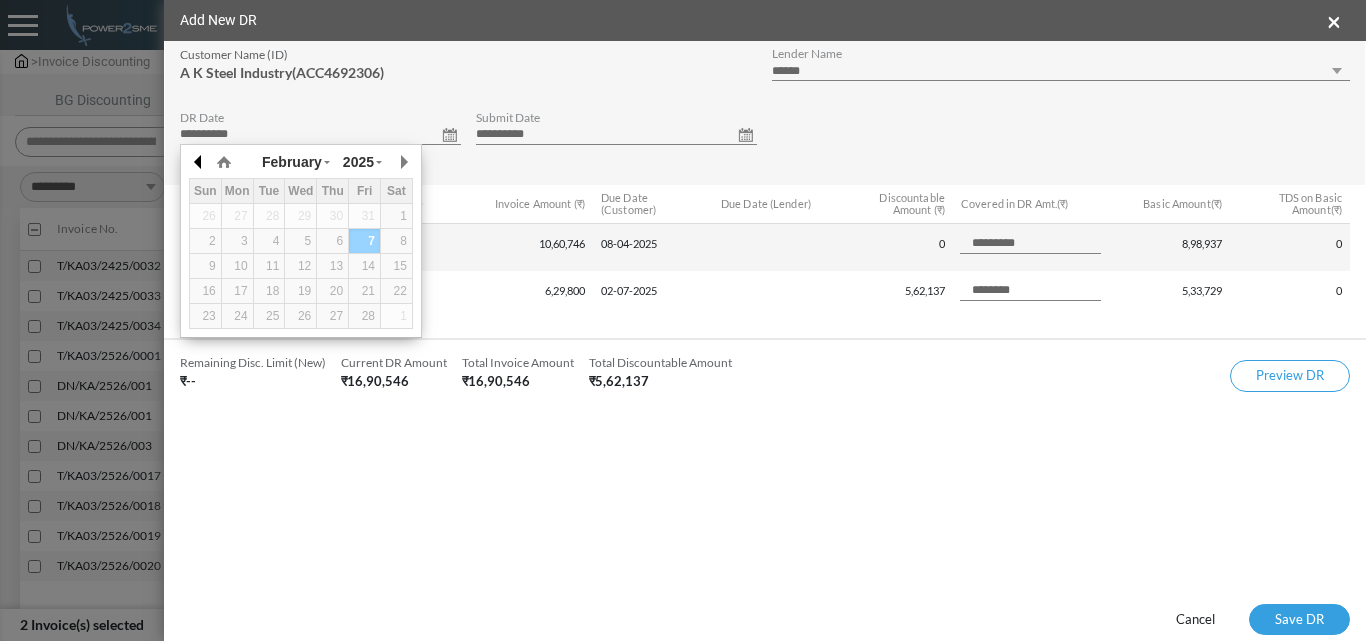 click at bounding box center [0, 0] 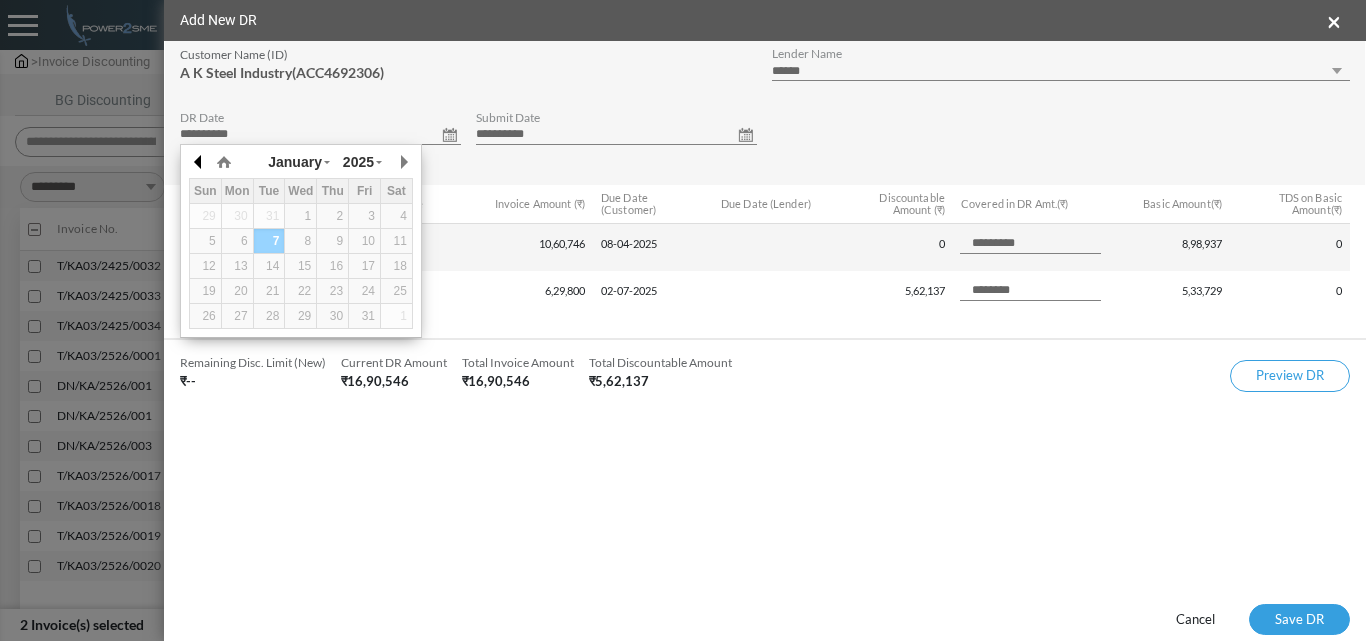 click at bounding box center (0, 0) 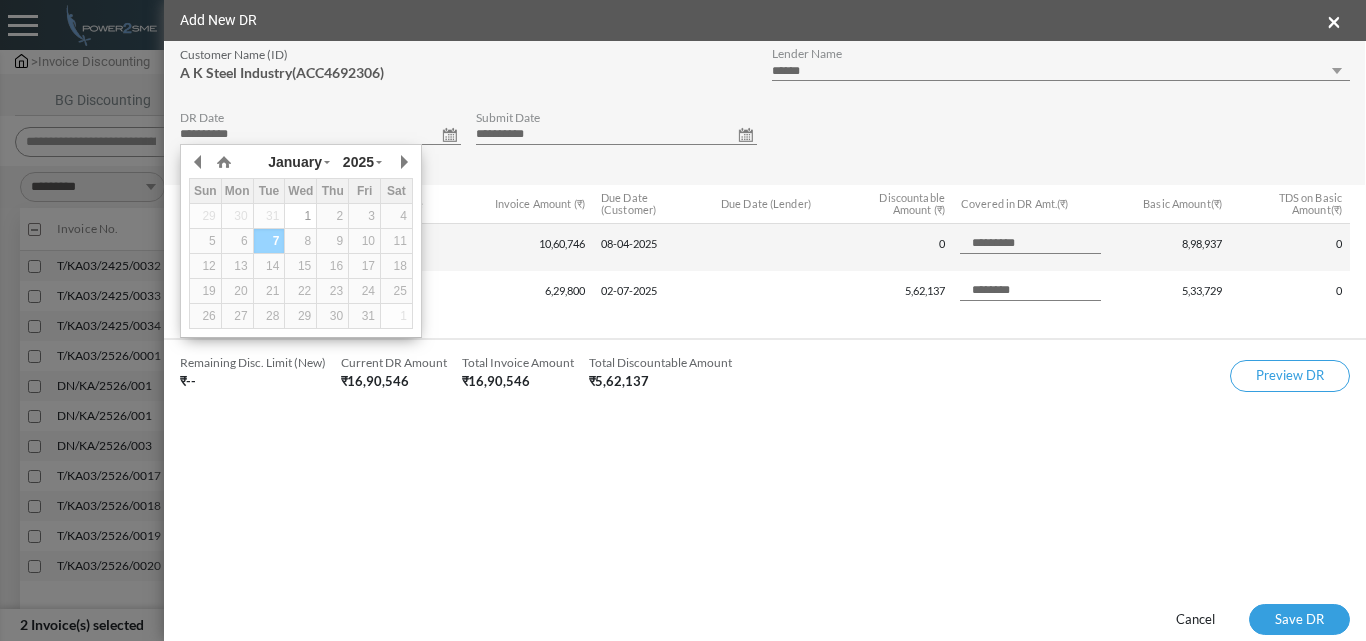 click on "1" at bounding box center [0, 0] 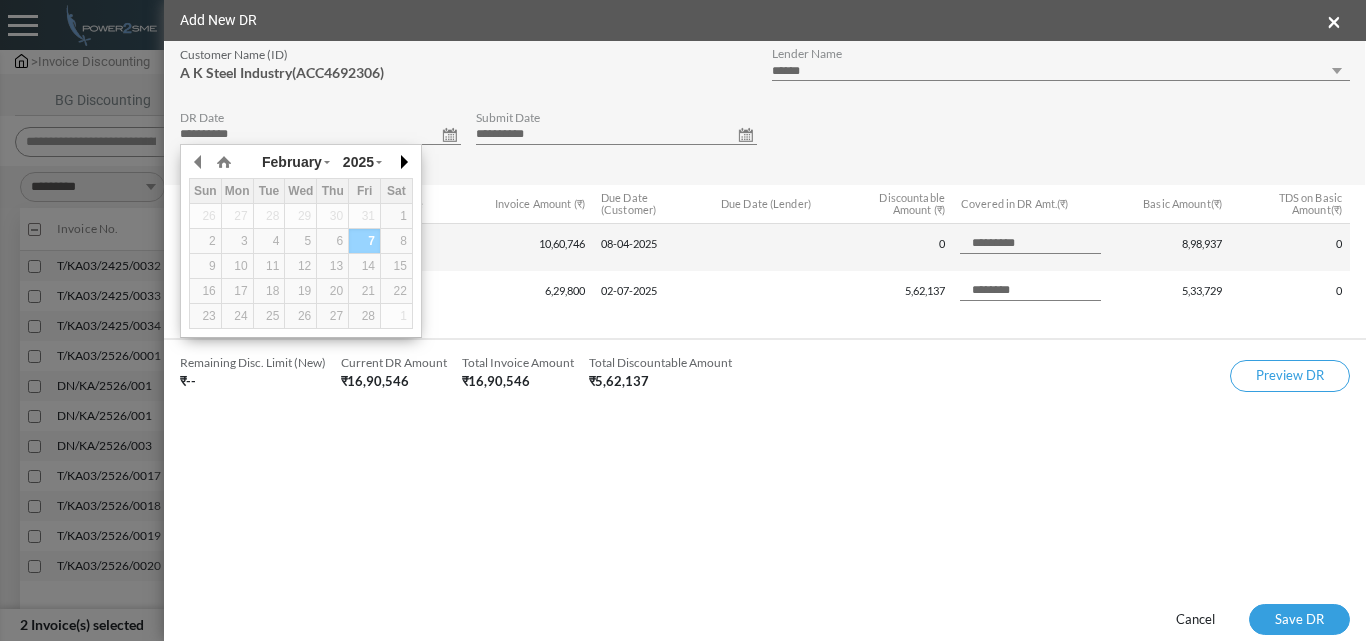 click at bounding box center (0, 0) 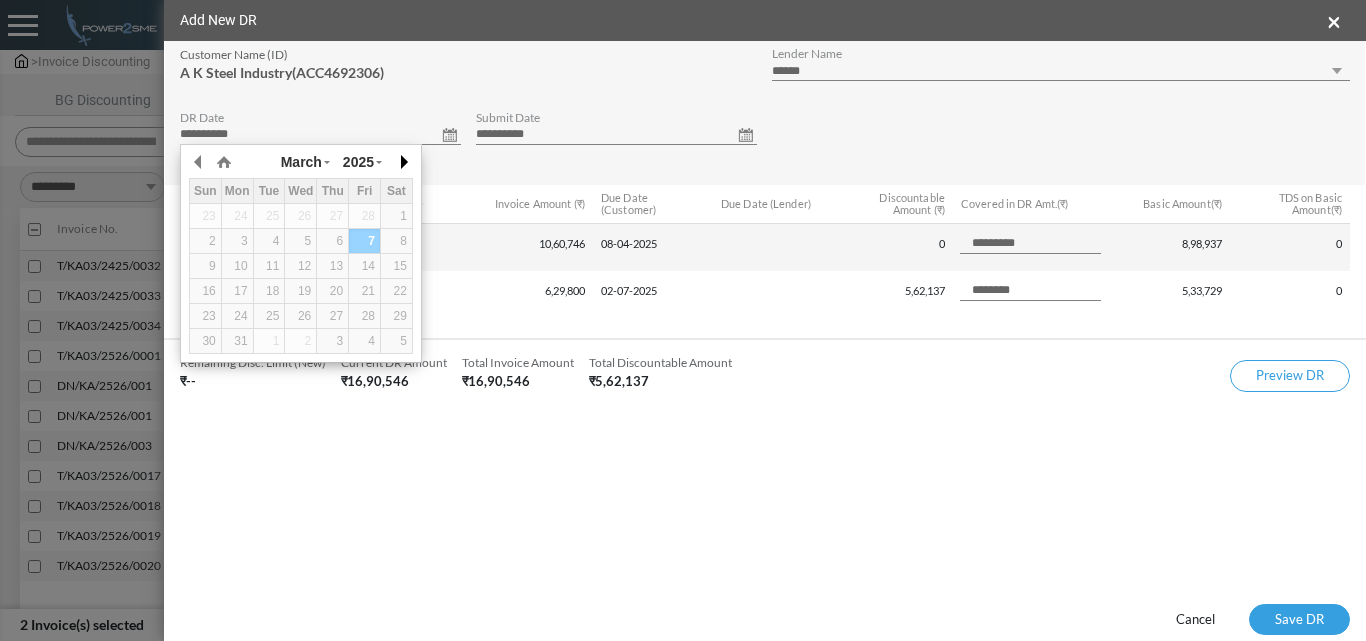 click at bounding box center (0, 0) 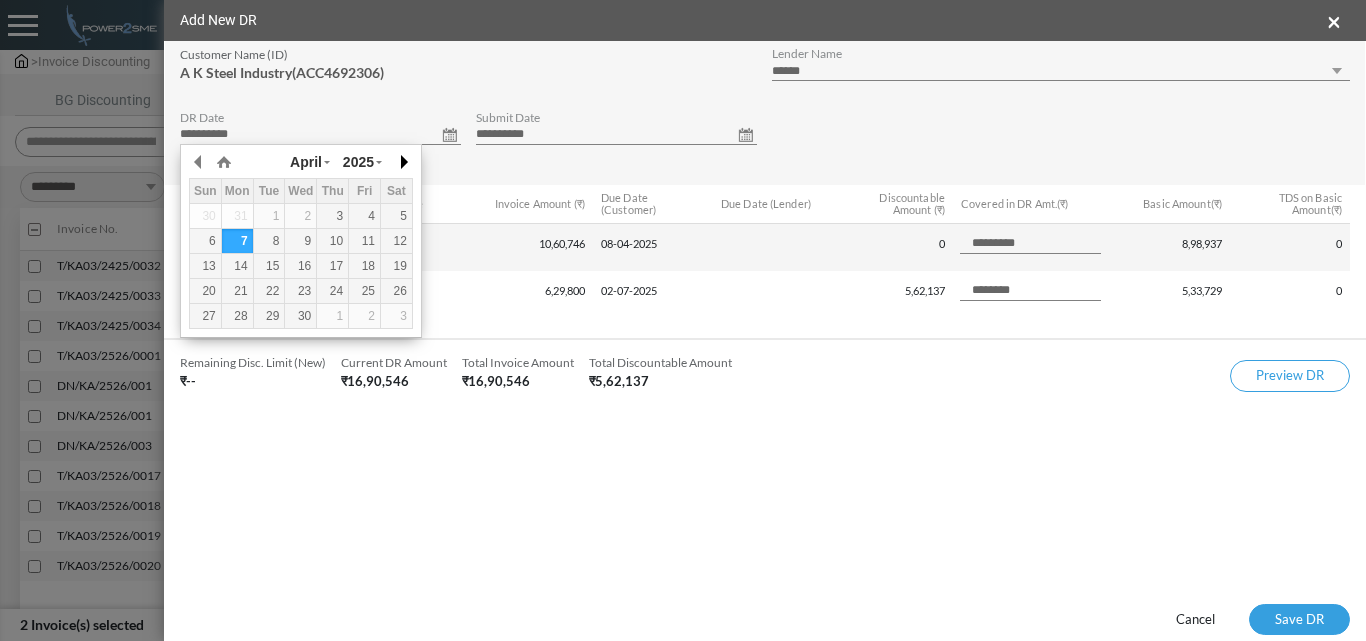 click at bounding box center (0, 0) 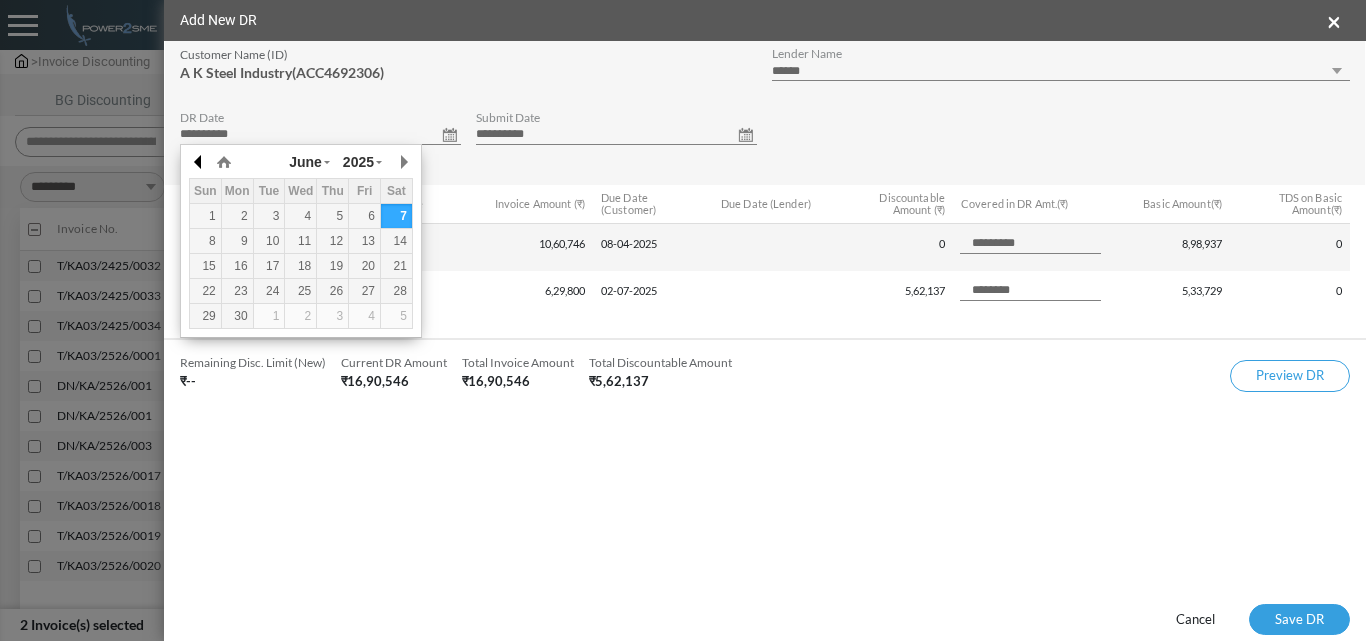click at bounding box center (0, 0) 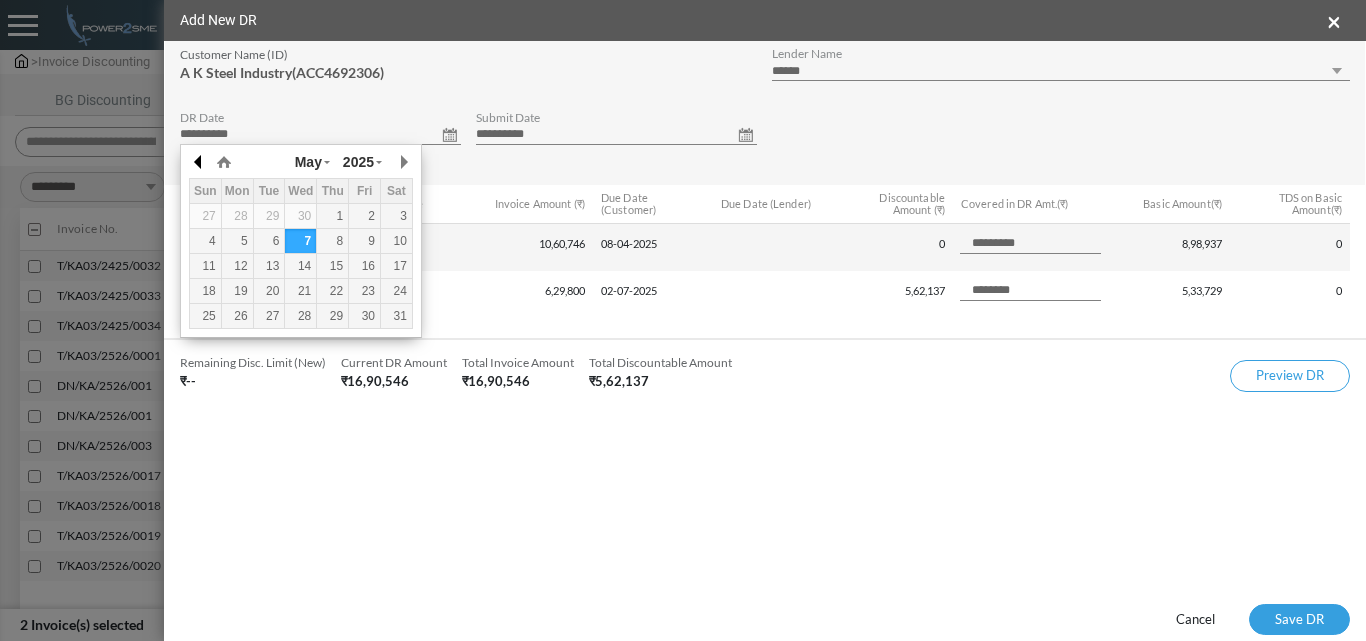 click at bounding box center [0, 0] 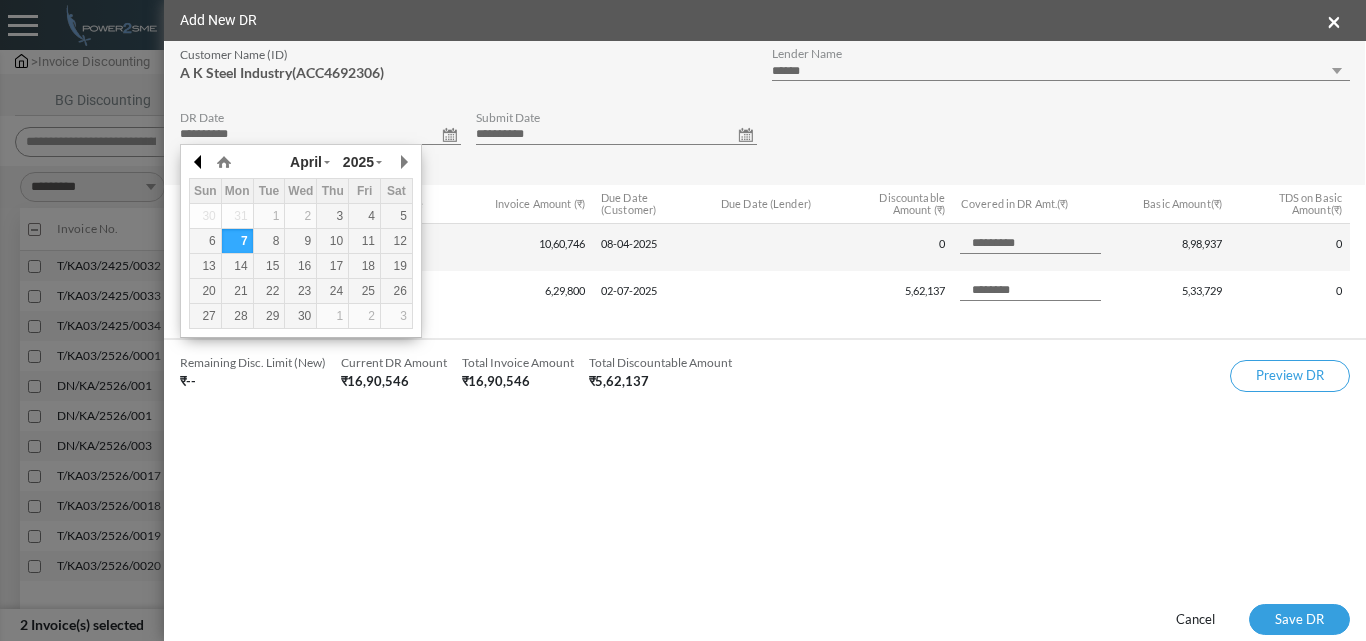 click at bounding box center [0, 0] 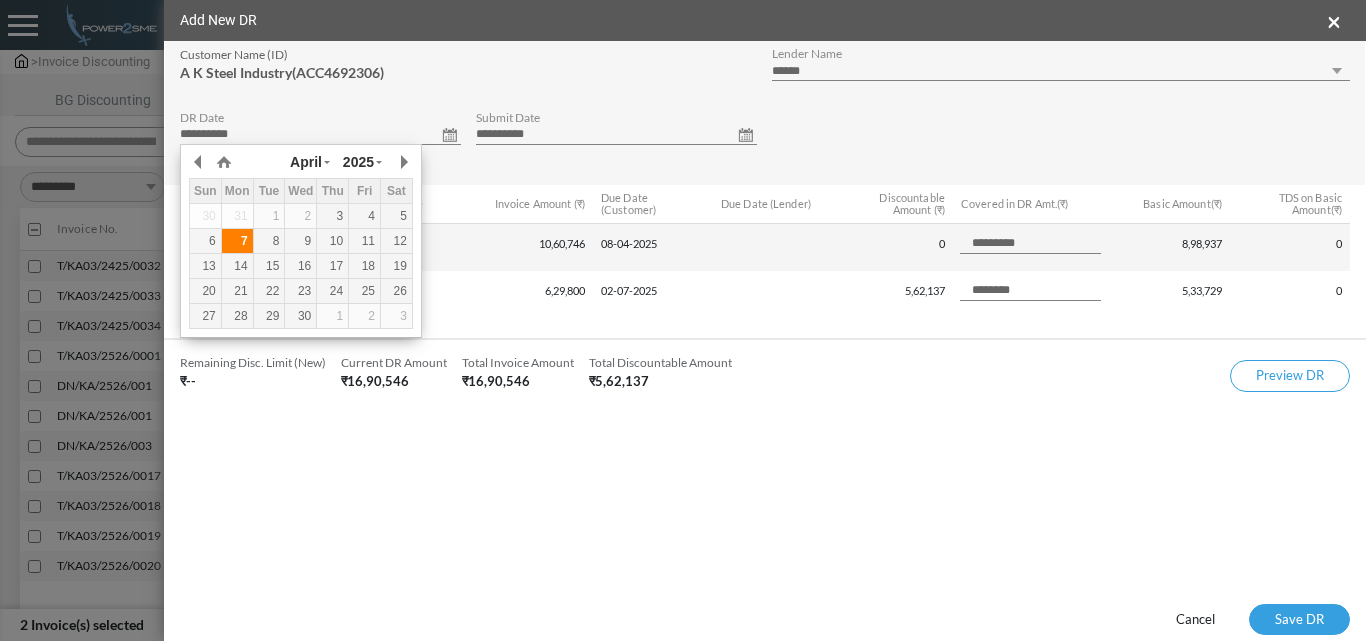 click on "7" at bounding box center [0, 0] 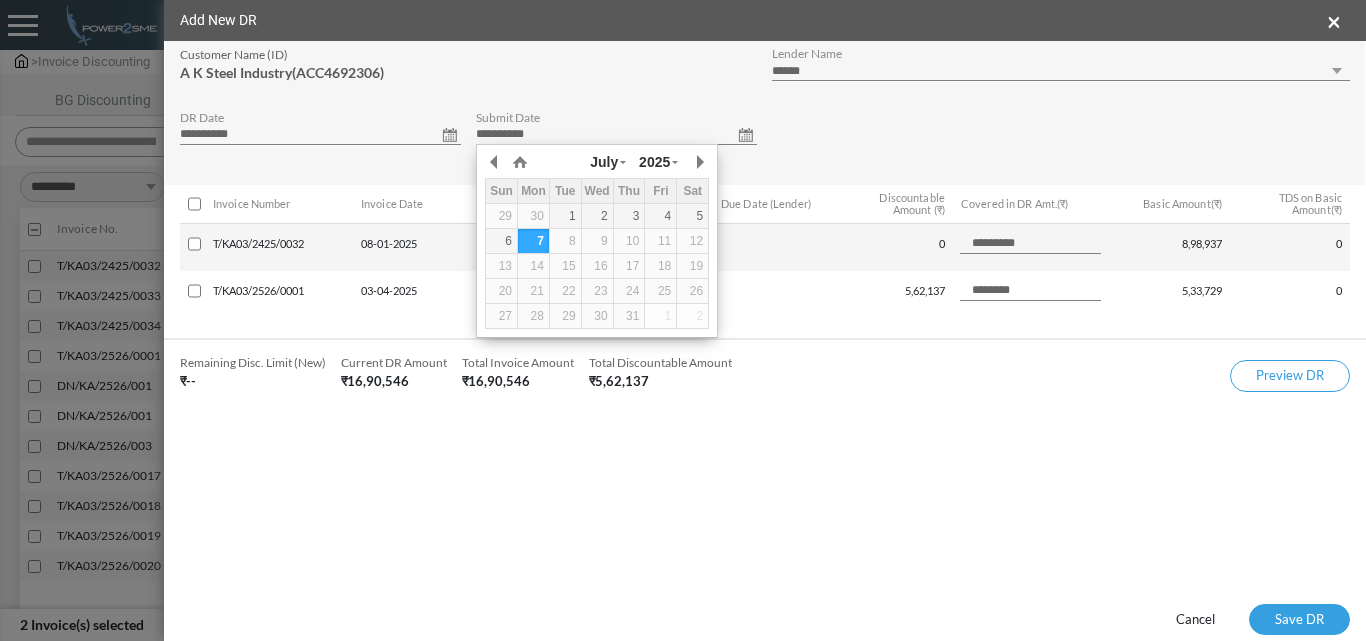 click on "**********" at bounding box center (616, 135) 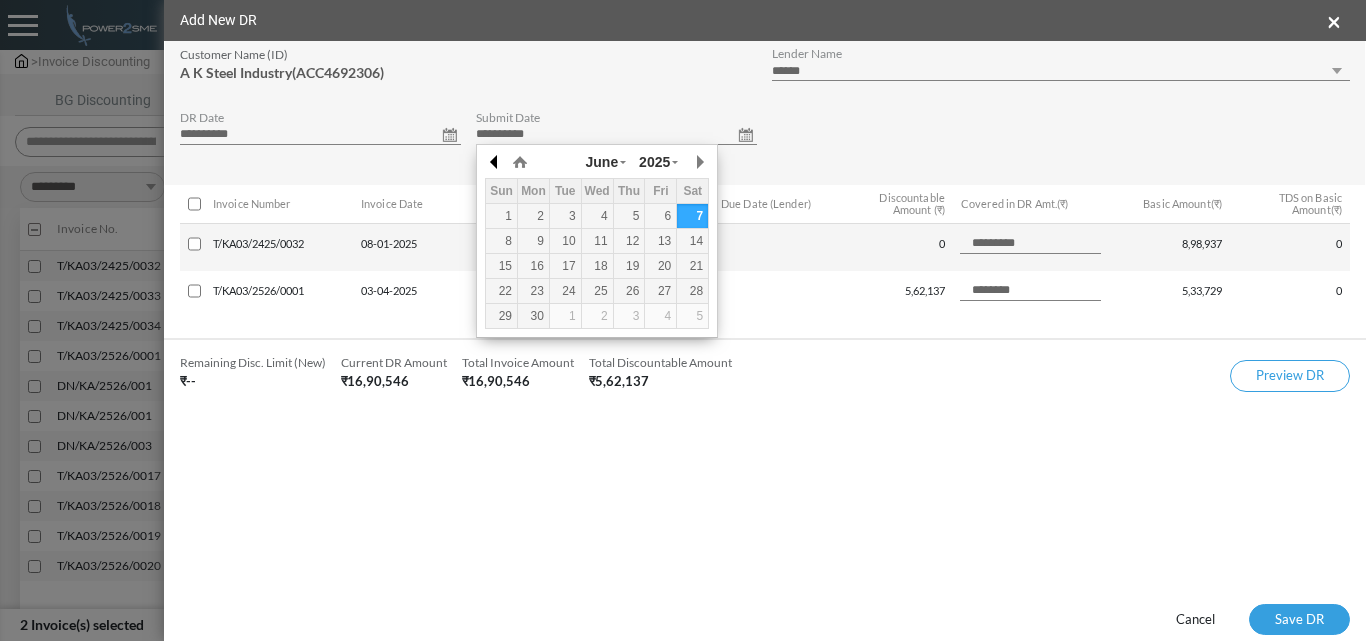 click at bounding box center [0, 0] 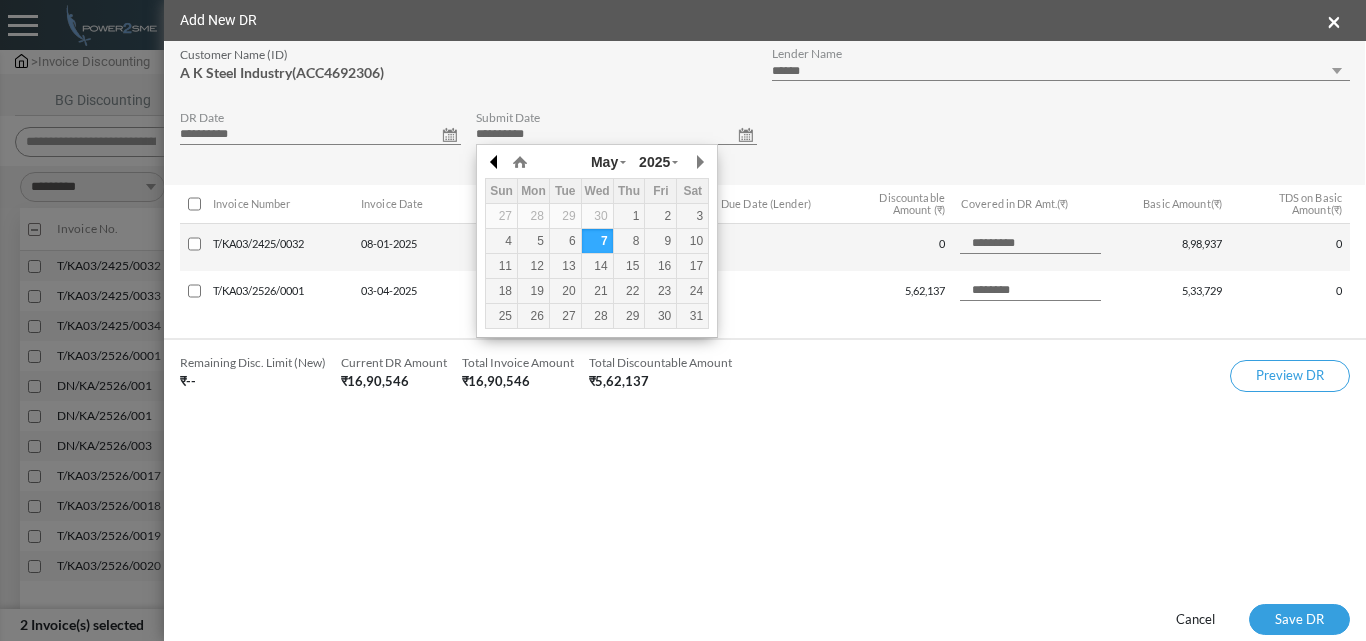 click at bounding box center [0, 0] 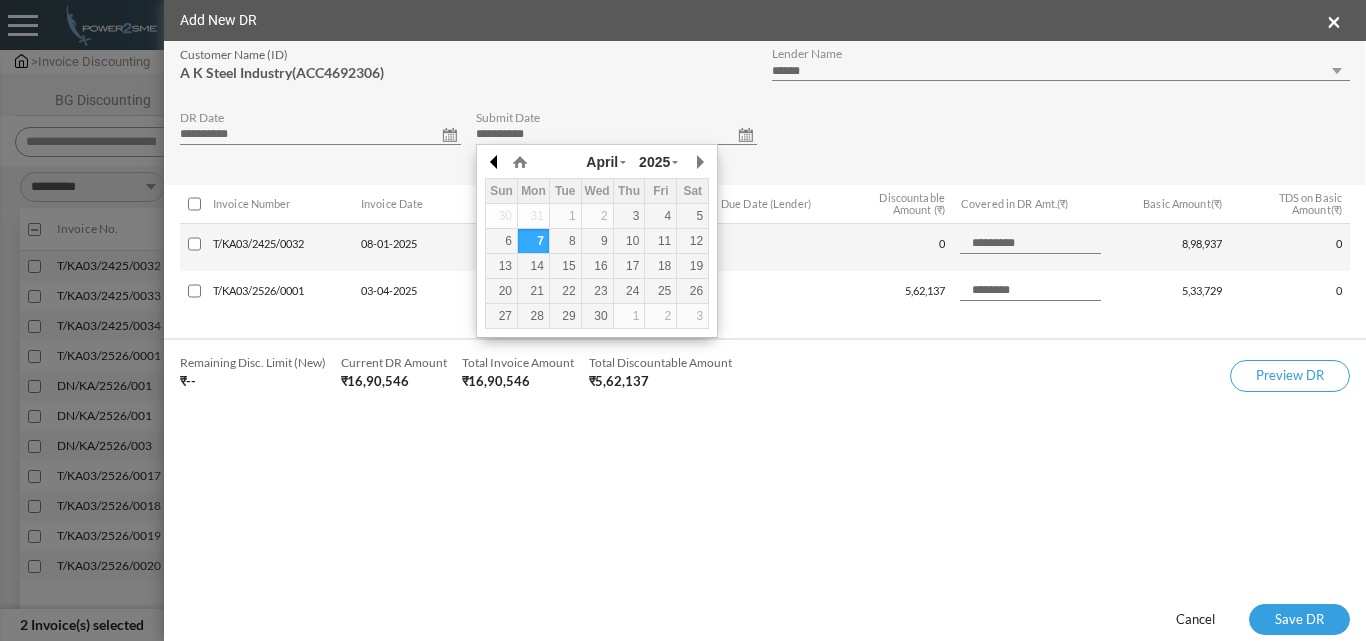 click at bounding box center [0, 0] 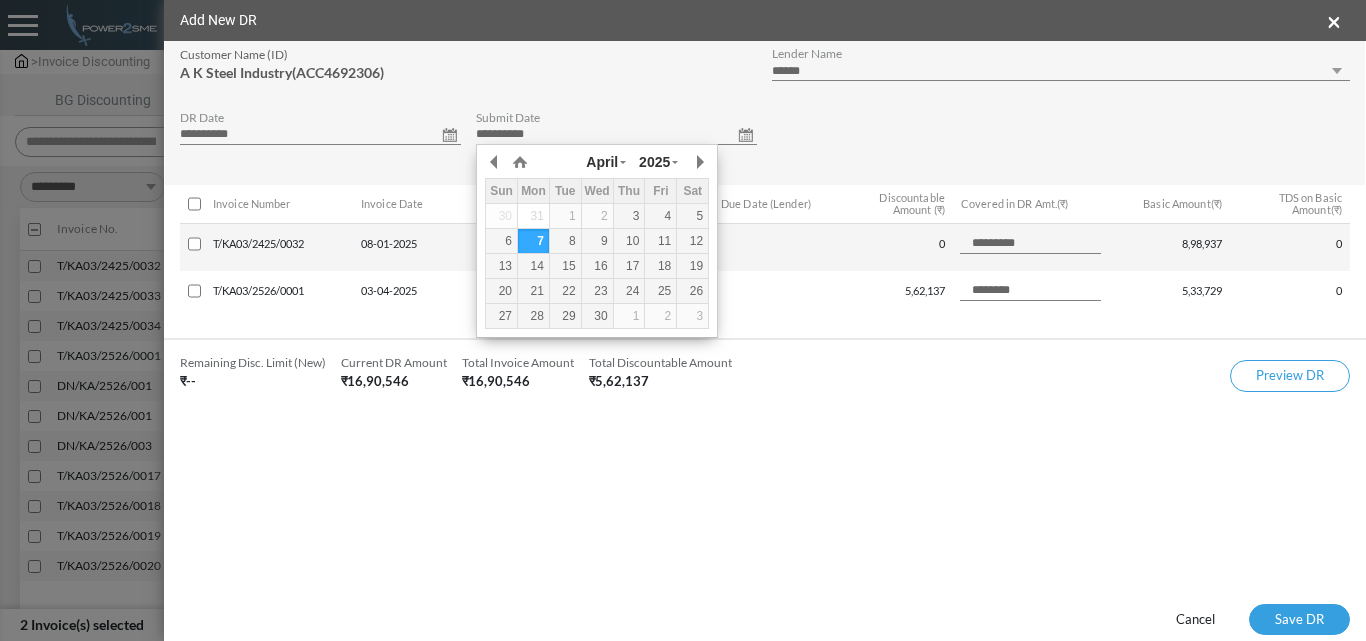 click on "31" at bounding box center (0, 0) 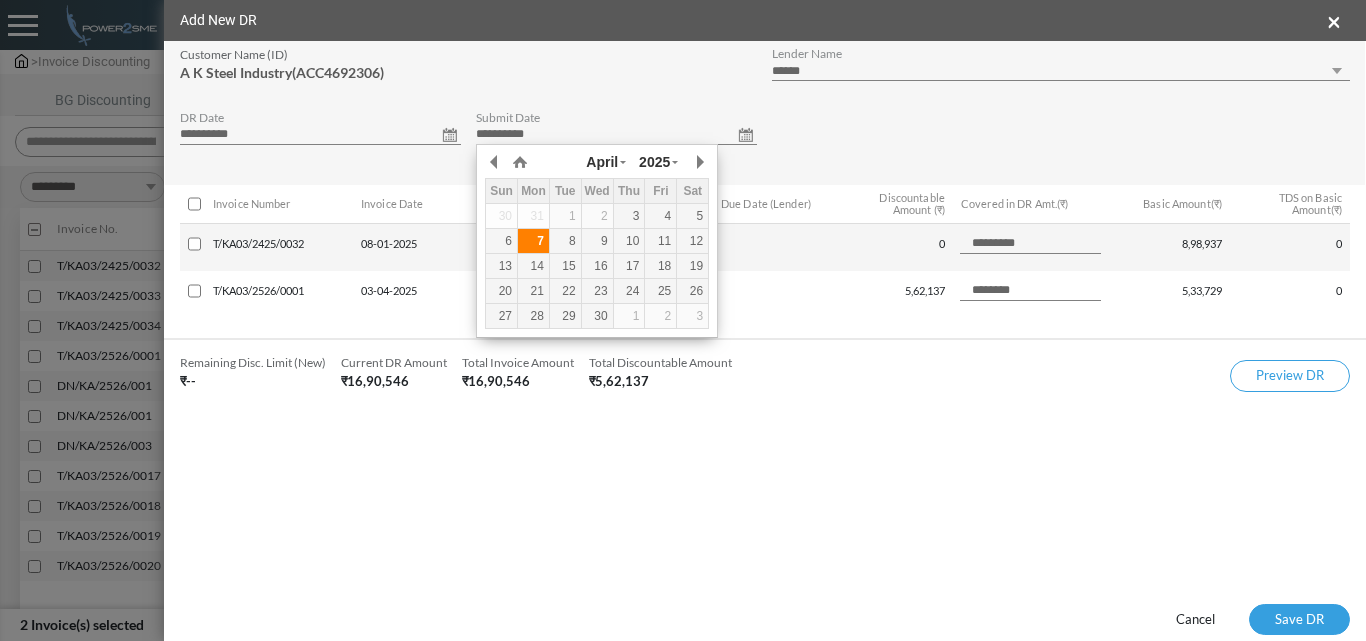 click on "7" at bounding box center [0, 0] 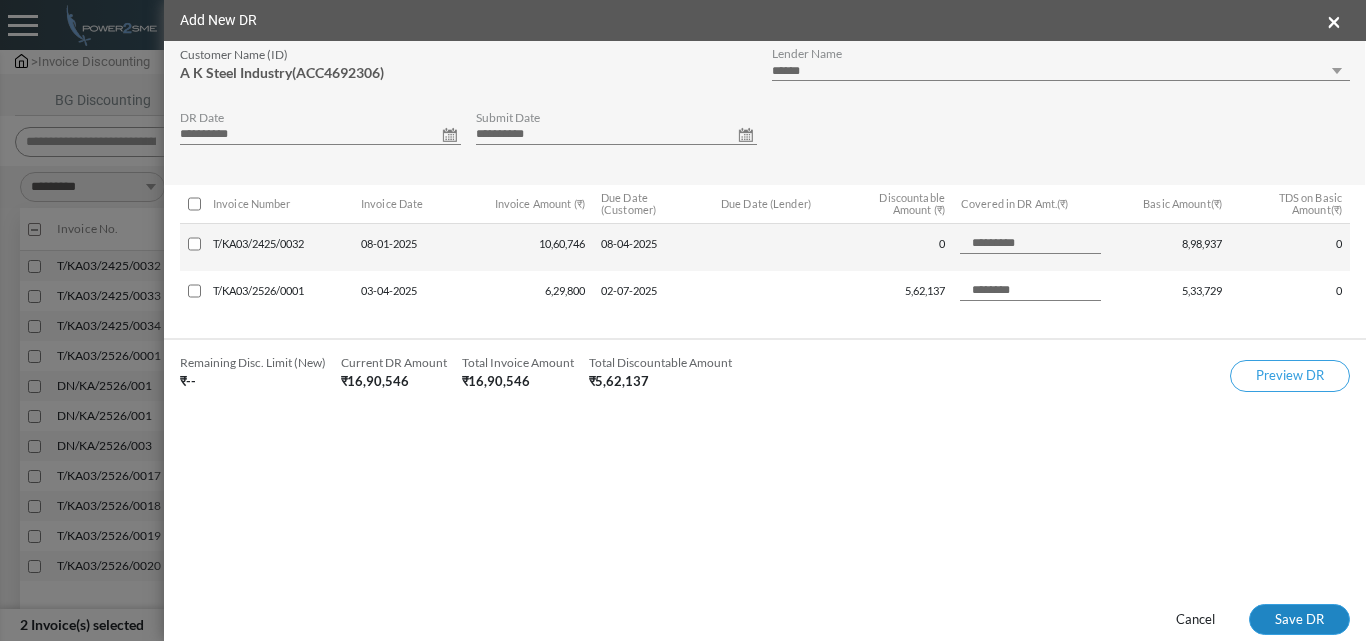 click on "Save DR" at bounding box center (1299, 620) 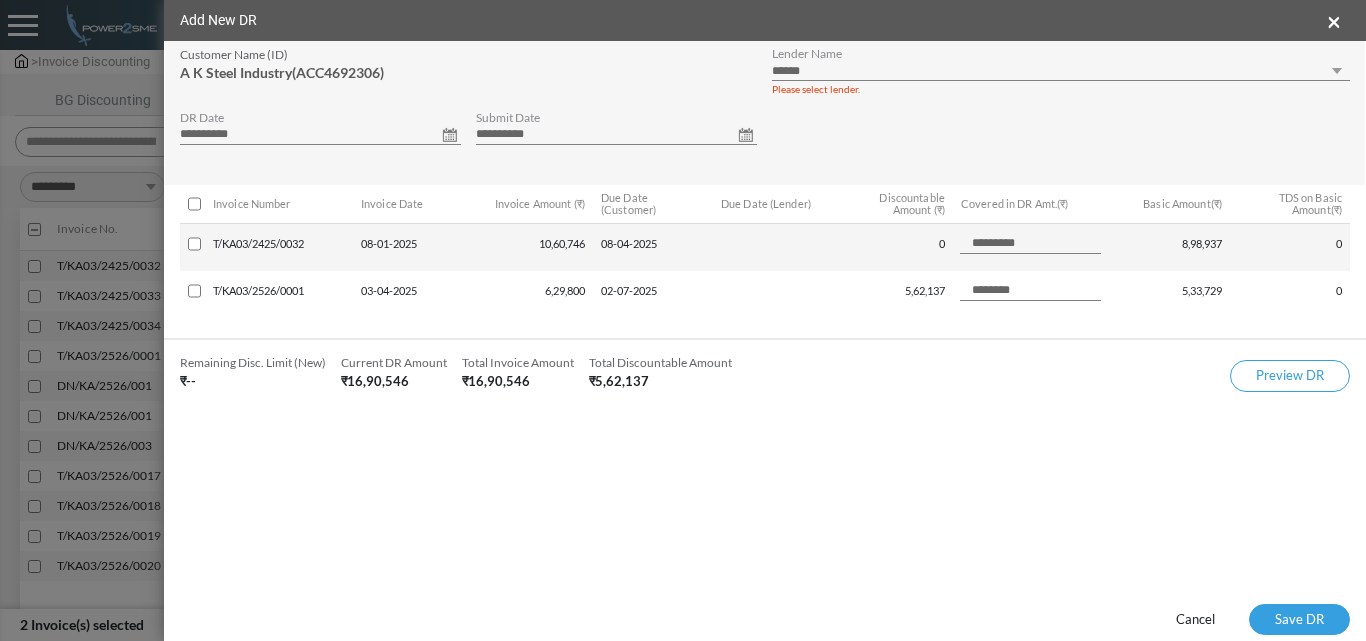 click on "**********" at bounding box center (765, 113) 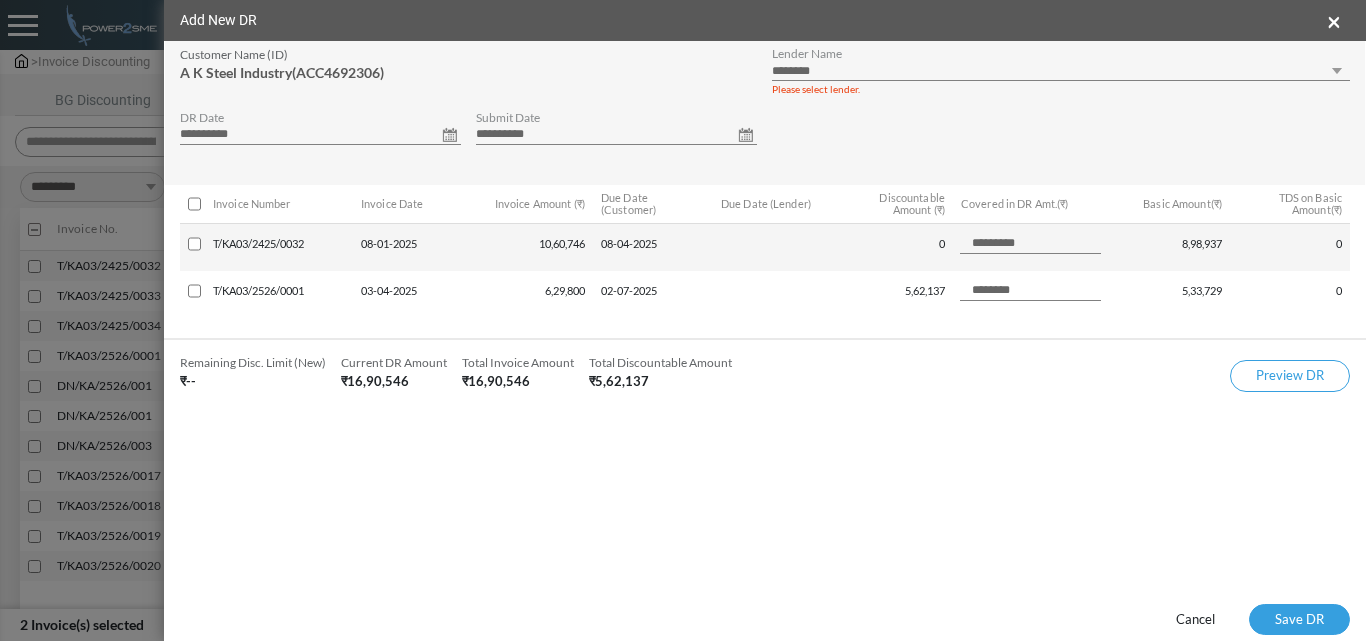 click on "**********" at bounding box center [1061, 71] 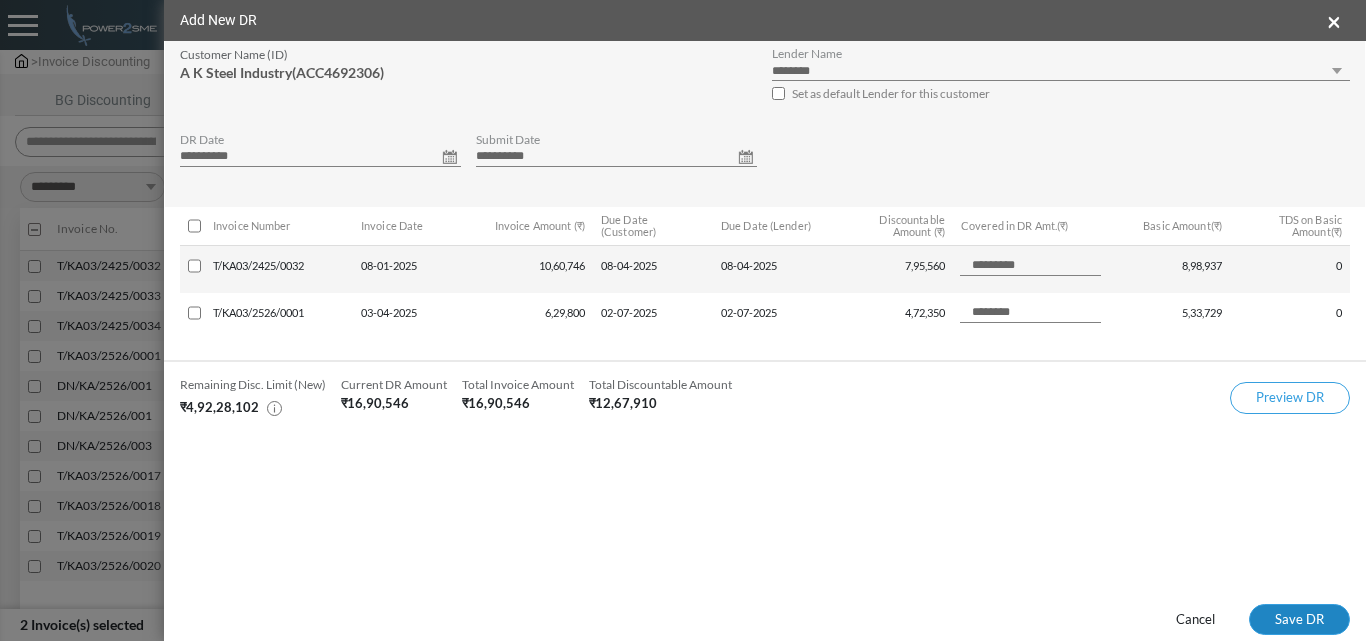 click on "Save DR" at bounding box center [1299, 620] 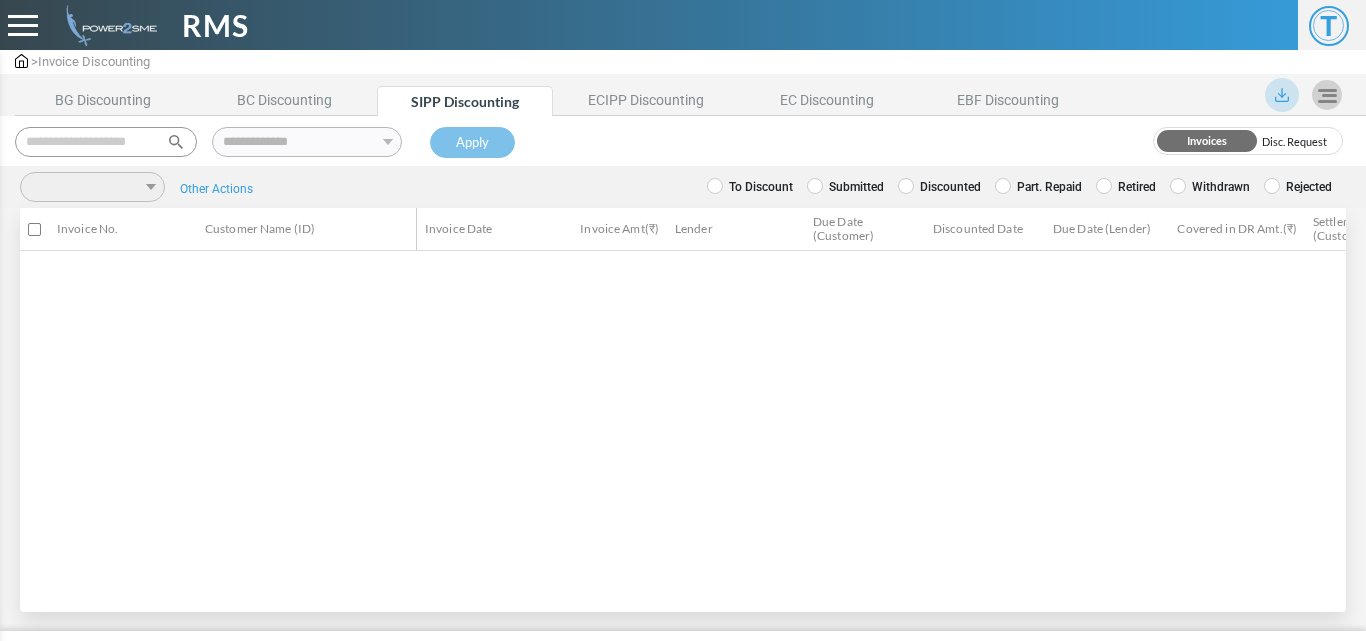 scroll, scrollTop: 0, scrollLeft: 0, axis: both 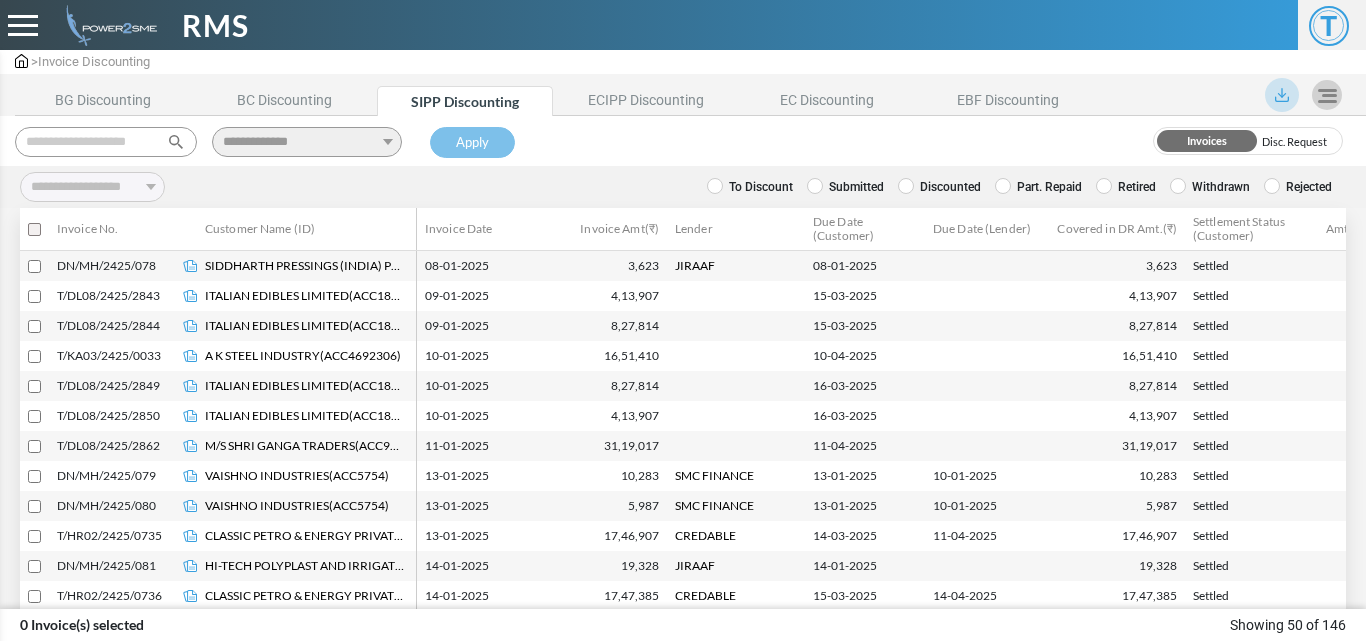 click at bounding box center [715, 186] 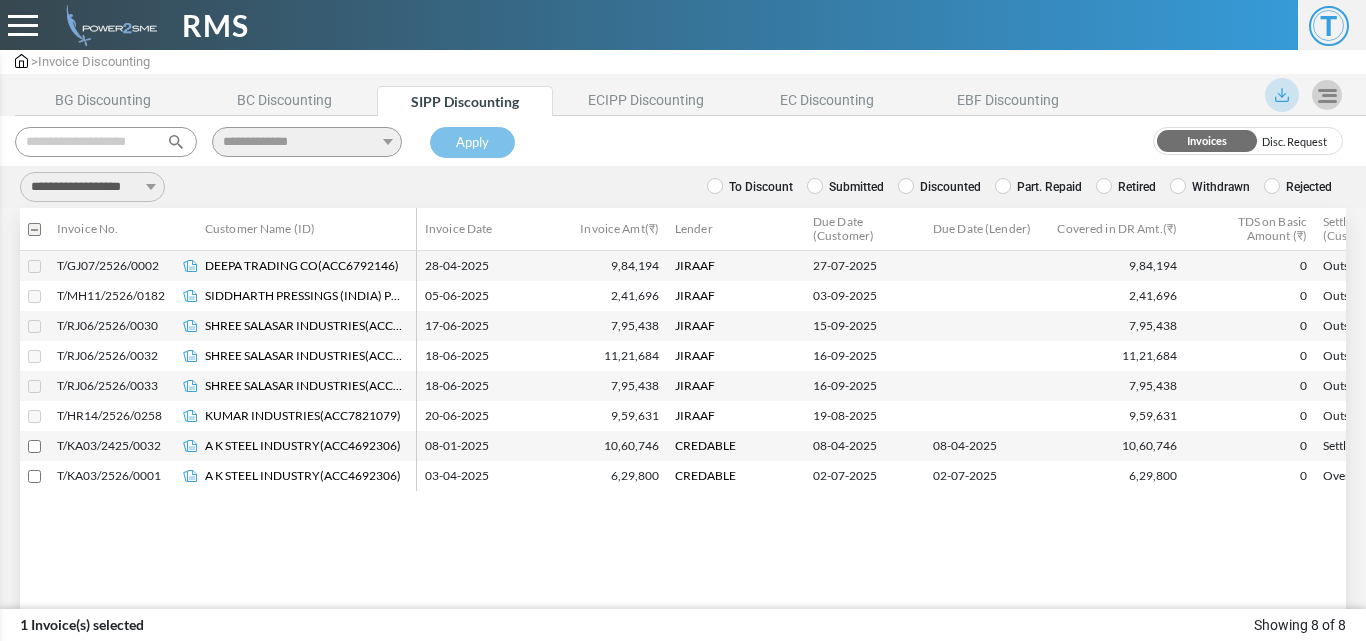 click at bounding box center [34, 266] 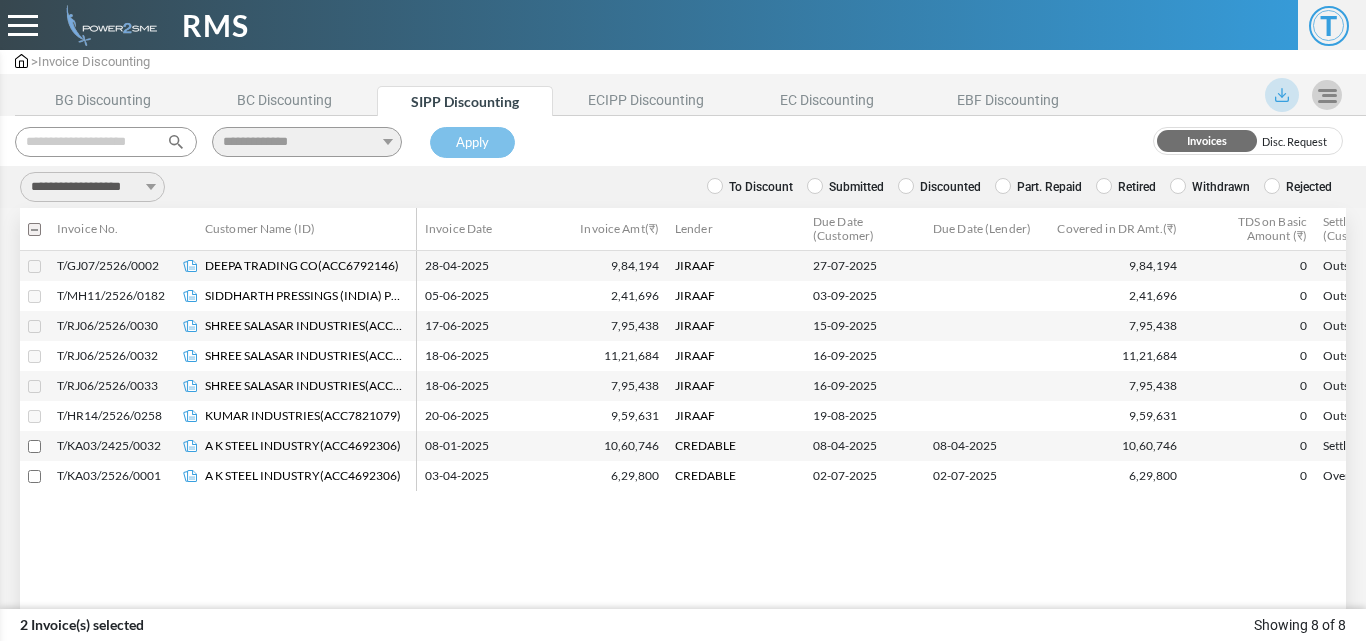 click on "**********" at bounding box center [92, 187] 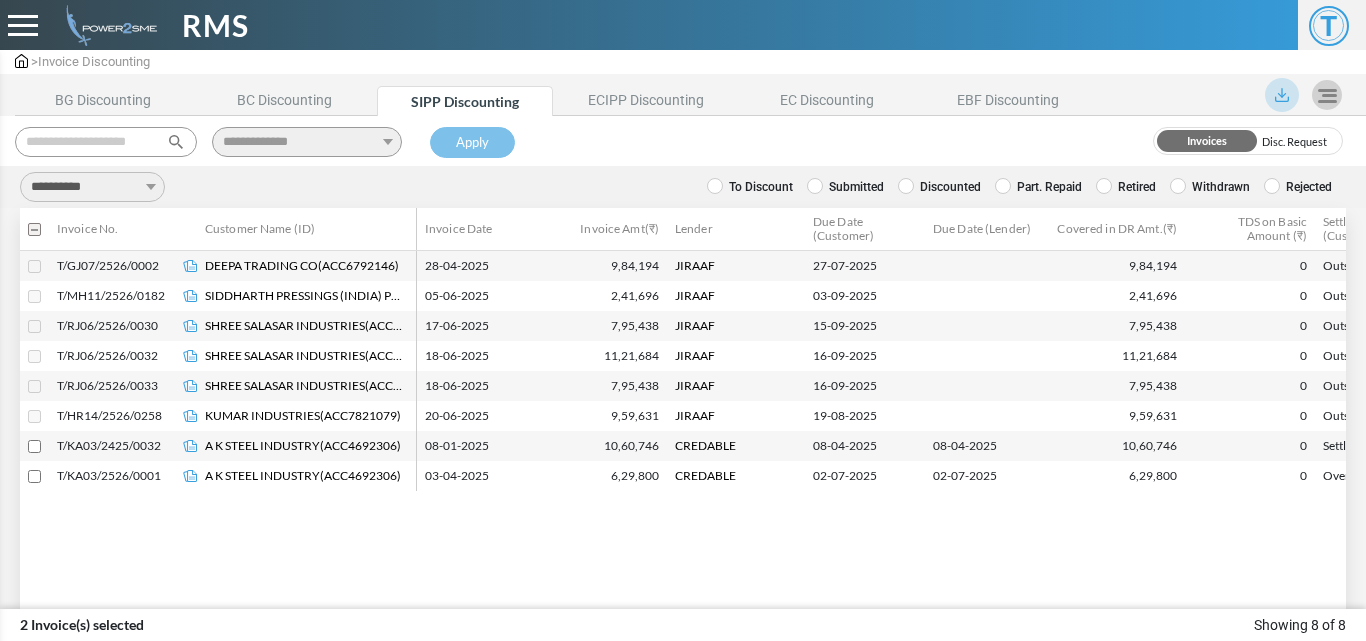click on "**********" at bounding box center (92, 187) 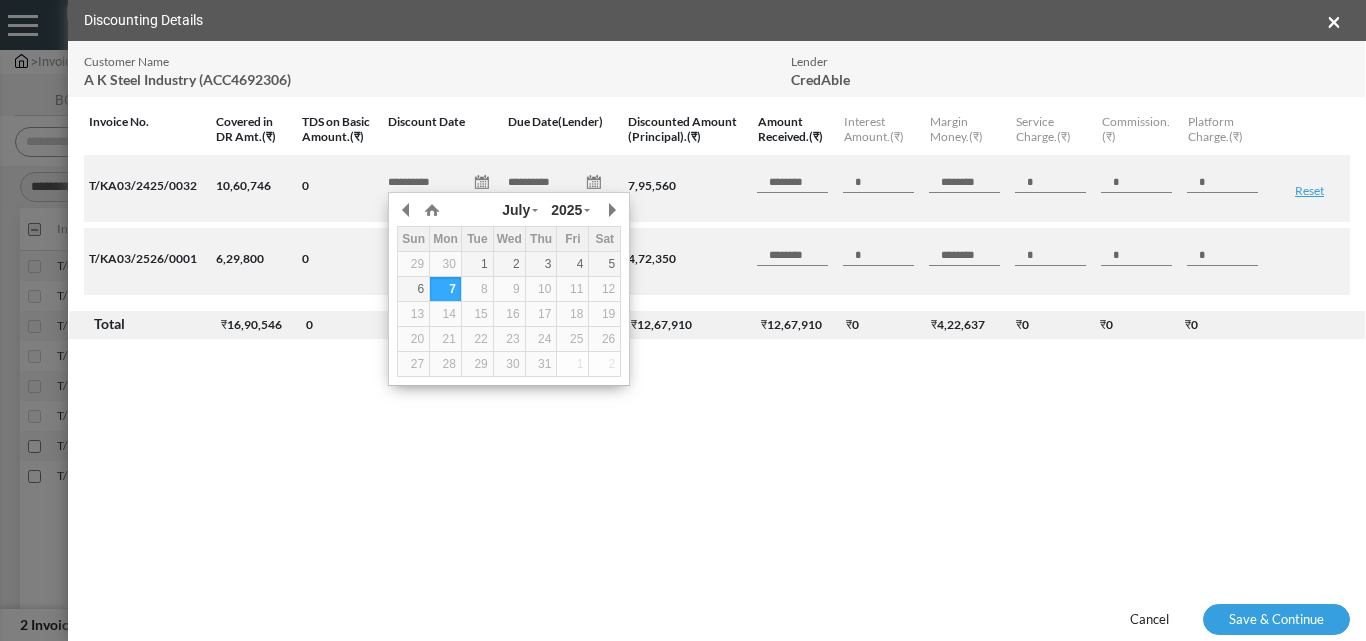 click on "**********" at bounding box center (440, 183) 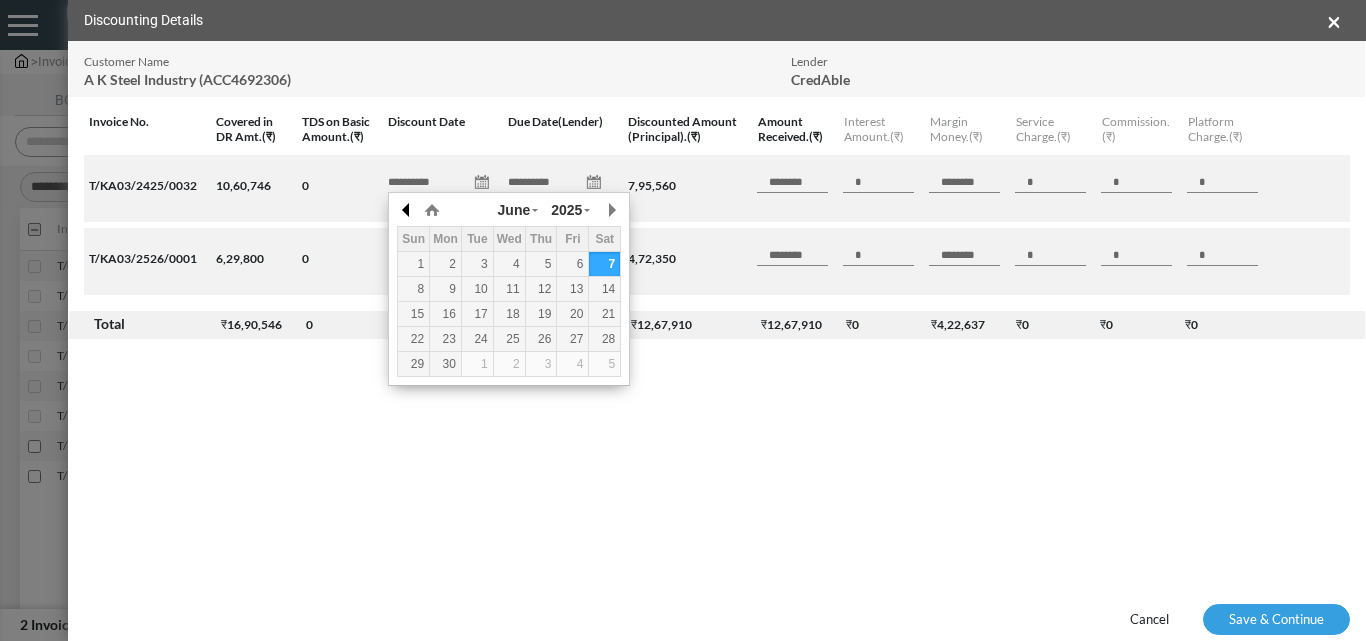 click at bounding box center (0, 0) 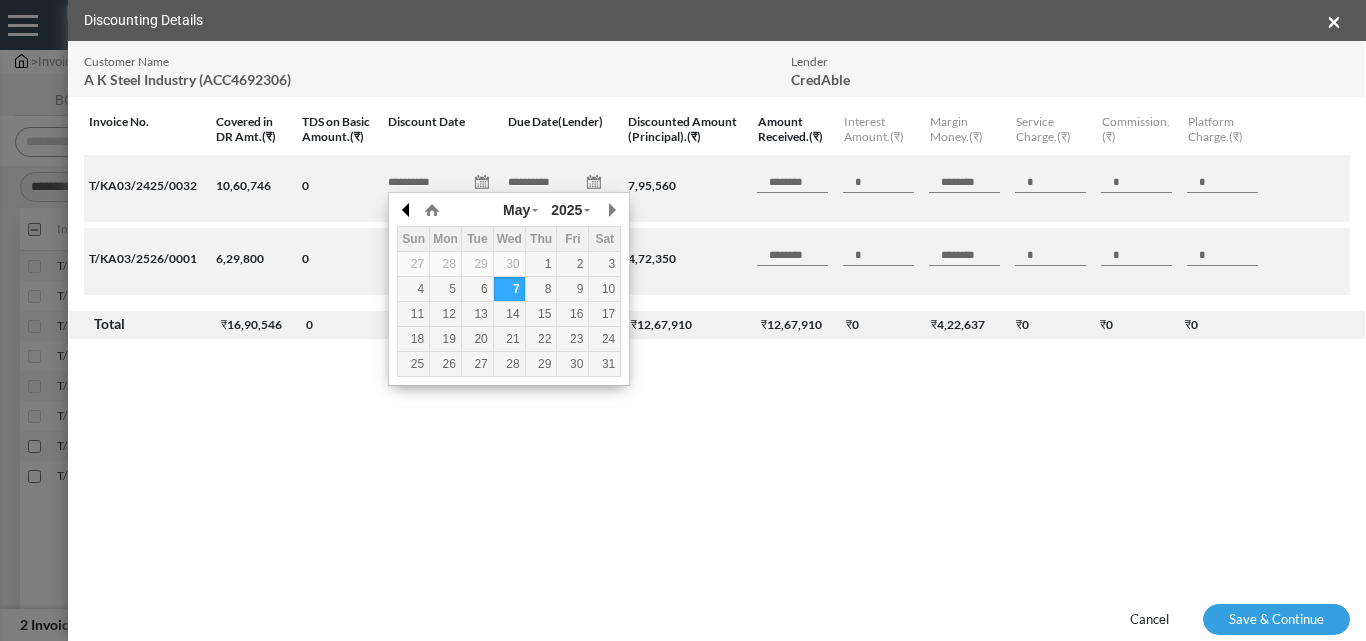 click at bounding box center (0, 0) 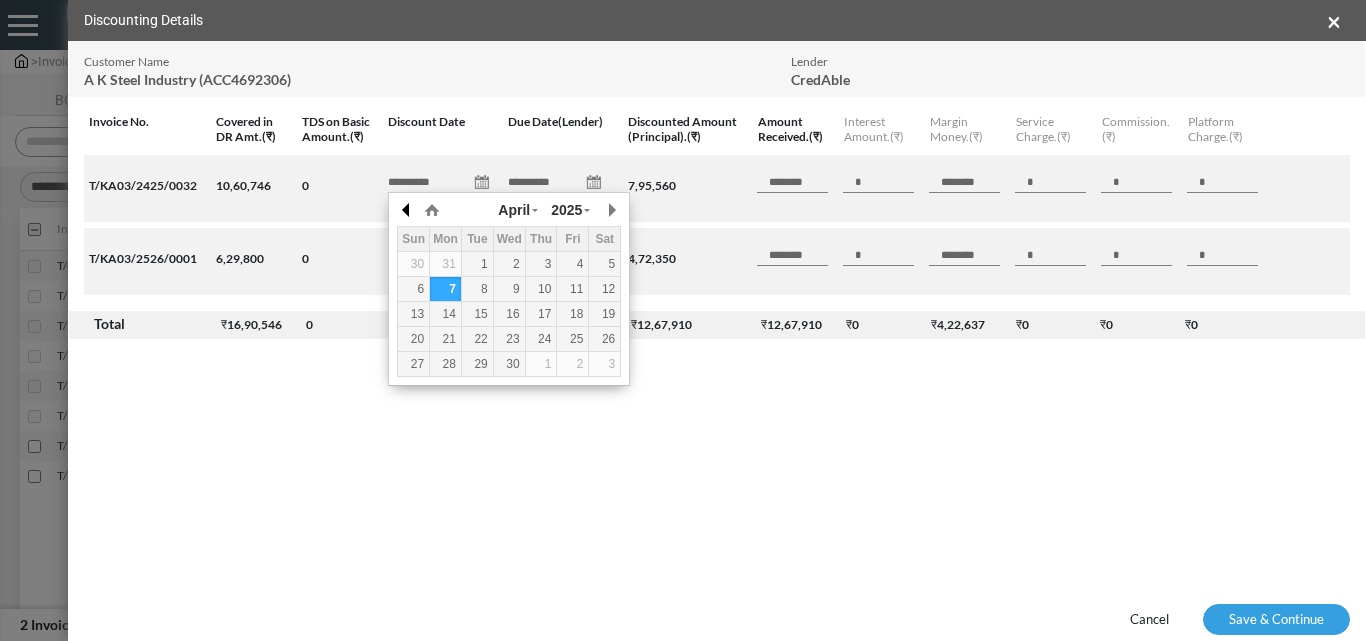 click at bounding box center (0, 0) 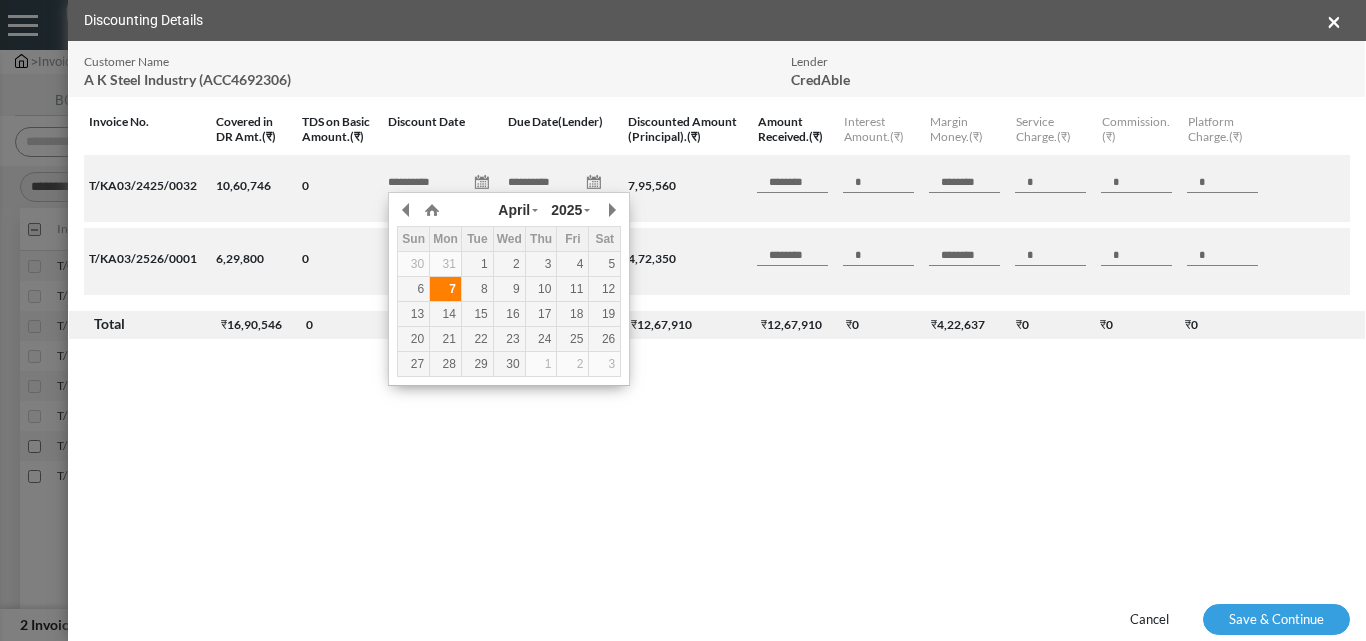 click on "7" at bounding box center (0, 0) 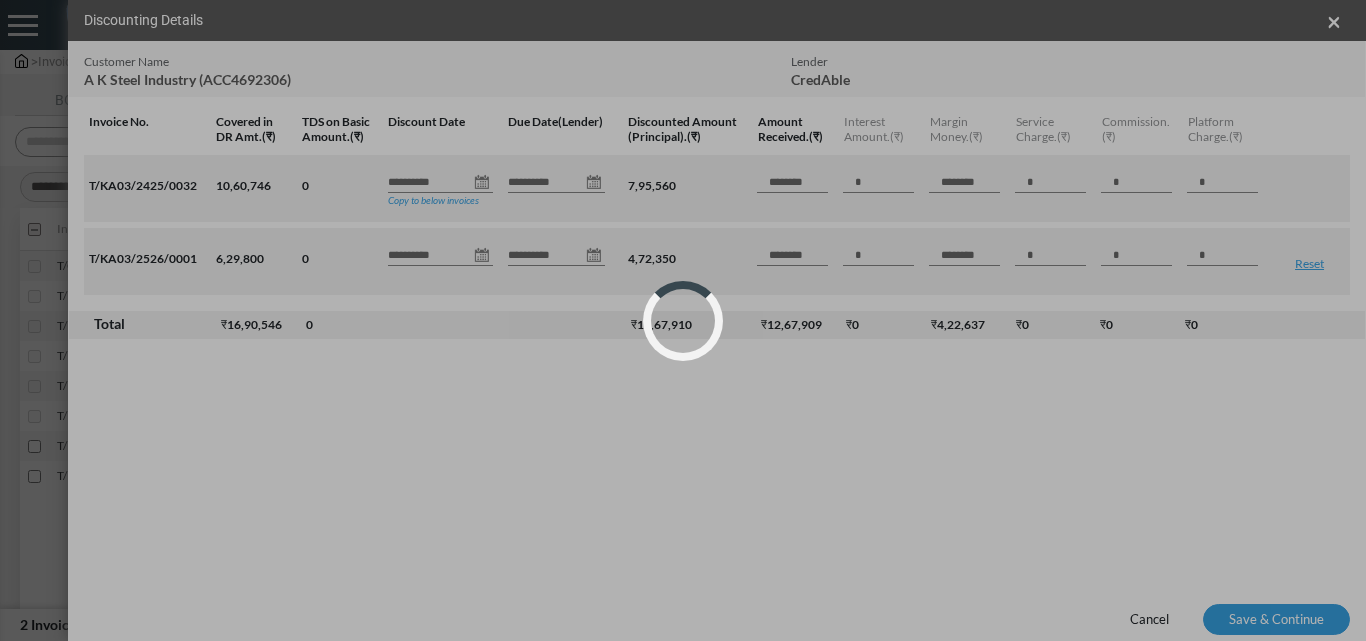 click on "**********" at bounding box center [440, 256] 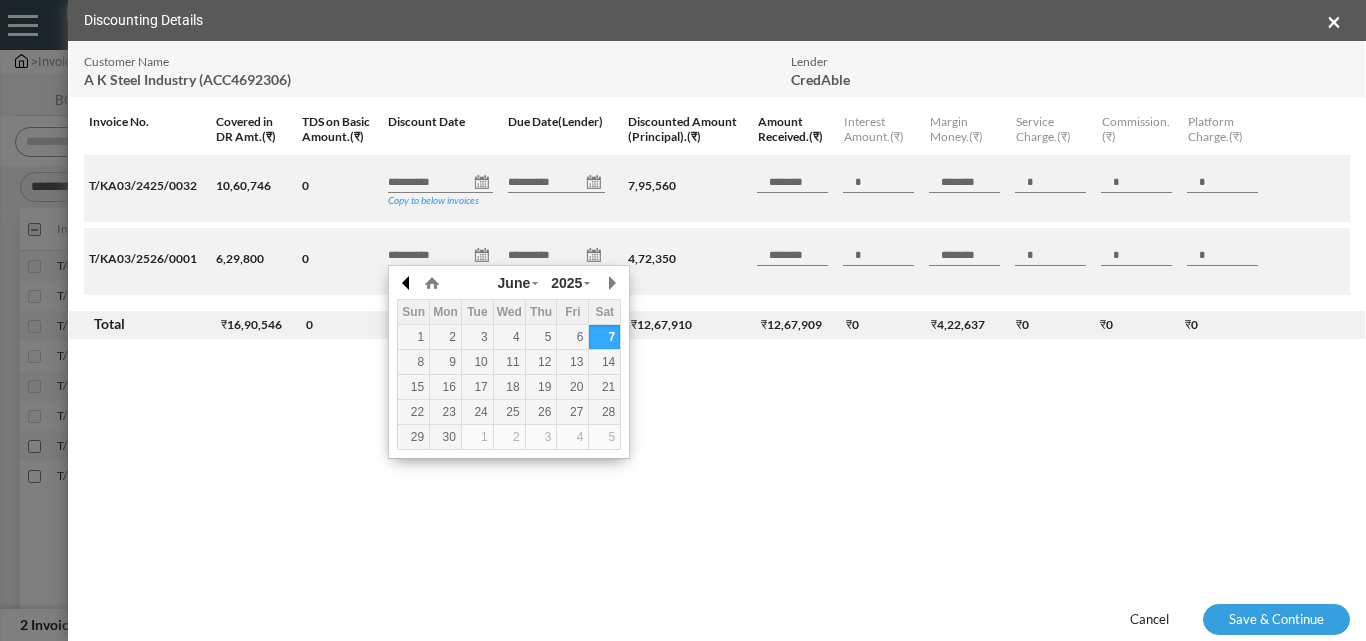 click at bounding box center [0, 0] 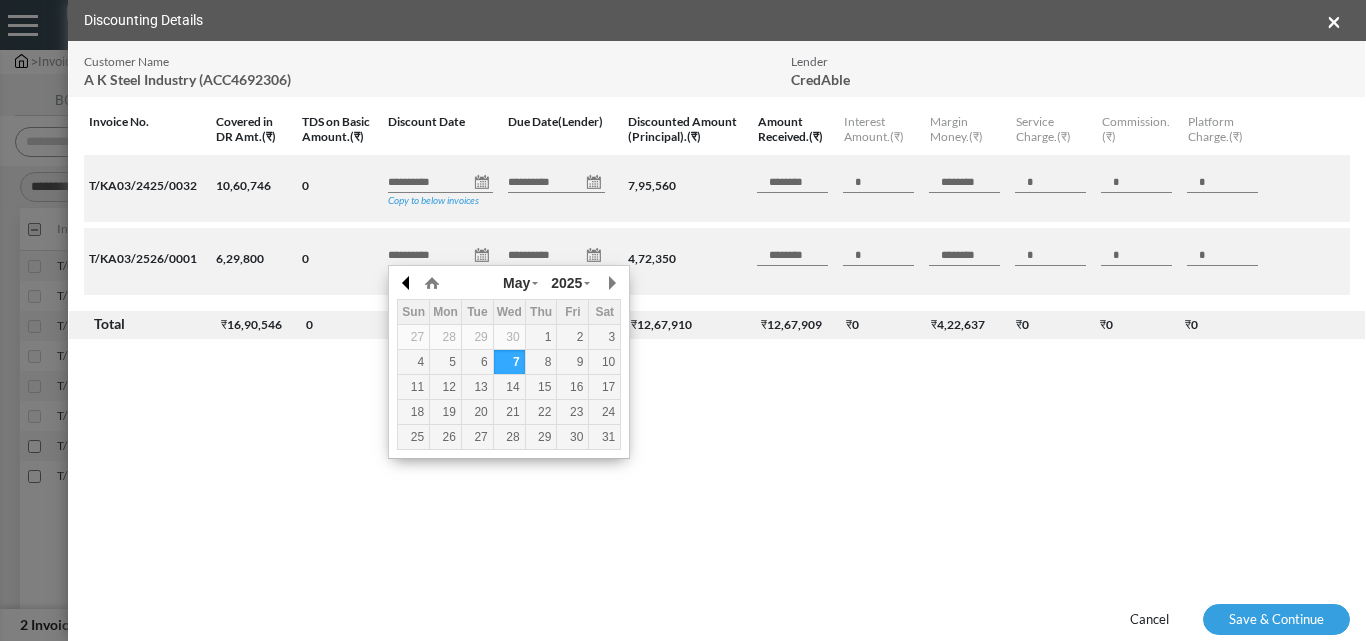 click at bounding box center [0, 0] 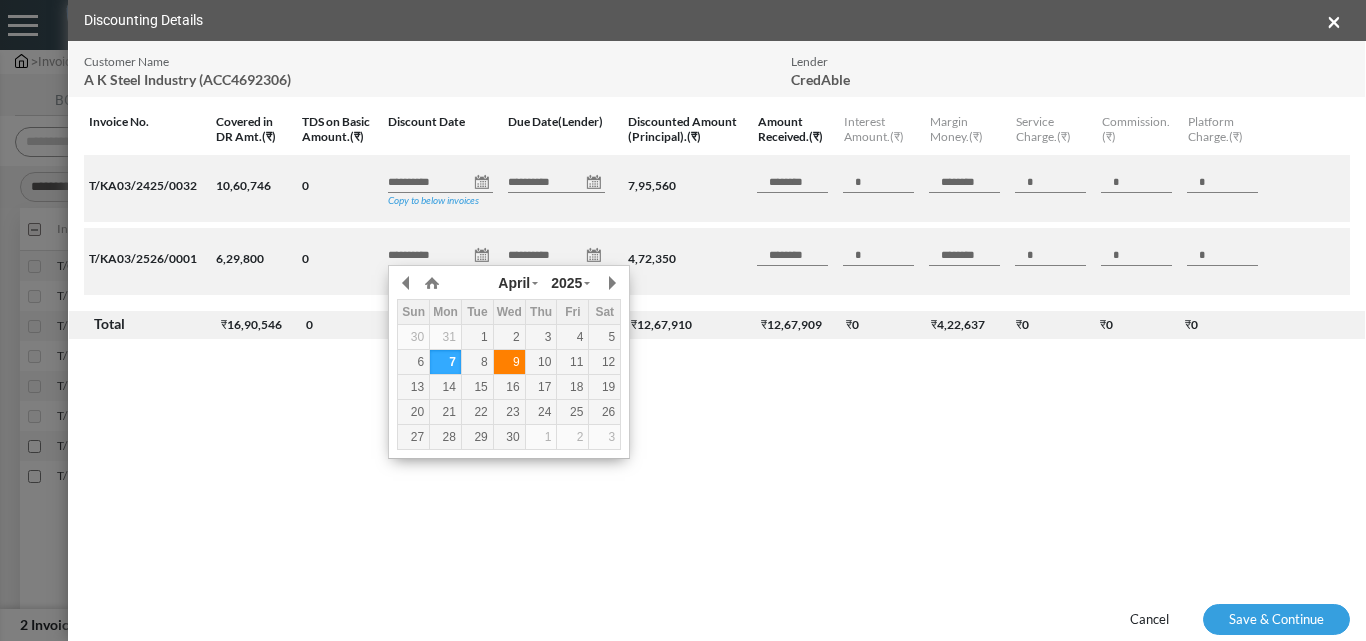 click on "9" at bounding box center [0, 0] 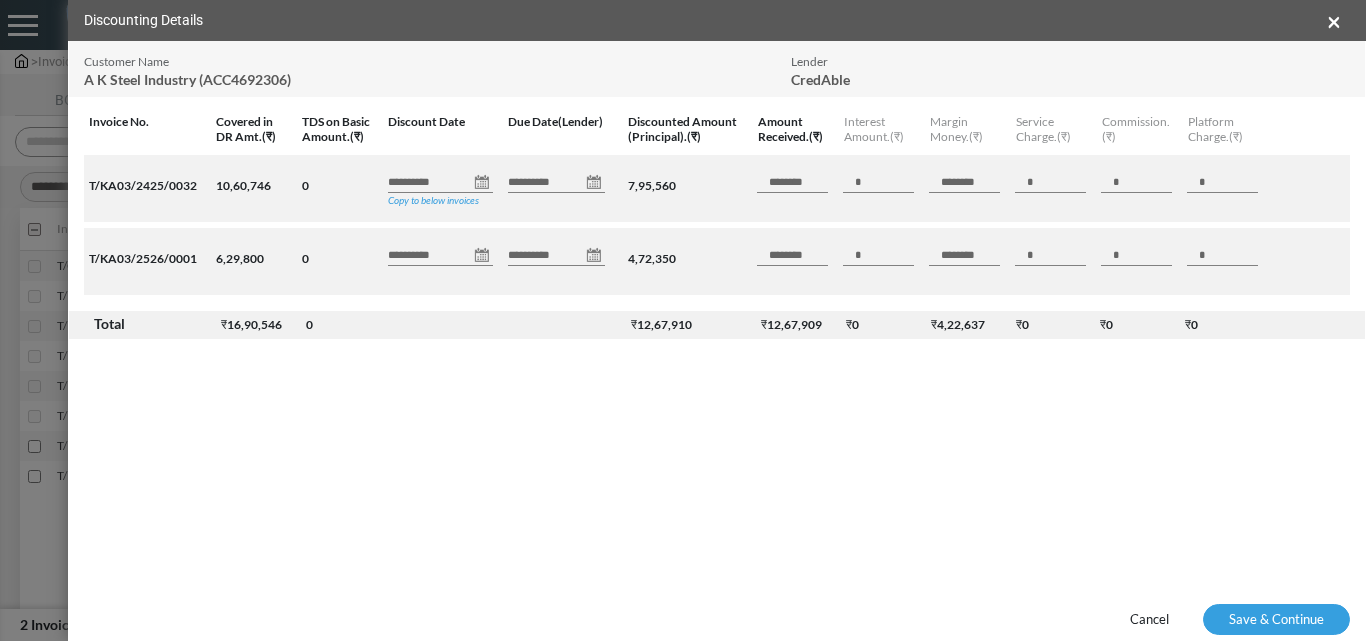 click on "DR No.
DR Amount
₹
DR Date
Submit Date
Customer Name
A K Steel Industry (ACC4692306) 230" at bounding box center (717, 319) 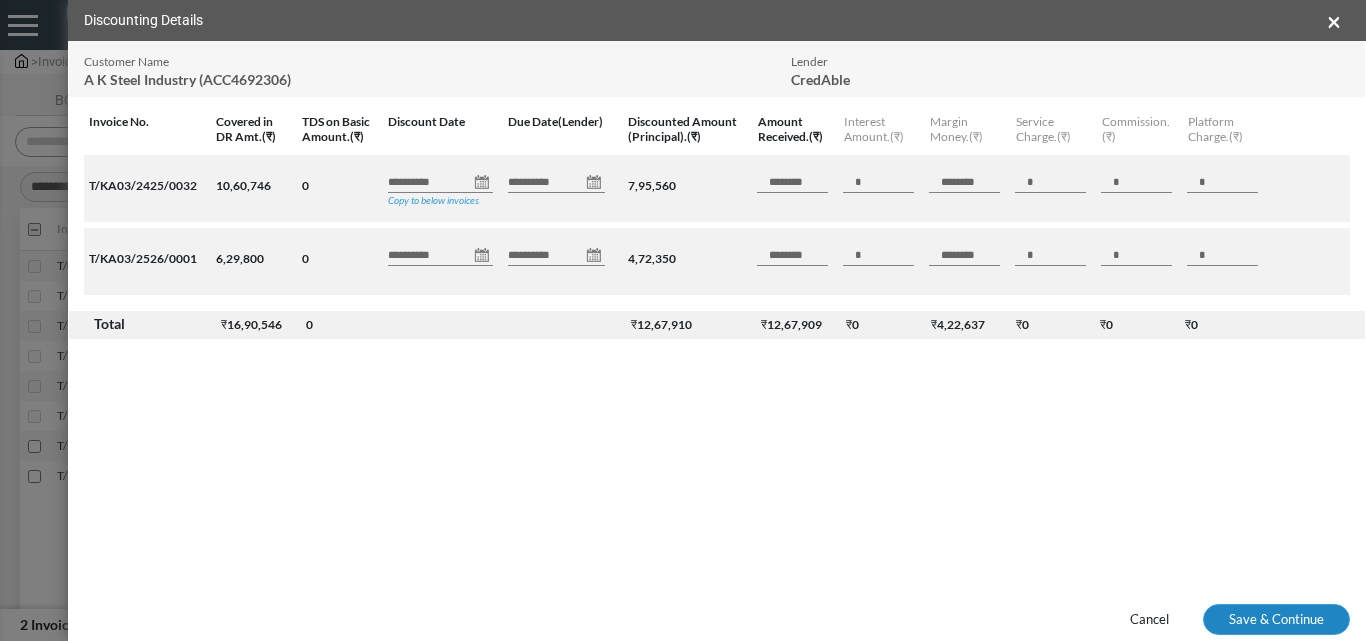 click on "Save & Continue" at bounding box center (1276, 620) 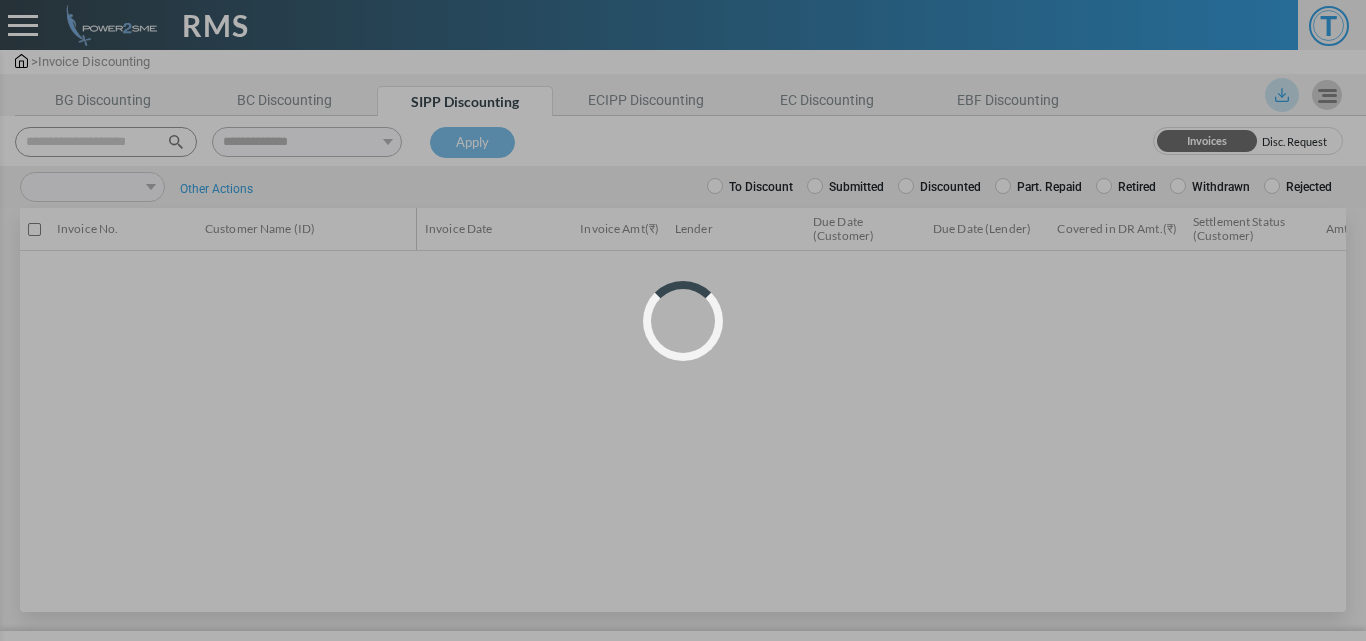 scroll, scrollTop: 0, scrollLeft: 0, axis: both 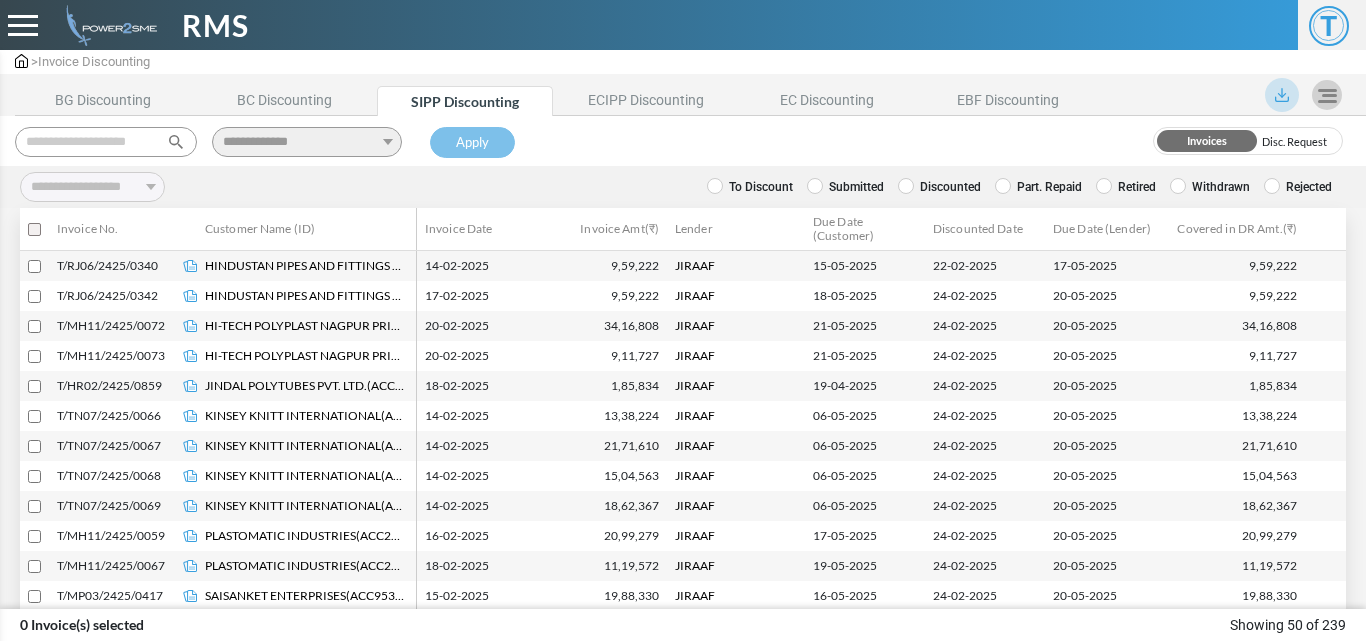 click at bounding box center [106, 142] 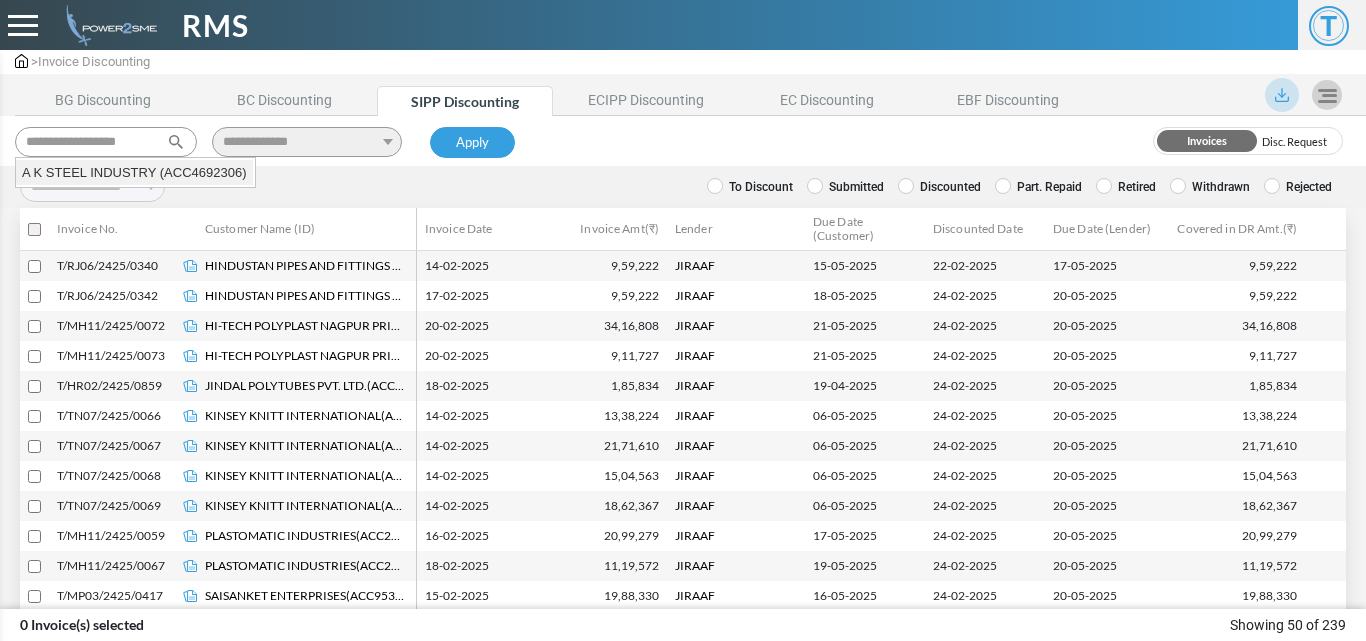 click on "A K STEEL INDUSTRY (ACC4692306)" at bounding box center [134, 173] 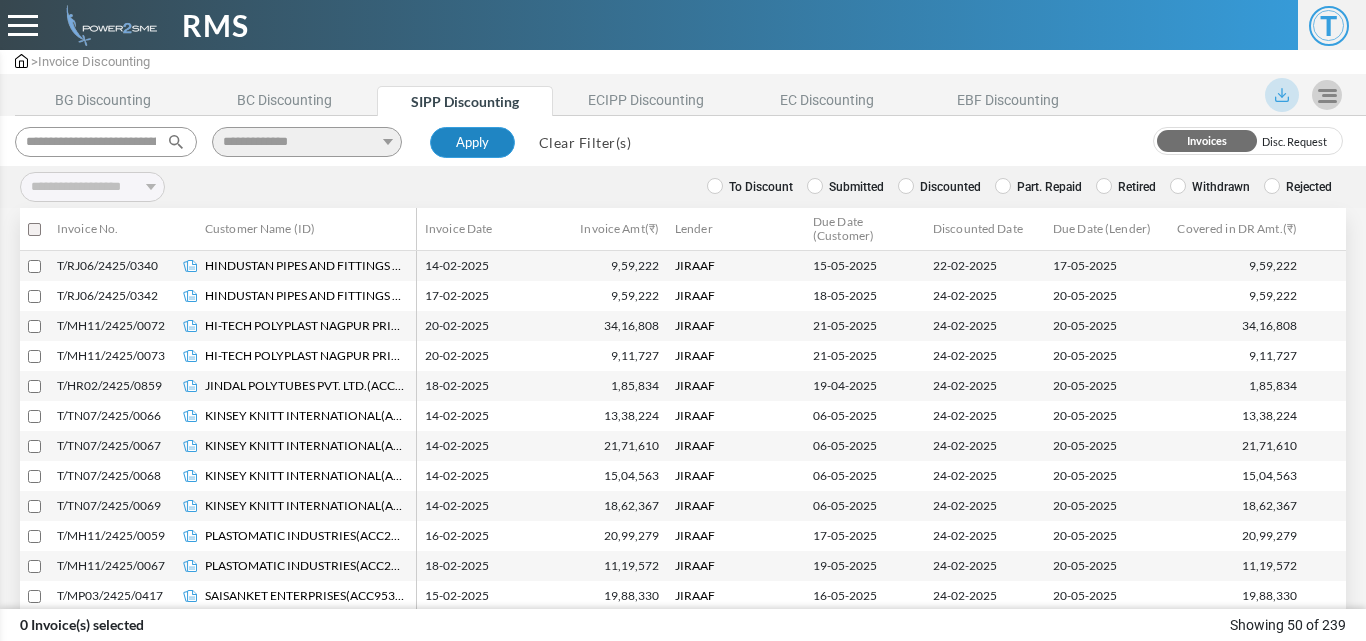 type on "**********" 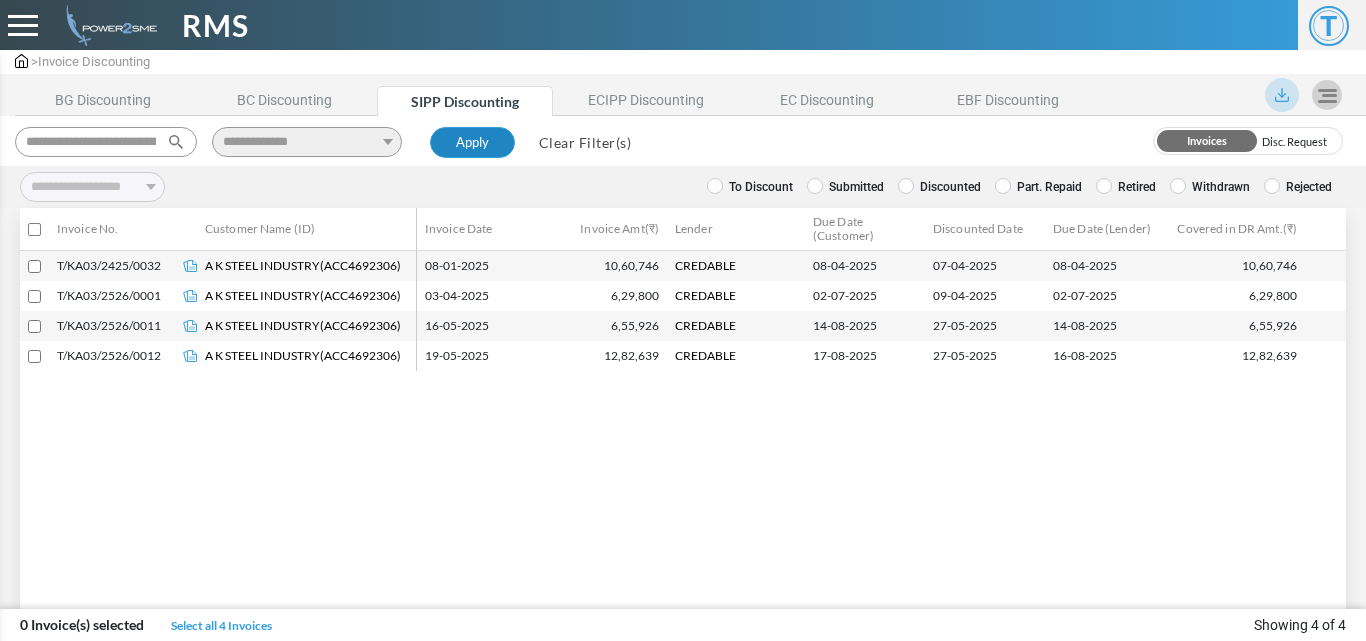 type 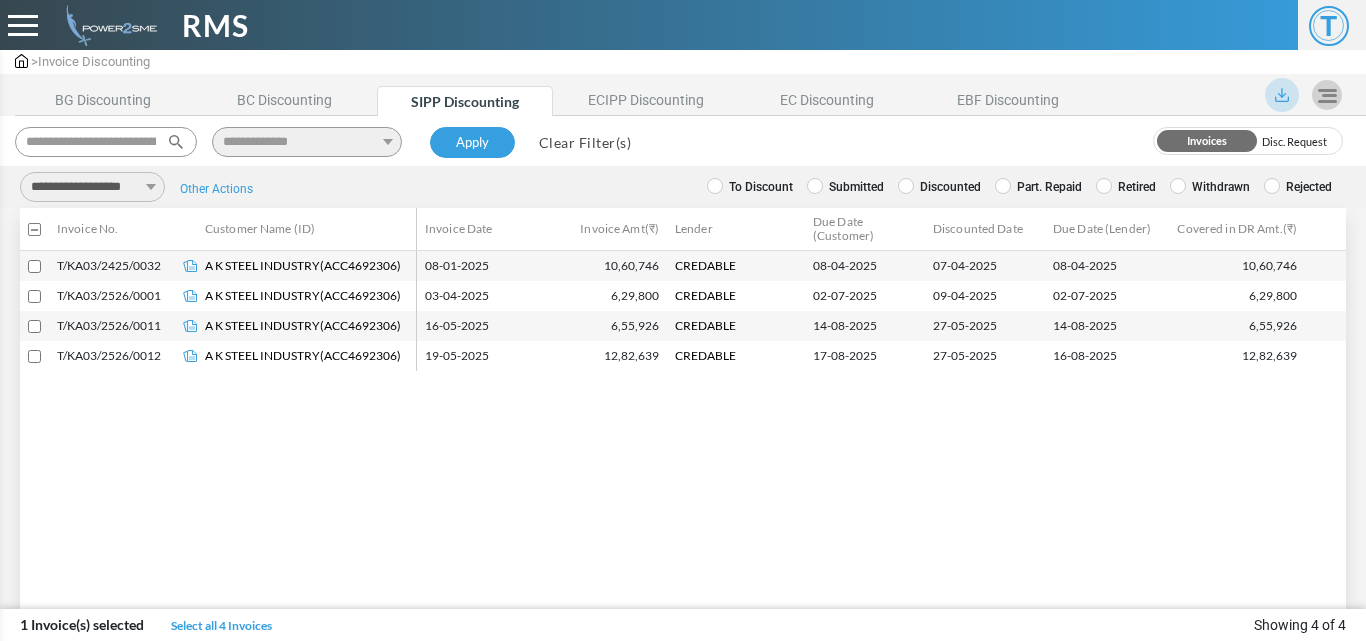 click at bounding box center (34, 266) 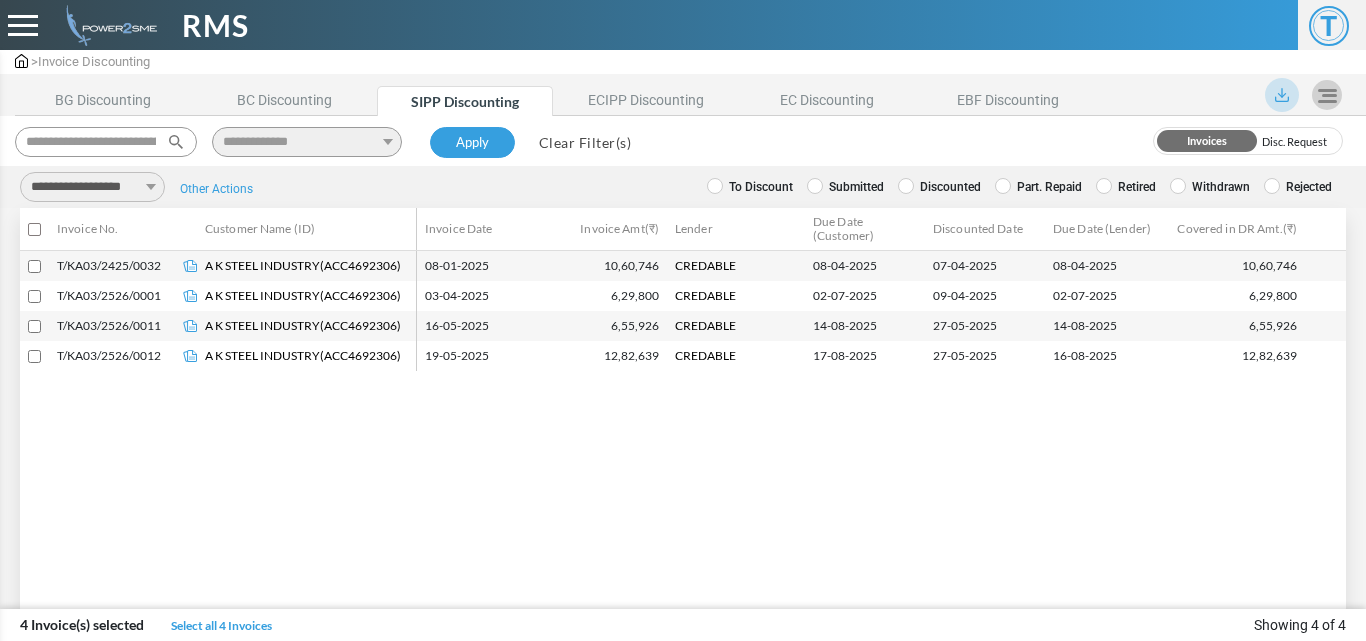 click on "**********" at bounding box center [92, 187] 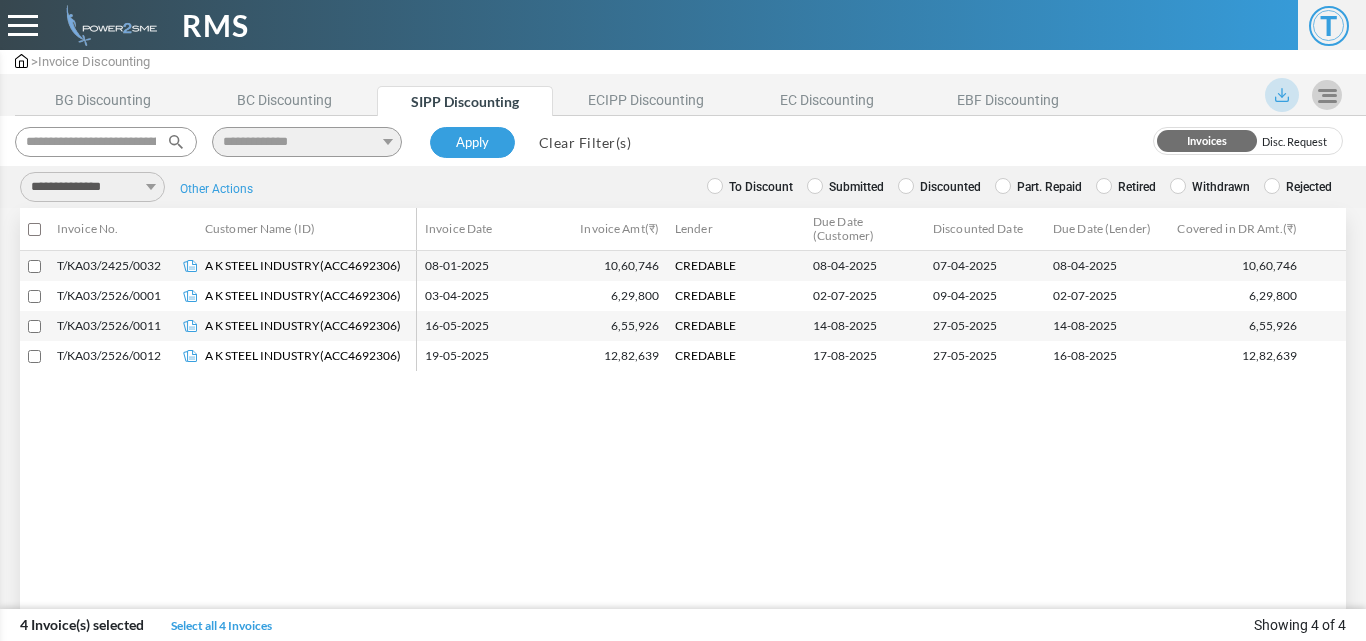 click on "**********" at bounding box center (92, 187) 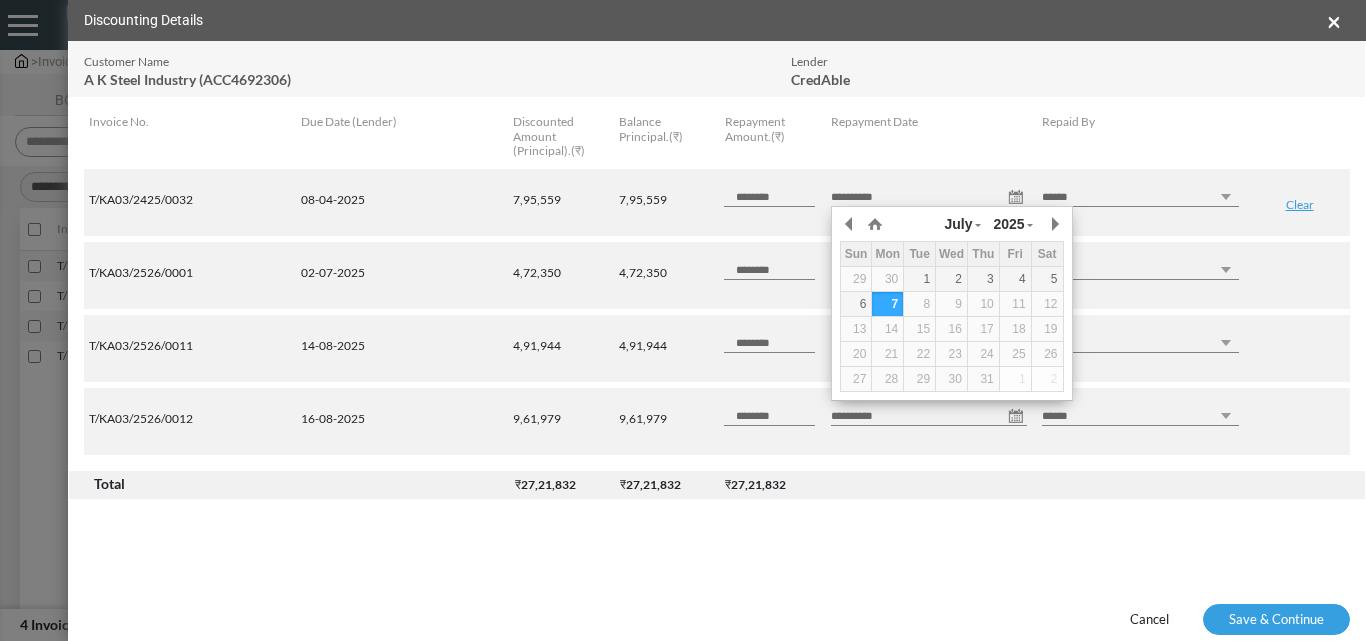 click on "**********" at bounding box center (929, 197) 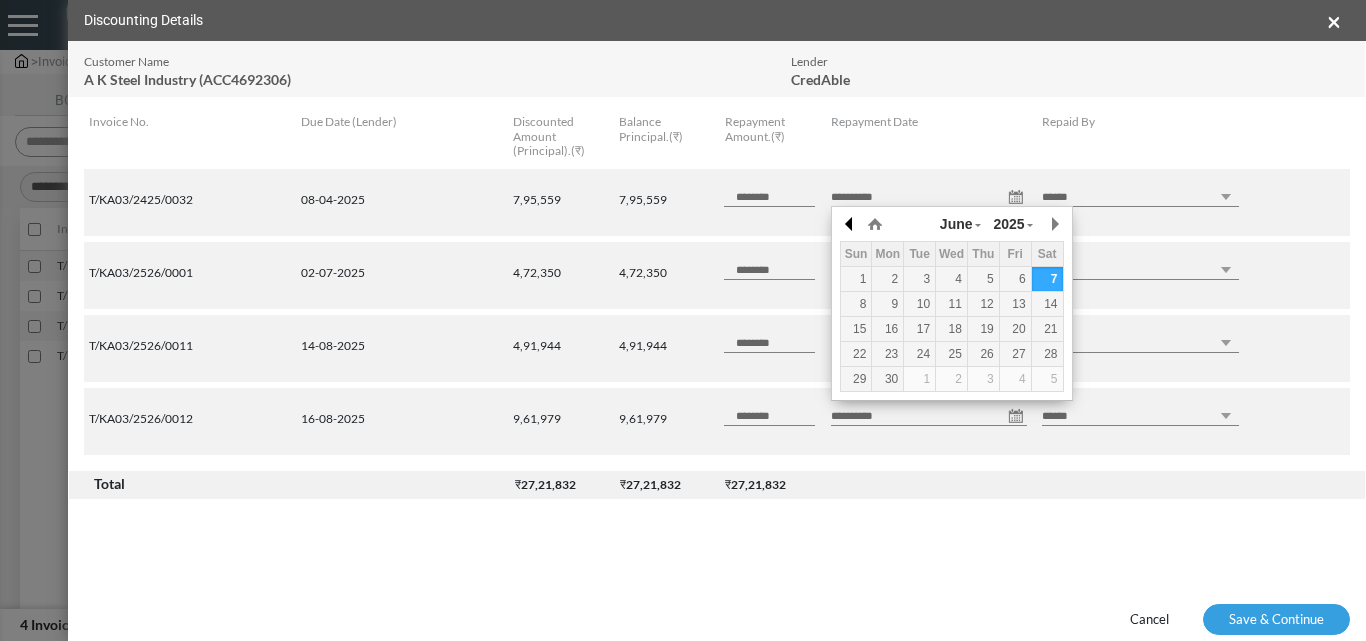 click at bounding box center [0, 0] 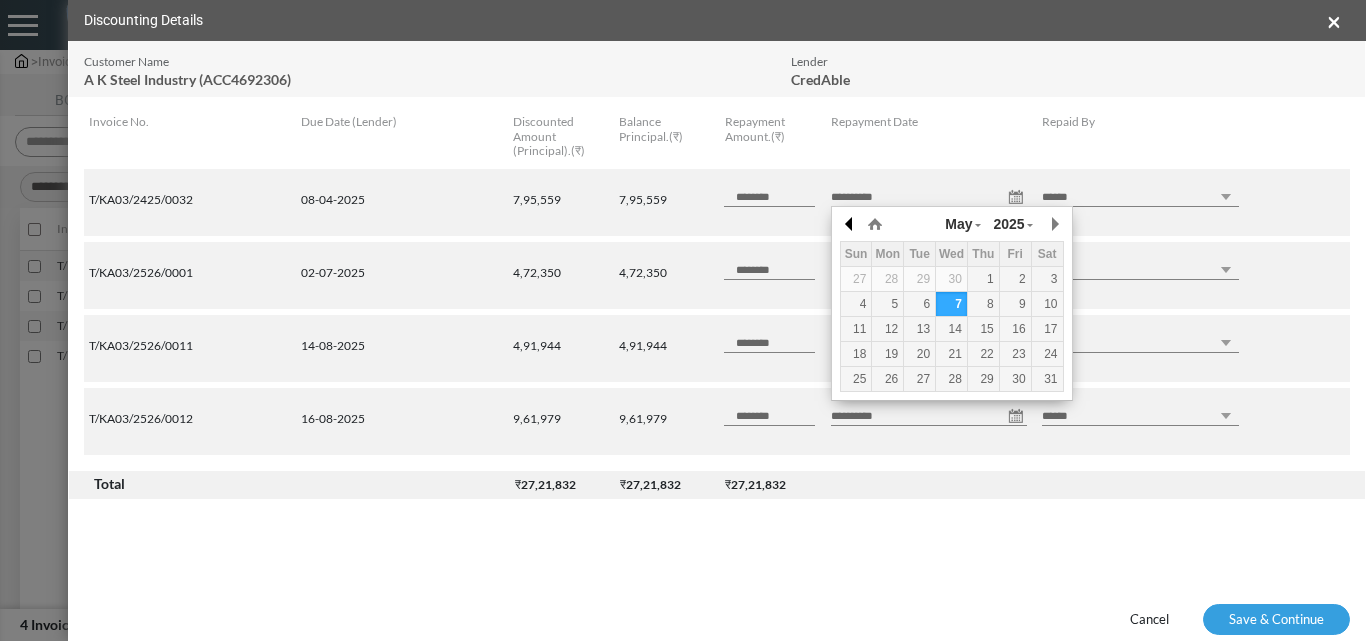 click at bounding box center (0, 0) 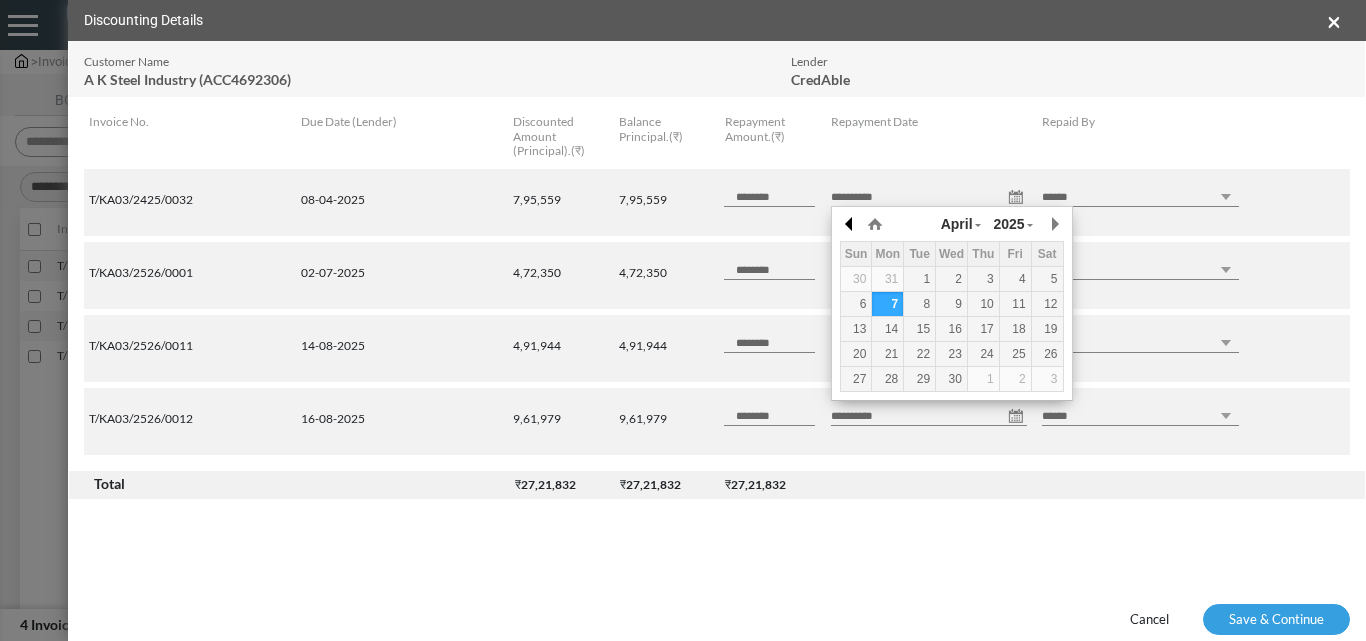 click at bounding box center (0, 0) 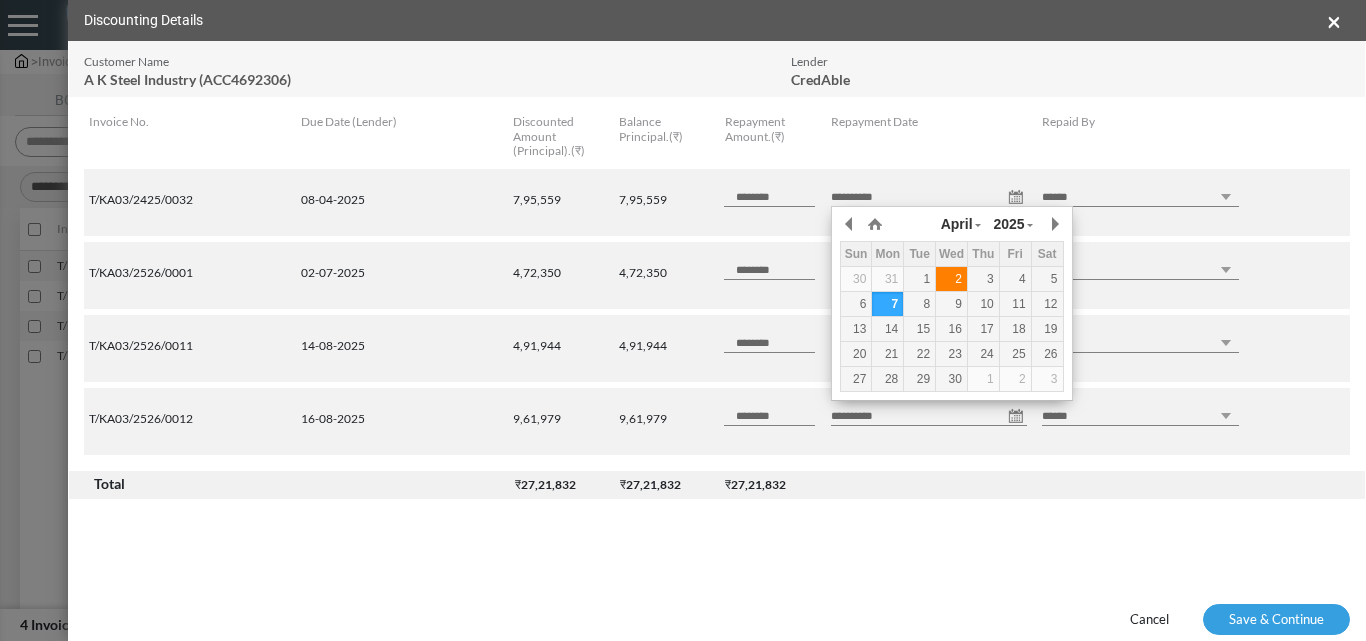 click on "2" at bounding box center [0, 0] 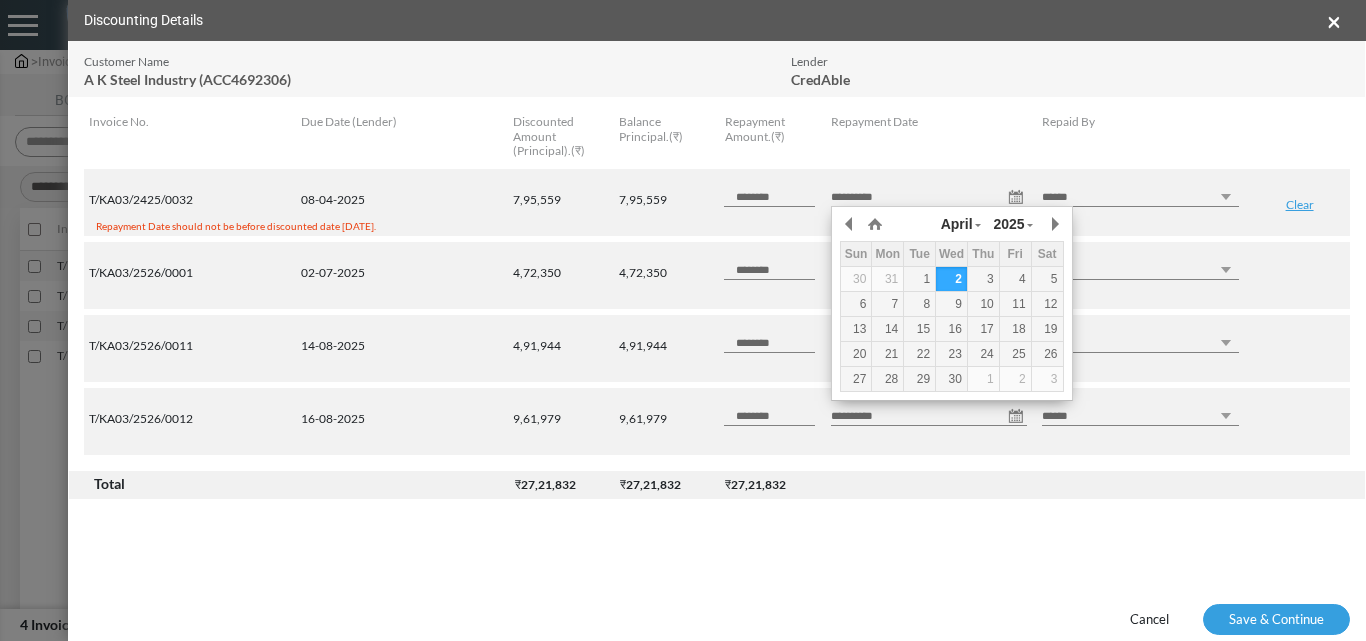 click on "**********" at bounding box center (929, 197) 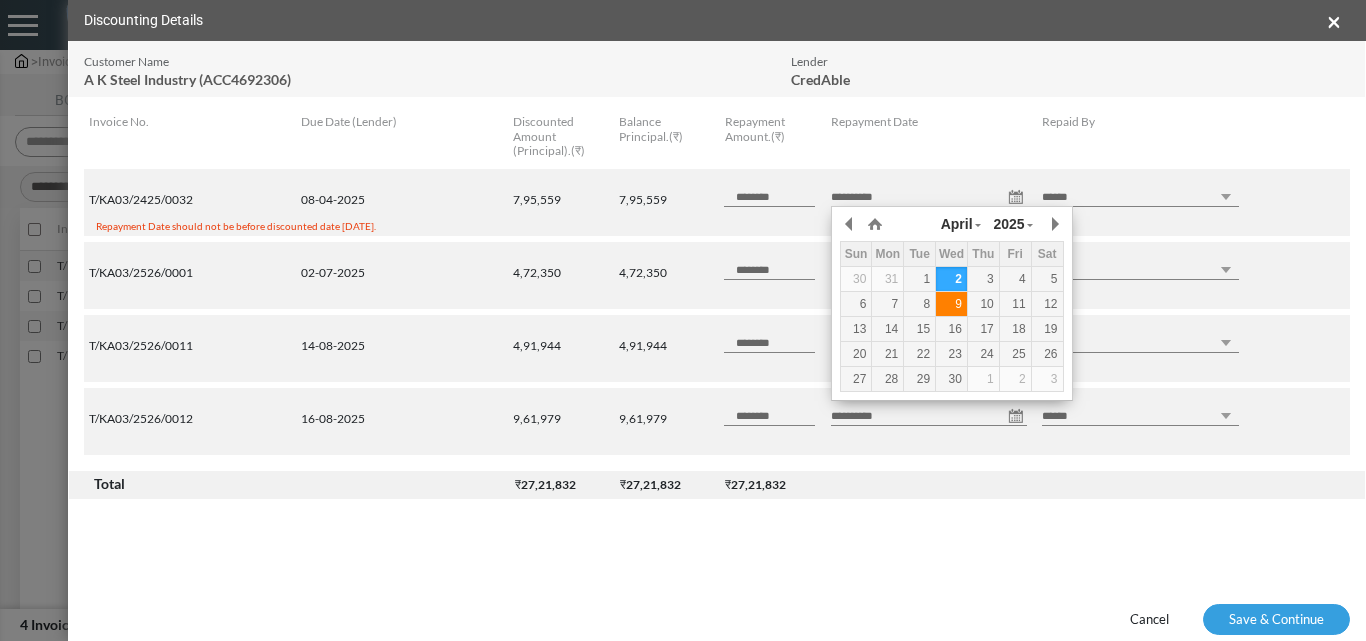 click on "9" at bounding box center (0, 0) 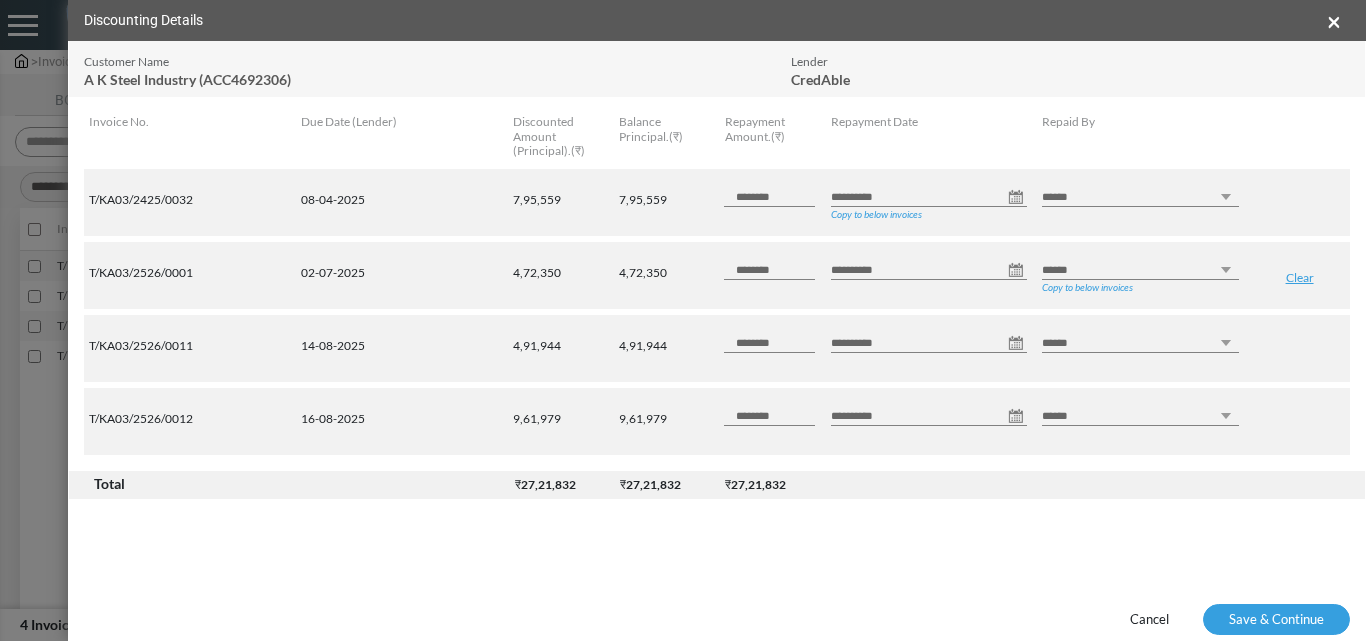 click on "****** *** ********" at bounding box center [1140, 270] 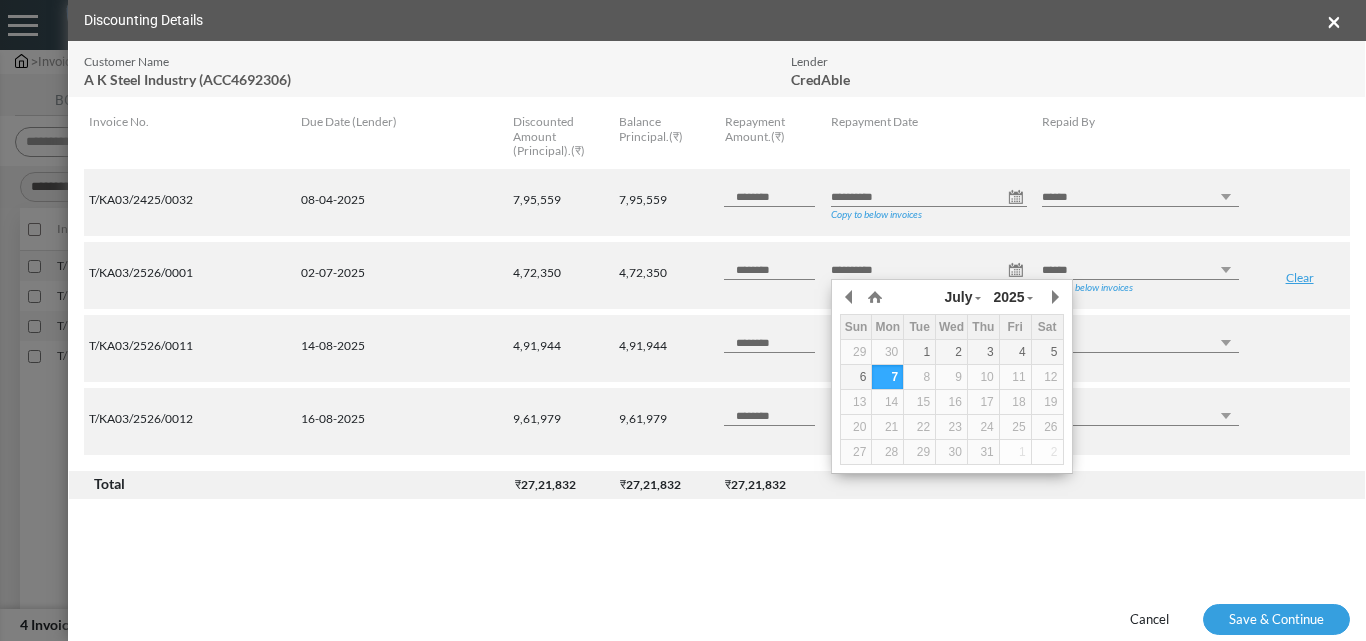 click on "**********" at bounding box center (929, 270) 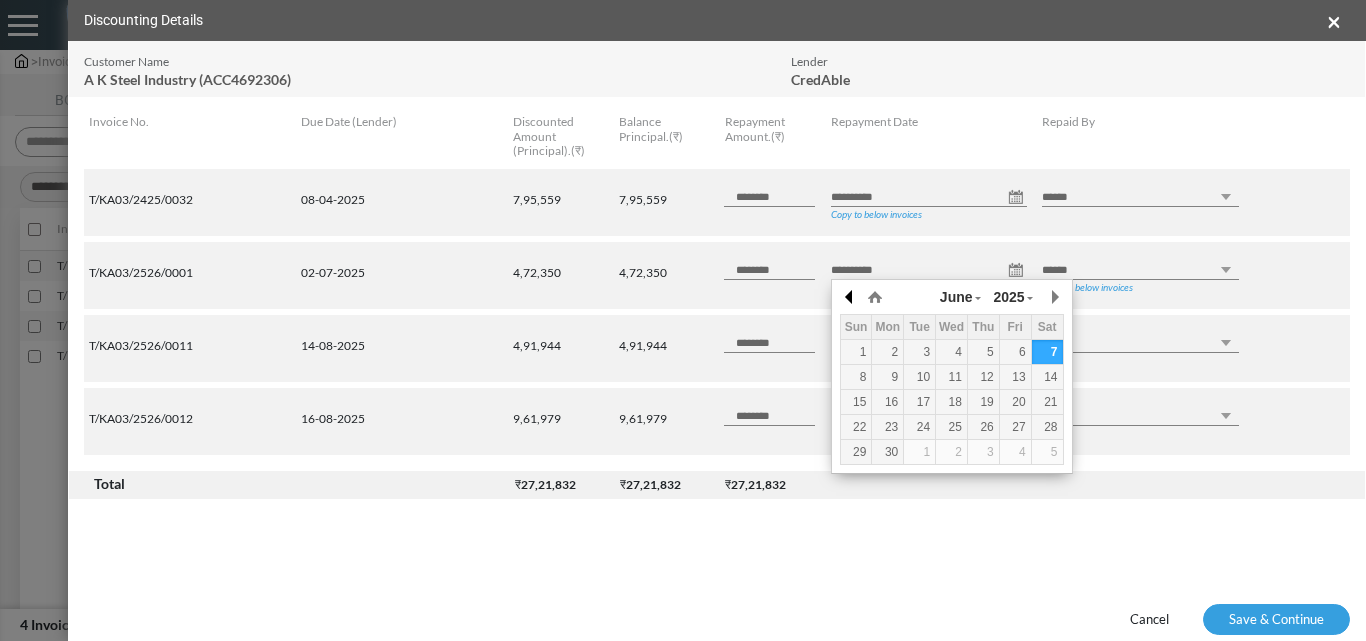 click at bounding box center [0, 0] 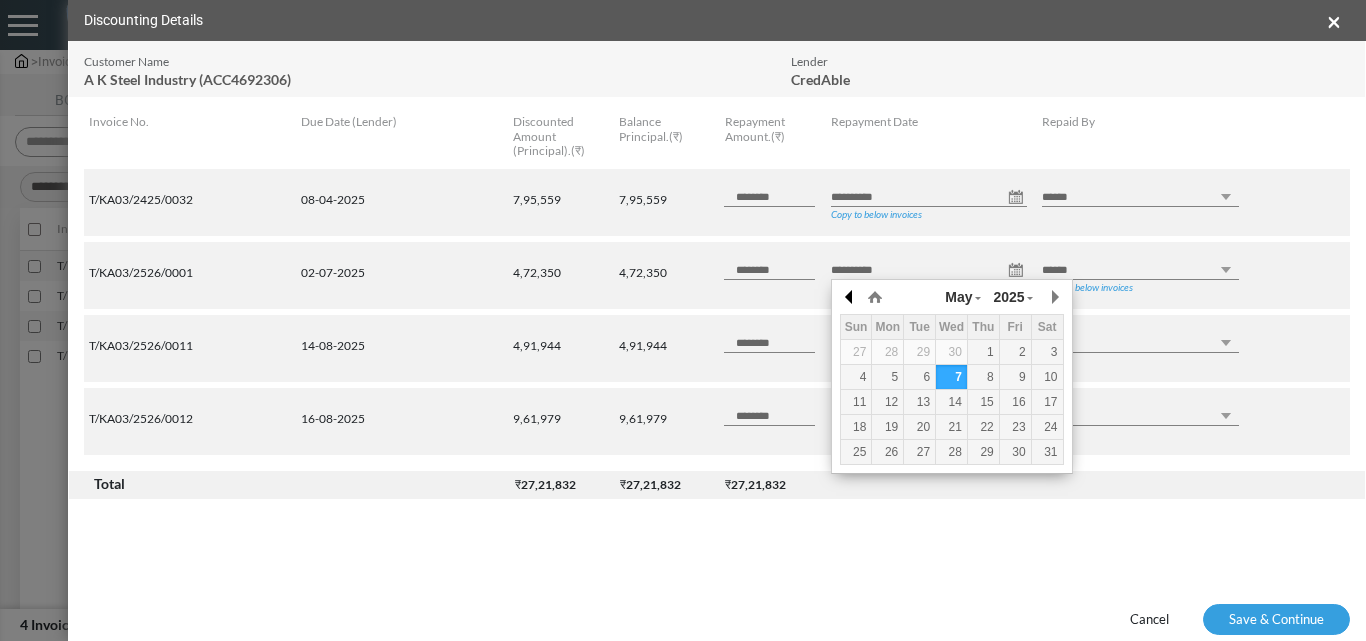 click at bounding box center (0, 0) 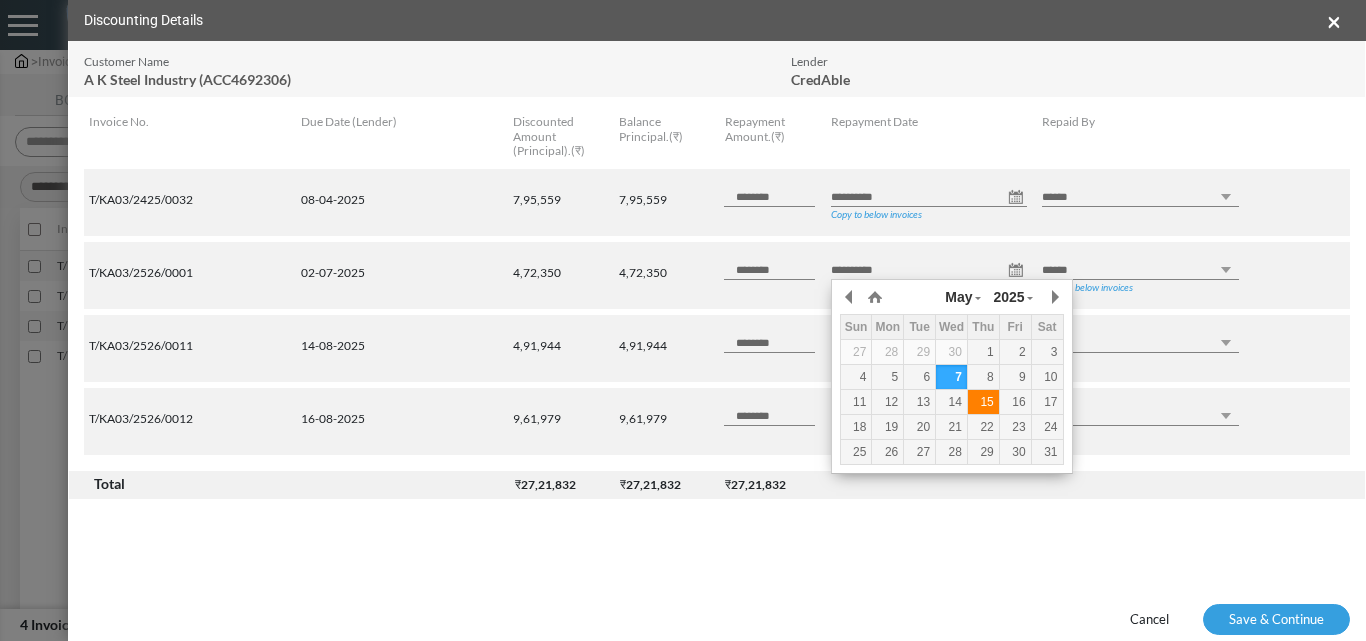 click on "15" at bounding box center (0, 0) 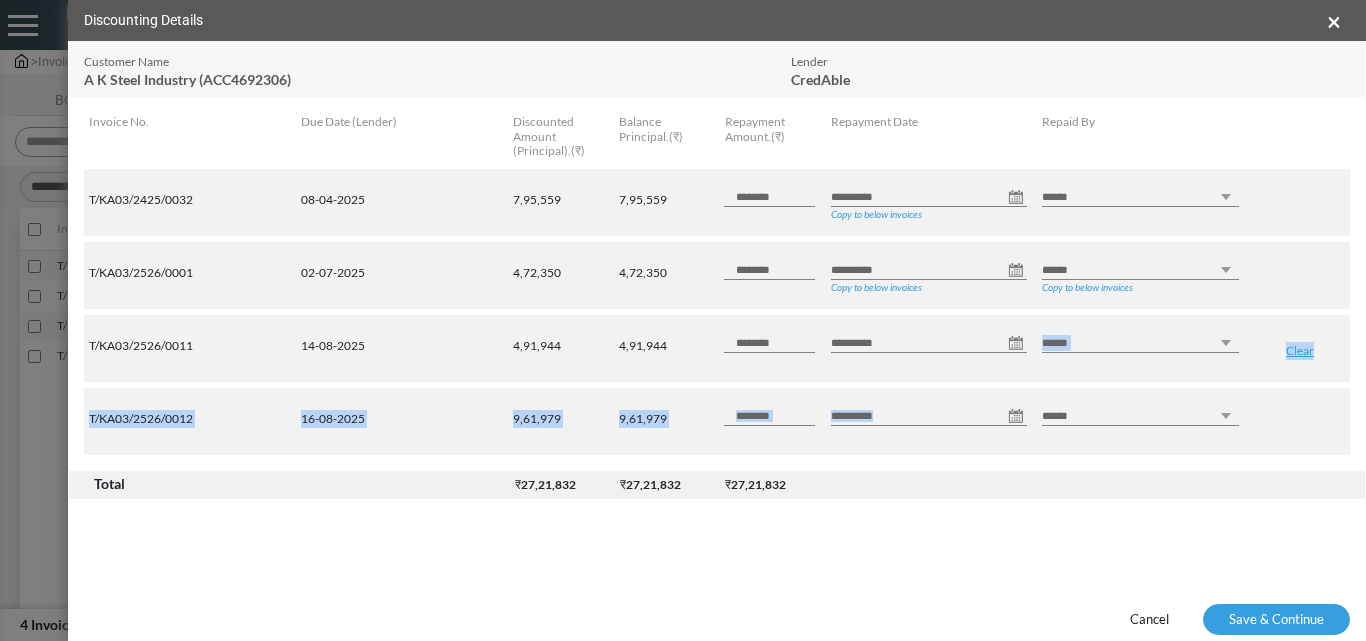 drag, startPoint x: 1087, startPoint y: 389, endPoint x: 1013, endPoint y: 340, distance: 88.752464 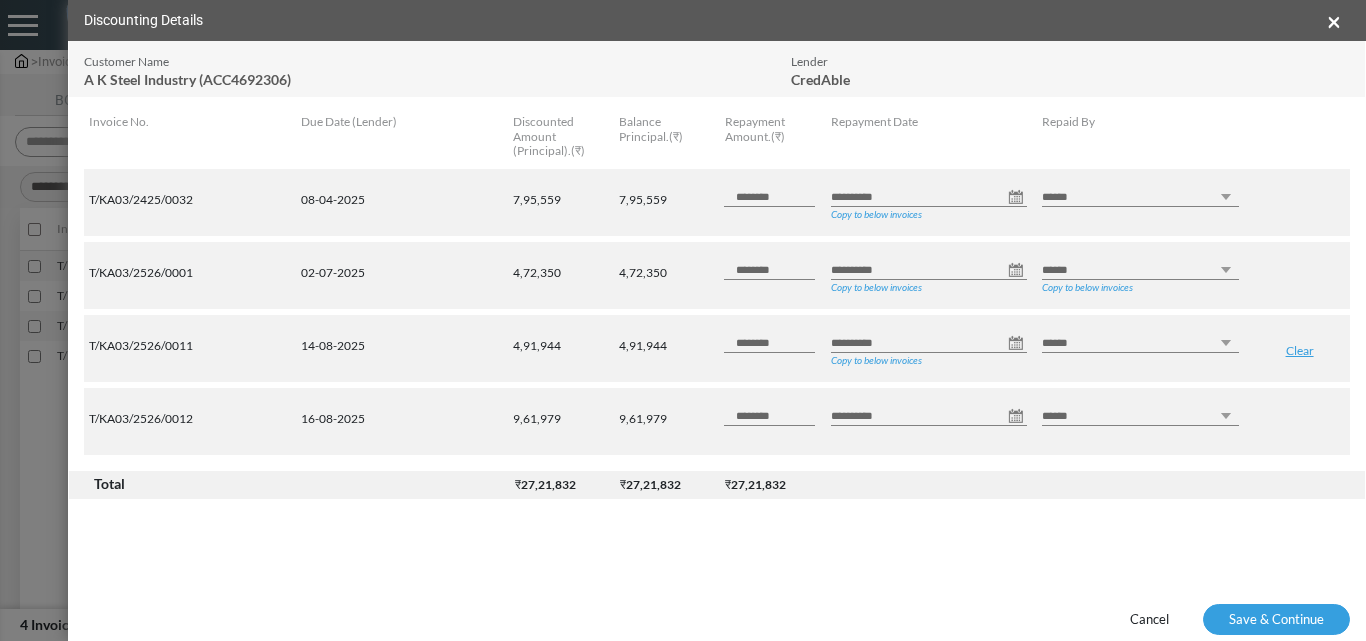 click on "**********" at bounding box center (929, 343) 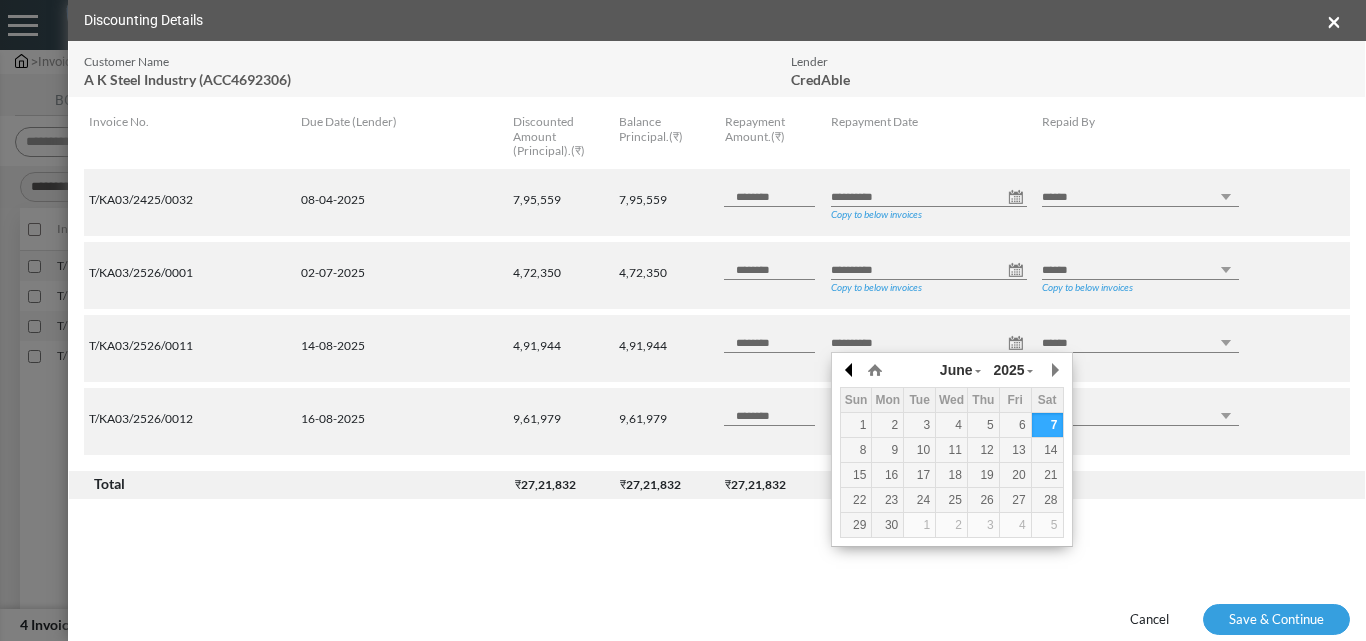 click at bounding box center (0, 0) 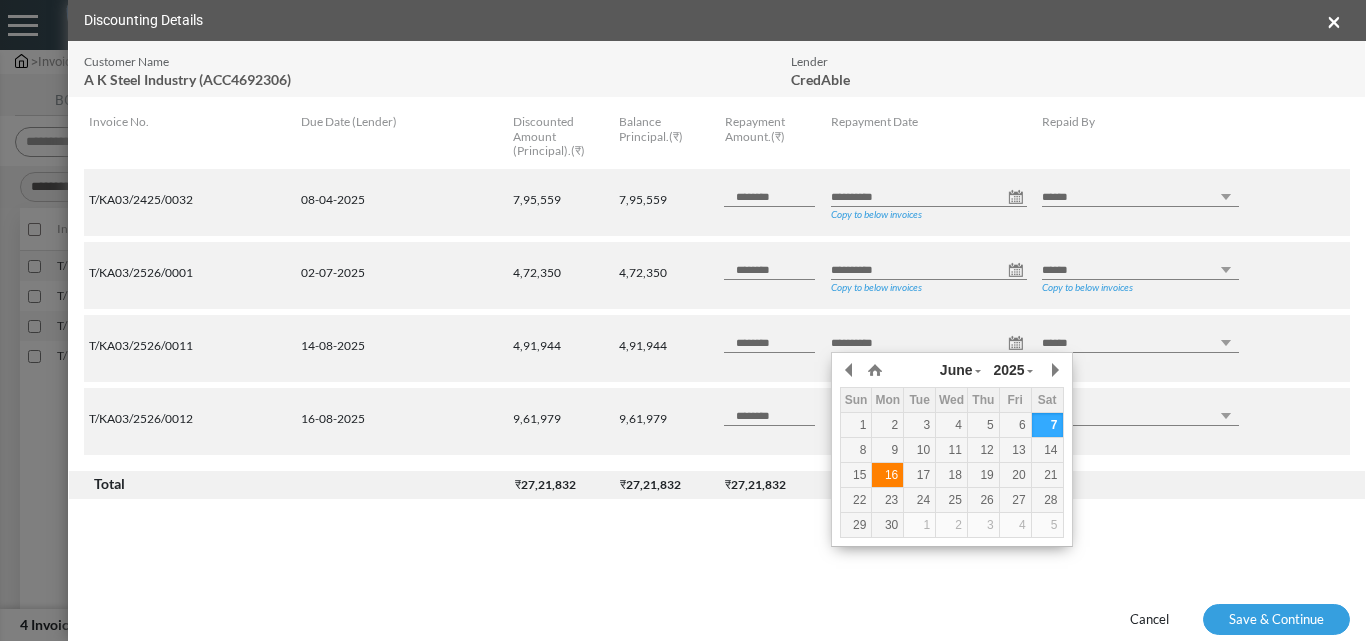 click on "16" at bounding box center [0, 0] 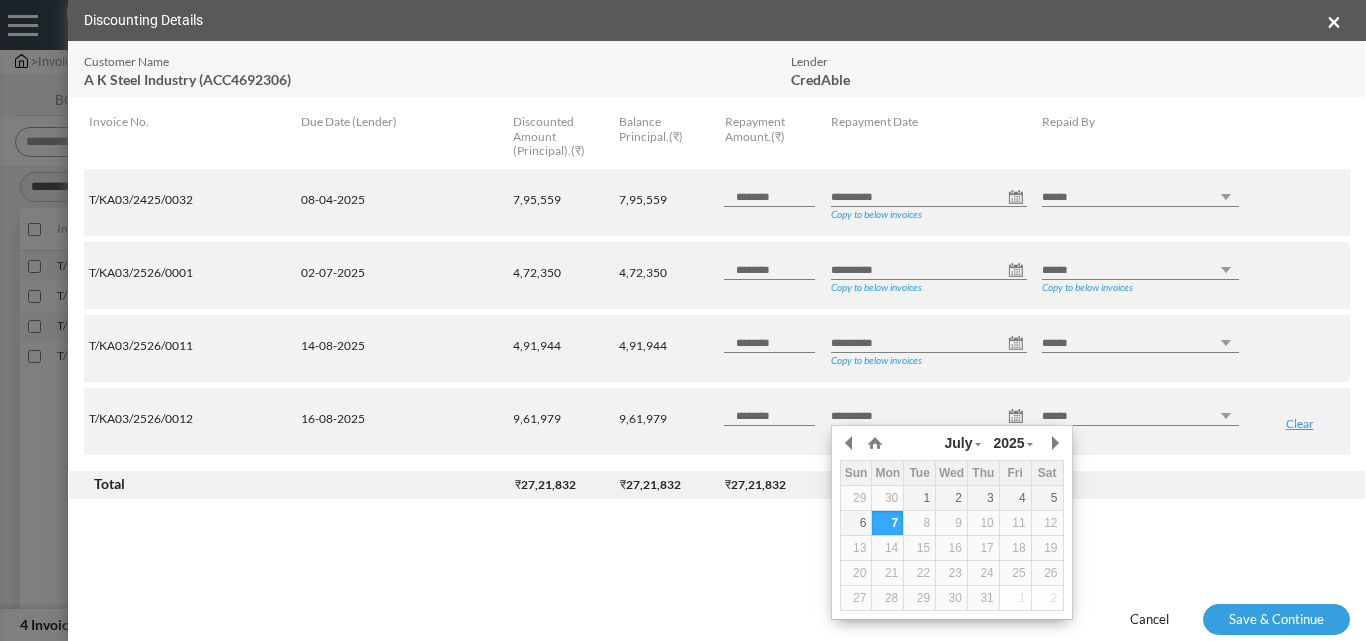 click on "**********" at bounding box center [929, 416] 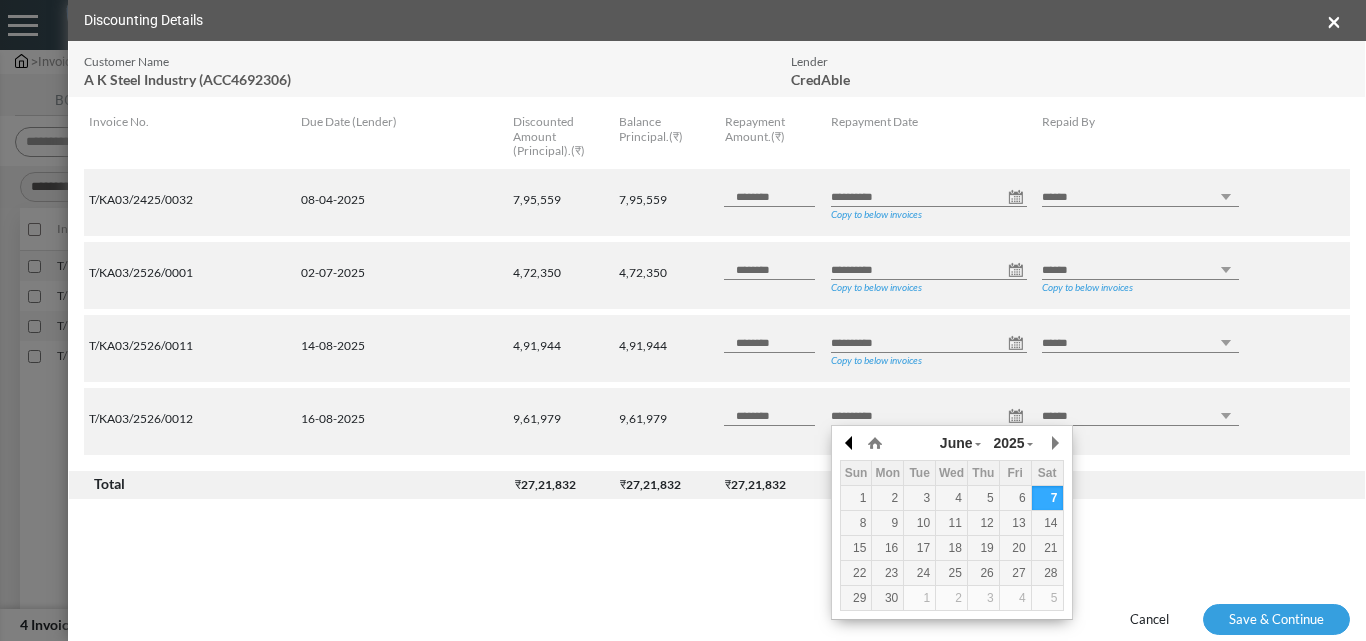click at bounding box center (0, 0) 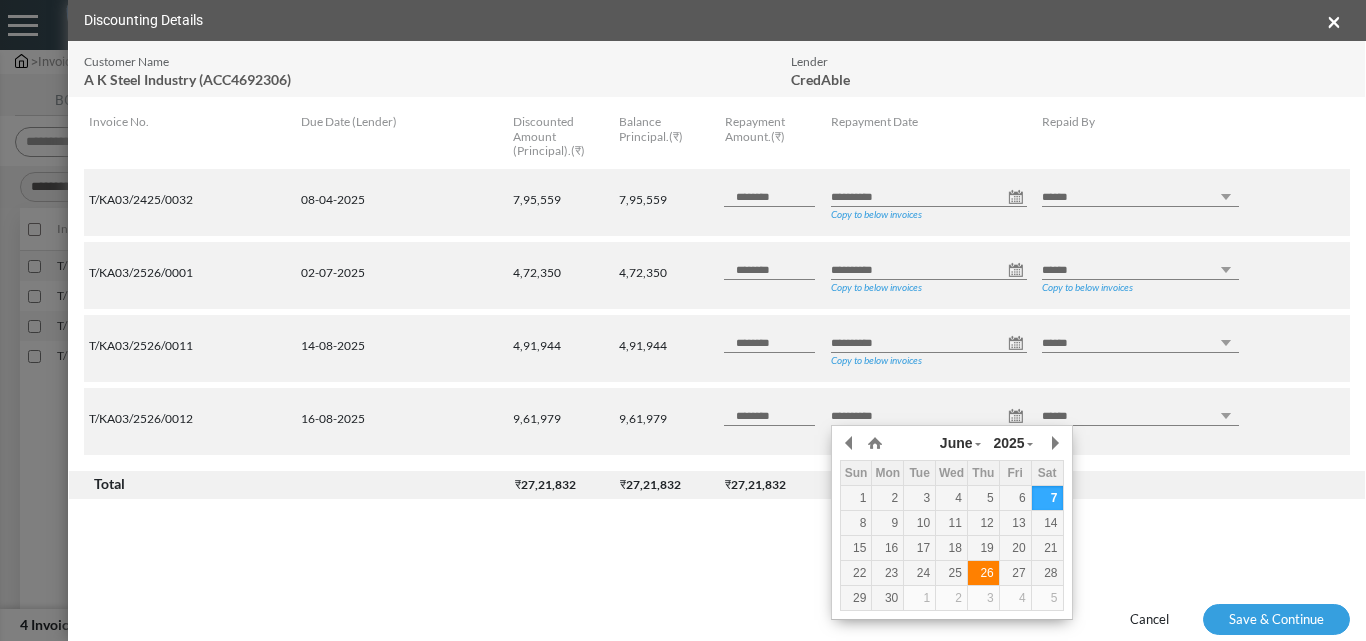 click on "26" at bounding box center (0, 0) 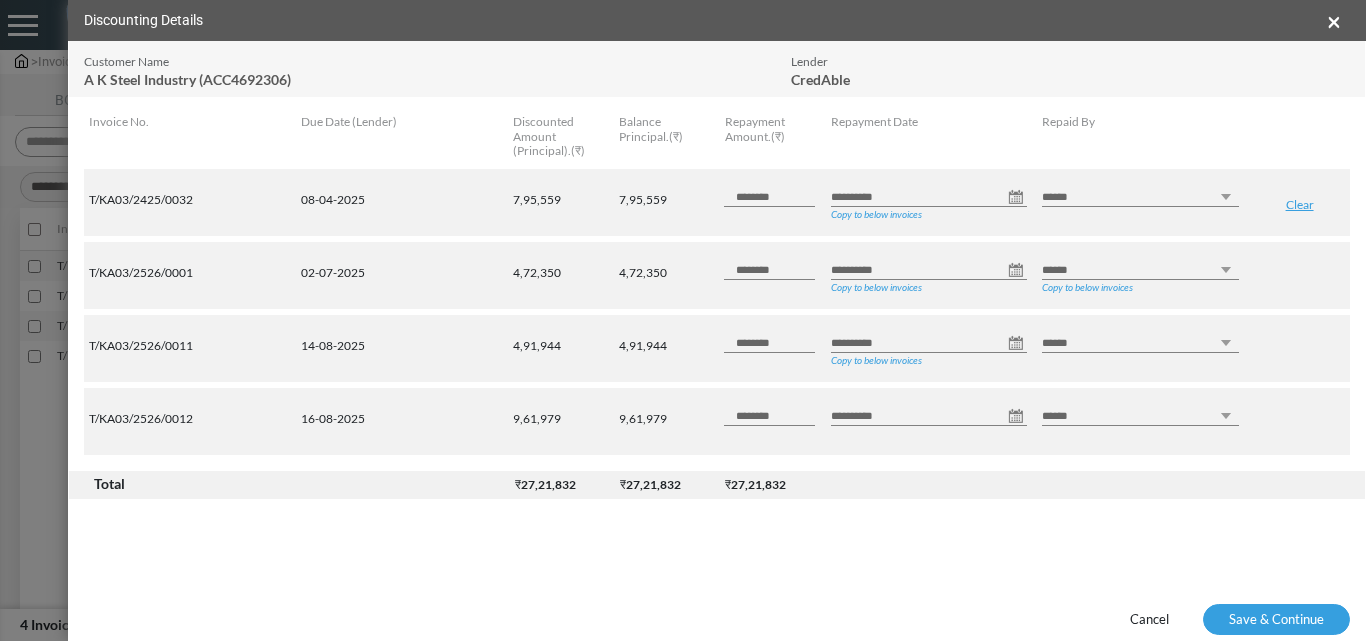 click on "**********" at bounding box center (717, 202) 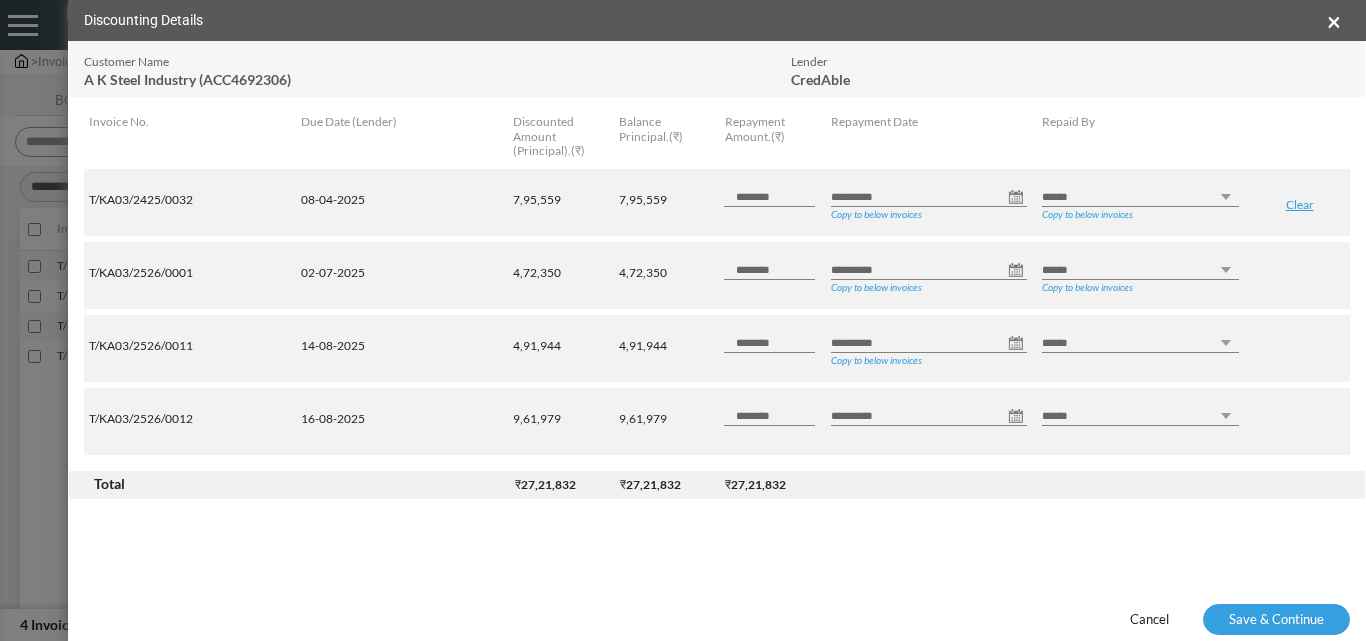 click on "****** *** ********" at bounding box center (1140, 197) 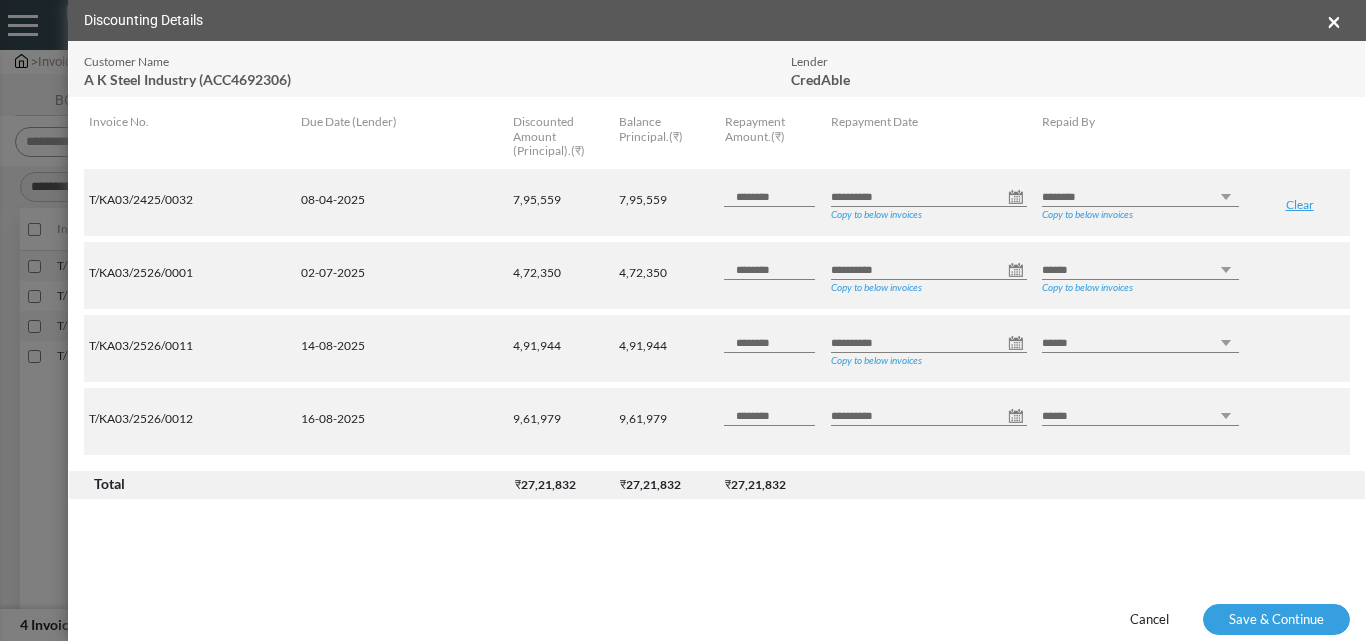 click on "****** *** ********" at bounding box center [1140, 197] 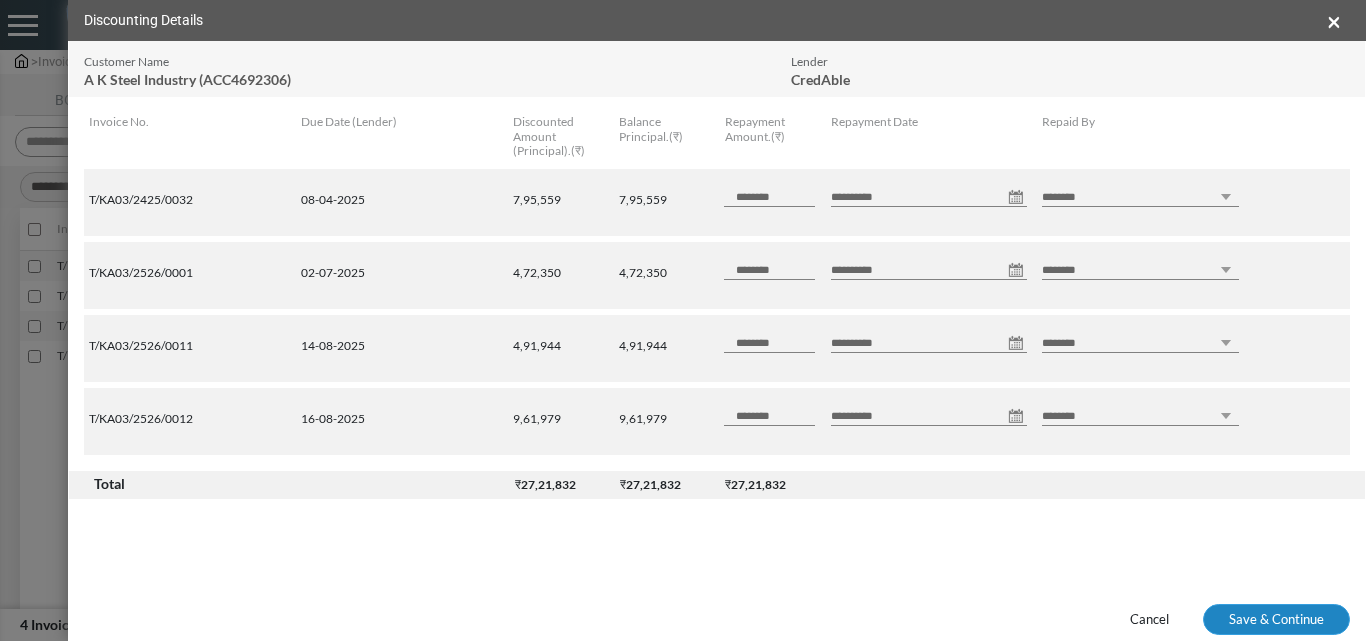 click on "Save & Continue" at bounding box center [1276, 620] 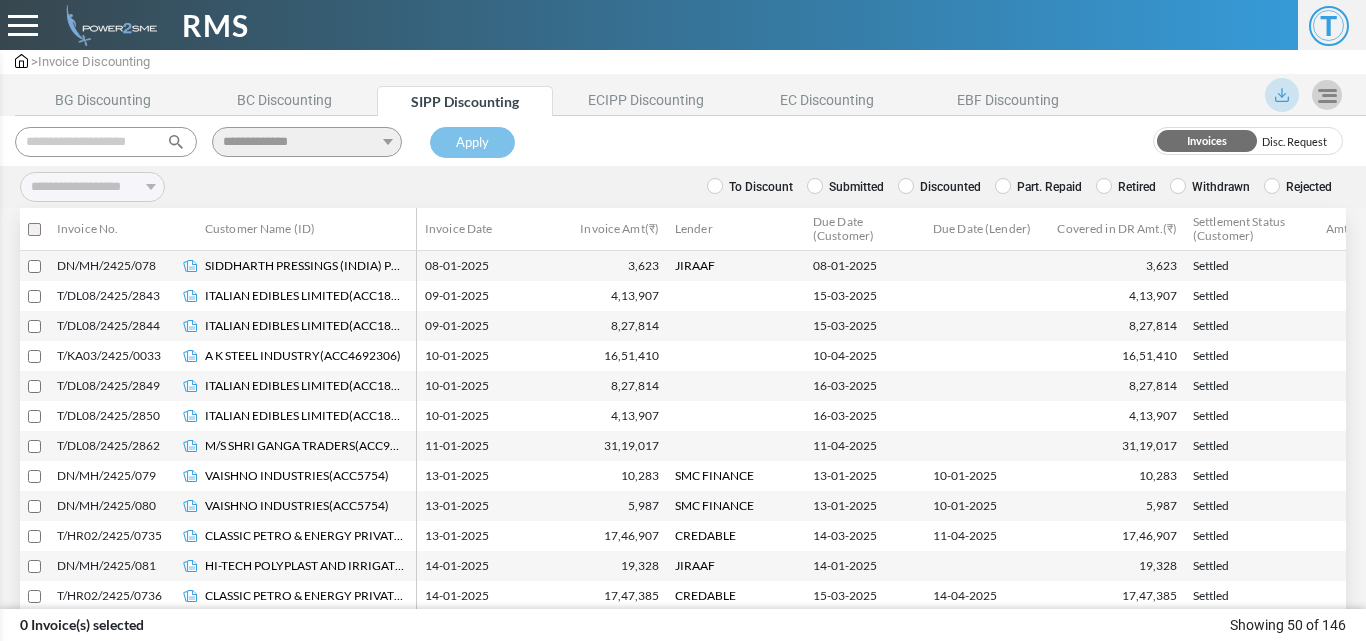 scroll, scrollTop: 0, scrollLeft: 0, axis: both 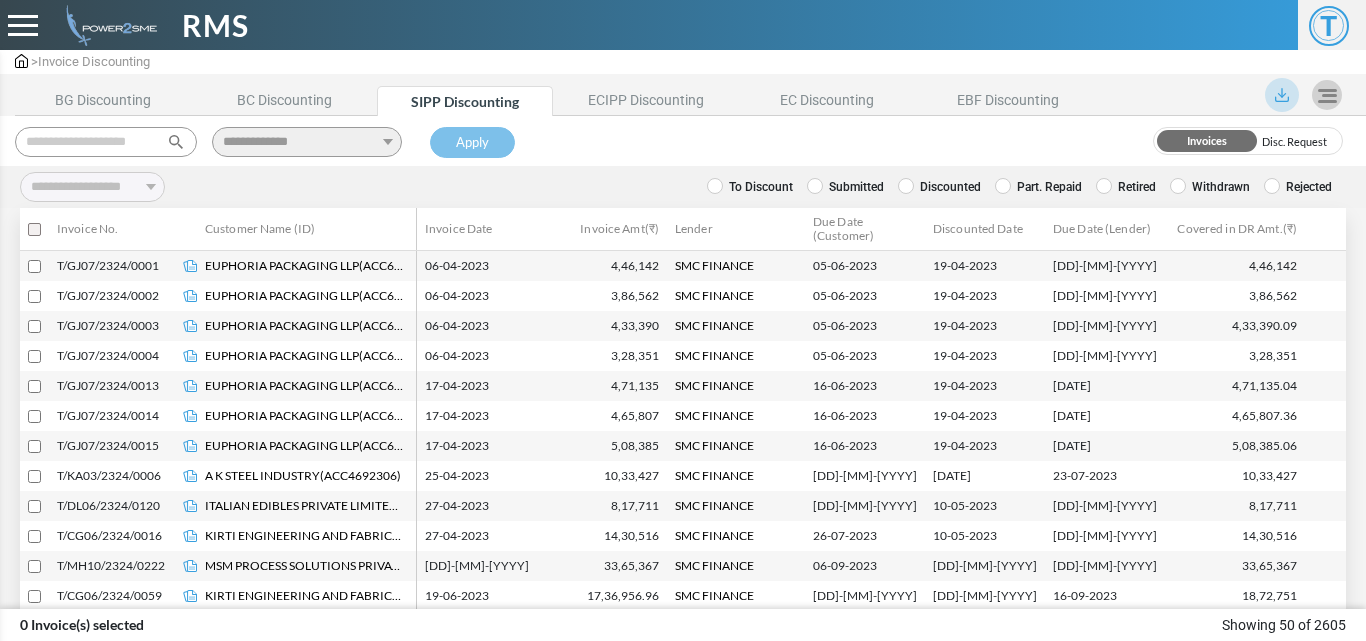 click at bounding box center (106, 142) 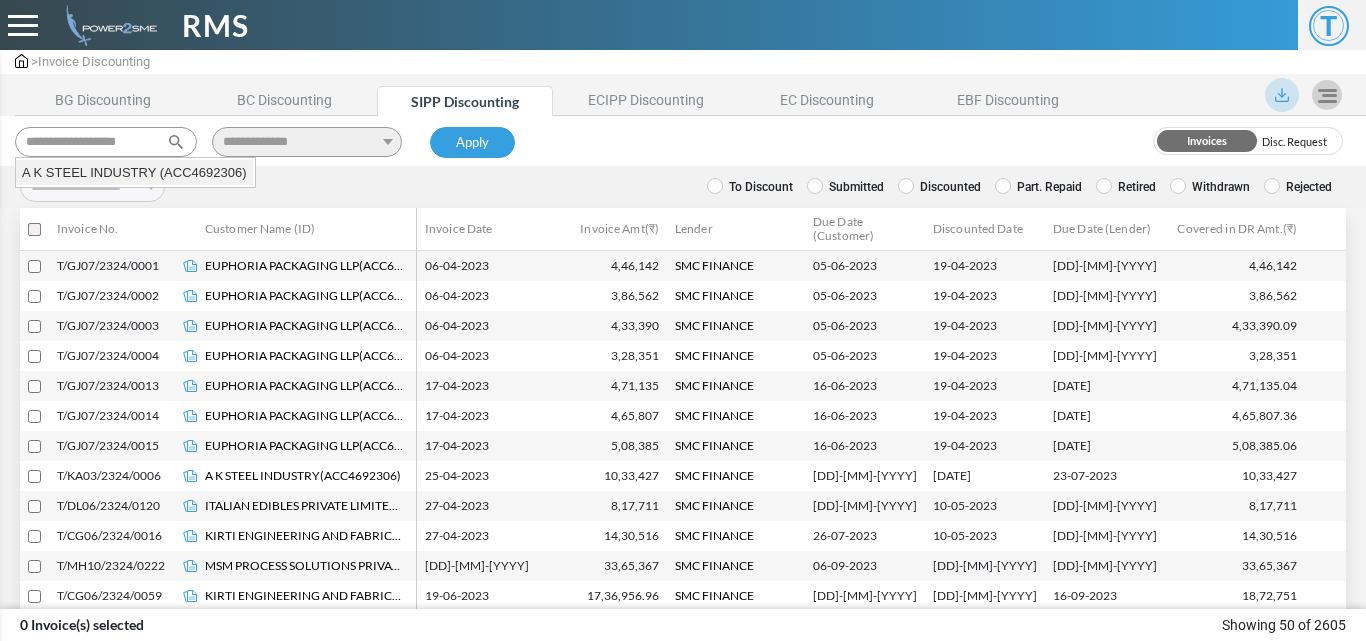 click on "A K STEEL INDUSTRY (ACC4692306)" at bounding box center (134, 173) 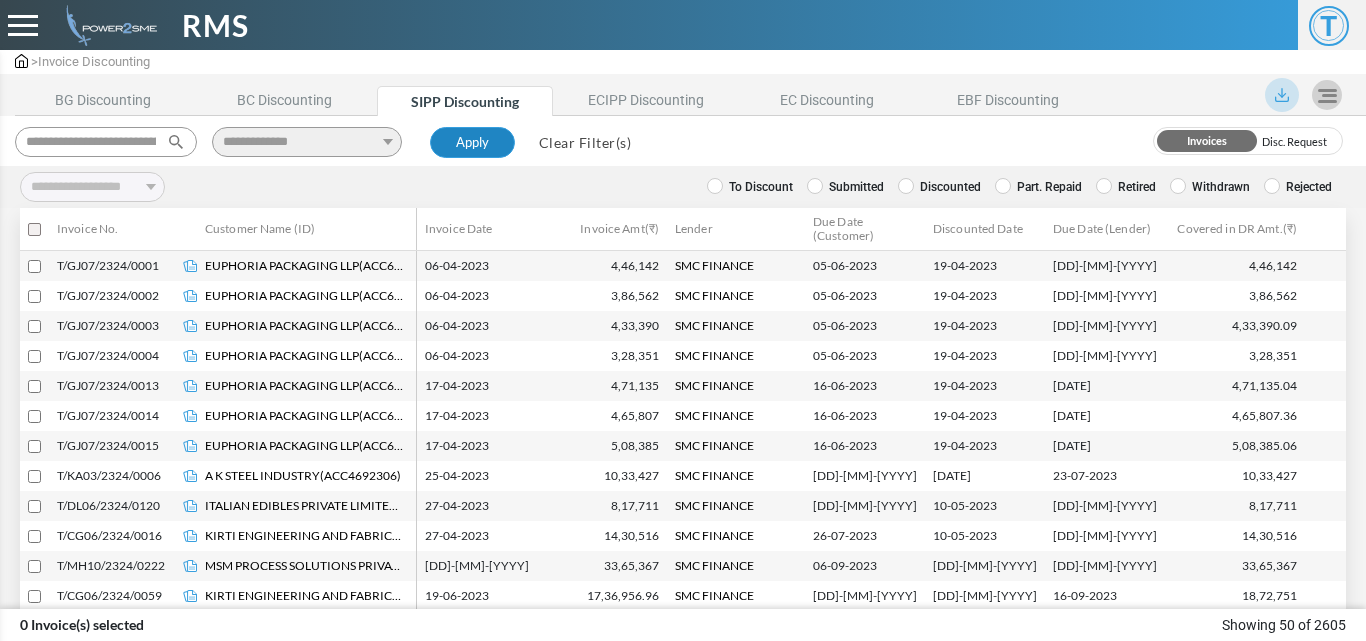 type on "**********" 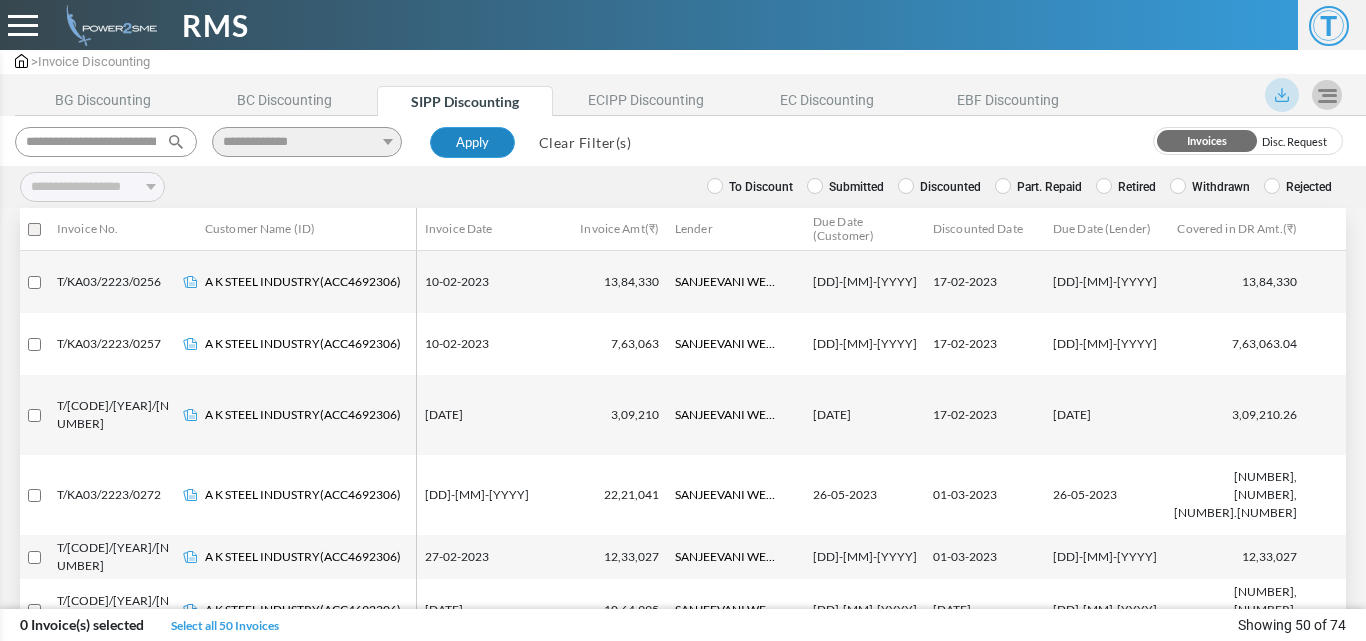 scroll, scrollTop: 124, scrollLeft: 0, axis: vertical 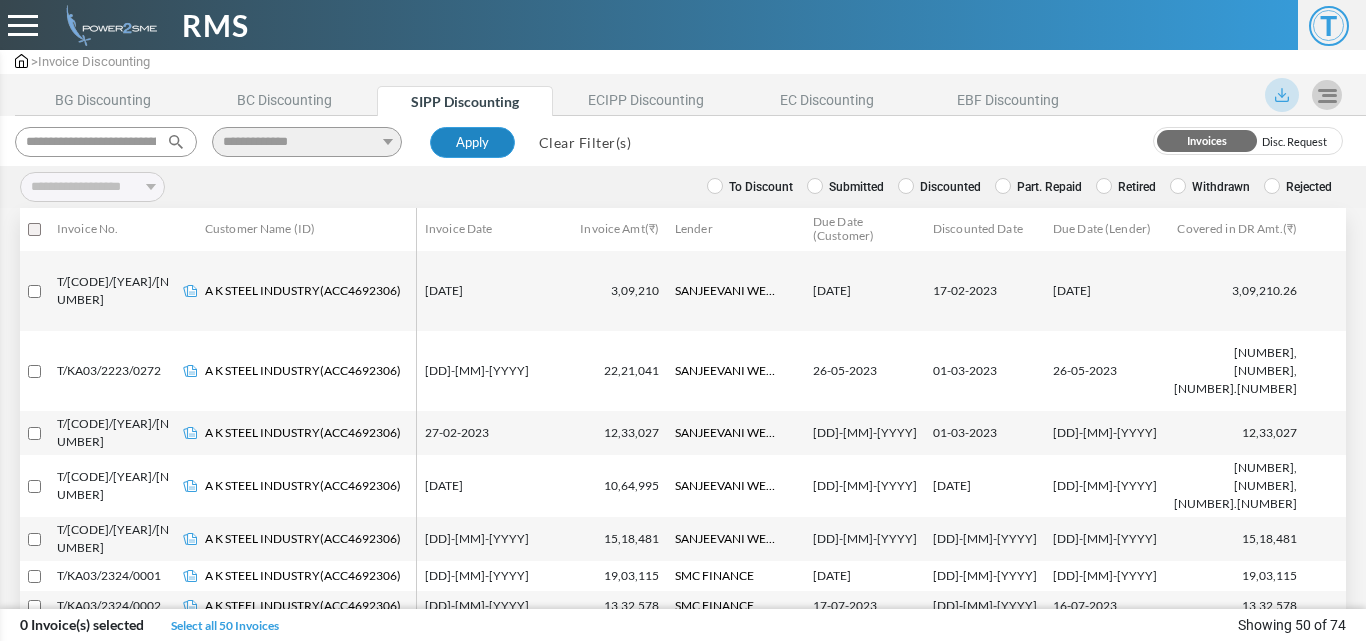 type 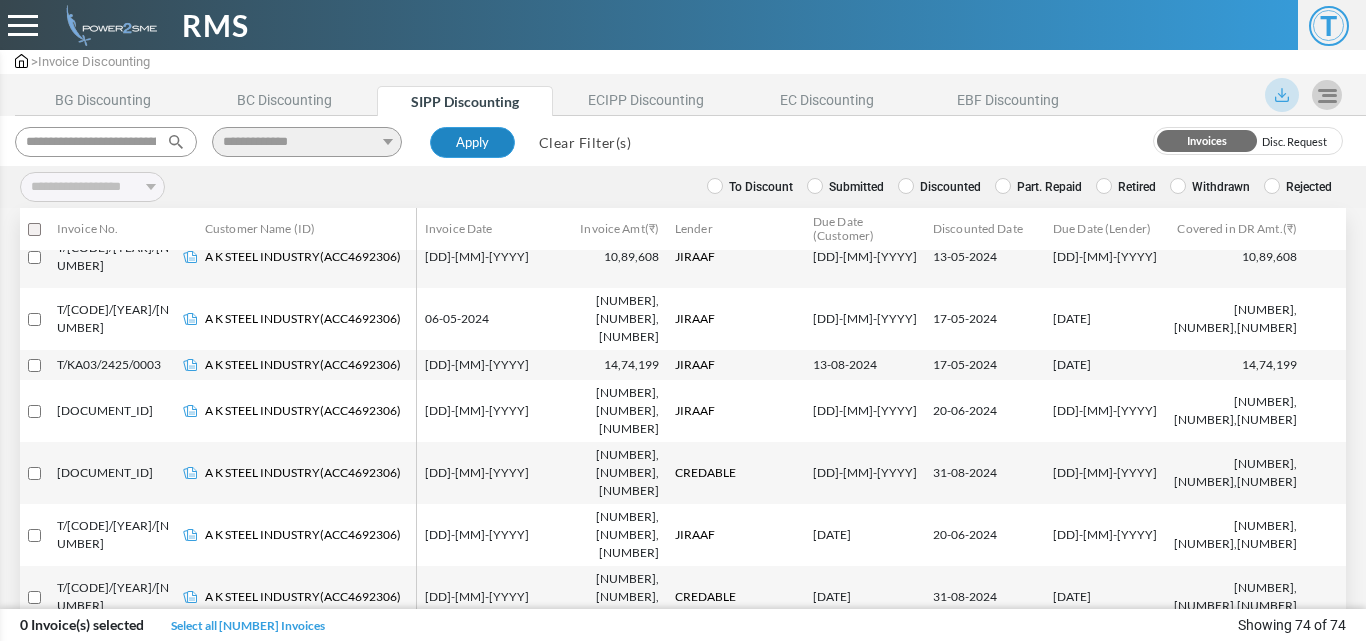 scroll, scrollTop: 1679, scrollLeft: 0, axis: vertical 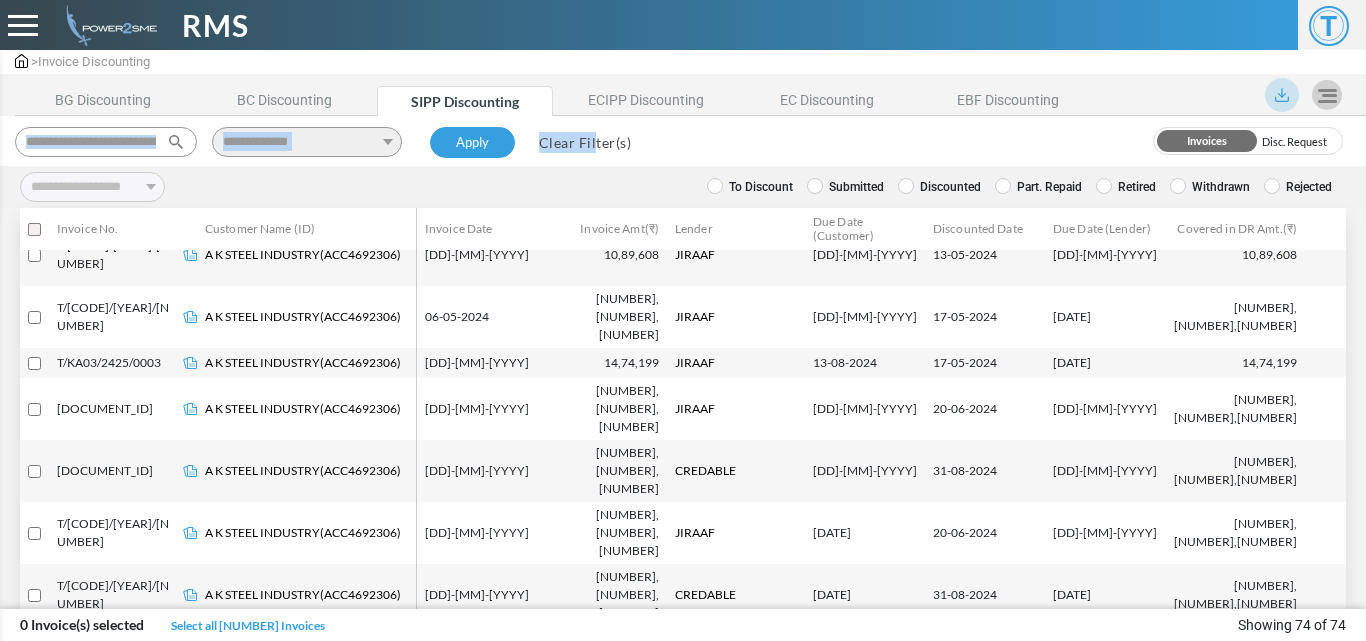 click on "**********" at bounding box center [326, 138] 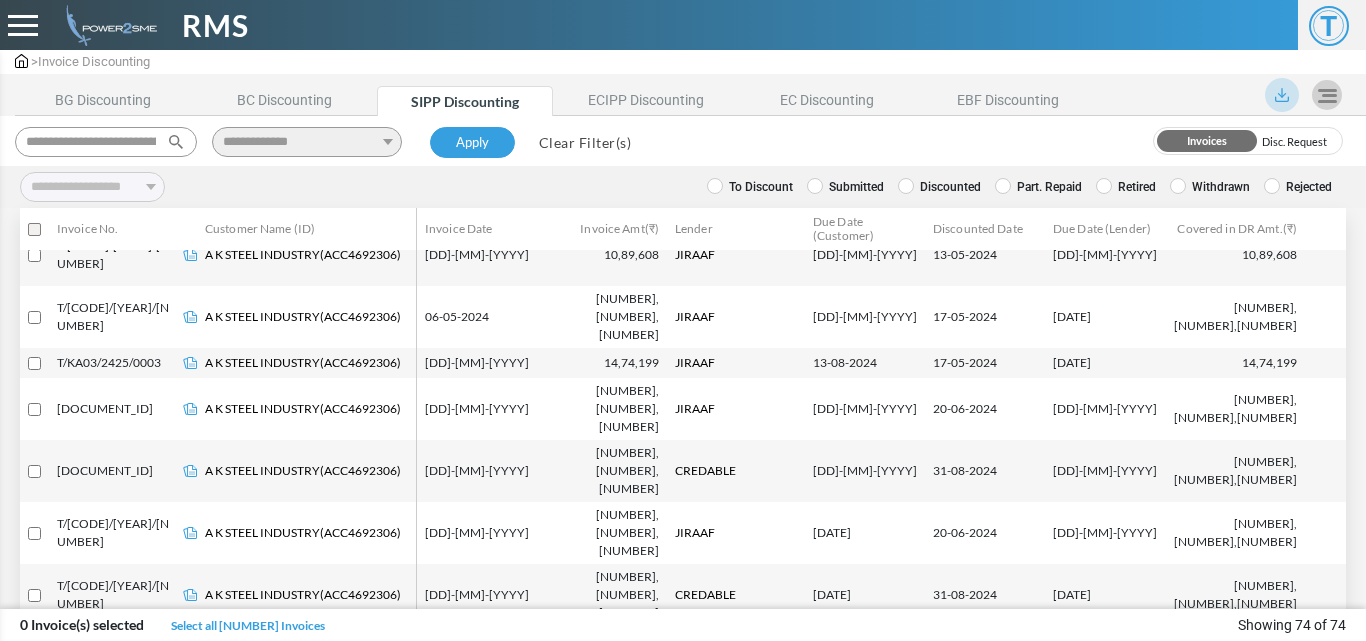 click on "Clear Filter(s)" at bounding box center [585, 142] 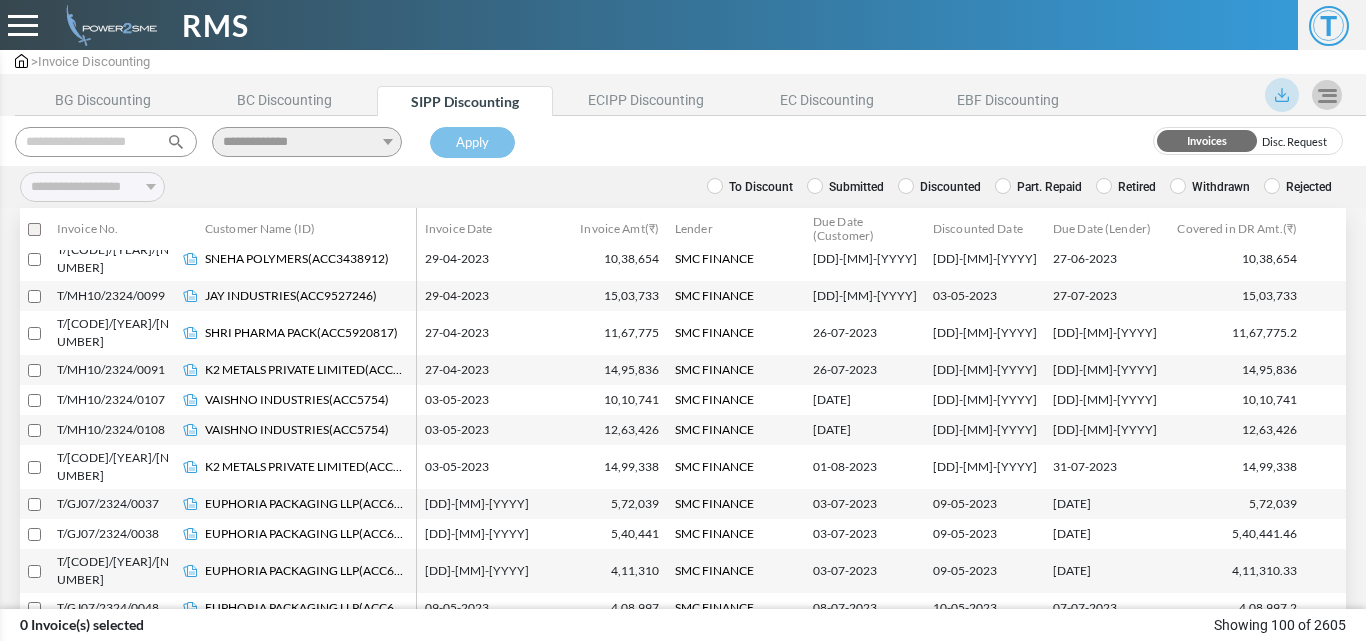scroll, scrollTop: 1679, scrollLeft: 0, axis: vertical 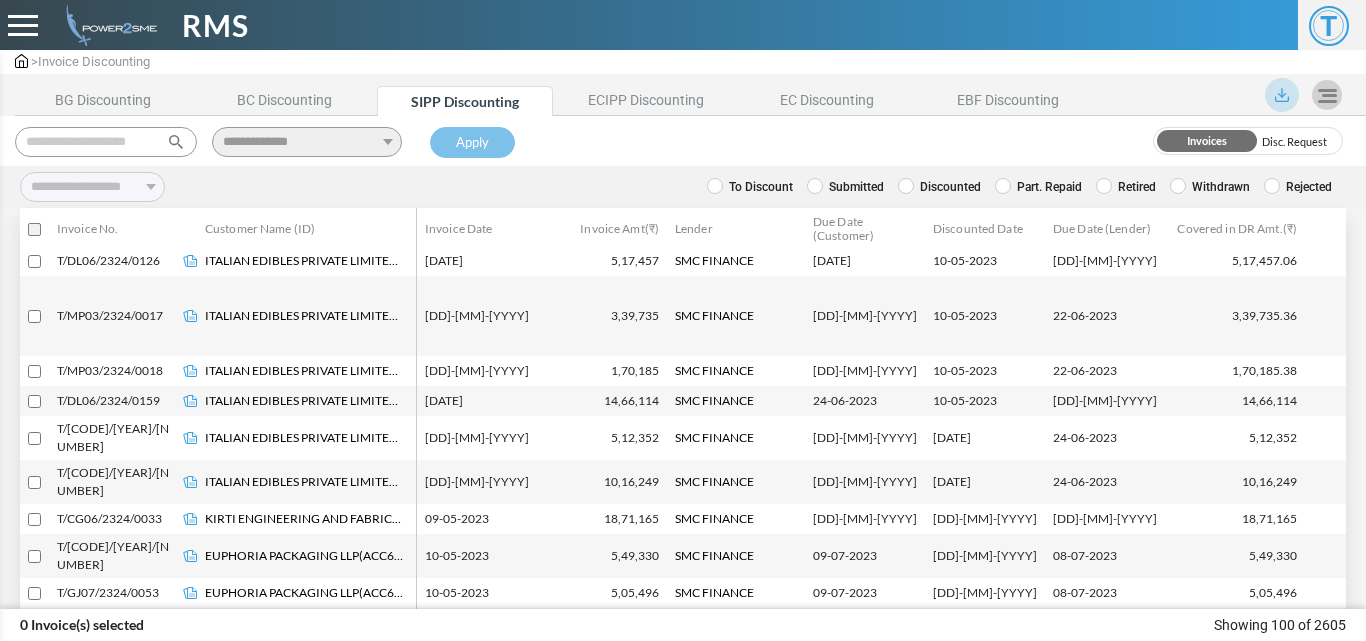 click at bounding box center (106, 142) 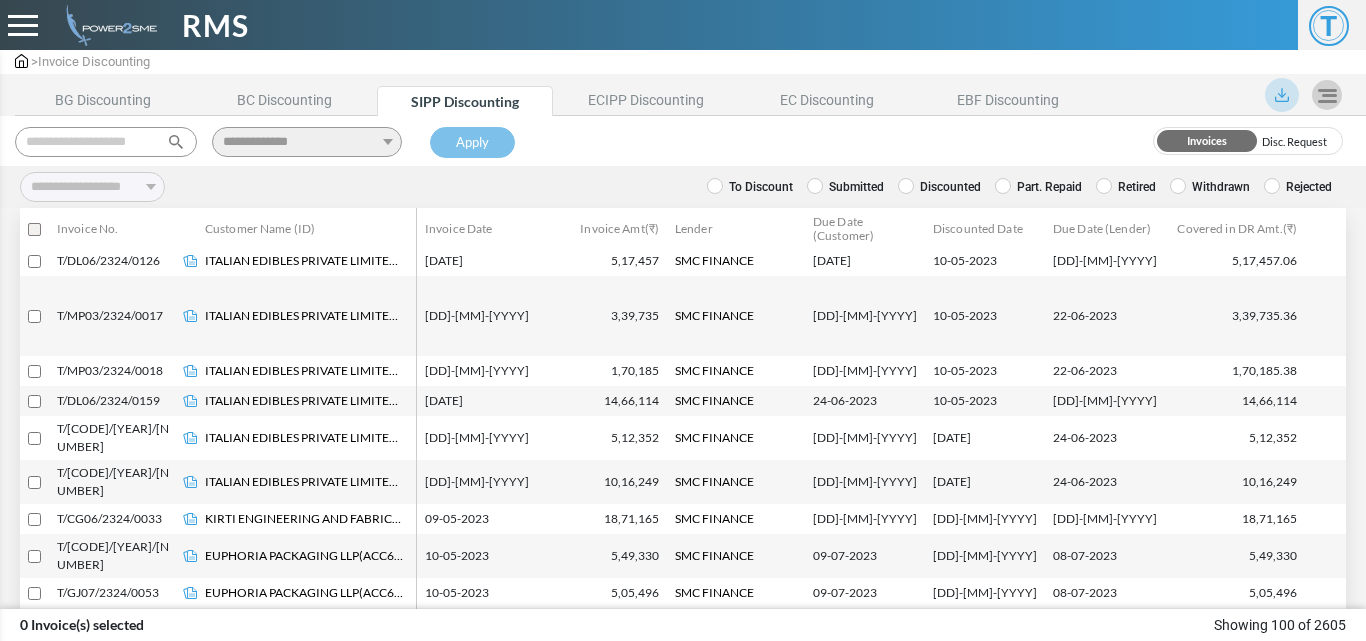 paste on "**********" 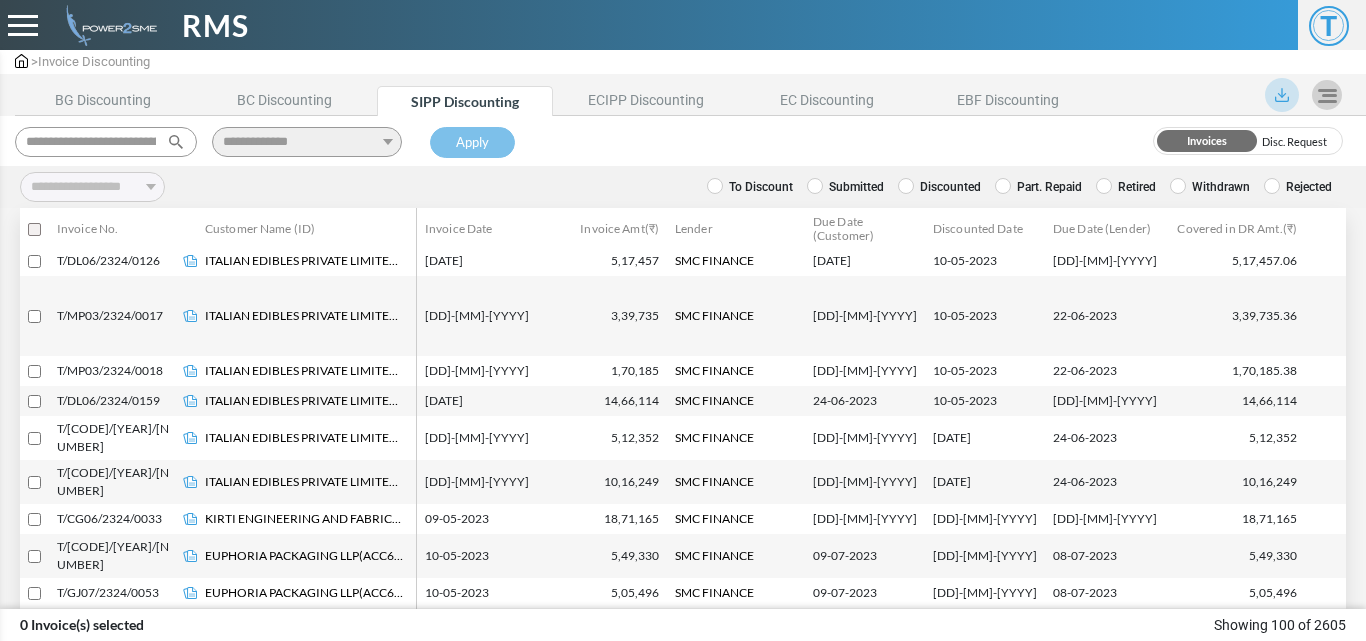 scroll, scrollTop: 0, scrollLeft: 186, axis: horizontal 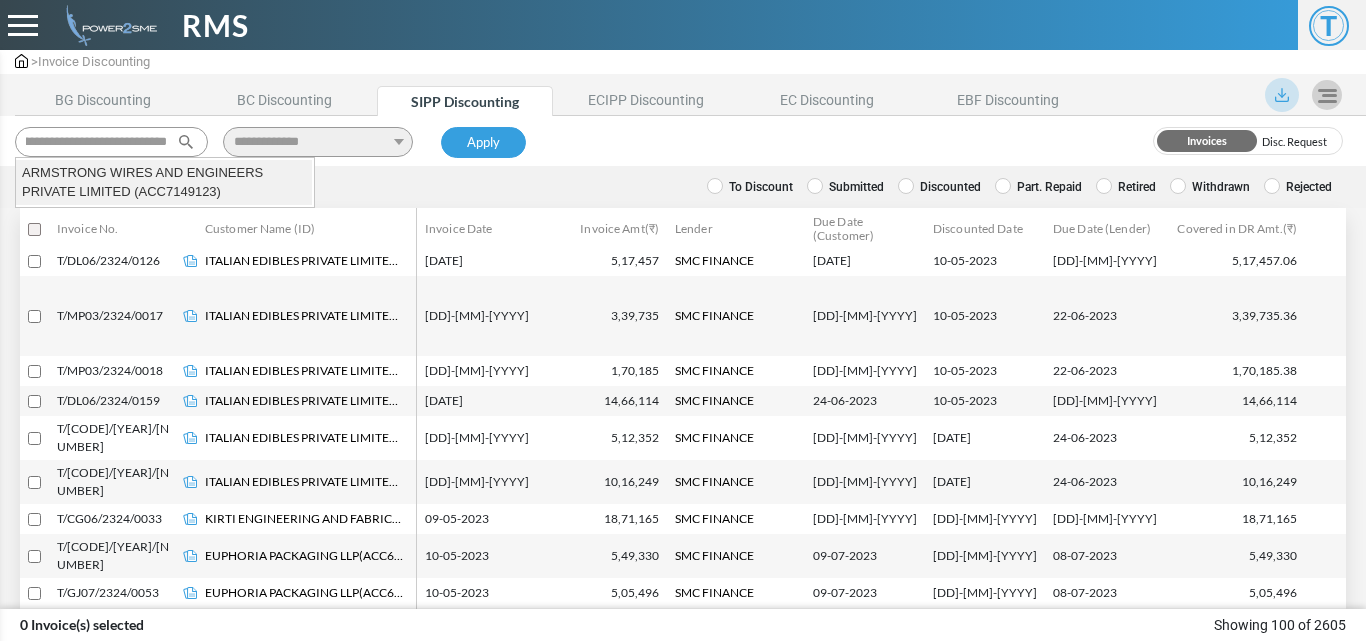click on "ARMSTRONG WIRES AND ENGINEERS PRIVATE LIMITED (ACC7149123)" at bounding box center [164, 173] 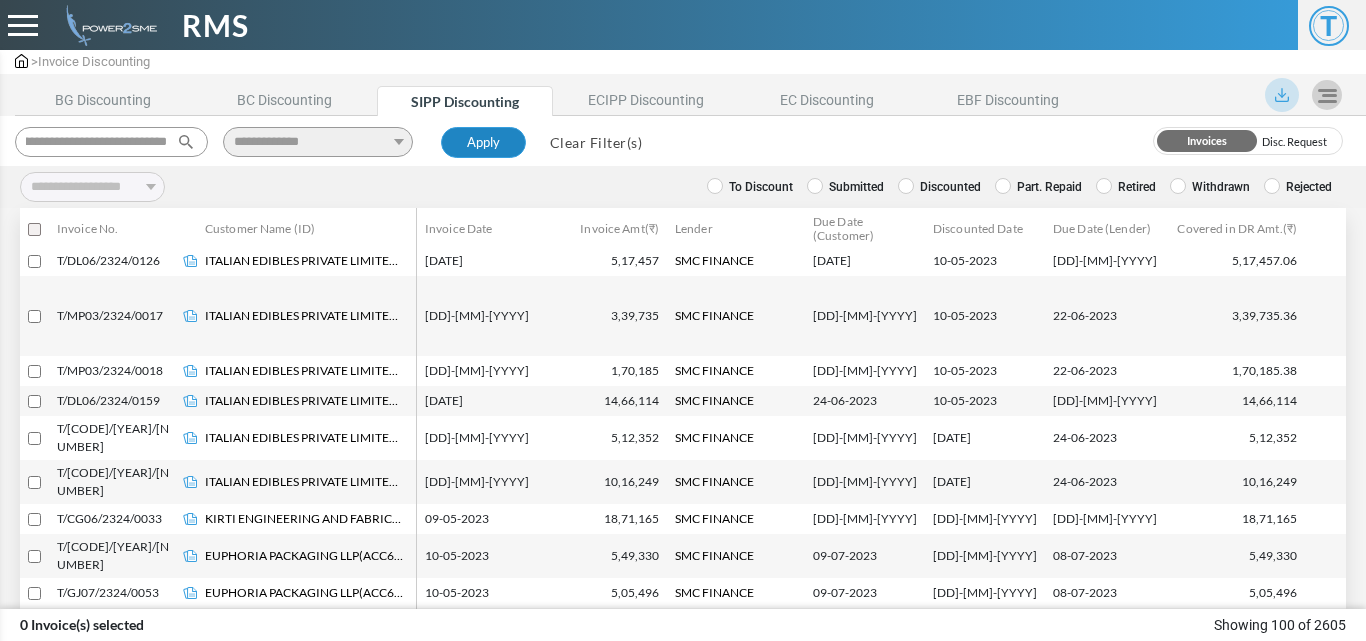 type on "**********" 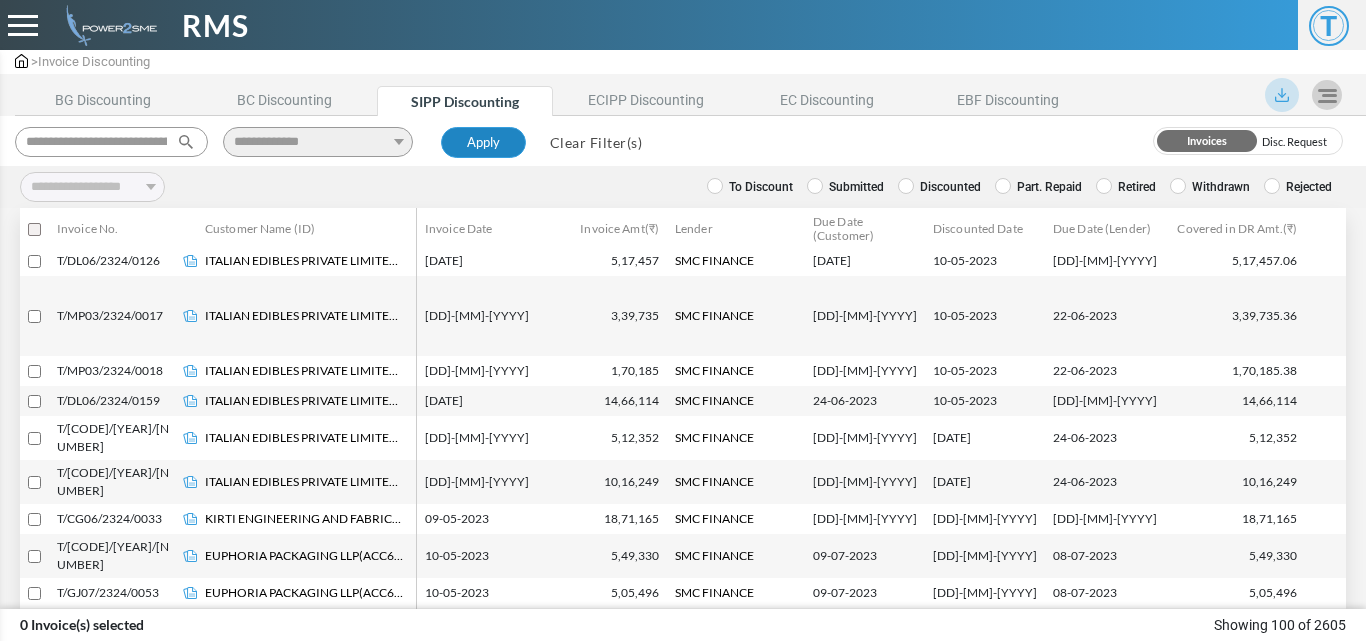 click on "Apply" at bounding box center (483, 143) 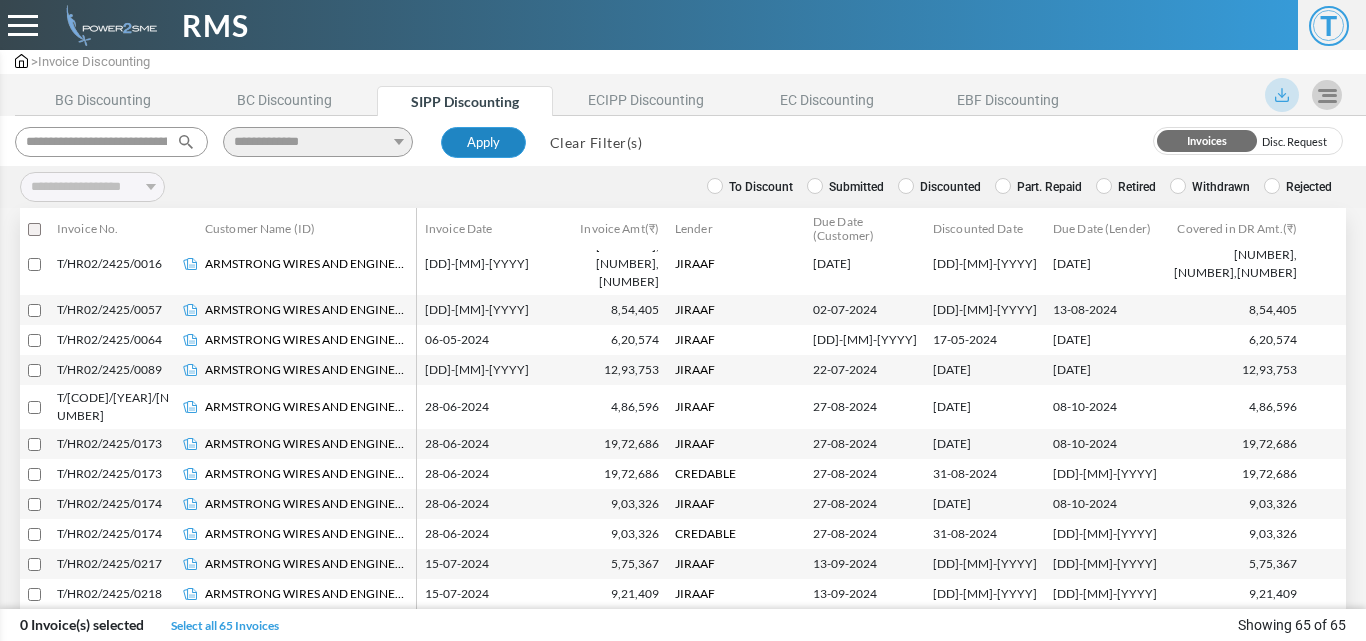 scroll, scrollTop: 1598, scrollLeft: 0, axis: vertical 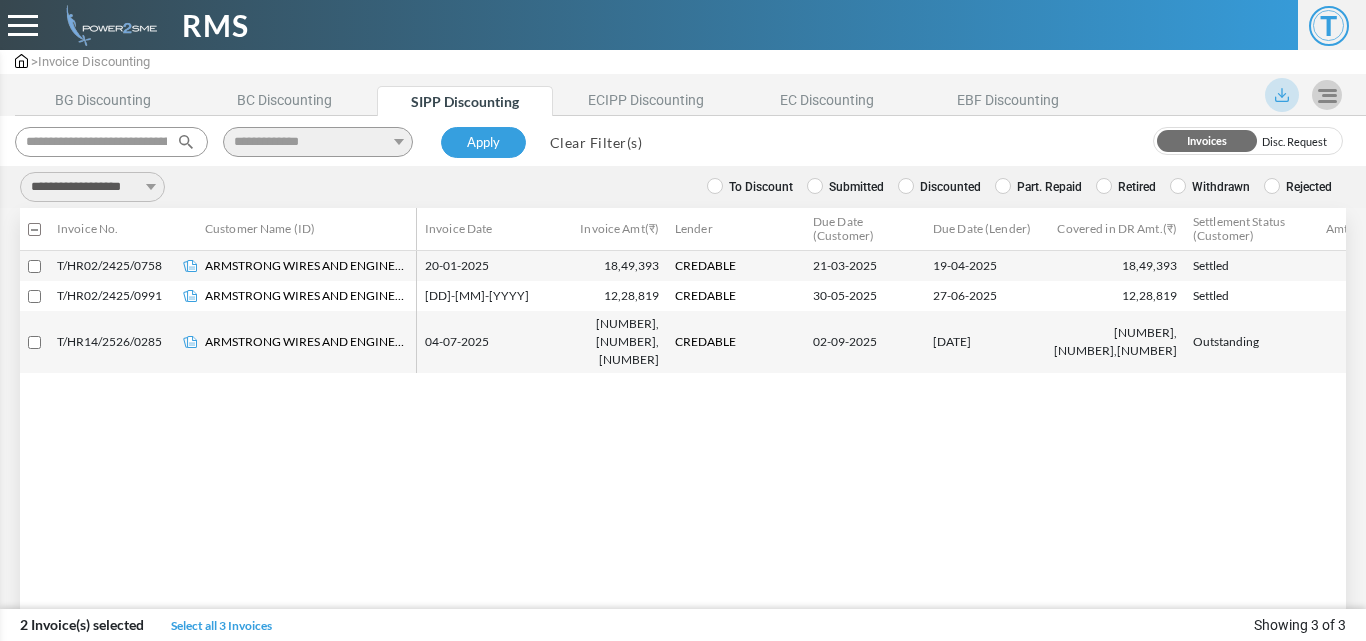 click on "**********" at bounding box center [92, 187] 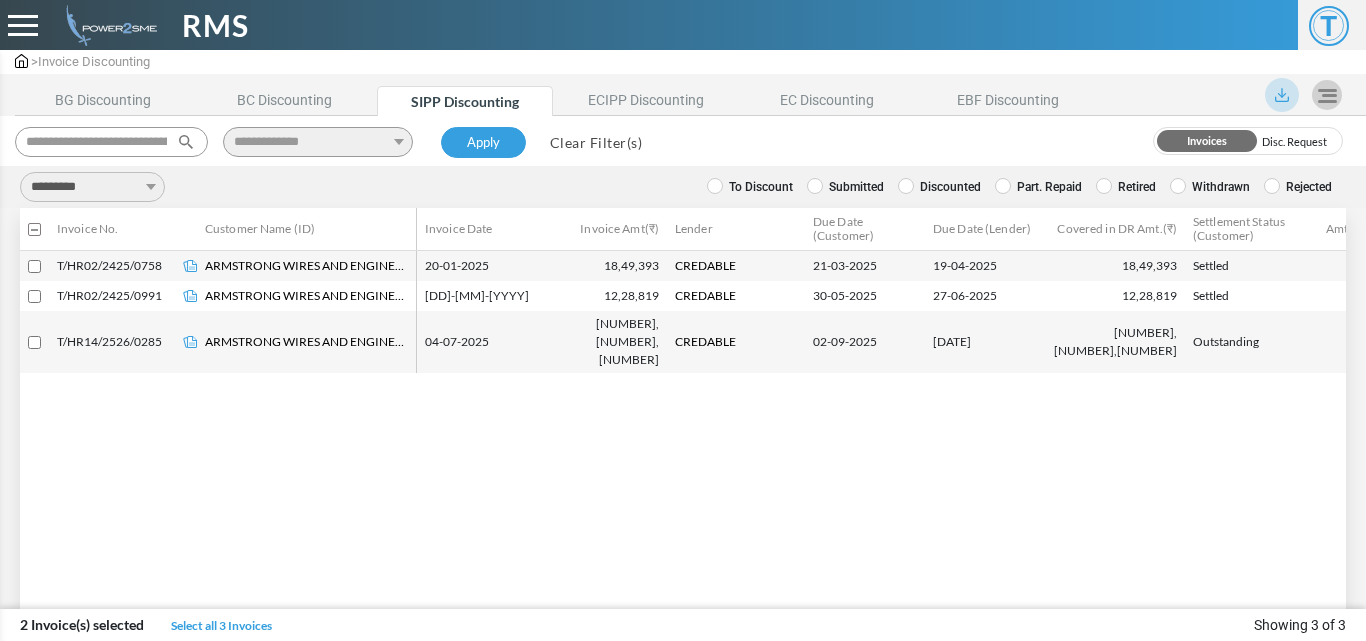 click on "**********" at bounding box center [92, 187] 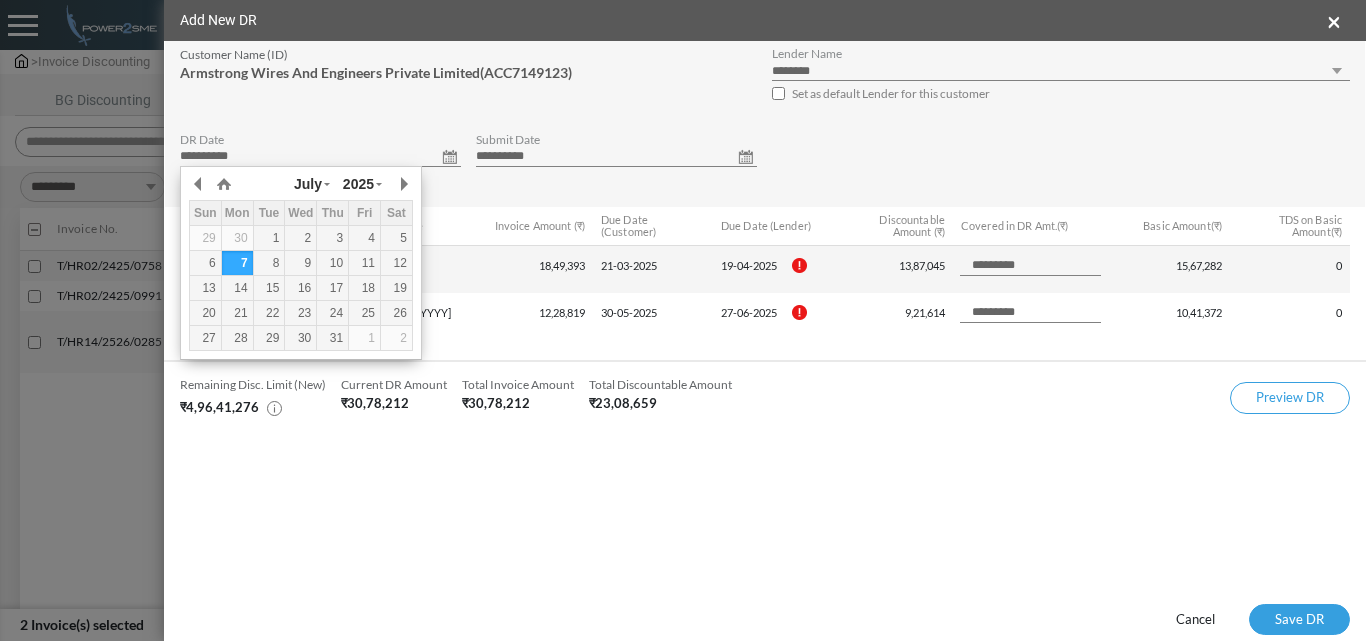 click on "**********" at bounding box center [320, 157] 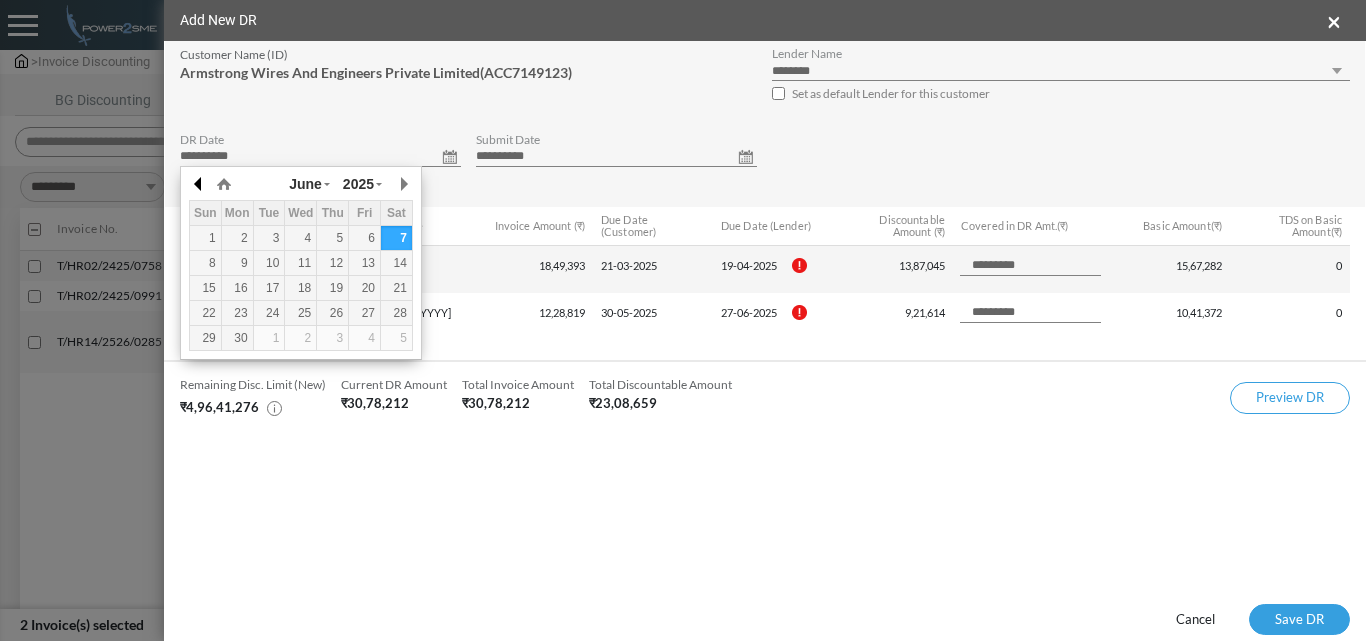 click at bounding box center (0, 0) 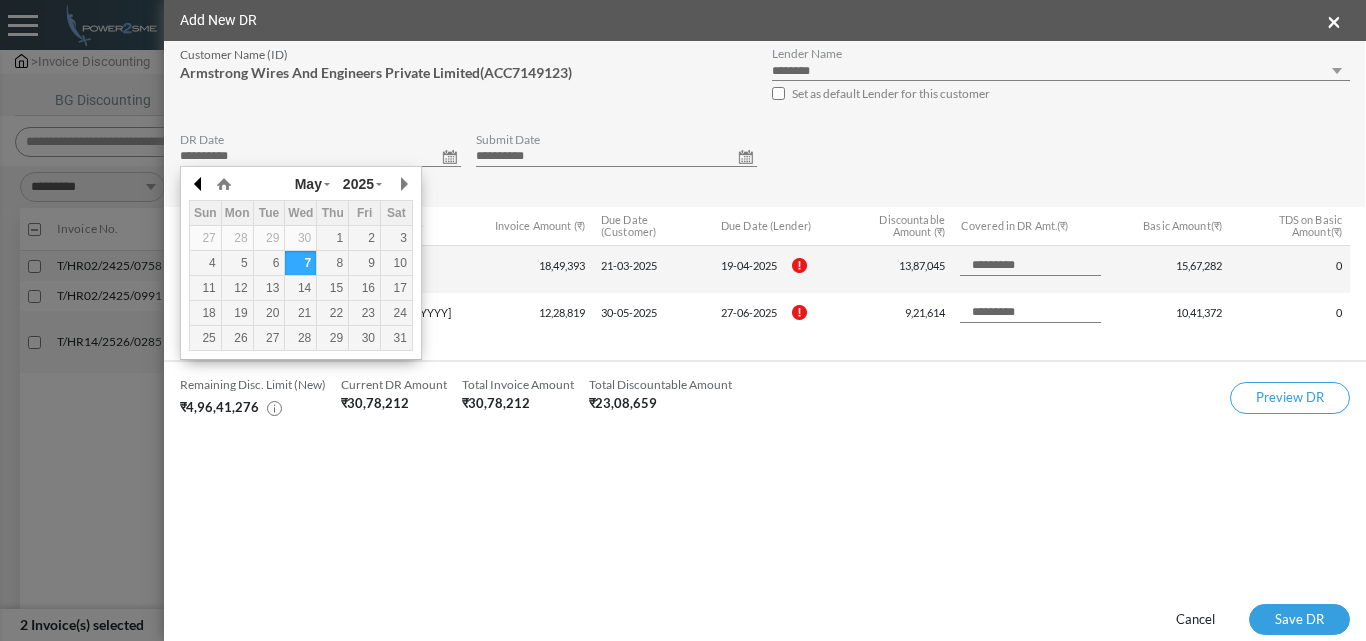 click at bounding box center [0, 0] 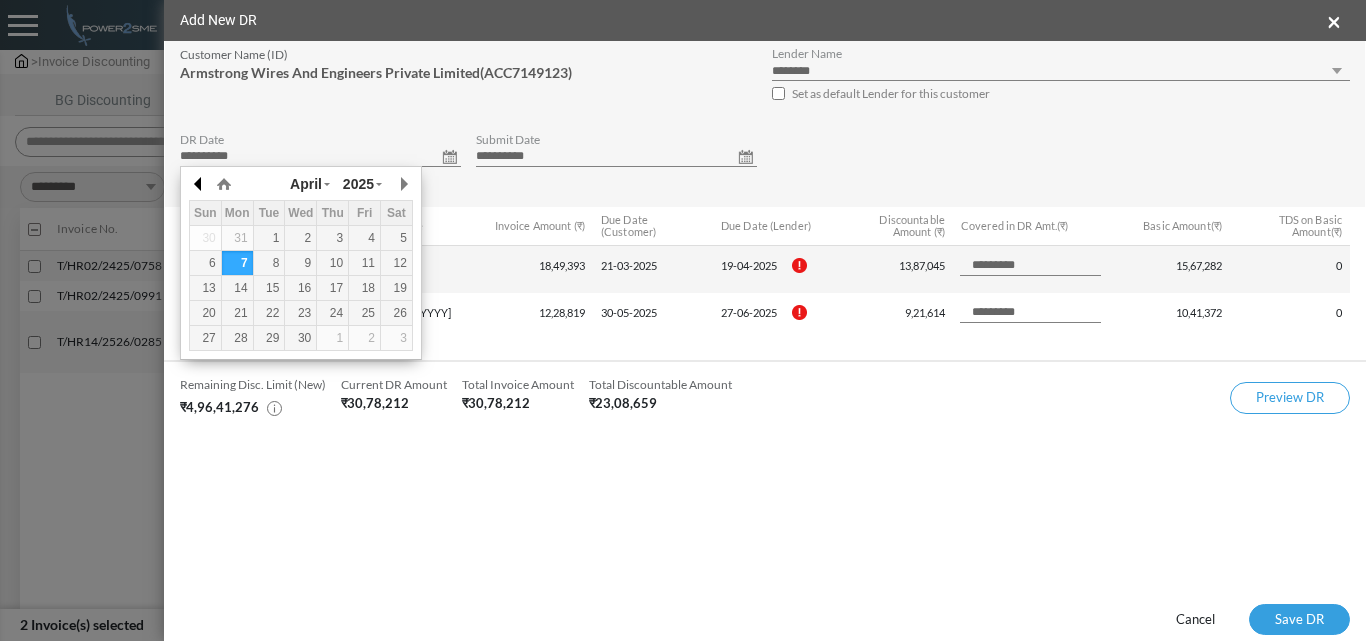 click at bounding box center (0, 0) 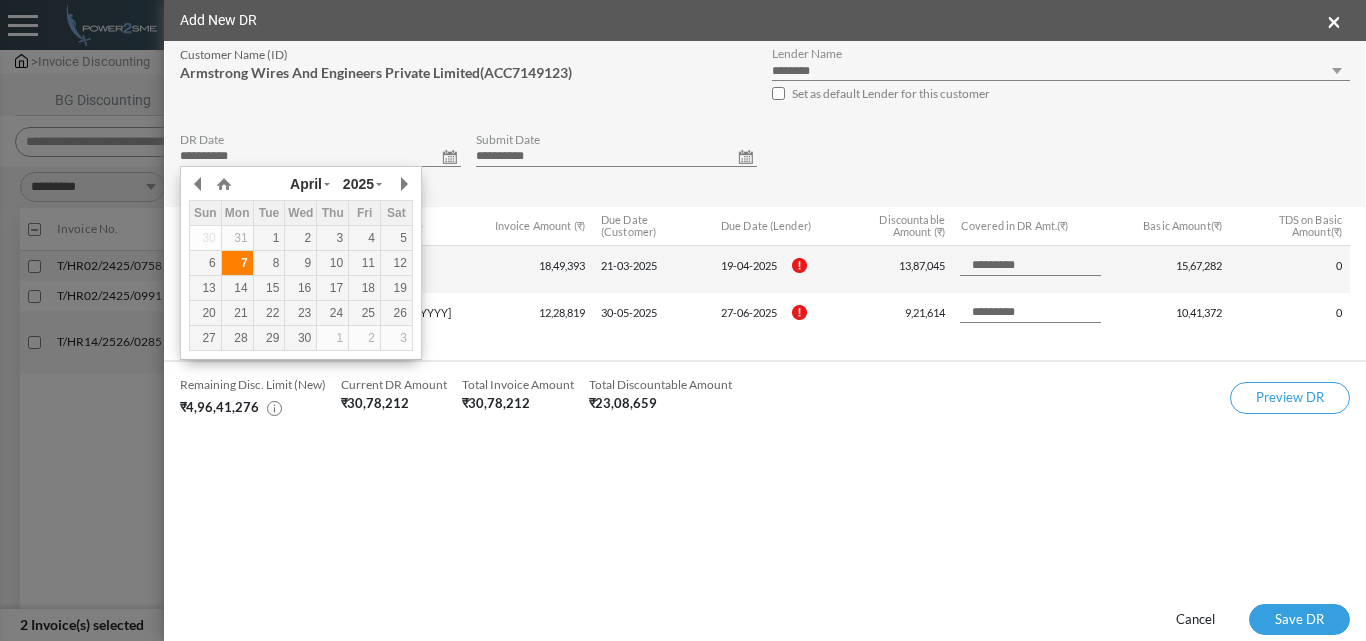 click on "7" at bounding box center [0, 0] 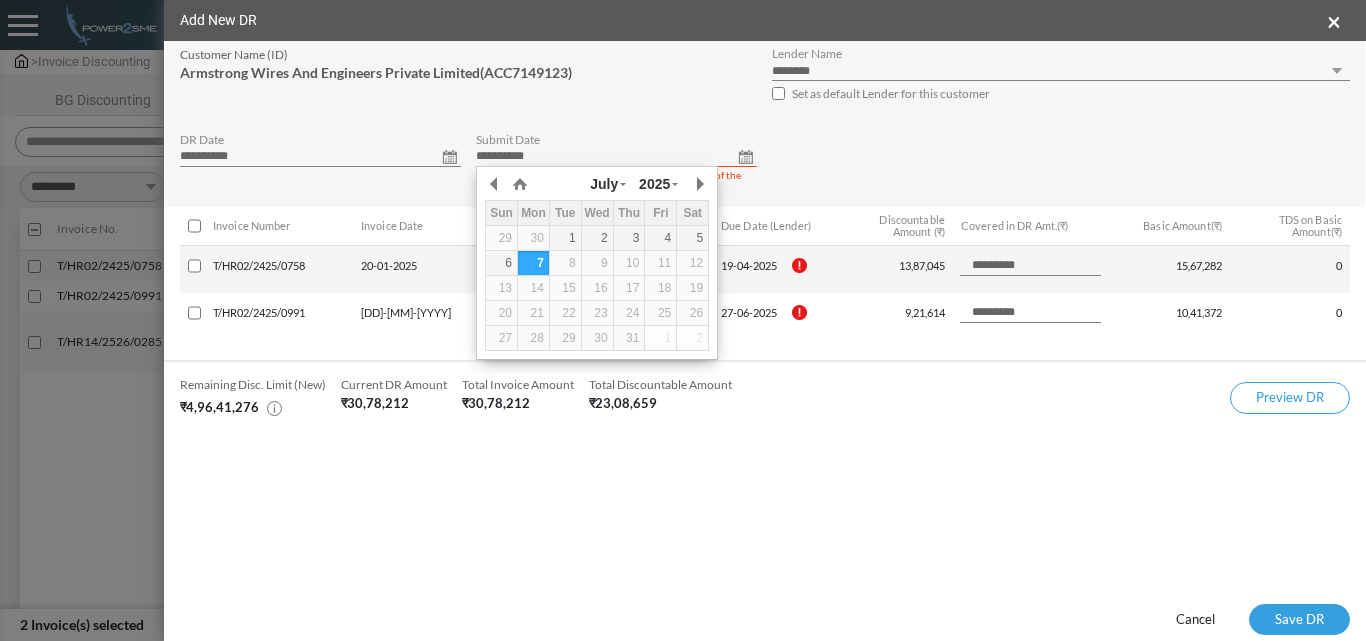 click on "**********" at bounding box center [616, 157] 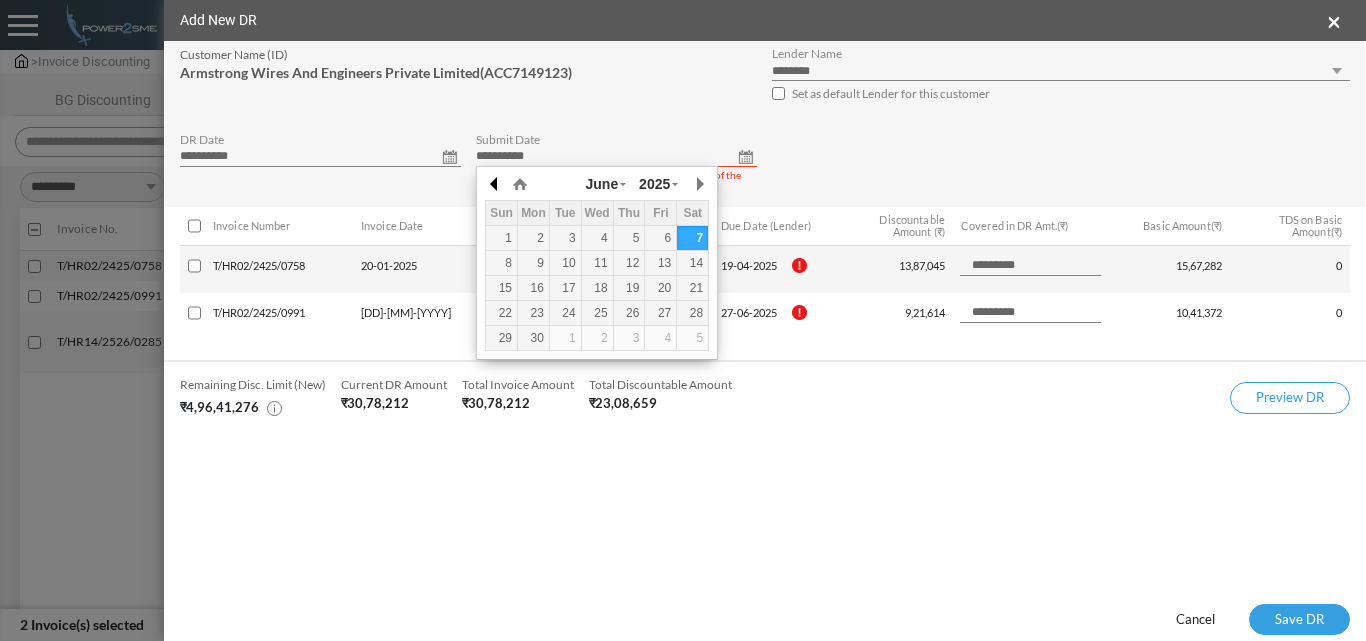 click at bounding box center [0, 0] 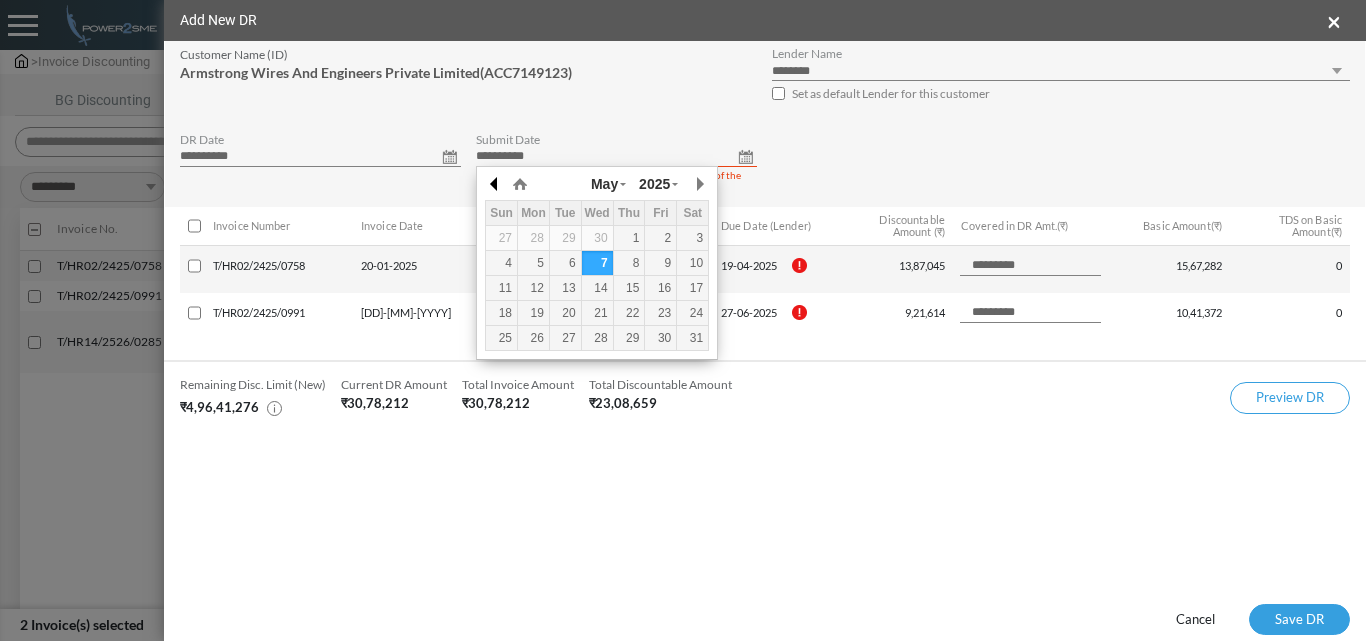 click at bounding box center [0, 0] 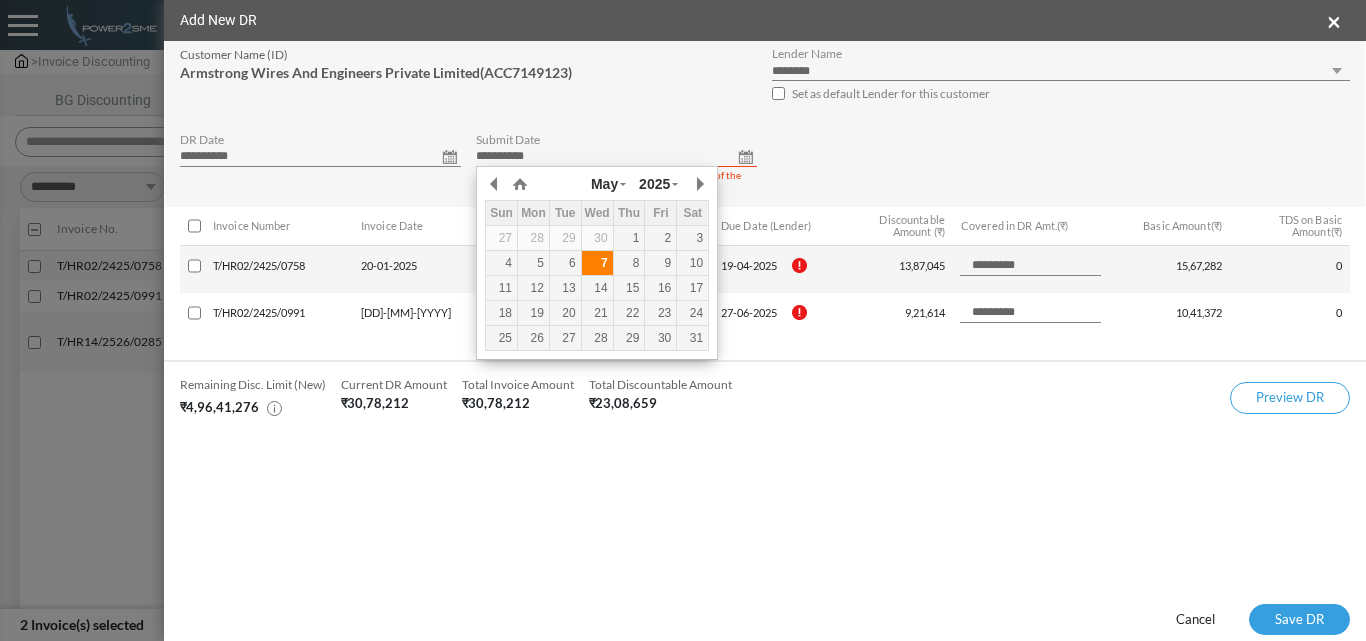 click on "7" at bounding box center (597, 263) 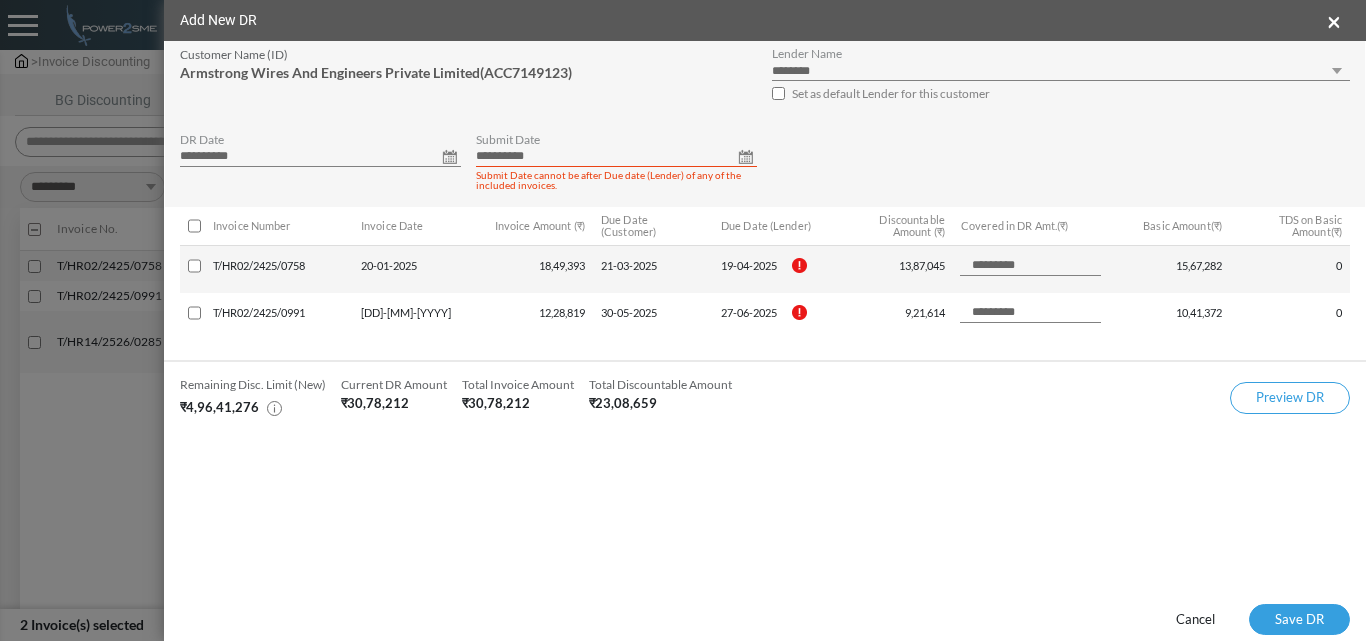click on "**********" at bounding box center [616, 157] 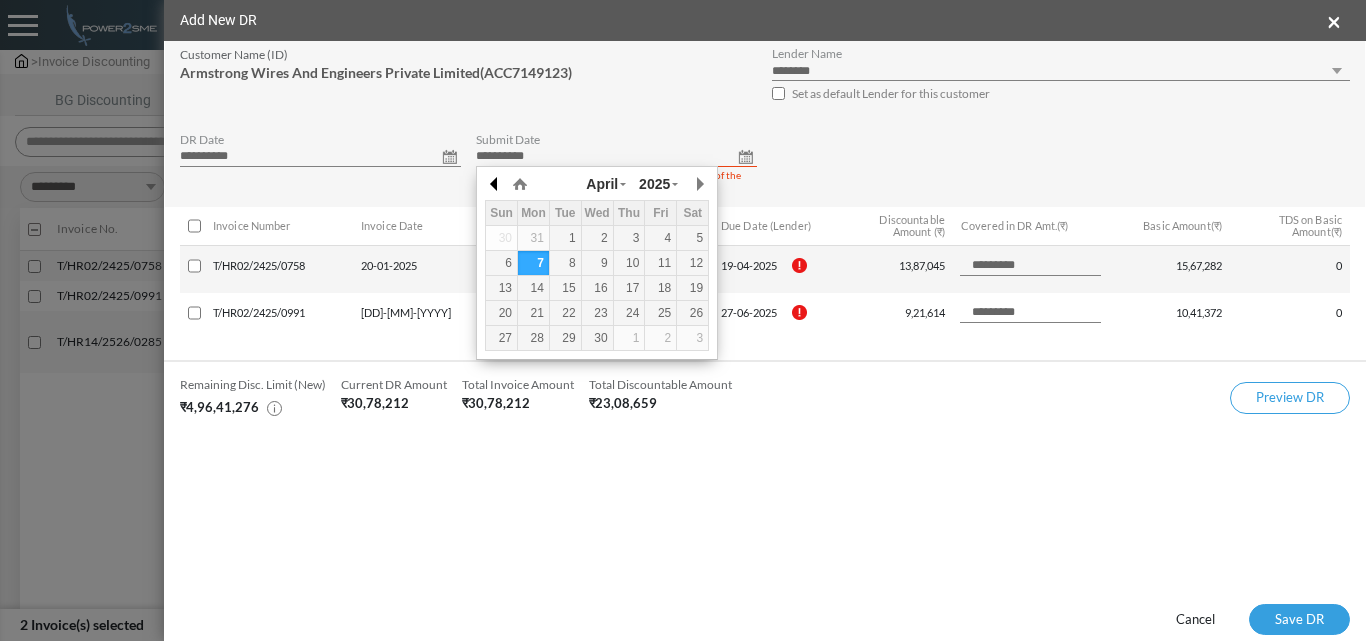 click at bounding box center [0, 0] 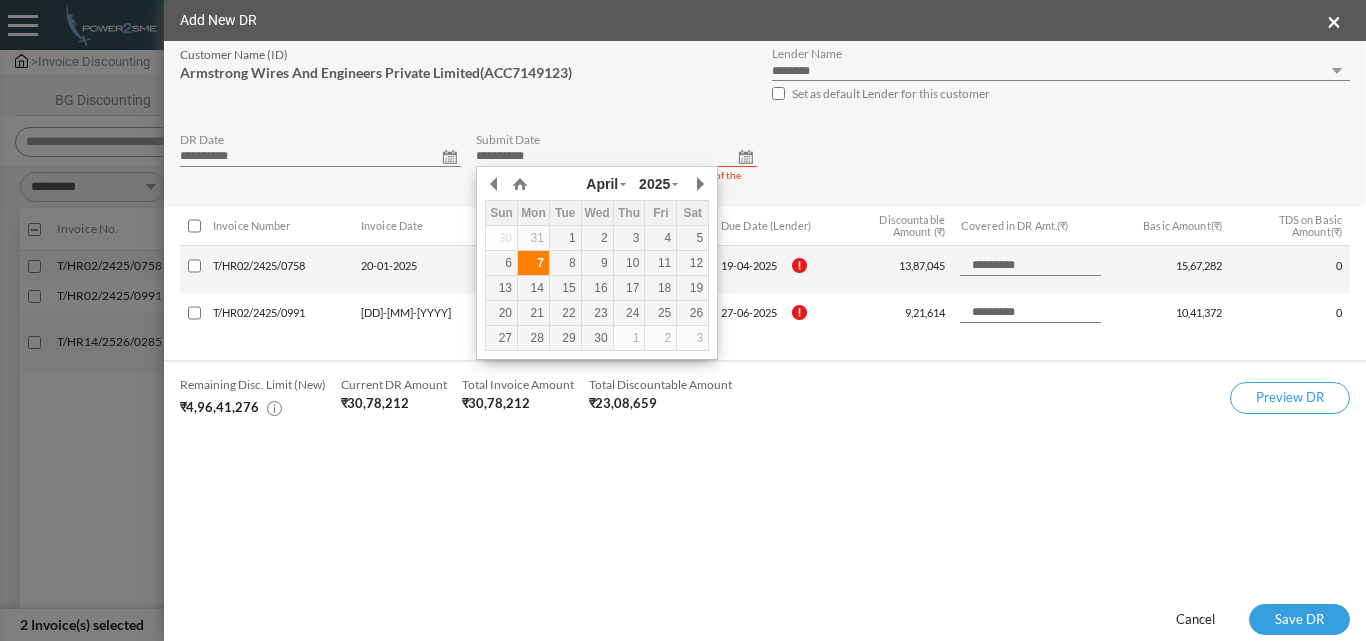 click on "7" at bounding box center (0, 0) 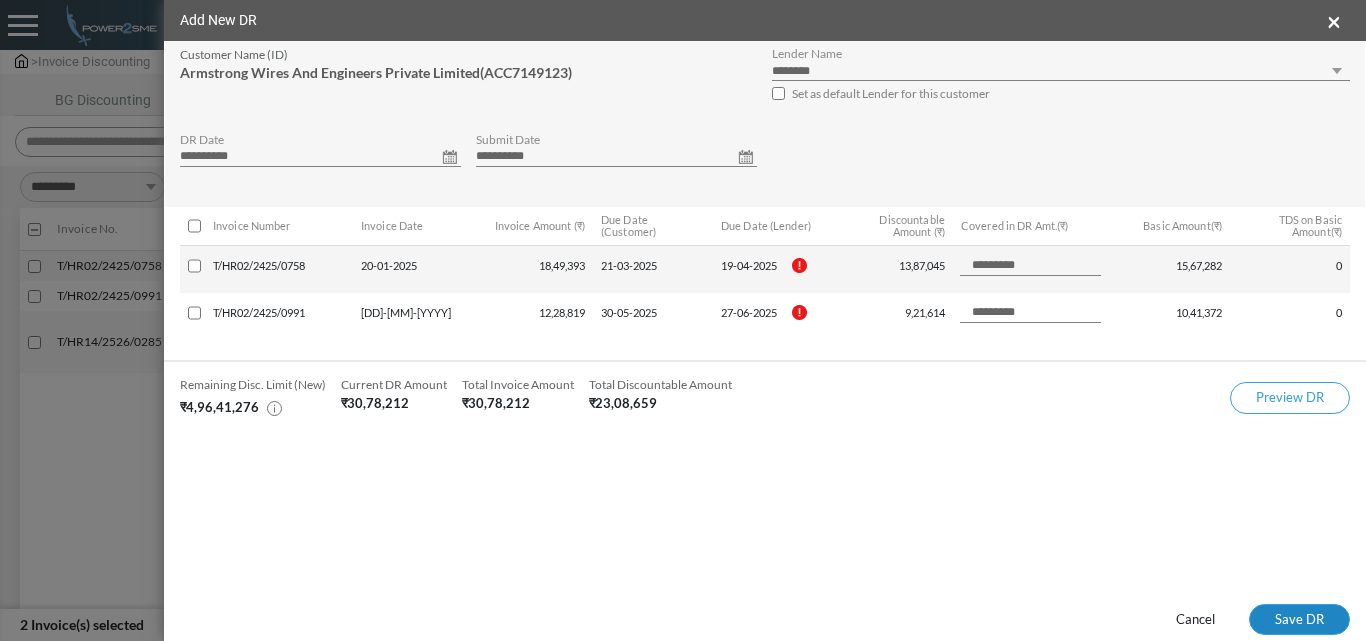 click on "Save DR" at bounding box center (1299, 620) 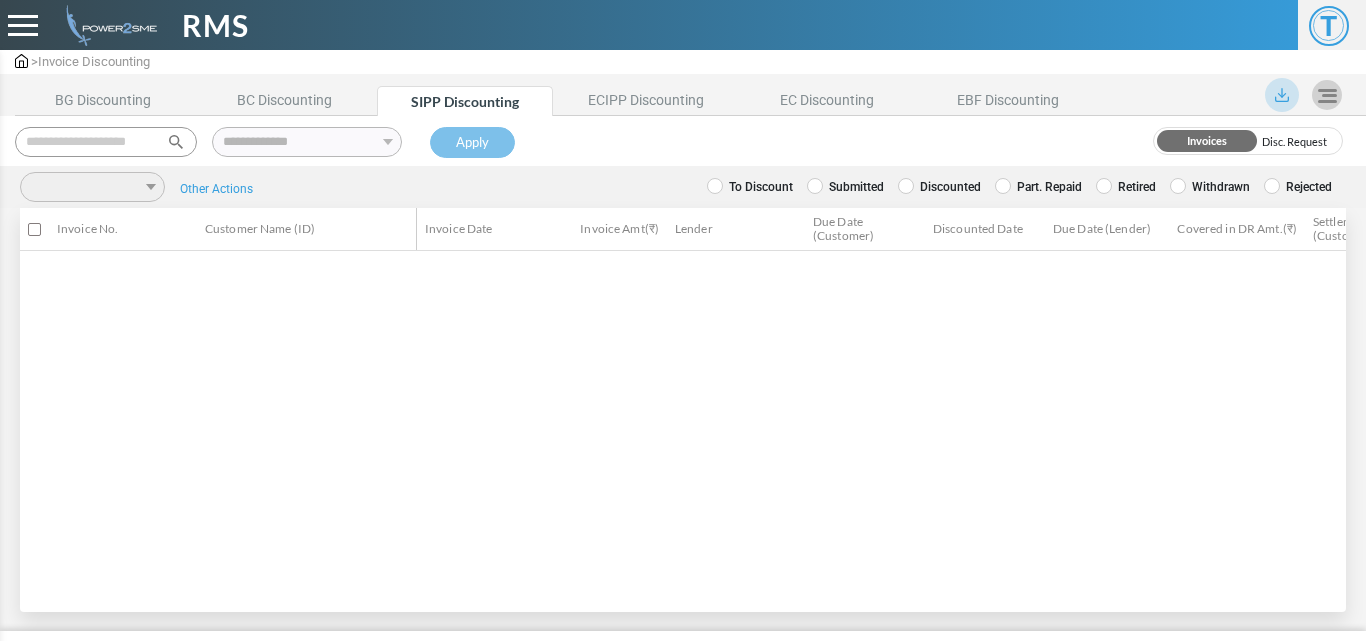 scroll, scrollTop: 0, scrollLeft: 0, axis: both 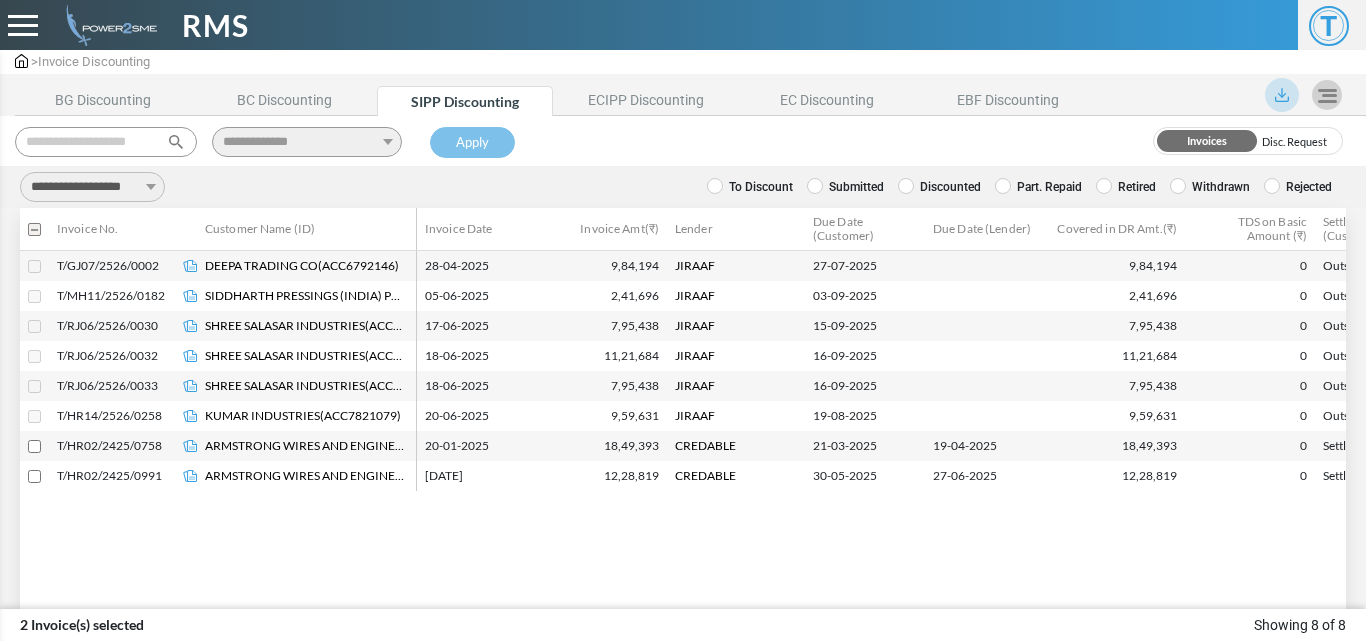click on "**********" at bounding box center (92, 187) 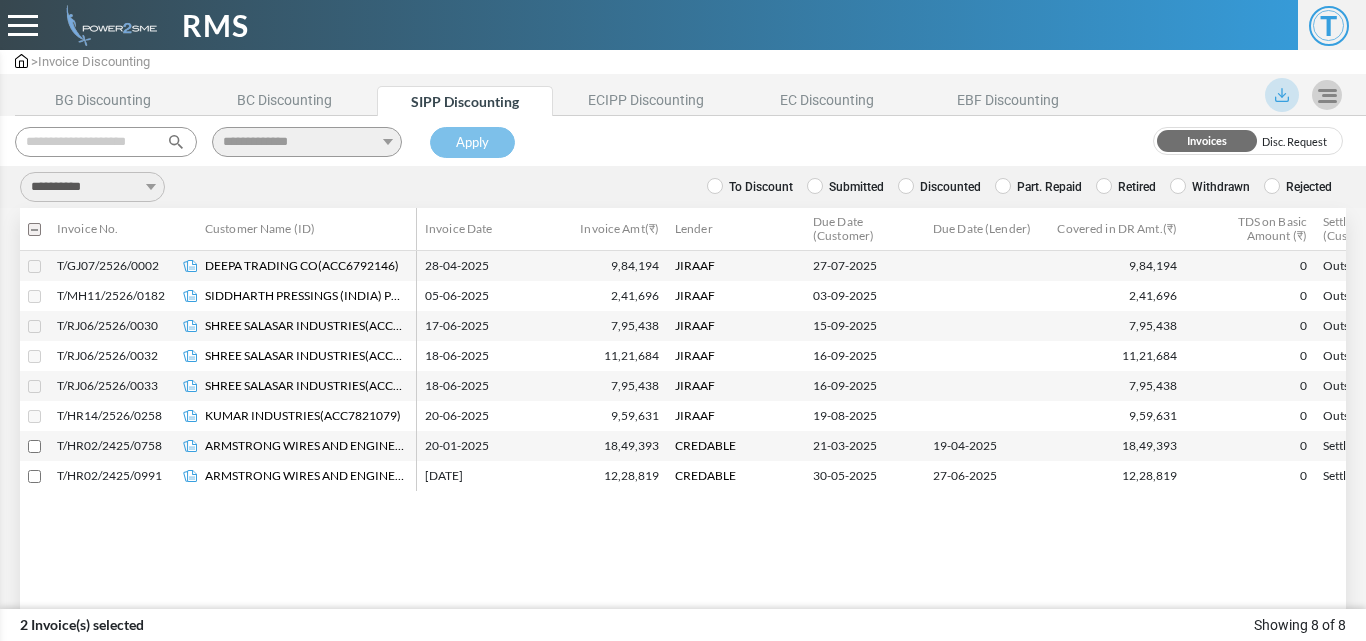 click on "**********" at bounding box center (92, 187) 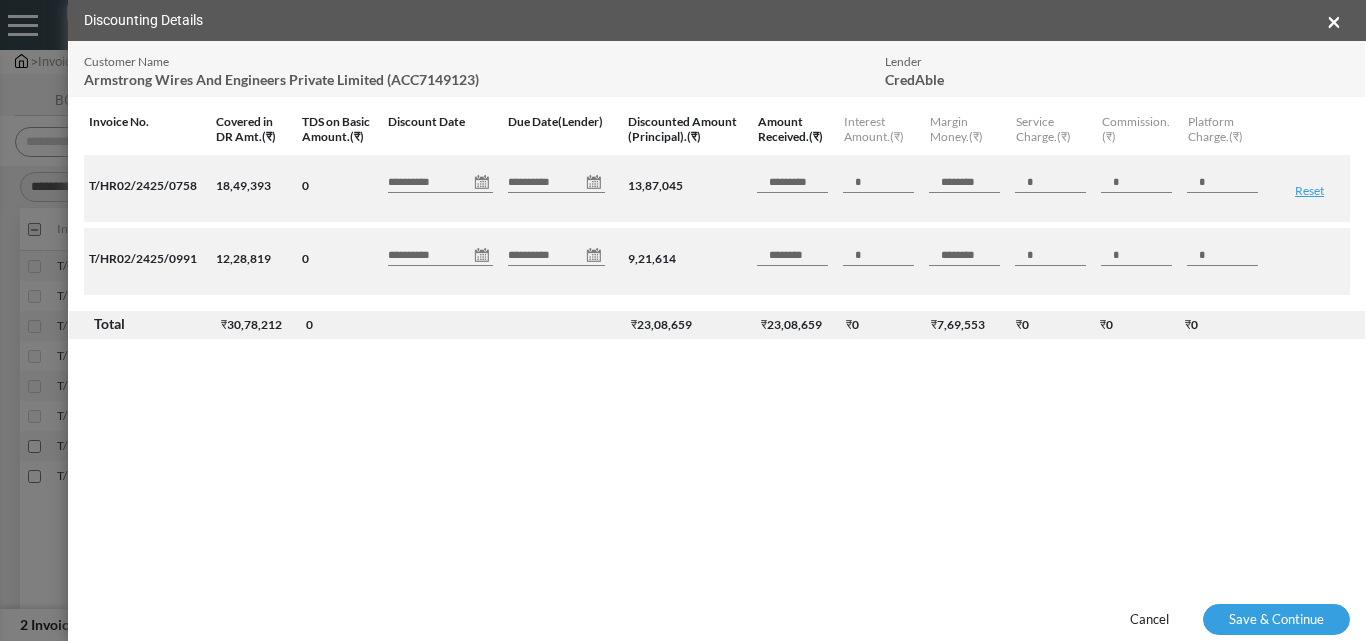 click on "**********" at bounding box center [440, 183] 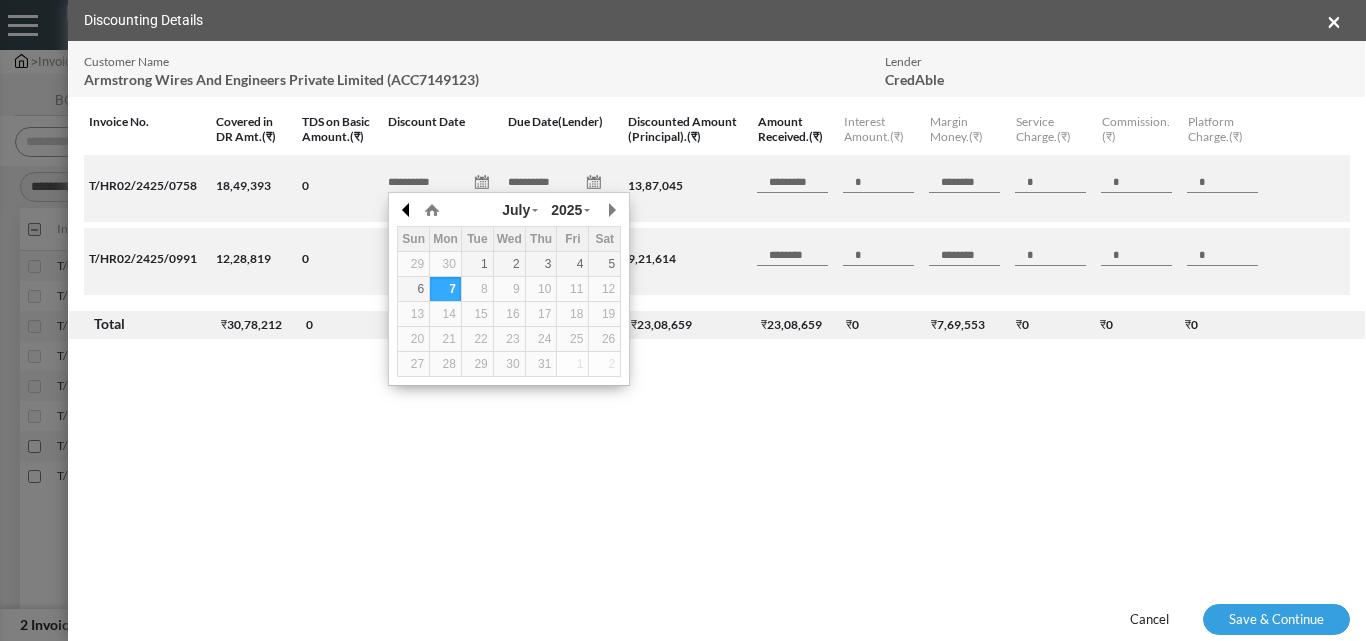 click at bounding box center [0, 0] 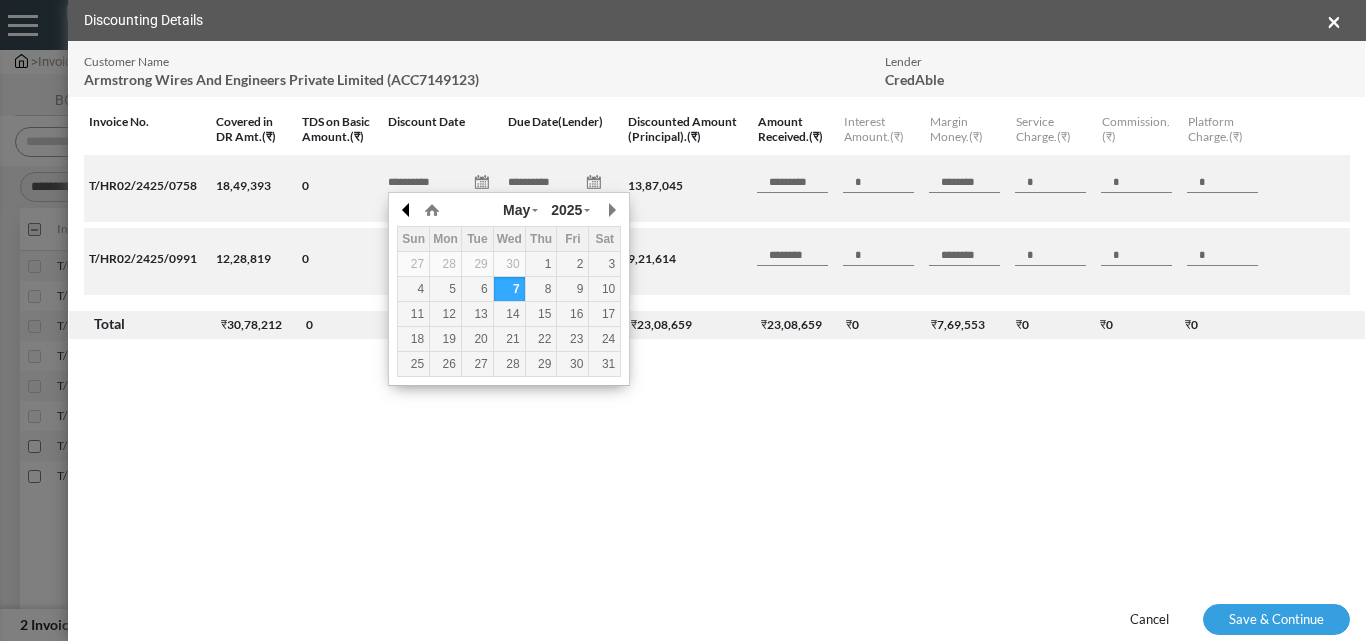 click at bounding box center (0, 0) 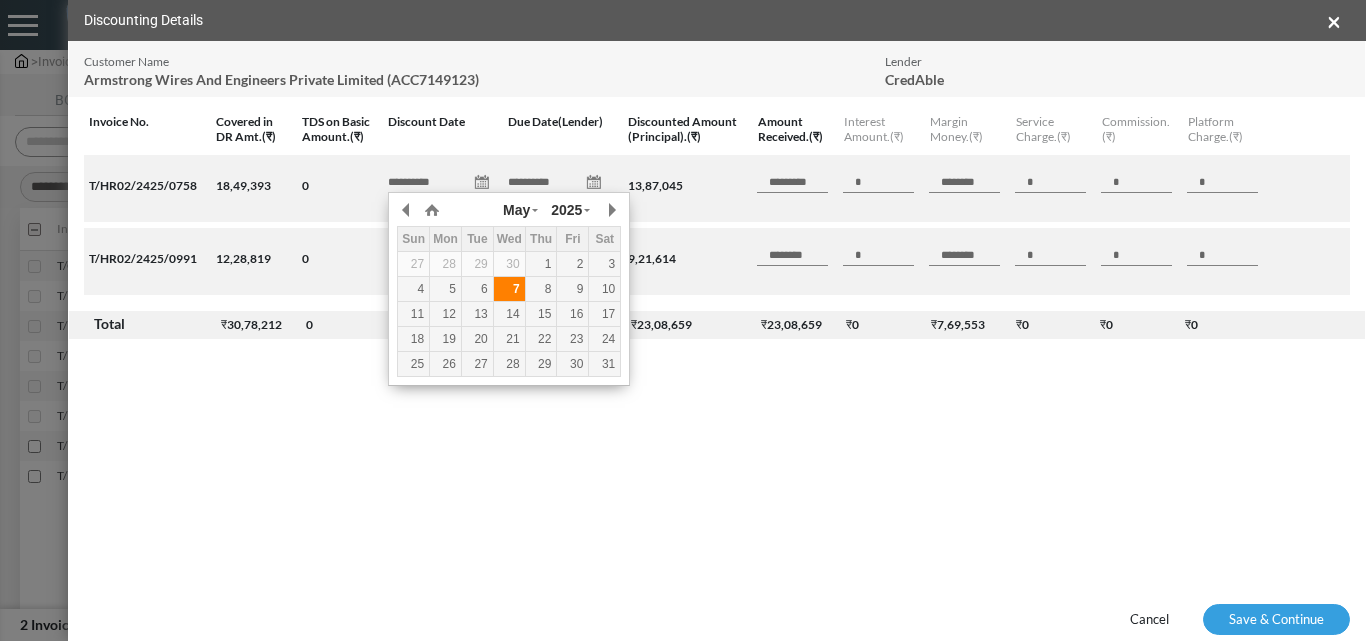 click on "7" at bounding box center [509, 289] 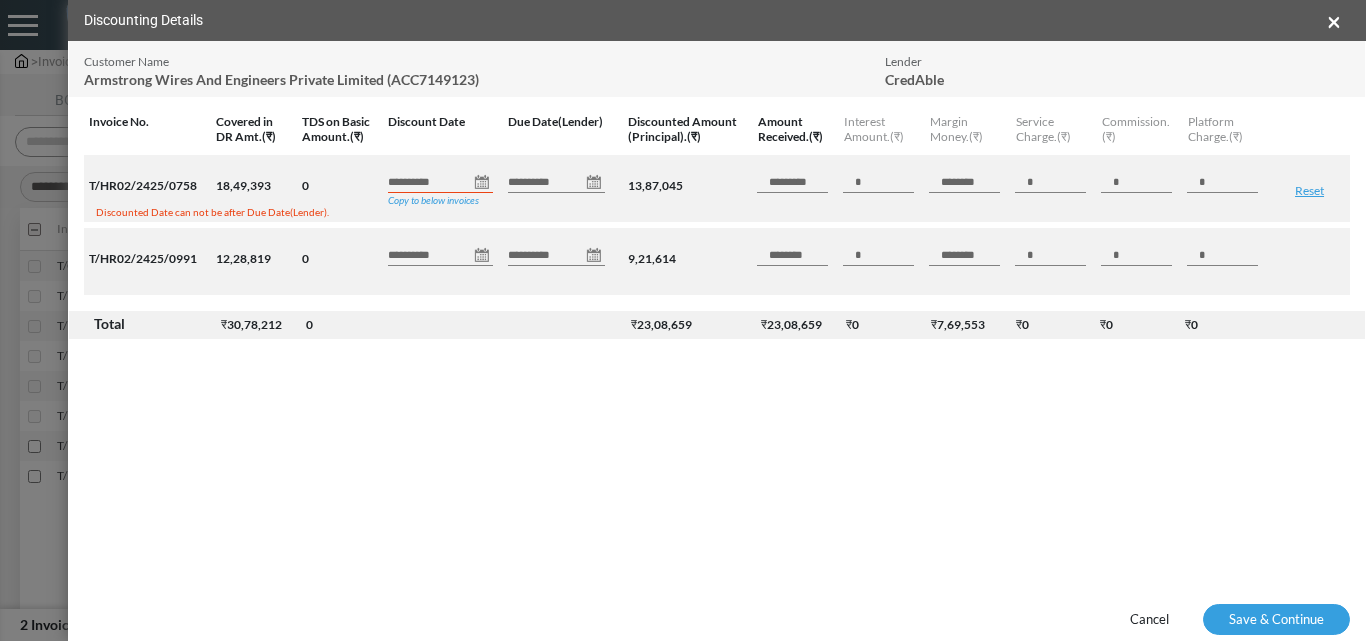 click on "Copy to below invoices" at bounding box center (433, 200) 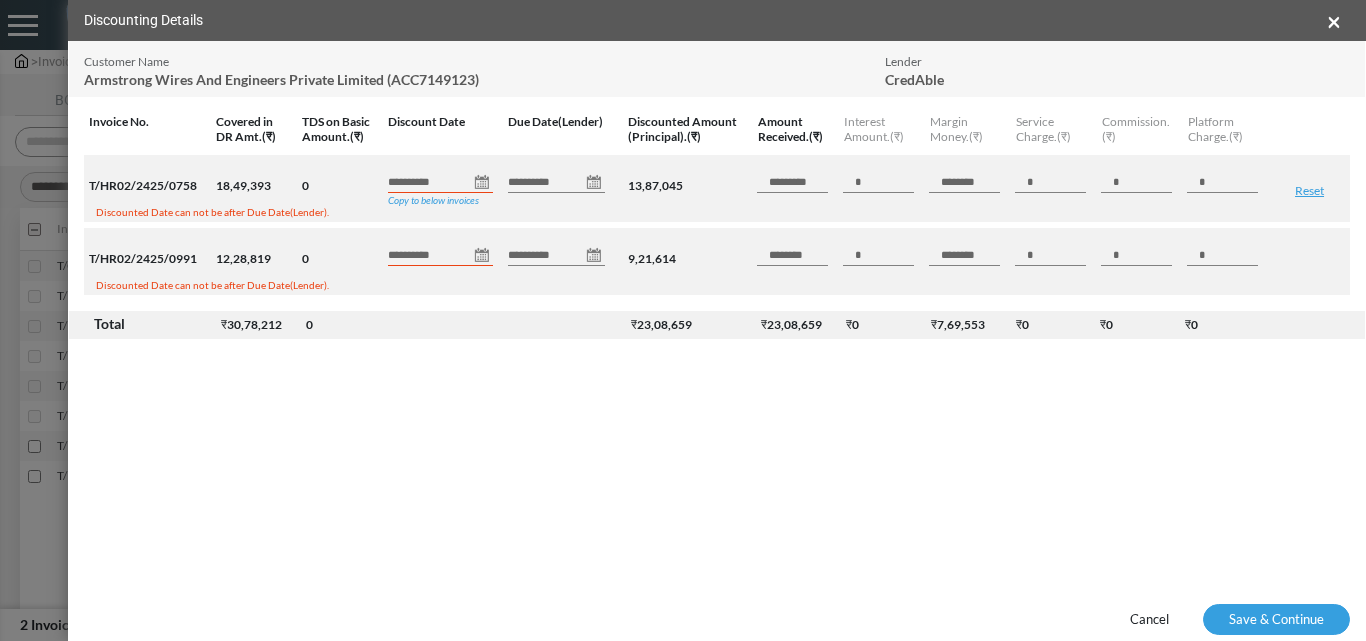 click on "**********" at bounding box center (440, 183) 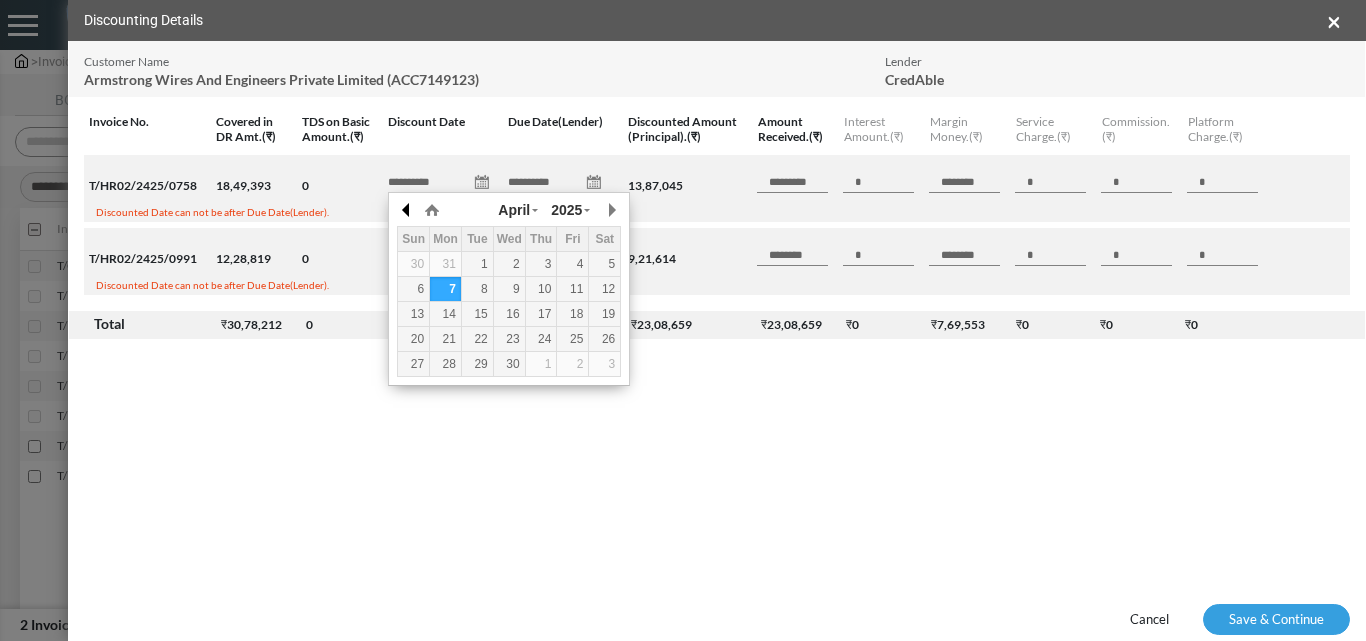 click at bounding box center [0, 0] 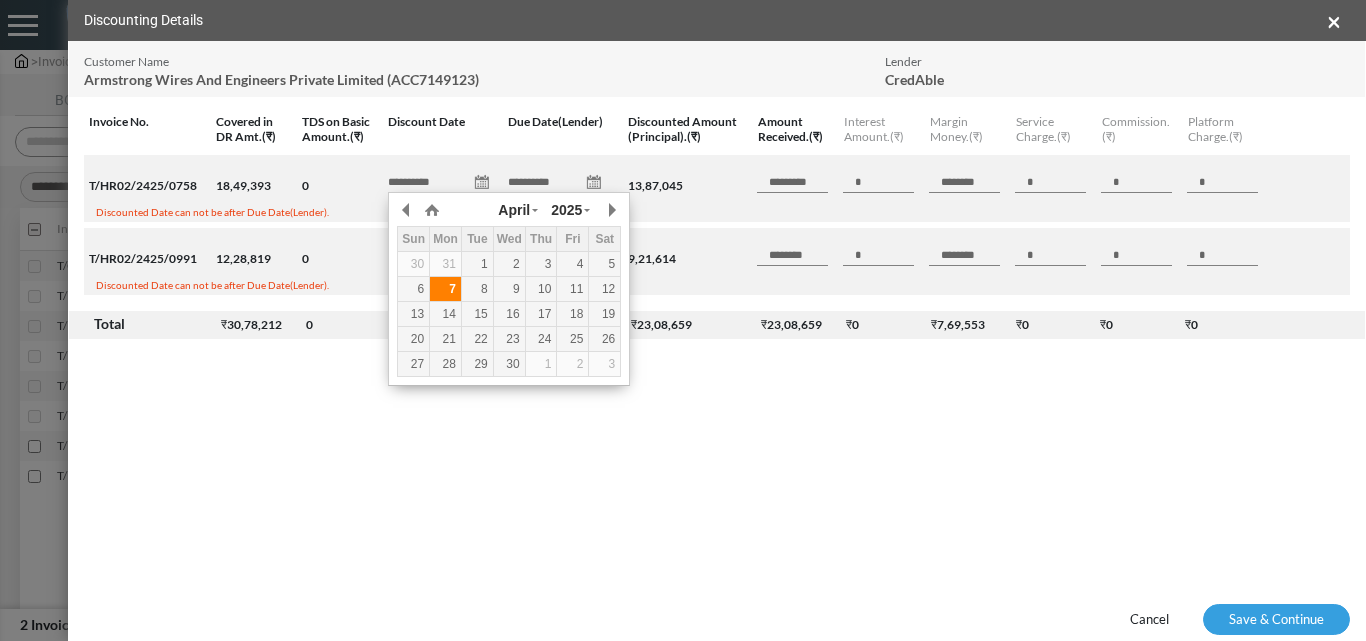 click on "7" at bounding box center [0, 0] 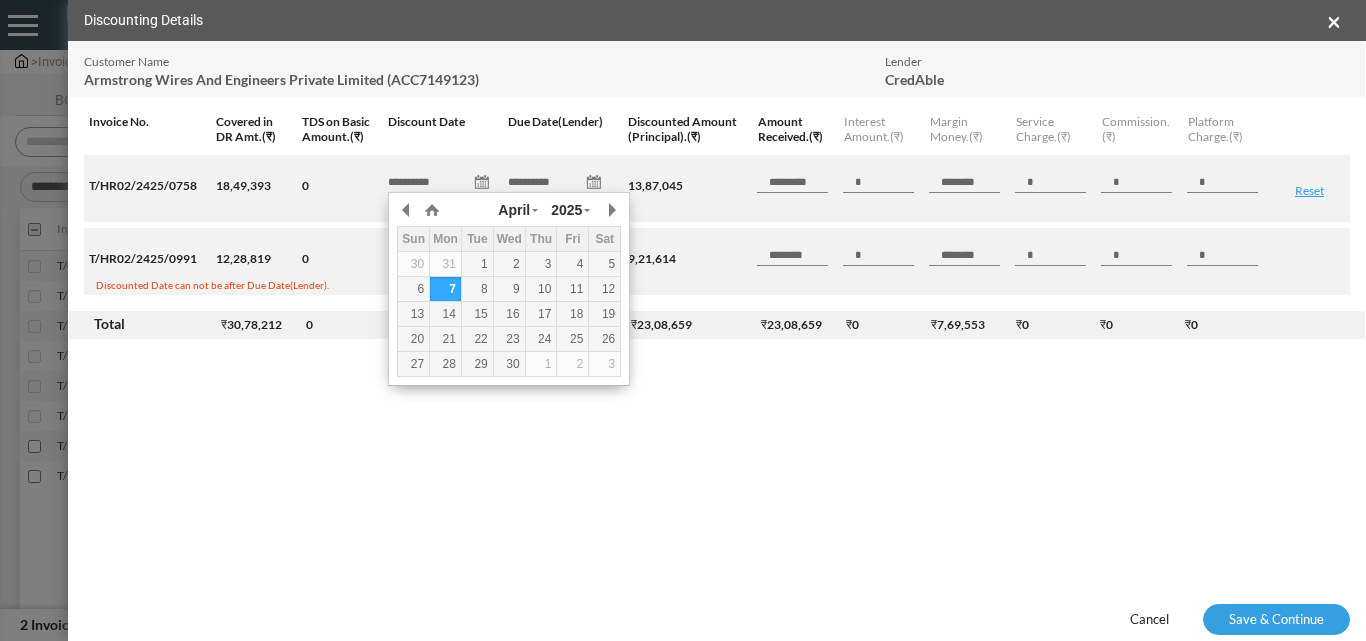click on "**********" at bounding box center [683, 306] 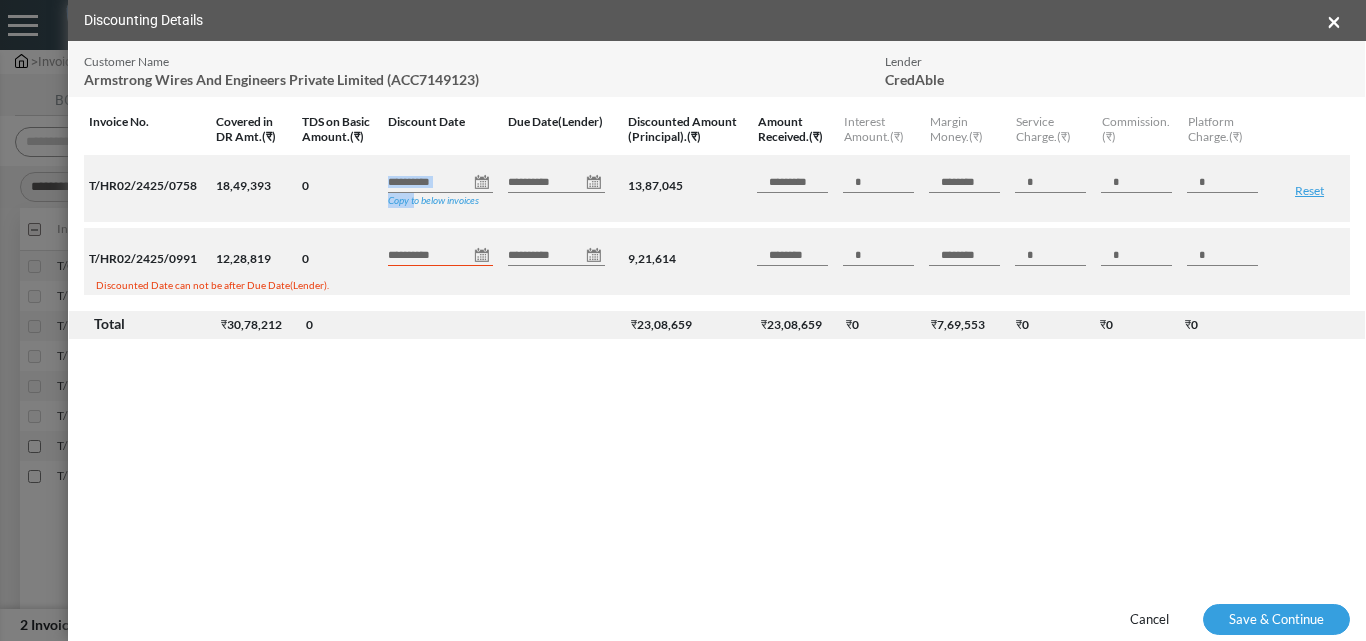 drag, startPoint x: 359, startPoint y: 209, endPoint x: 417, endPoint y: 205, distance: 58.137768 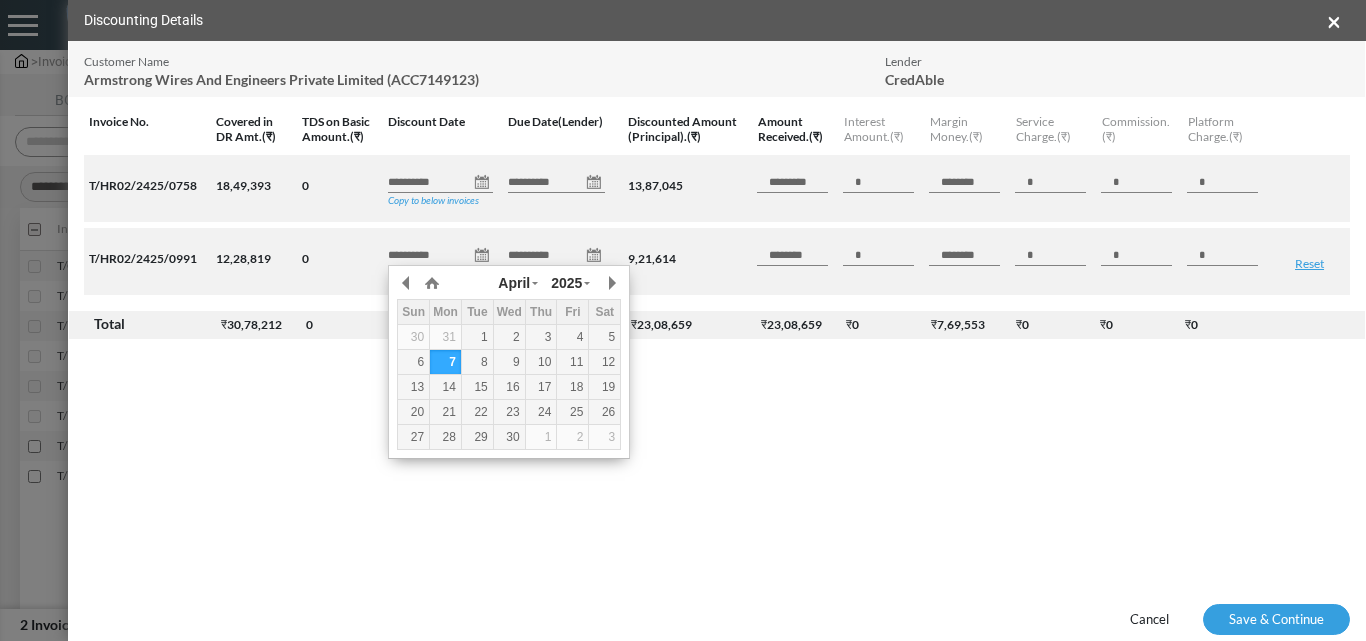 click on "**********" at bounding box center [440, 256] 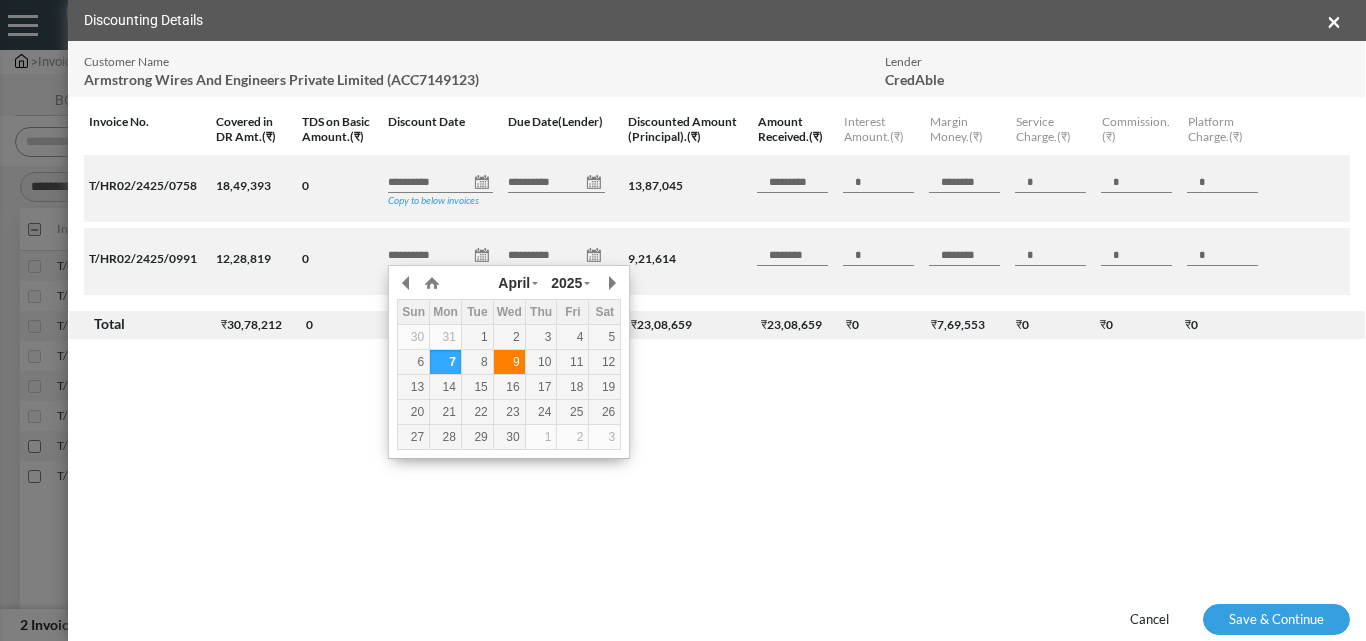 click on "9" at bounding box center [0, 0] 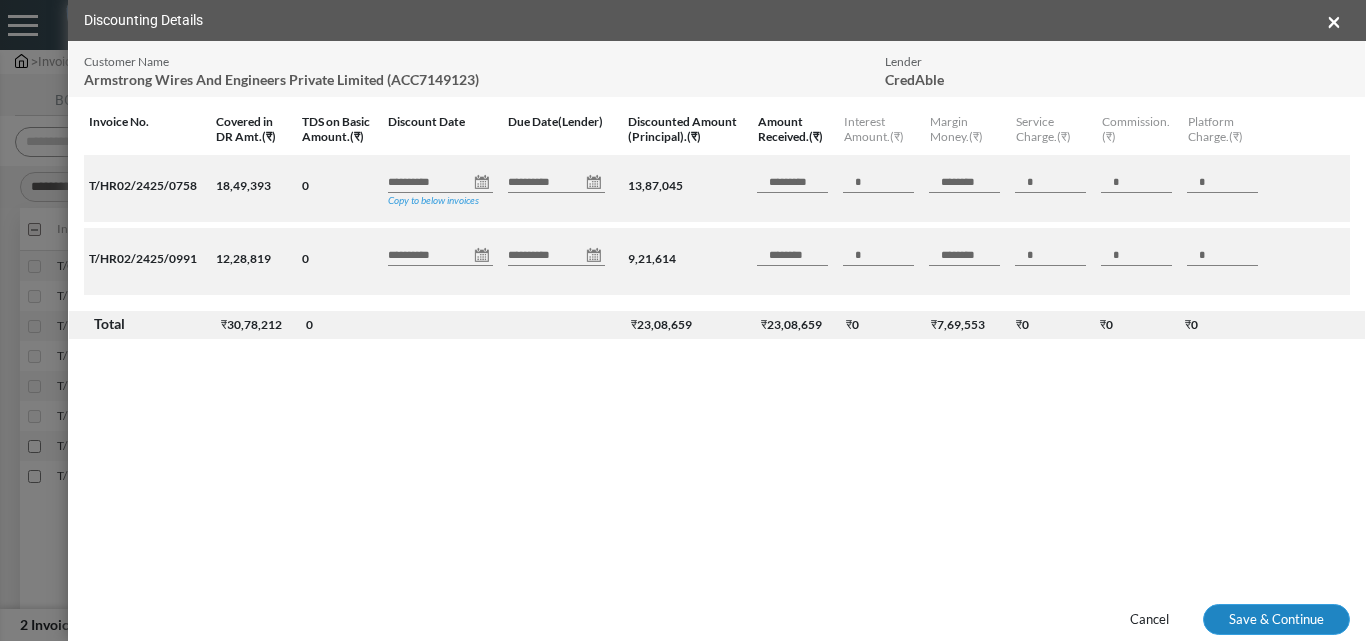 click on "Save & Continue" at bounding box center (1276, 620) 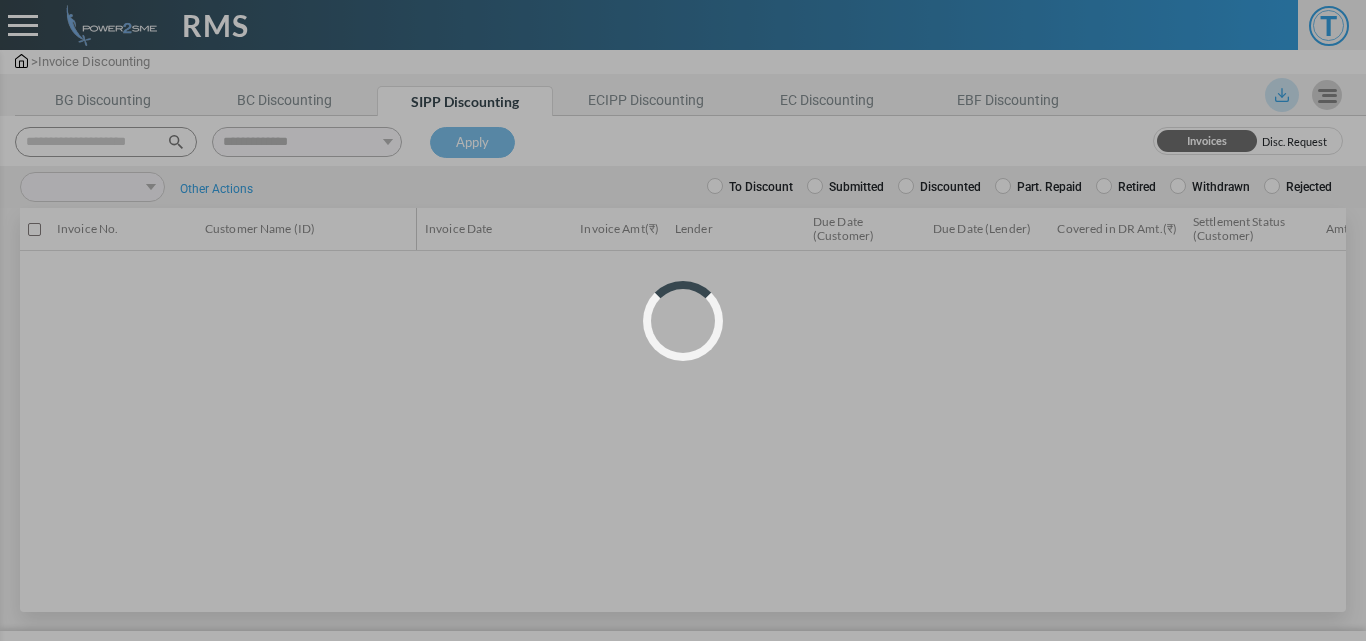 scroll, scrollTop: 0, scrollLeft: 0, axis: both 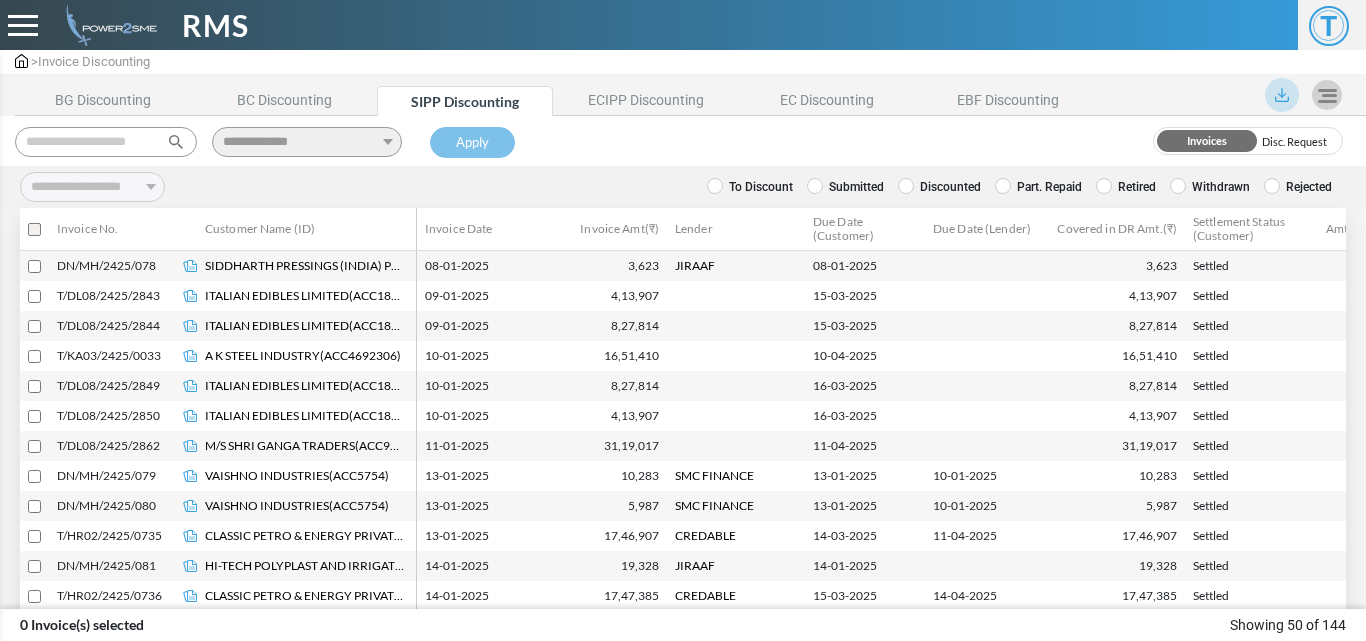 click at bounding box center (715, 186) 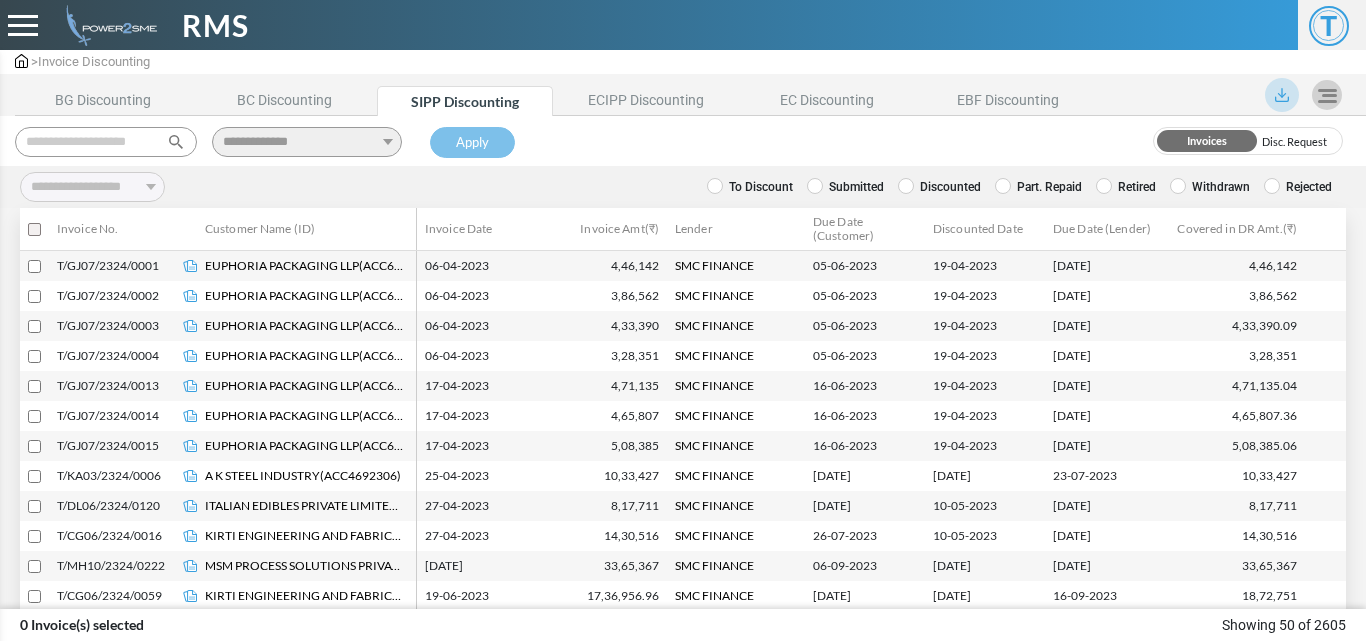 click at bounding box center (106, 142) 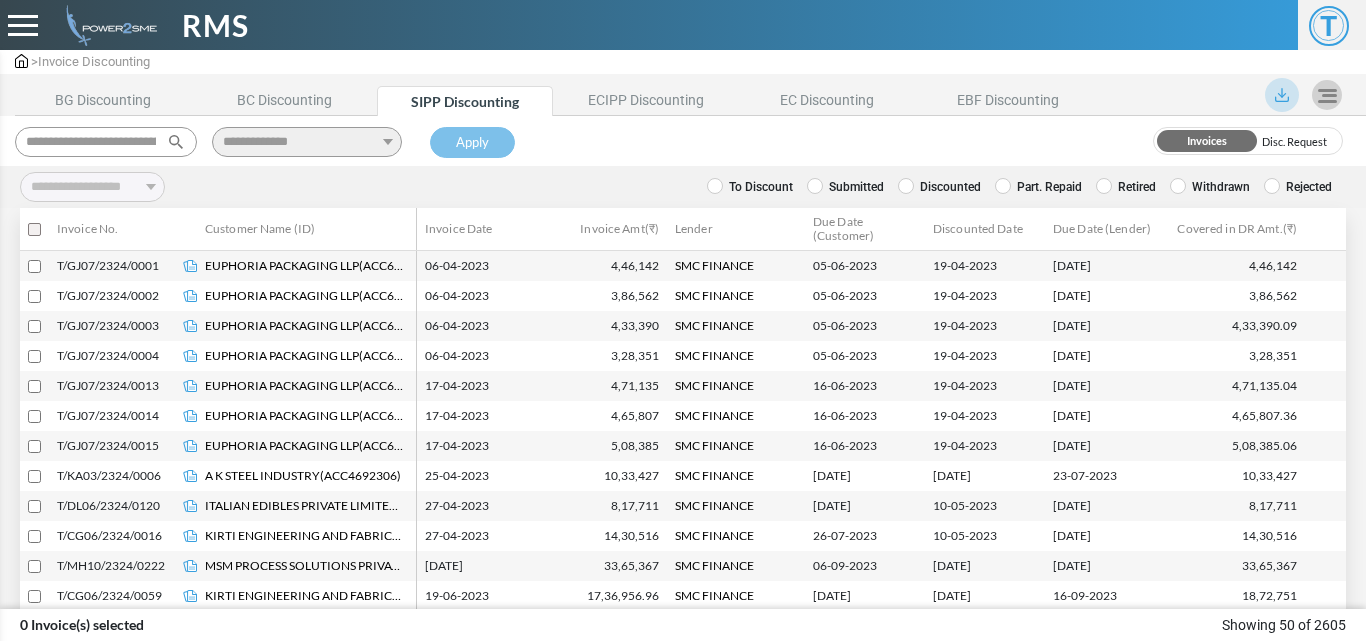 scroll, scrollTop: 0, scrollLeft: 186, axis: horizontal 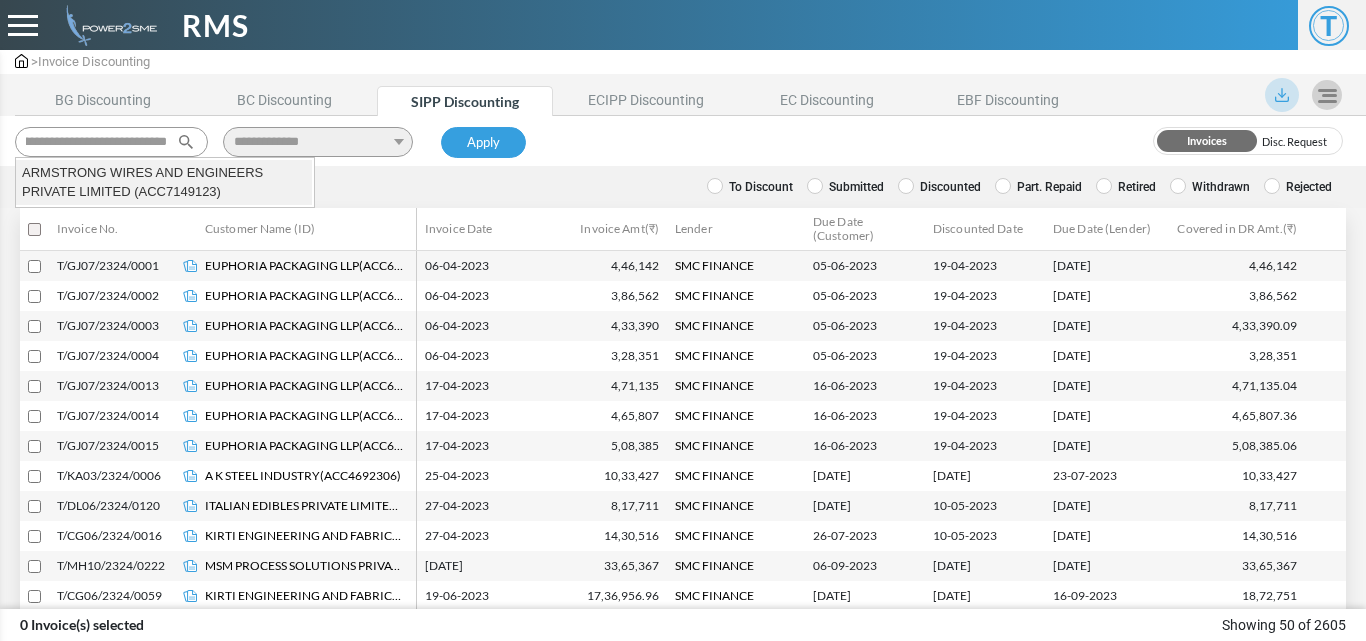 click on "[COMPANY_NAME] ([ACCOUNT_ID])" at bounding box center [164, 173] 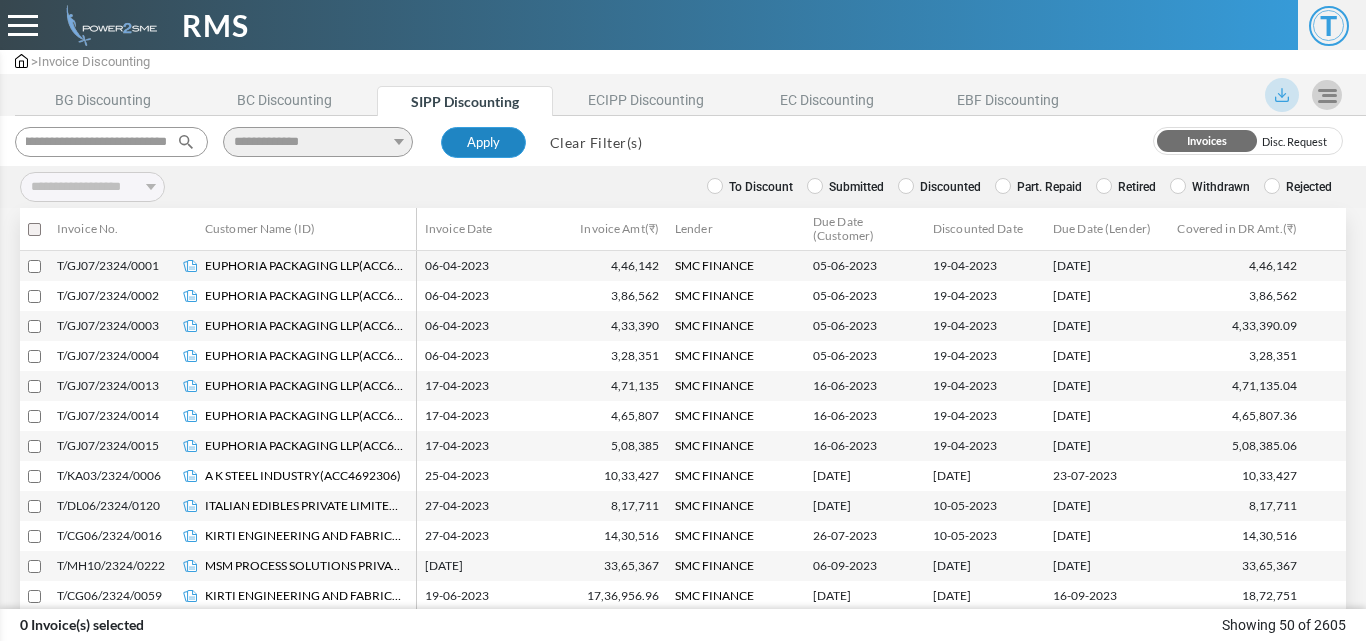 type on "**********" 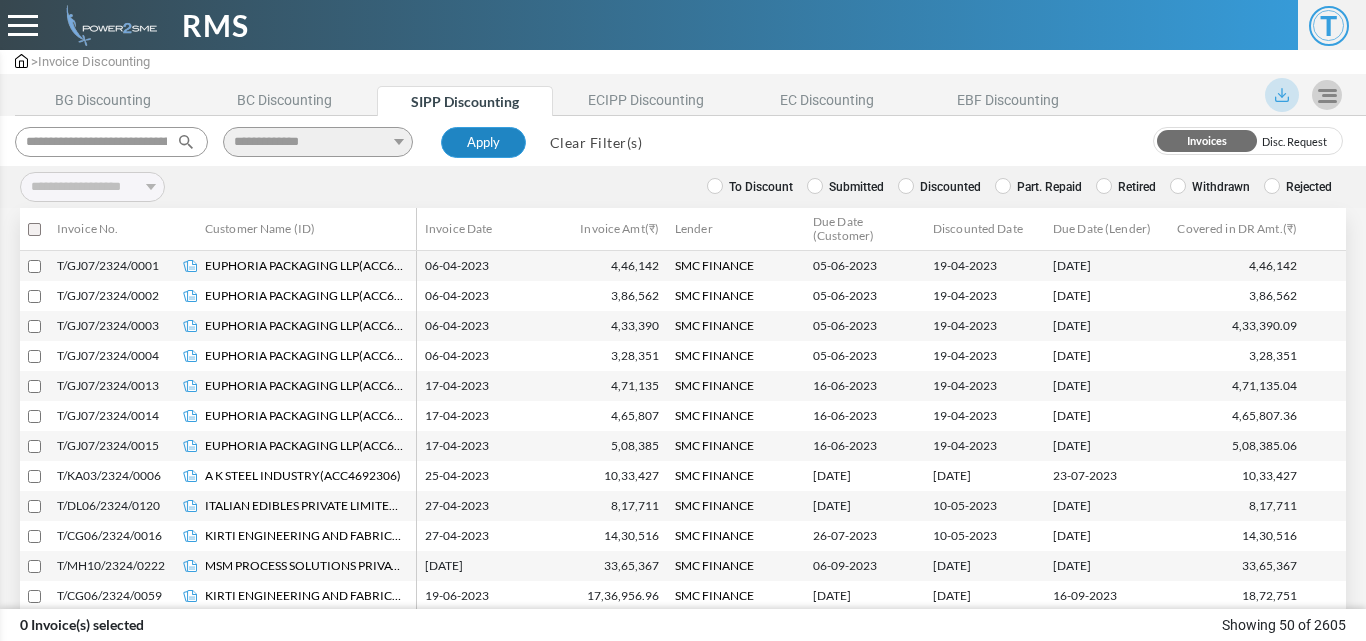 click on "Apply" at bounding box center (483, 143) 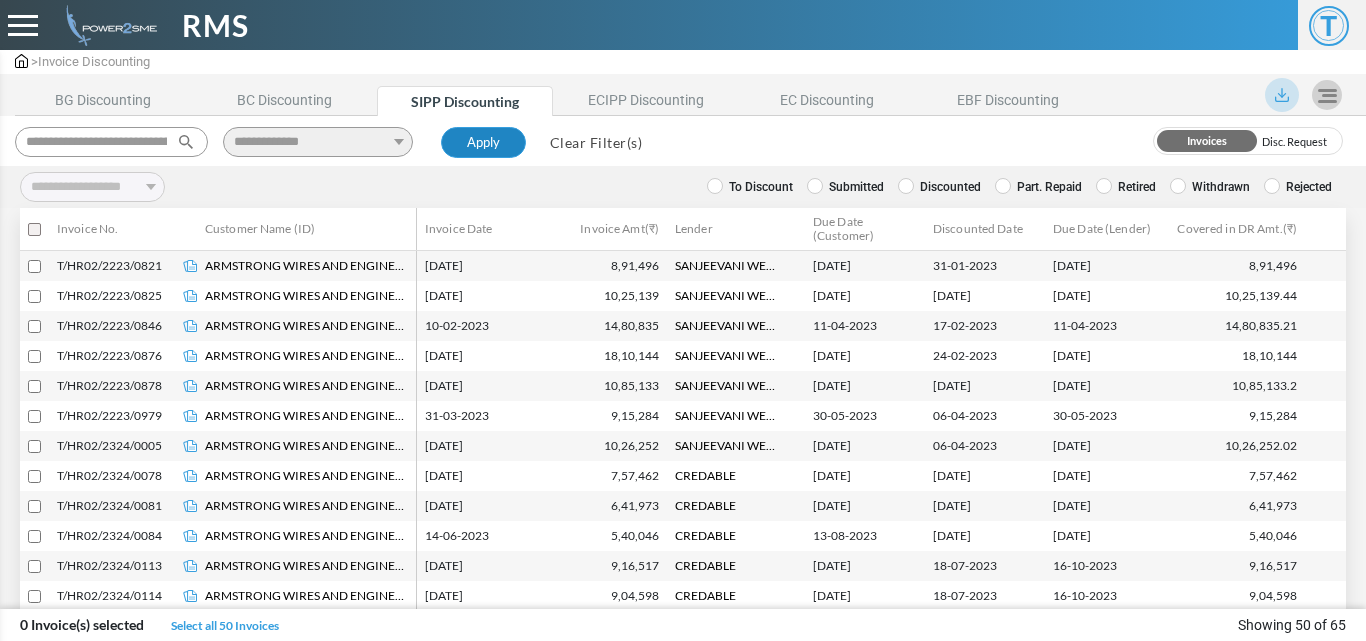 type 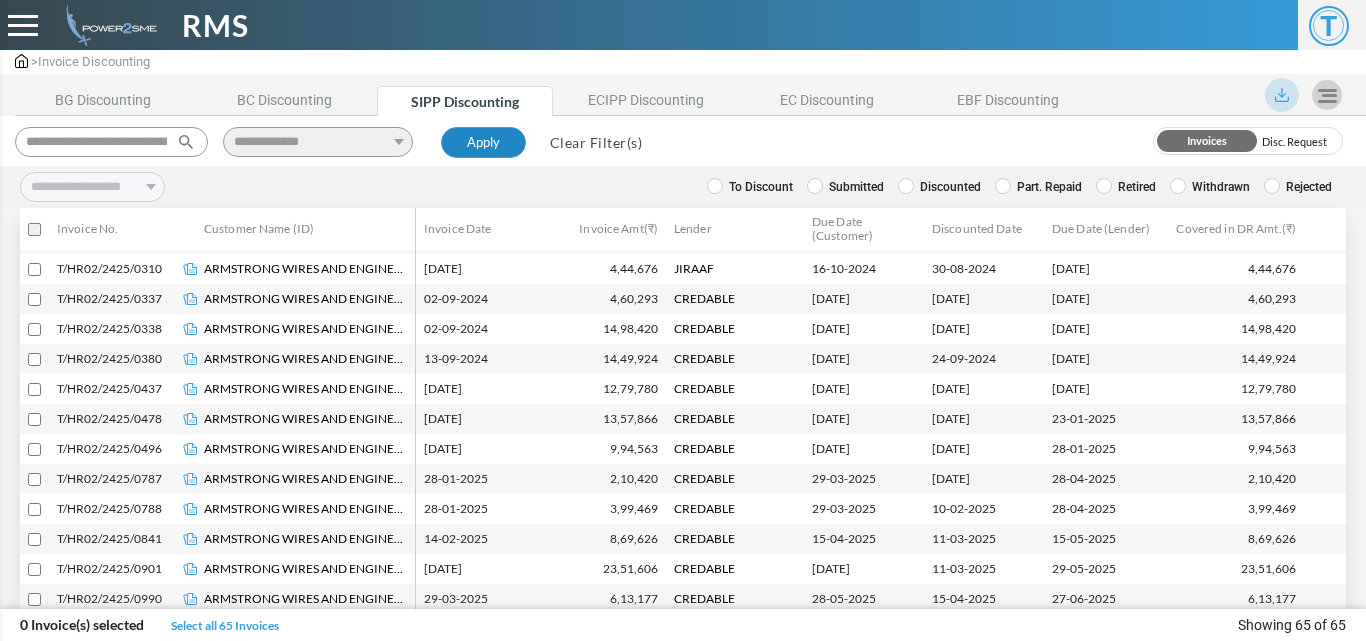 scroll, scrollTop: 1463, scrollLeft: 1, axis: both 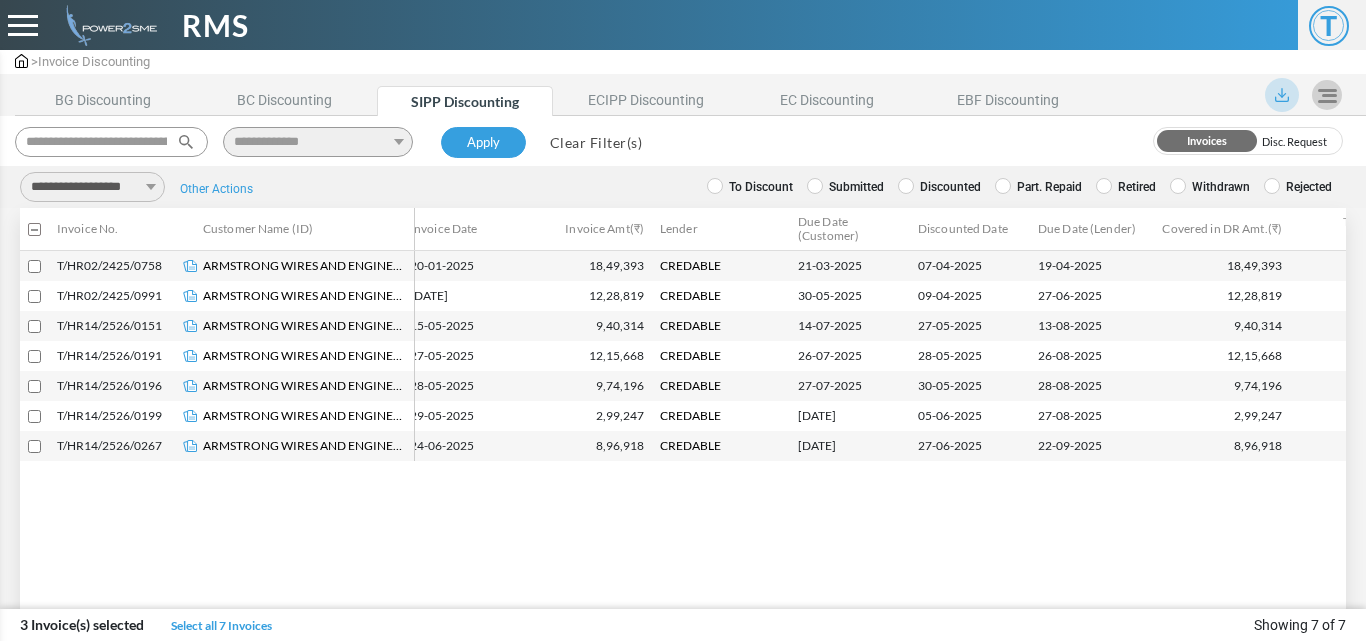 click on "**********" at bounding box center [92, 187] 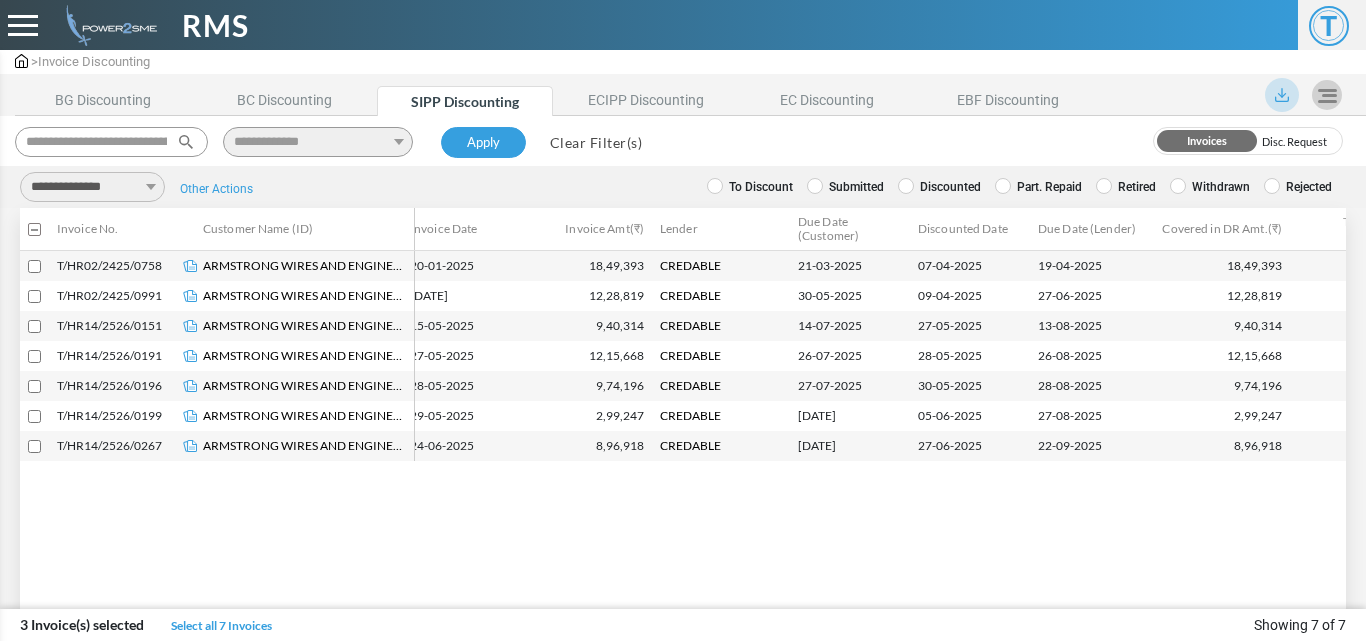 click on "**********" at bounding box center (92, 187) 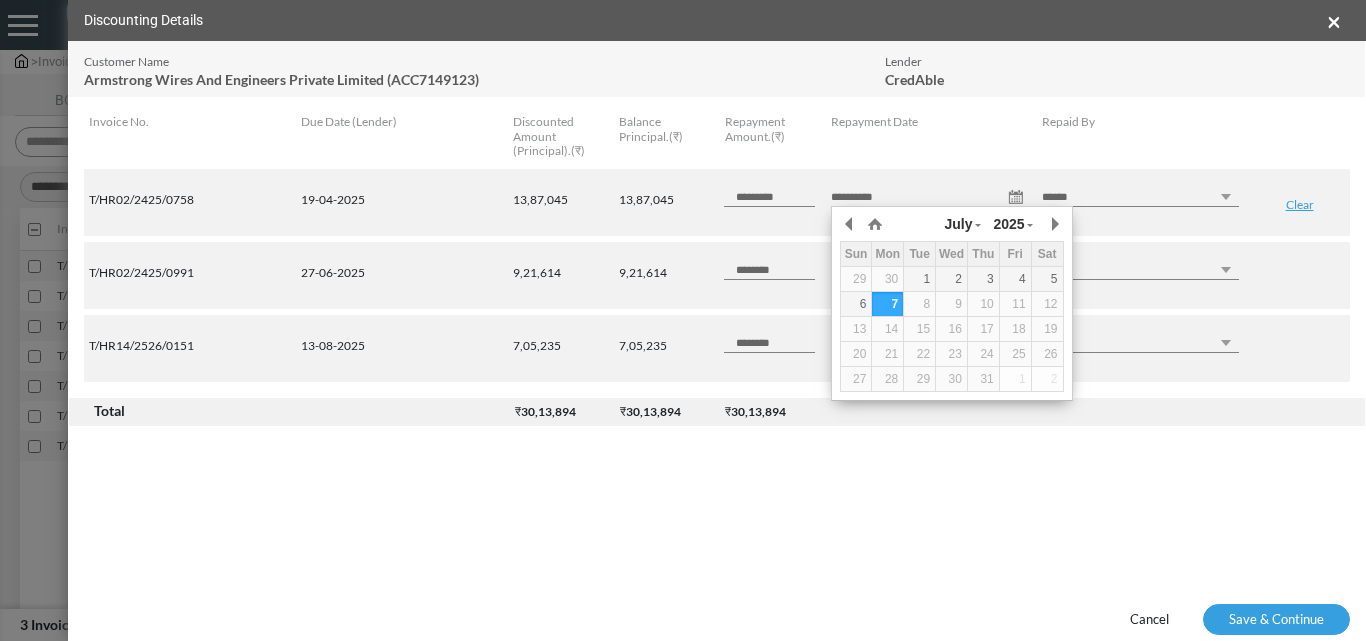 click on "**********" at bounding box center (929, 197) 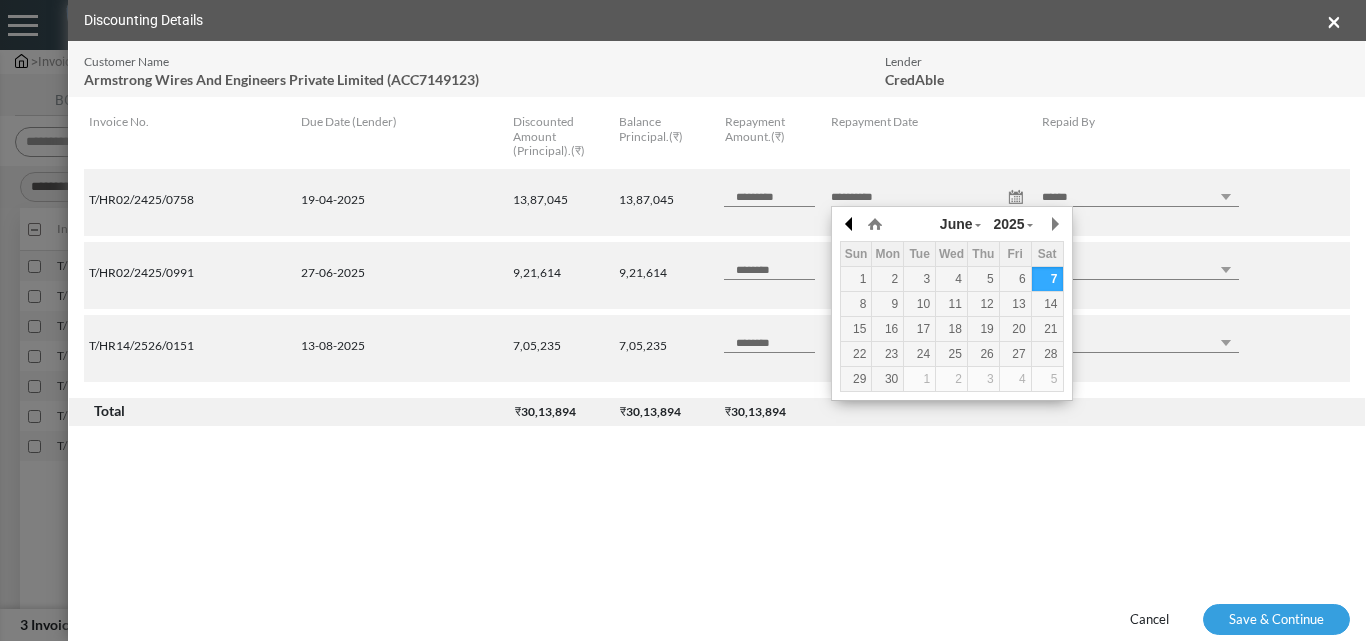 click at bounding box center [0, 0] 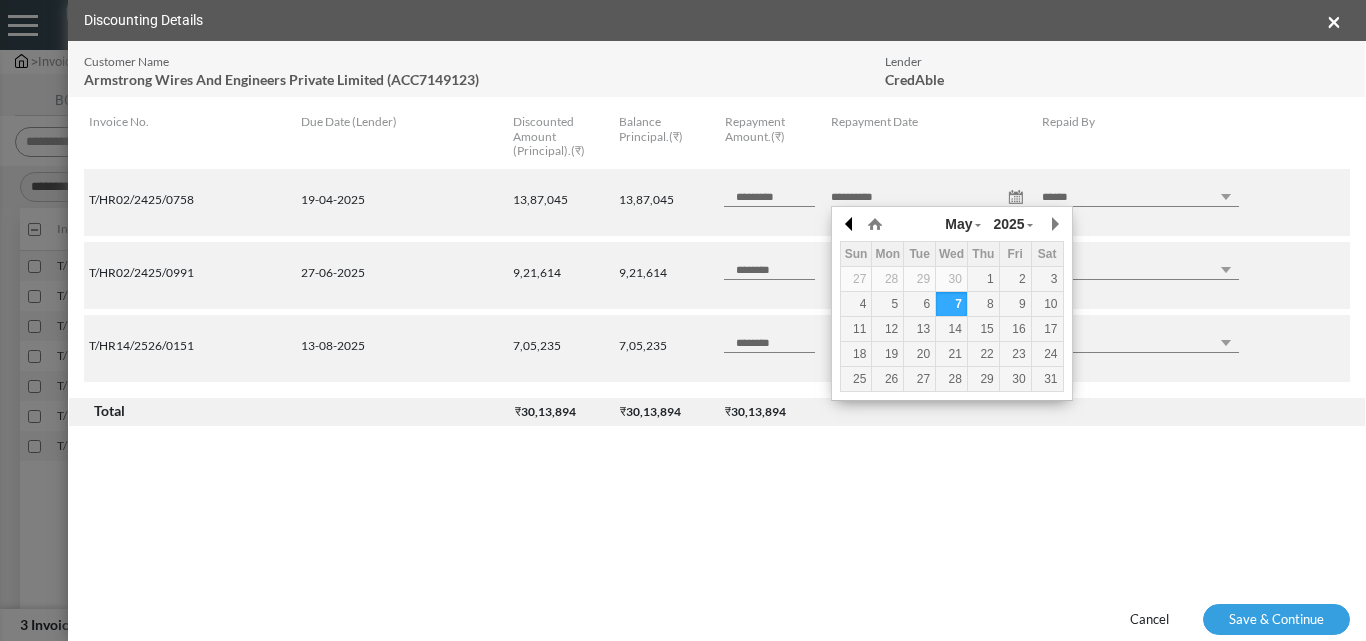 click at bounding box center (0, 0) 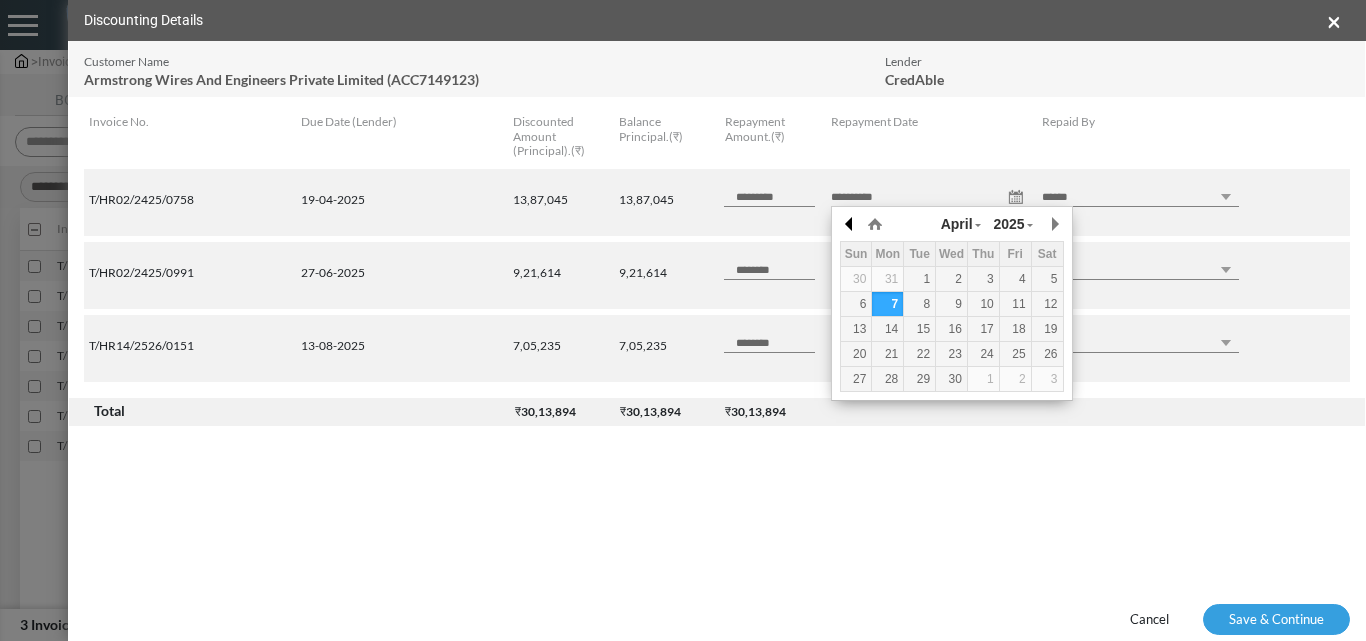 click at bounding box center [0, 0] 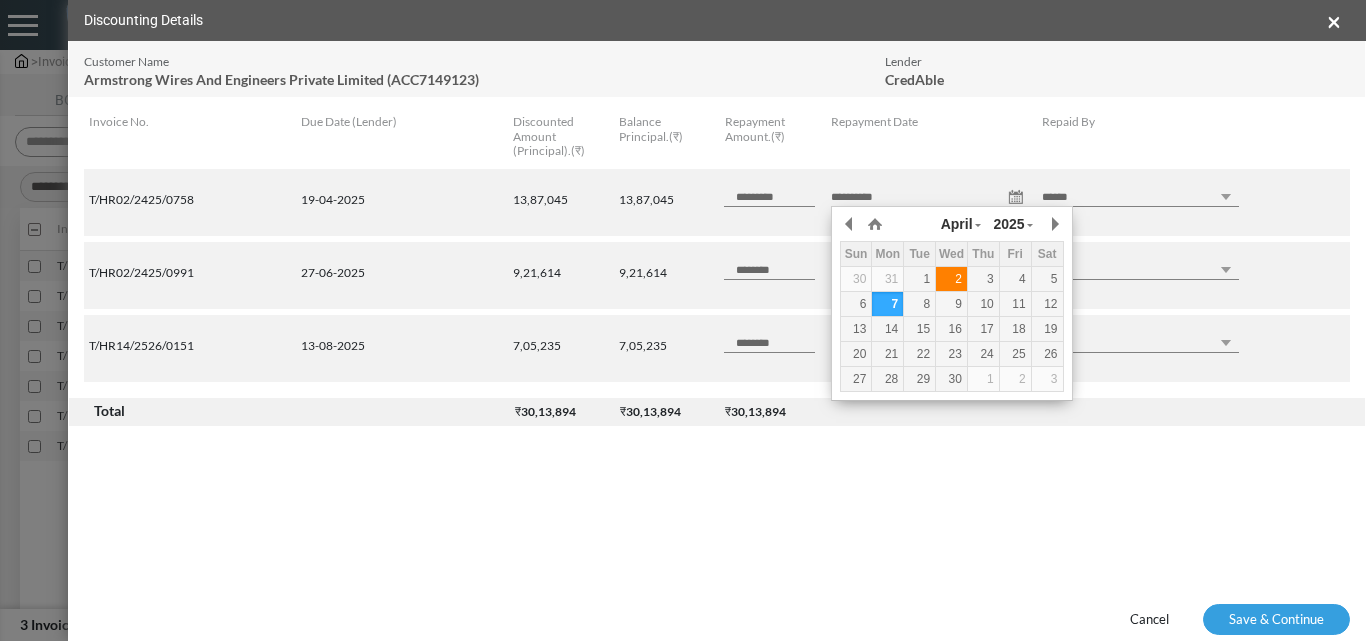 click on "2" at bounding box center [0, 0] 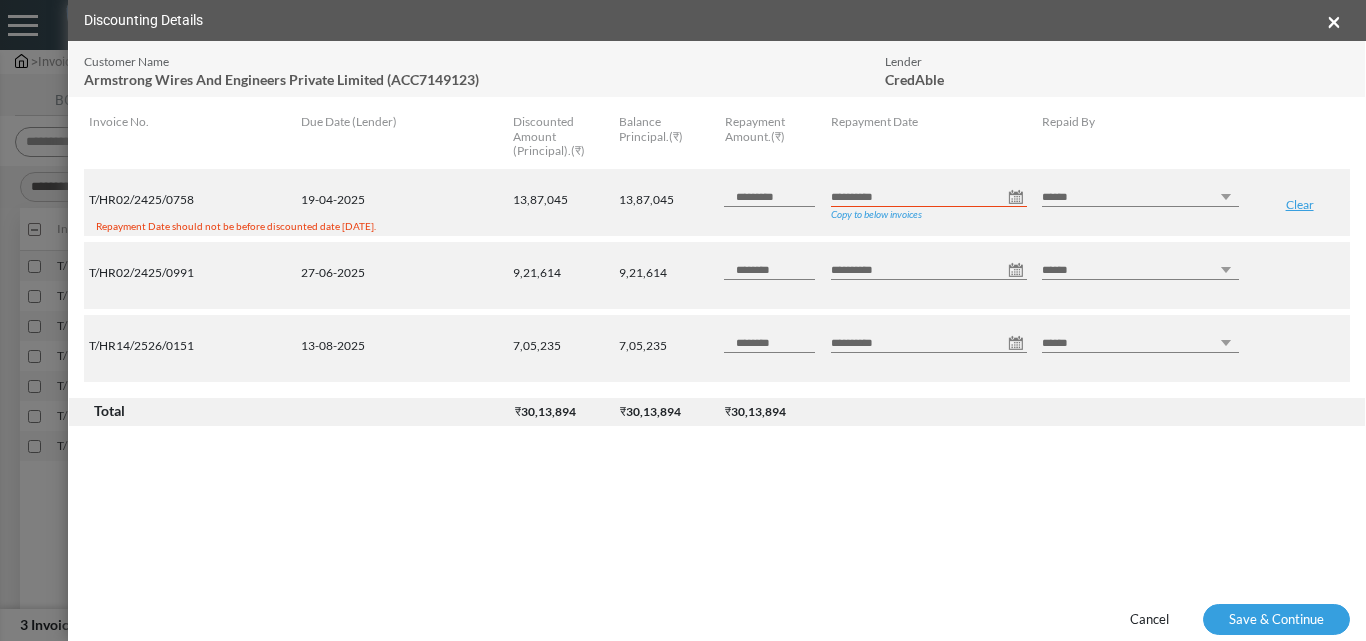 click on "**********" at bounding box center [929, 197] 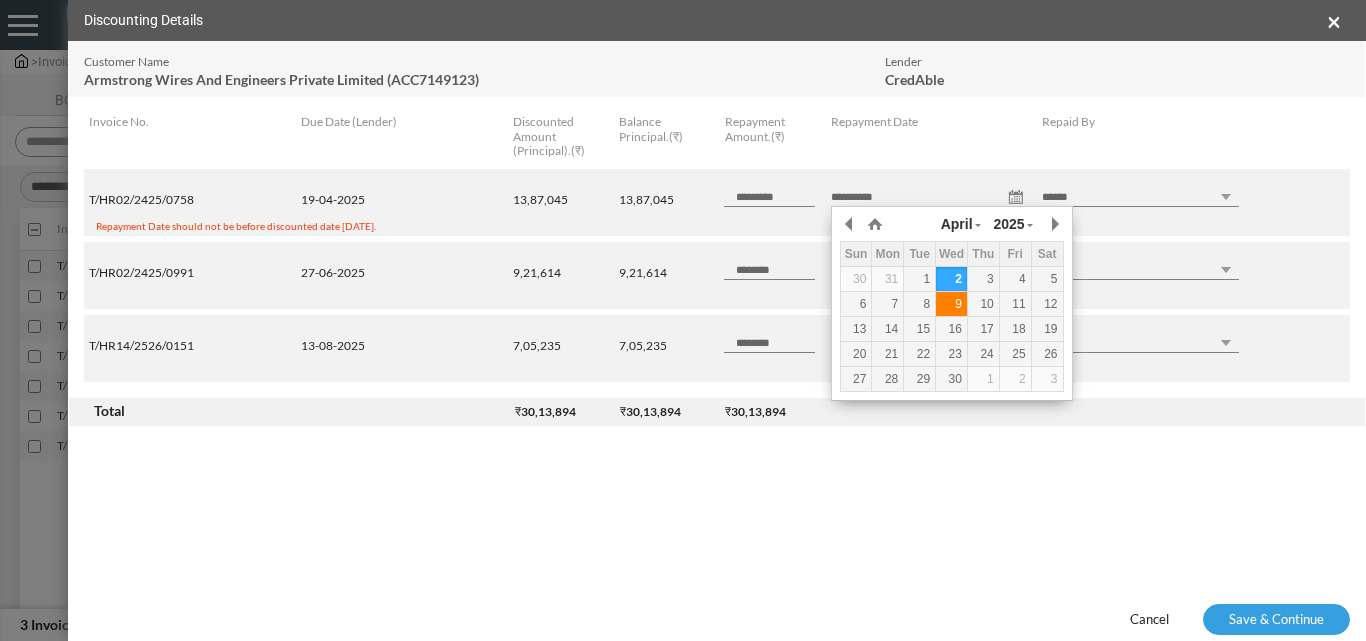 click on "9" at bounding box center (0, 0) 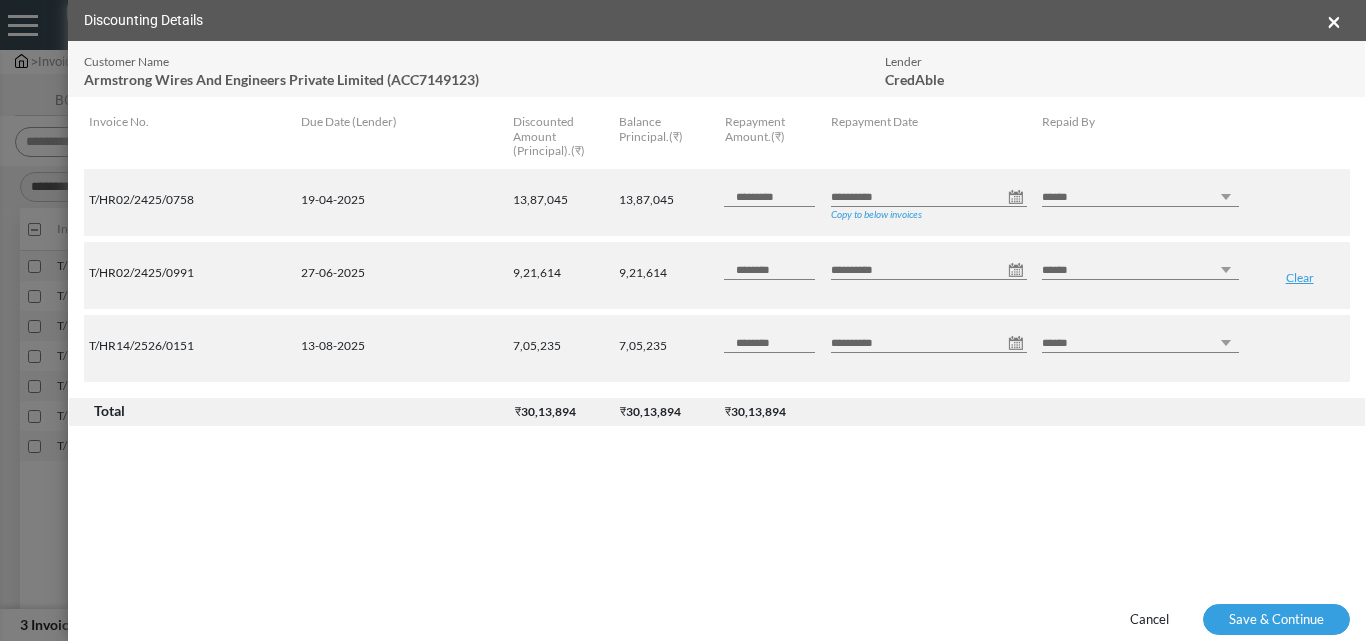 drag, startPoint x: 1118, startPoint y: 294, endPoint x: 1013, endPoint y: 263, distance: 109.48059 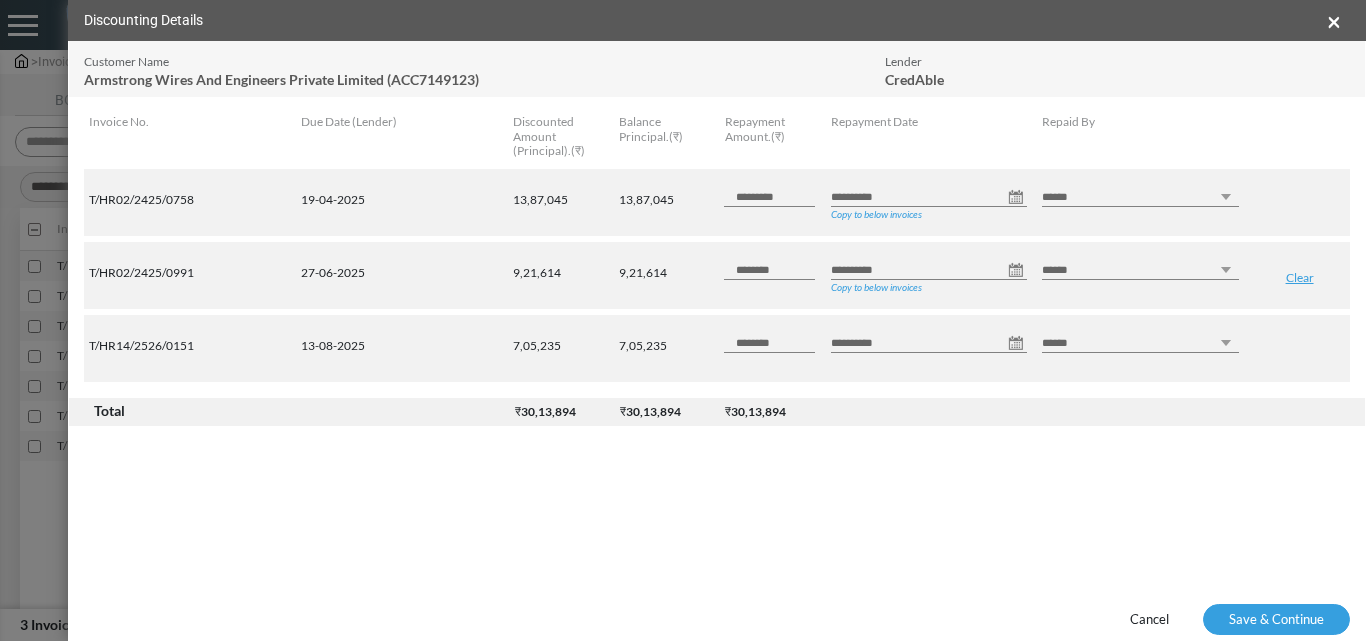 click on "**********" at bounding box center [929, 270] 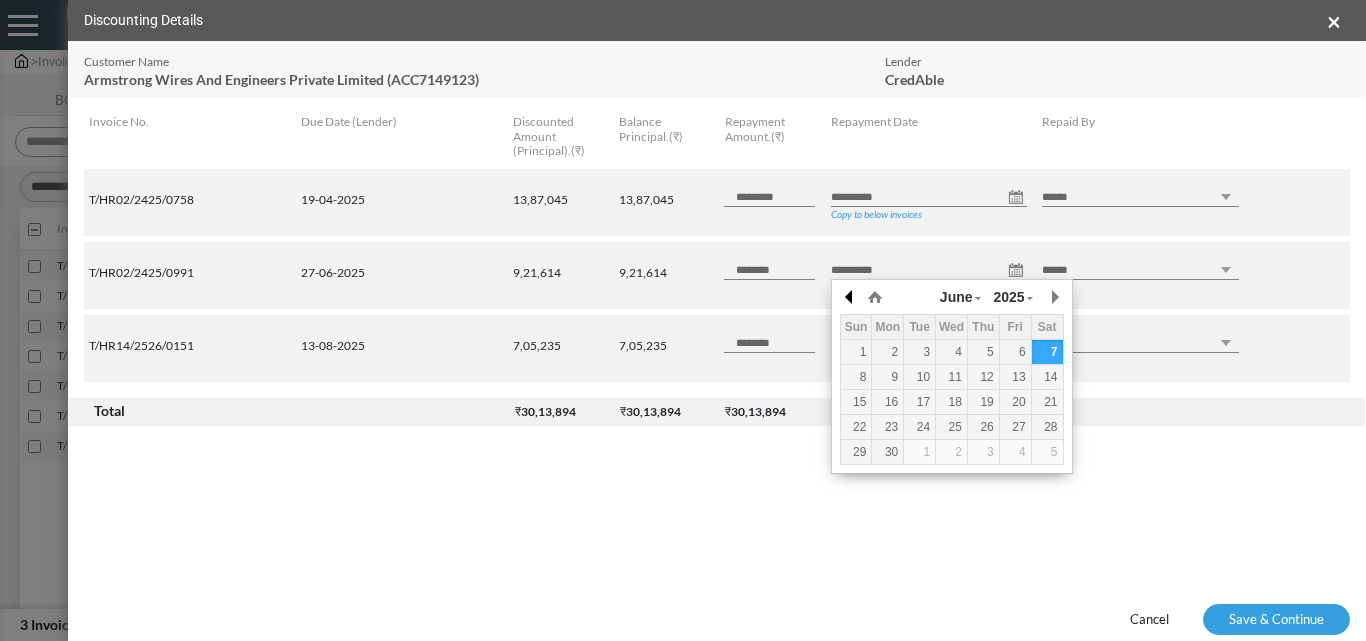 click at bounding box center [0, 0] 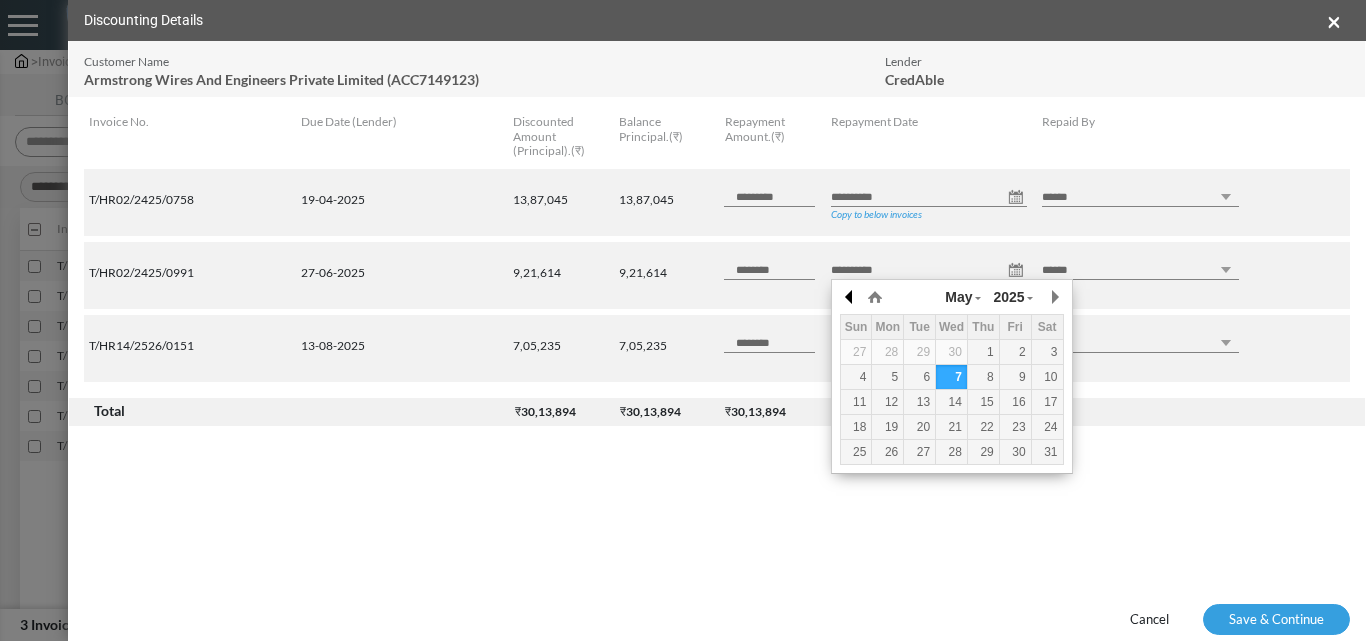 click at bounding box center [0, 0] 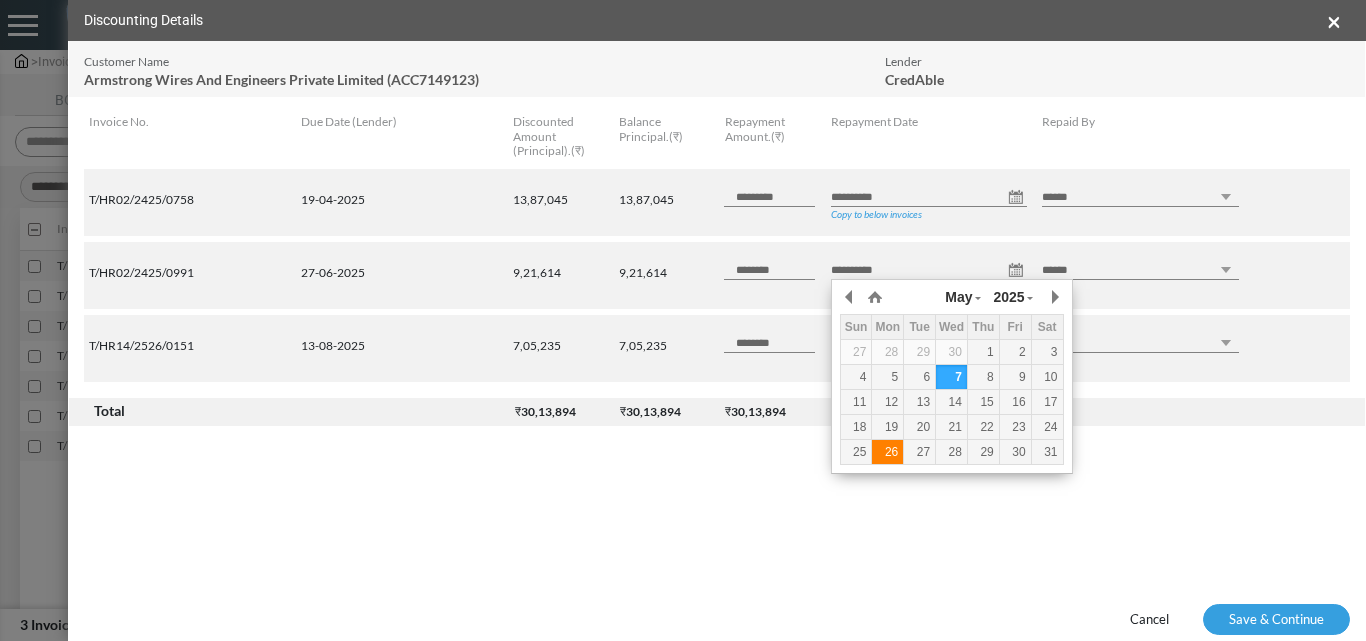 click on "26" at bounding box center (0, 0) 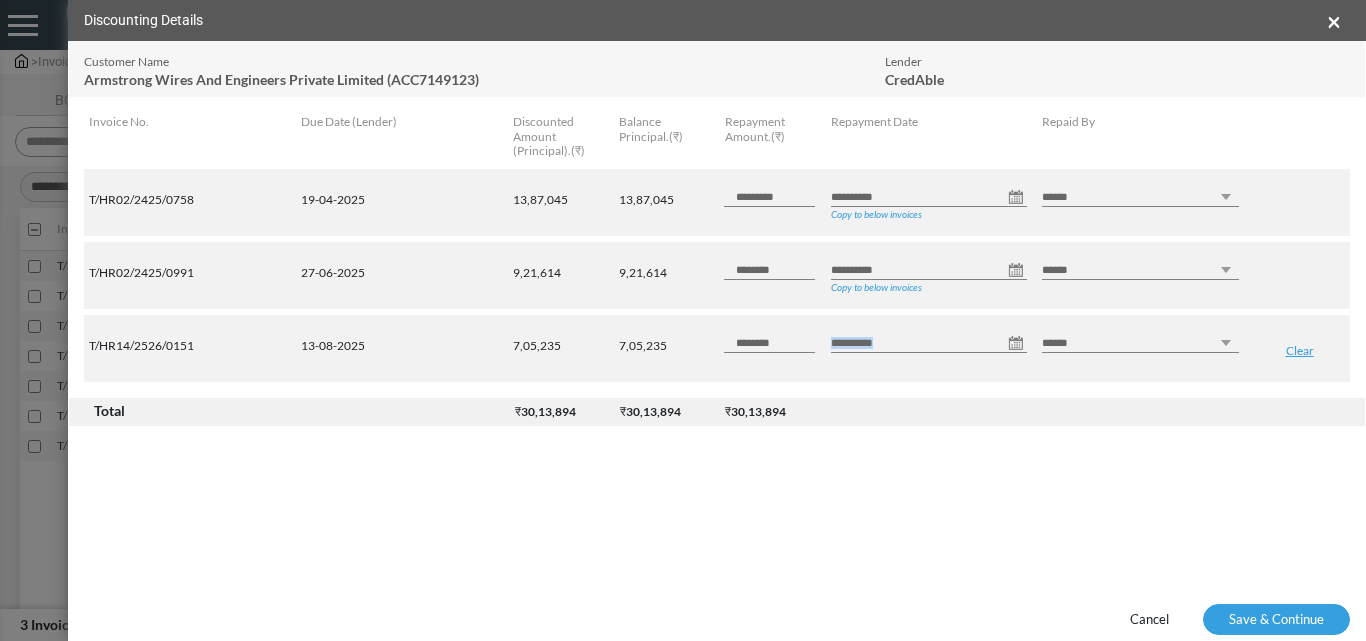 drag, startPoint x: 1138, startPoint y: 374, endPoint x: 1026, endPoint y: 348, distance: 114.97826 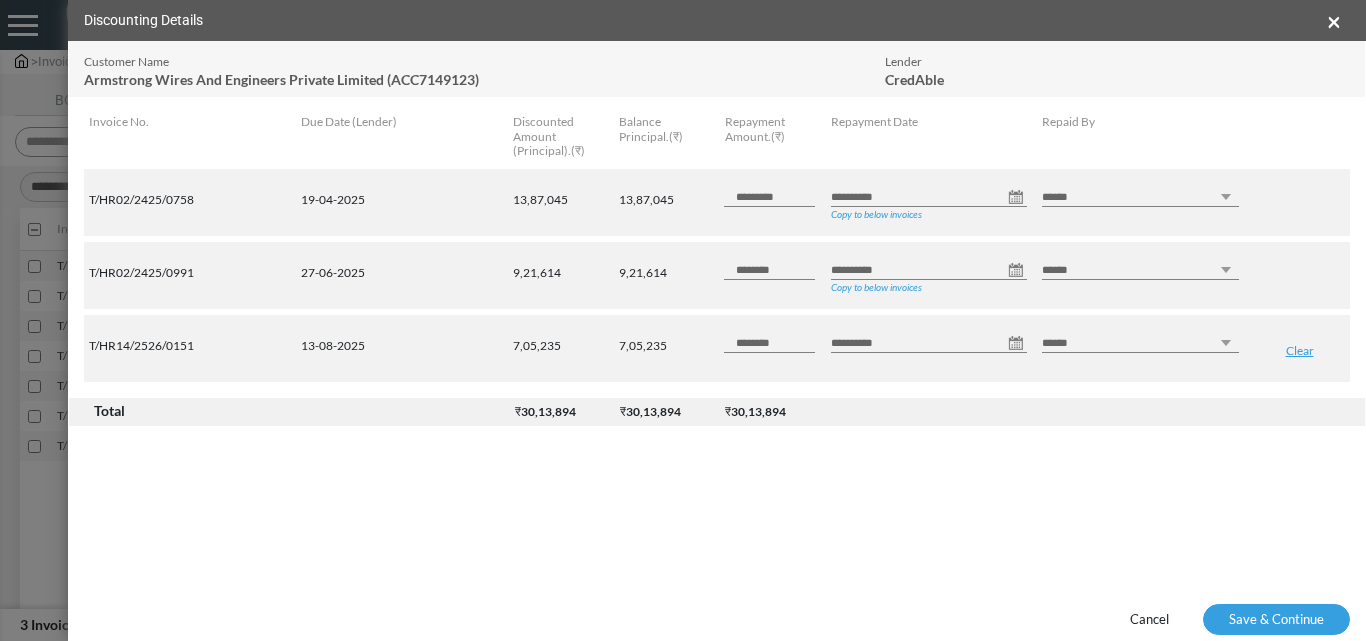 click on "**********" at bounding box center [929, 343] 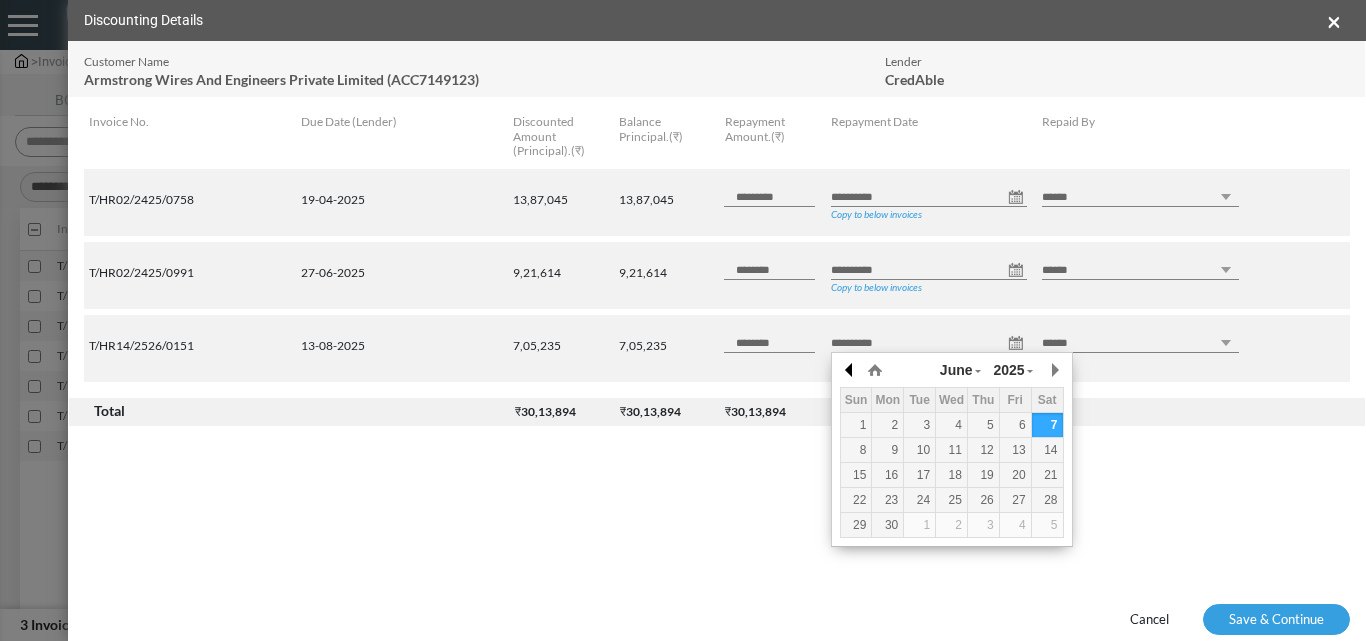 click at bounding box center [0, 0] 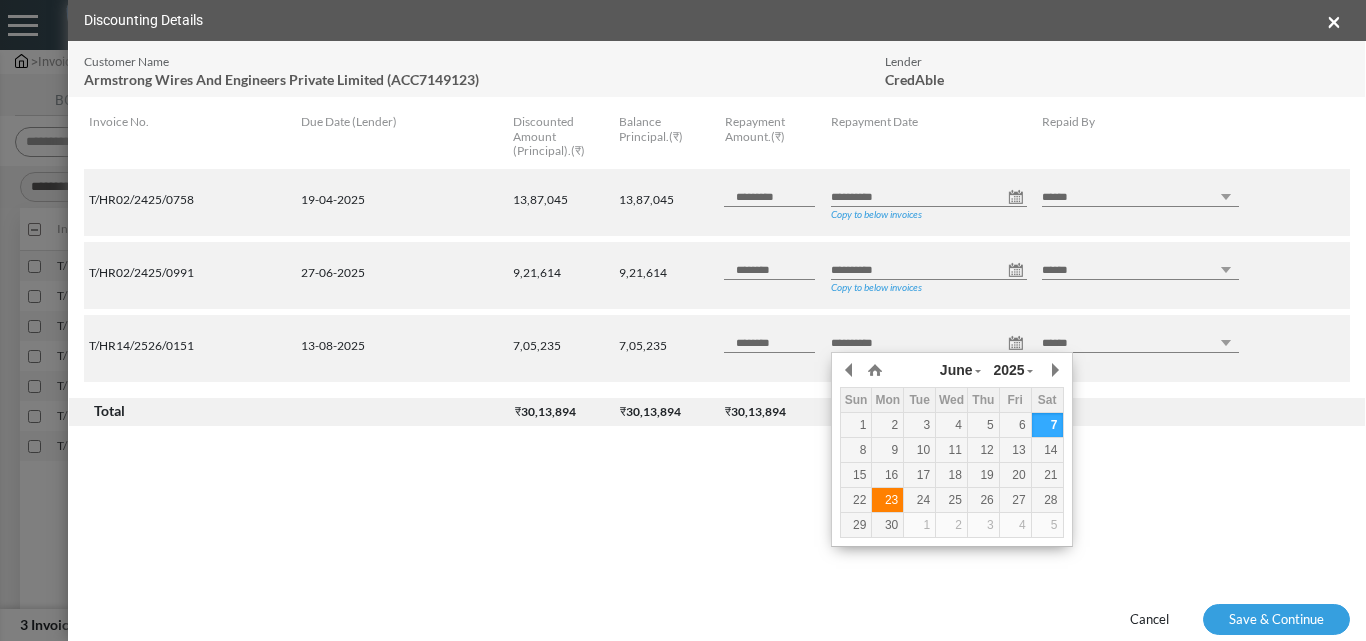 click on "23" at bounding box center [0, 0] 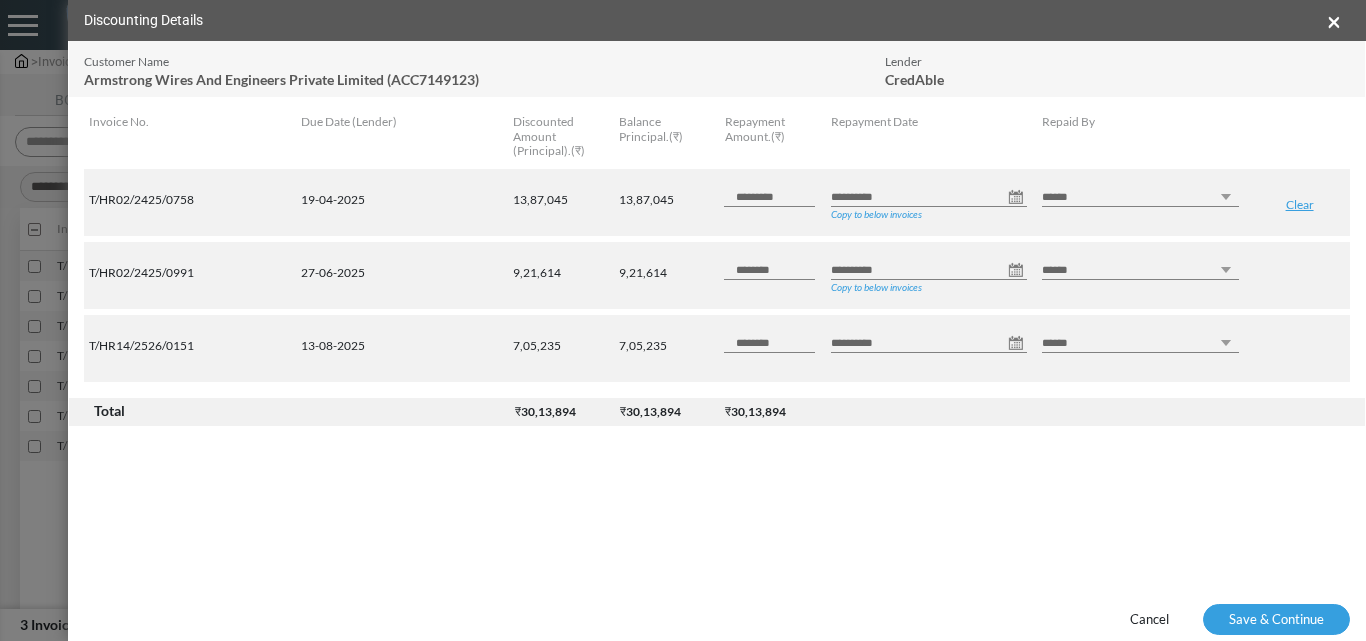 click on "**********" at bounding box center (717, 202) 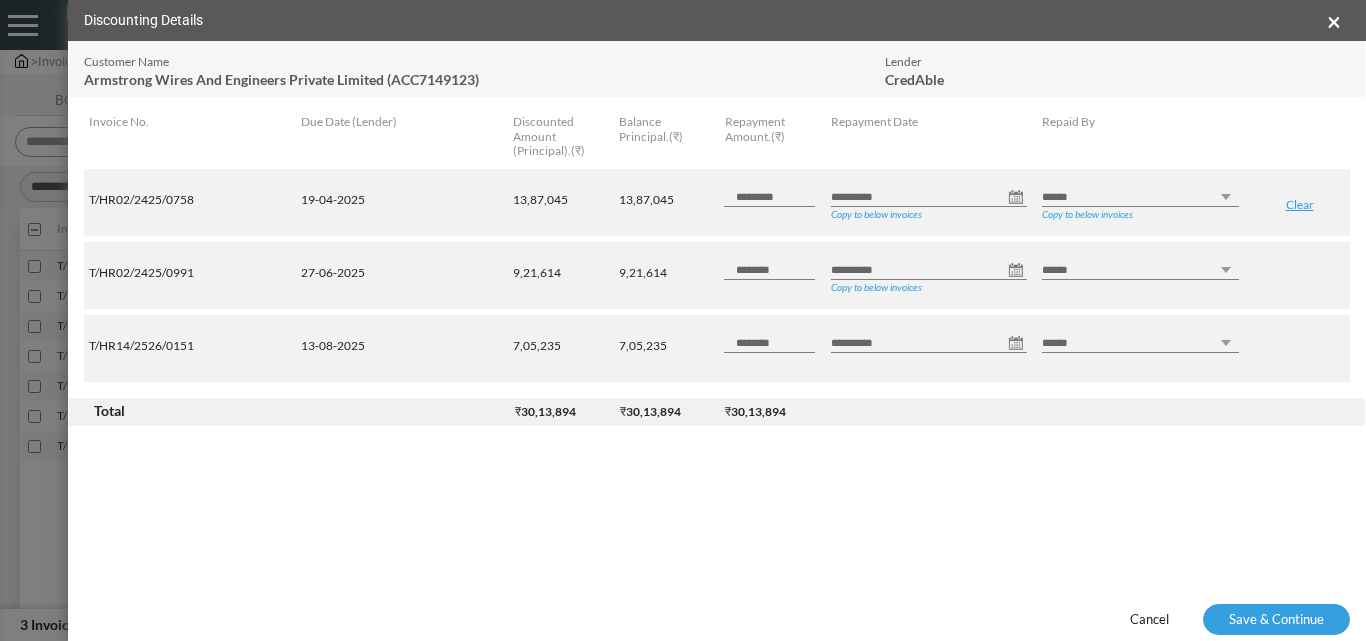 click on "****** *** ********" at bounding box center [1140, 197] 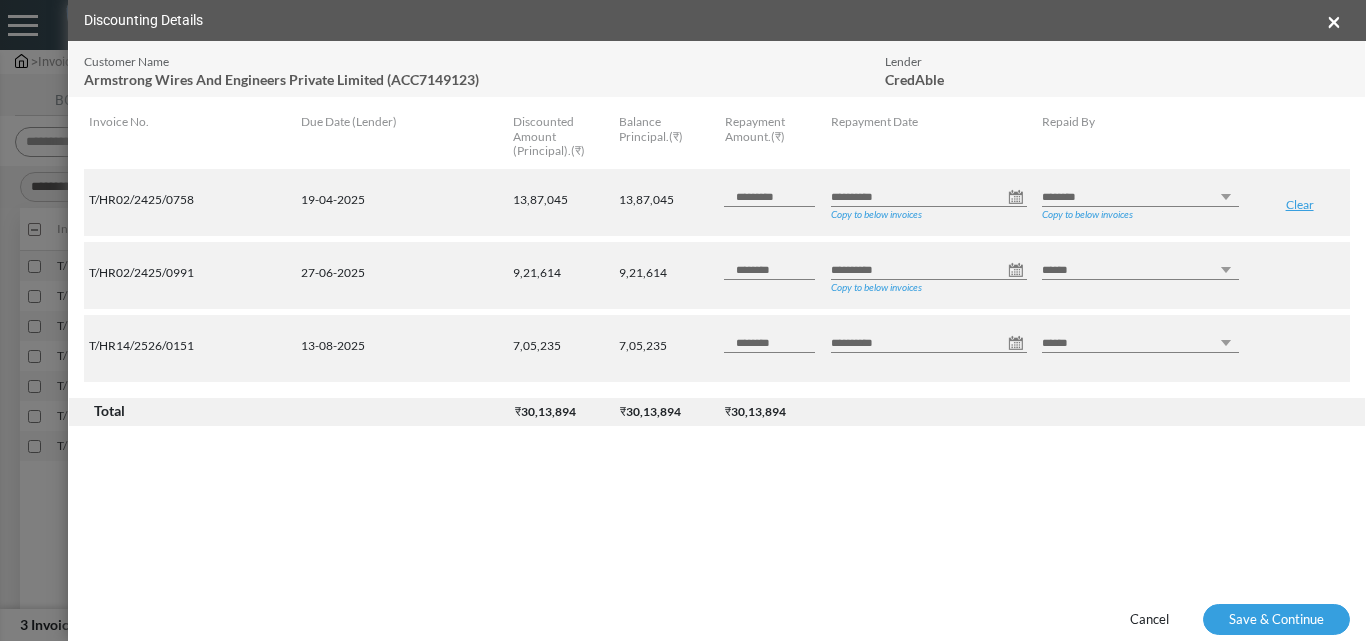 click on "****** *** ********" at bounding box center (1140, 197) 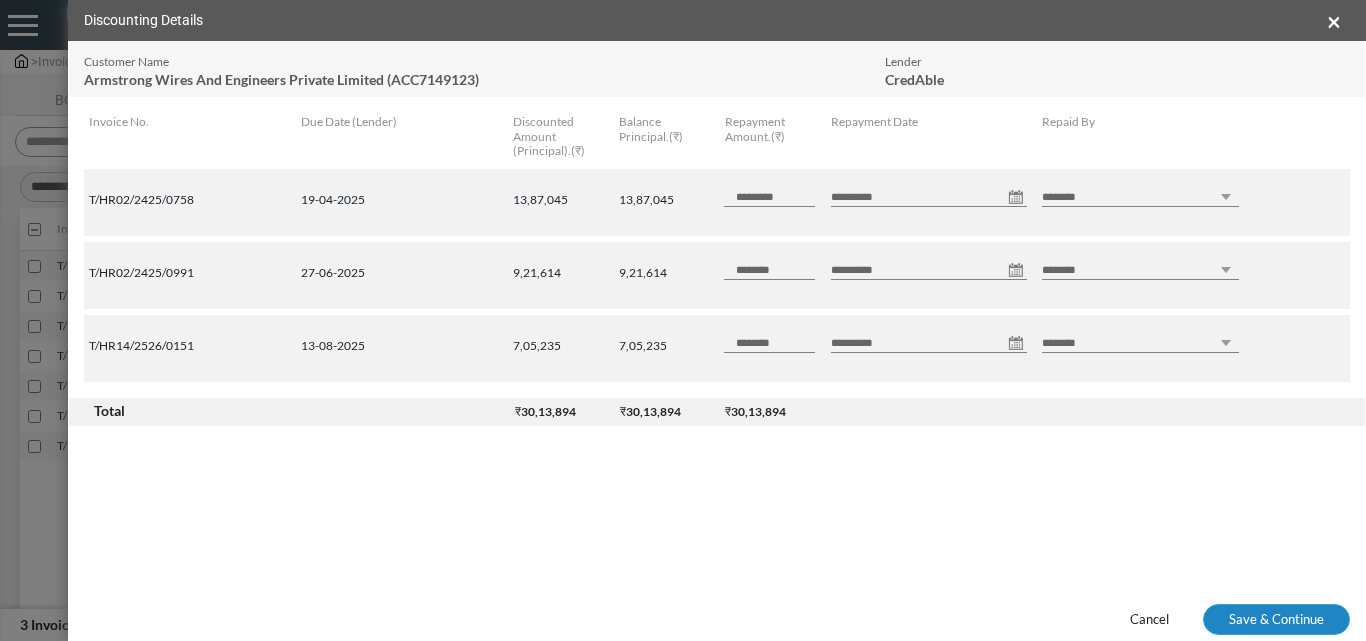 click on "Save & Continue" at bounding box center [1276, 620] 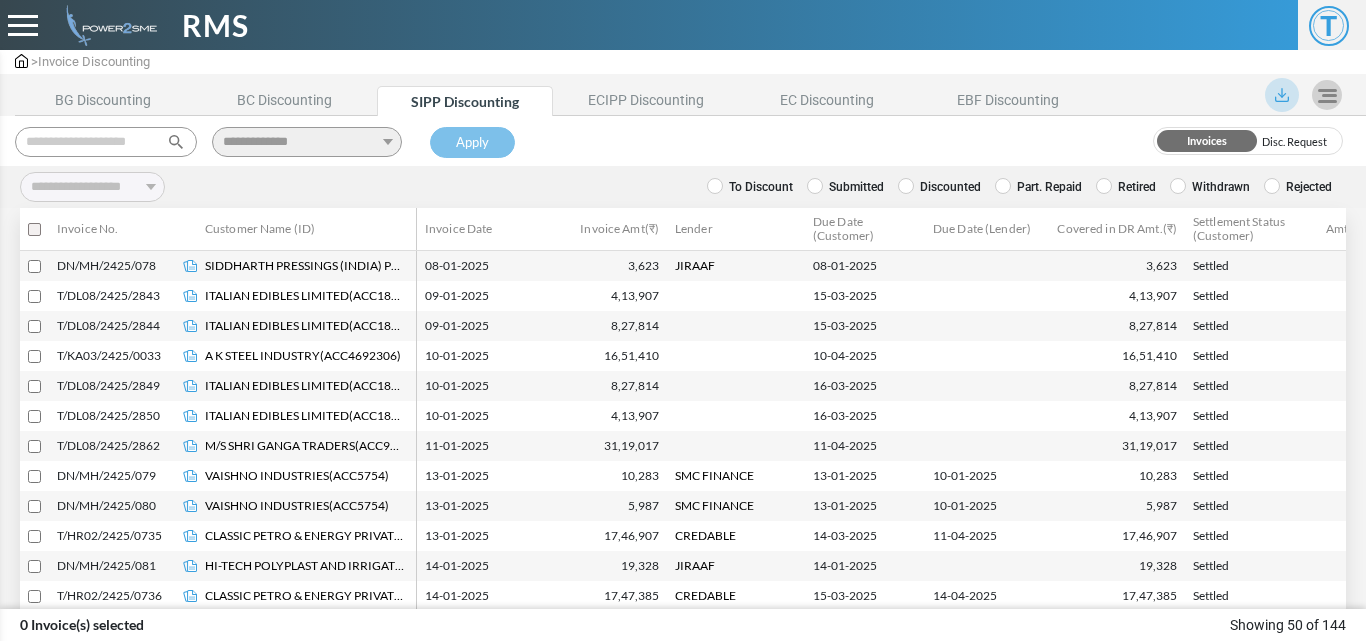 scroll, scrollTop: 0, scrollLeft: 0, axis: both 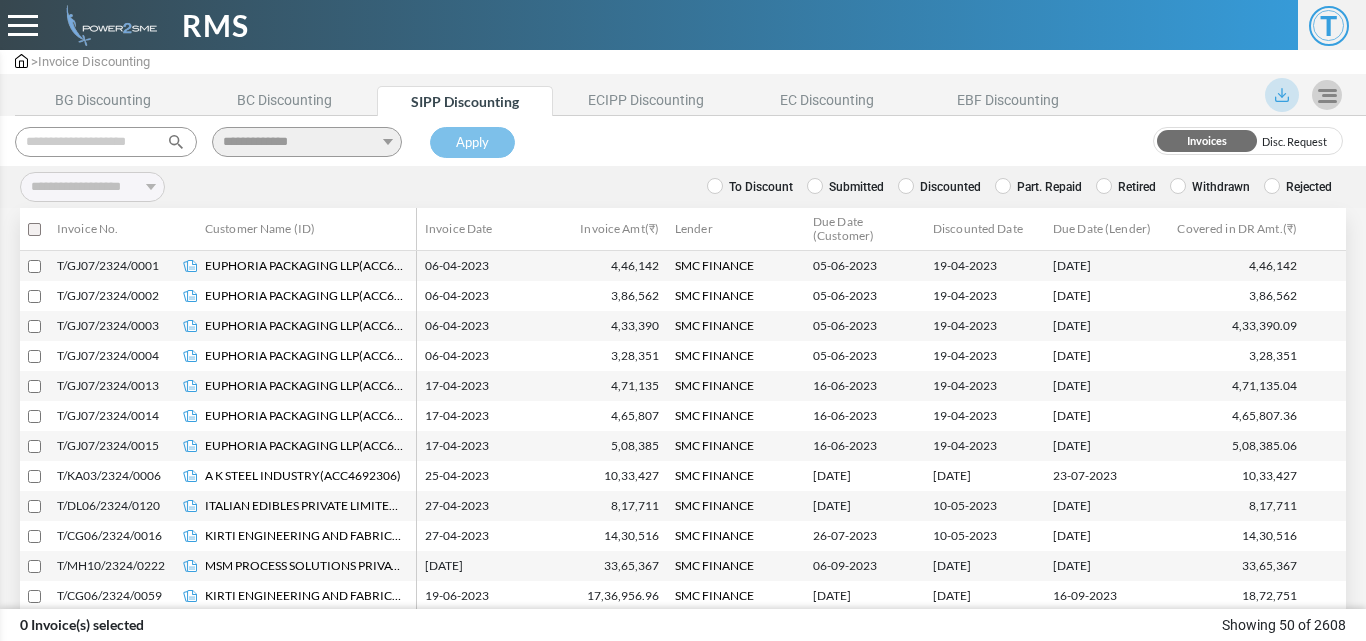 click at bounding box center [106, 142] 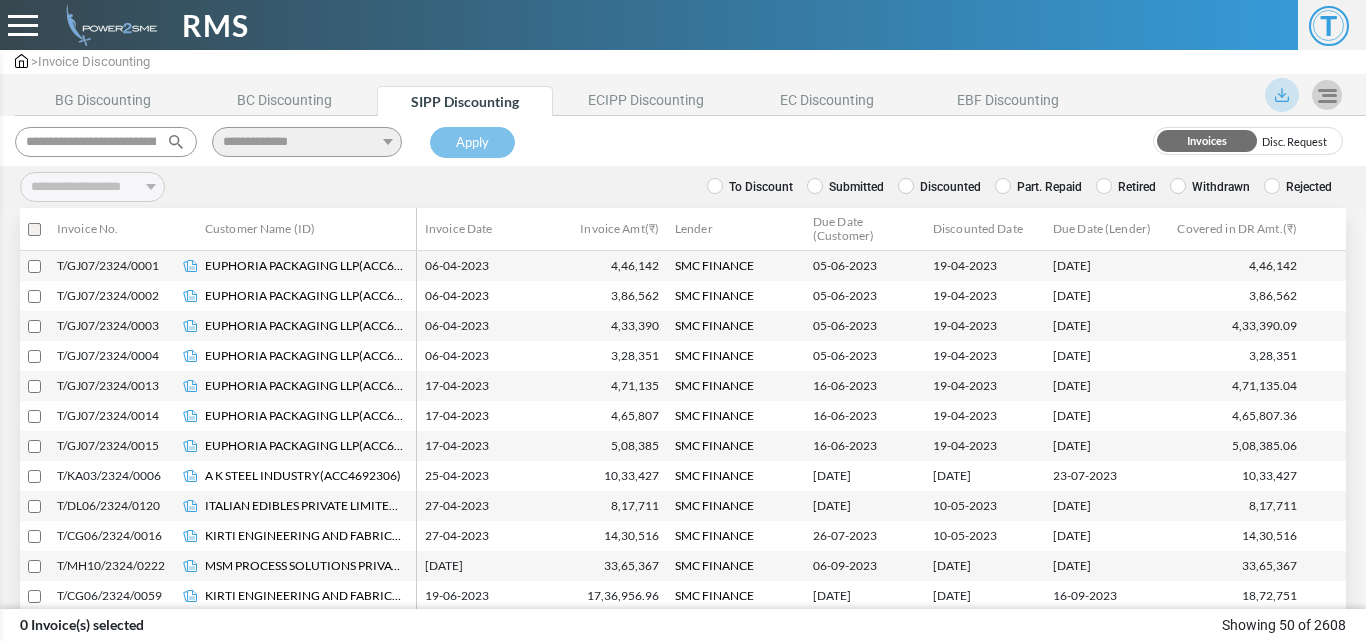 scroll, scrollTop: 0, scrollLeft: 186, axis: horizontal 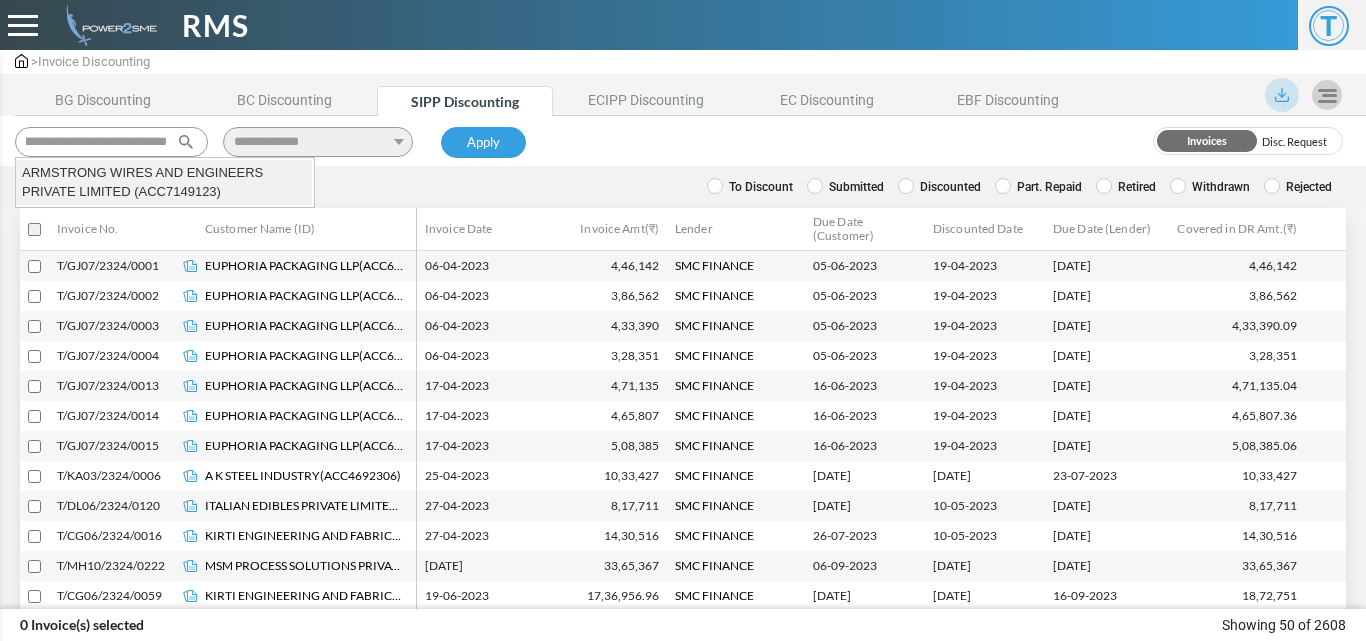 click on "ARMSTRONG WIRES AND ENGINEERS PRIVATE LIMITED (ACC7149123)" at bounding box center (164, 182) 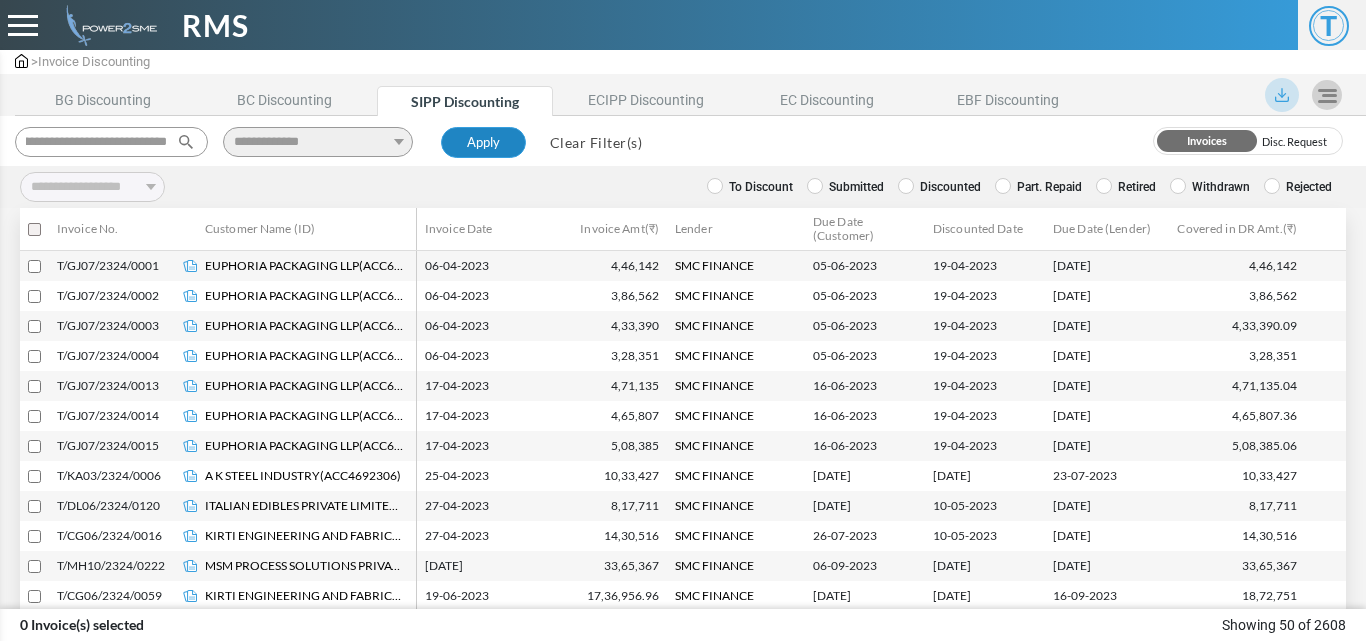 type on "**********" 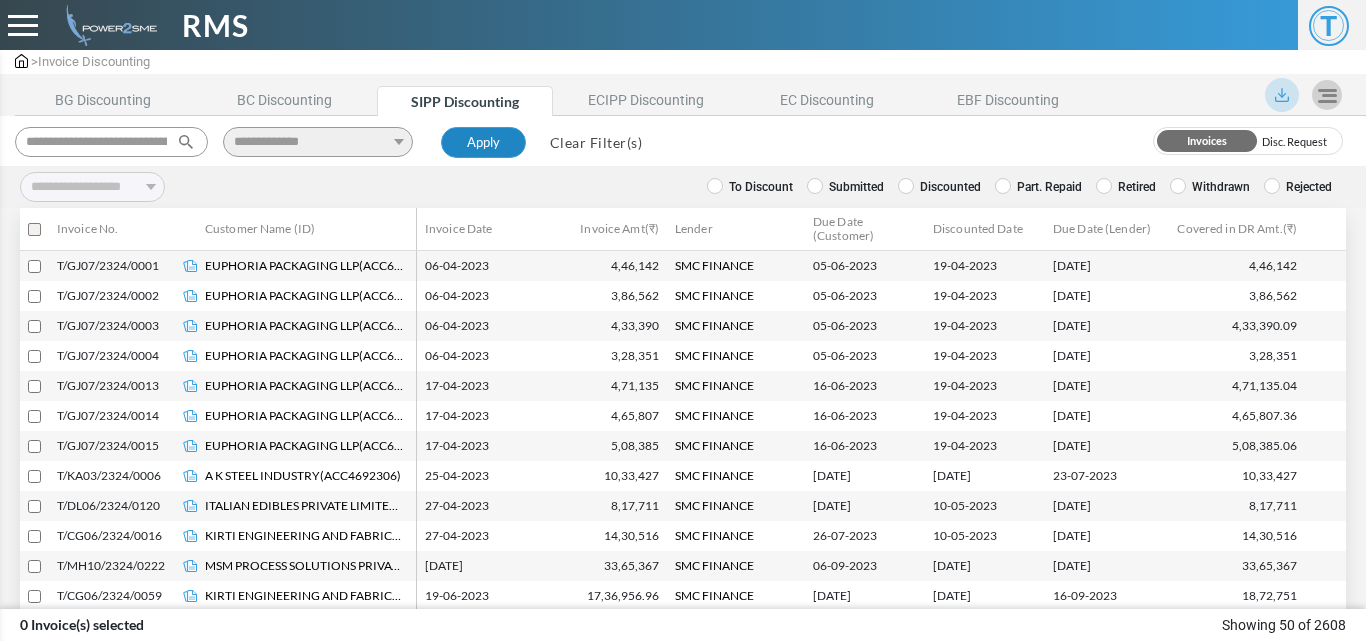 click on "Apply" at bounding box center (483, 143) 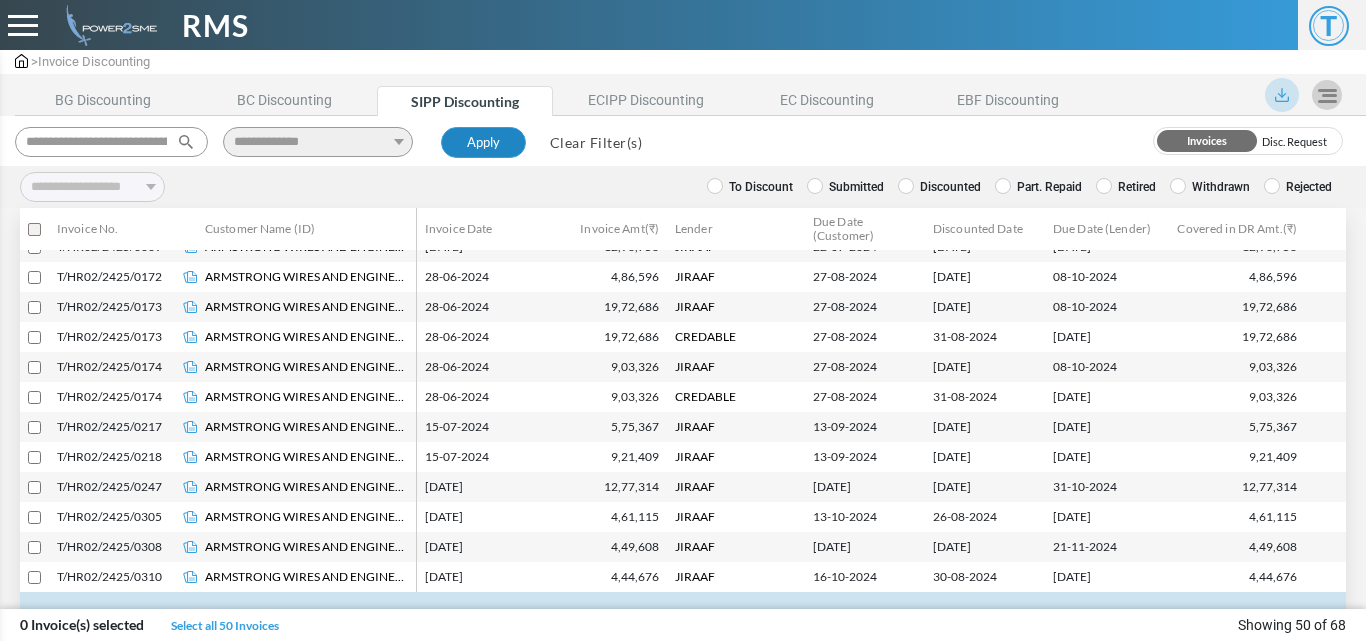 scroll, scrollTop: 1197, scrollLeft: 0, axis: vertical 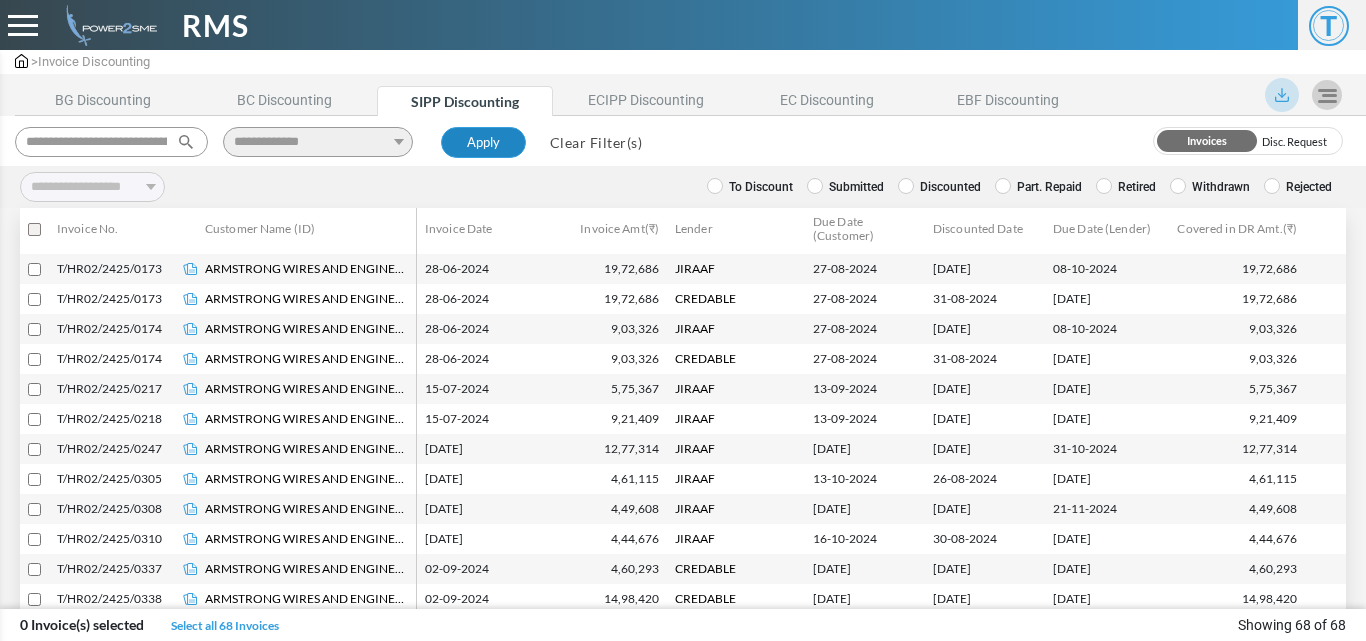 type 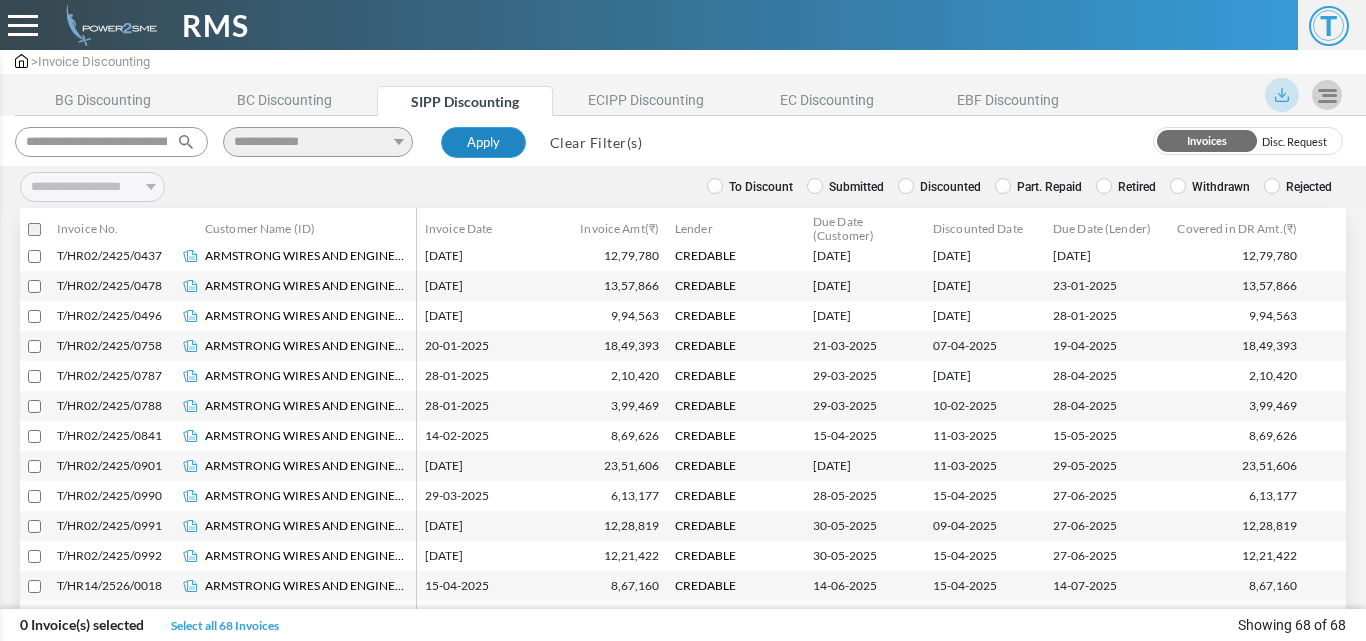 scroll, scrollTop: 1605, scrollLeft: 0, axis: vertical 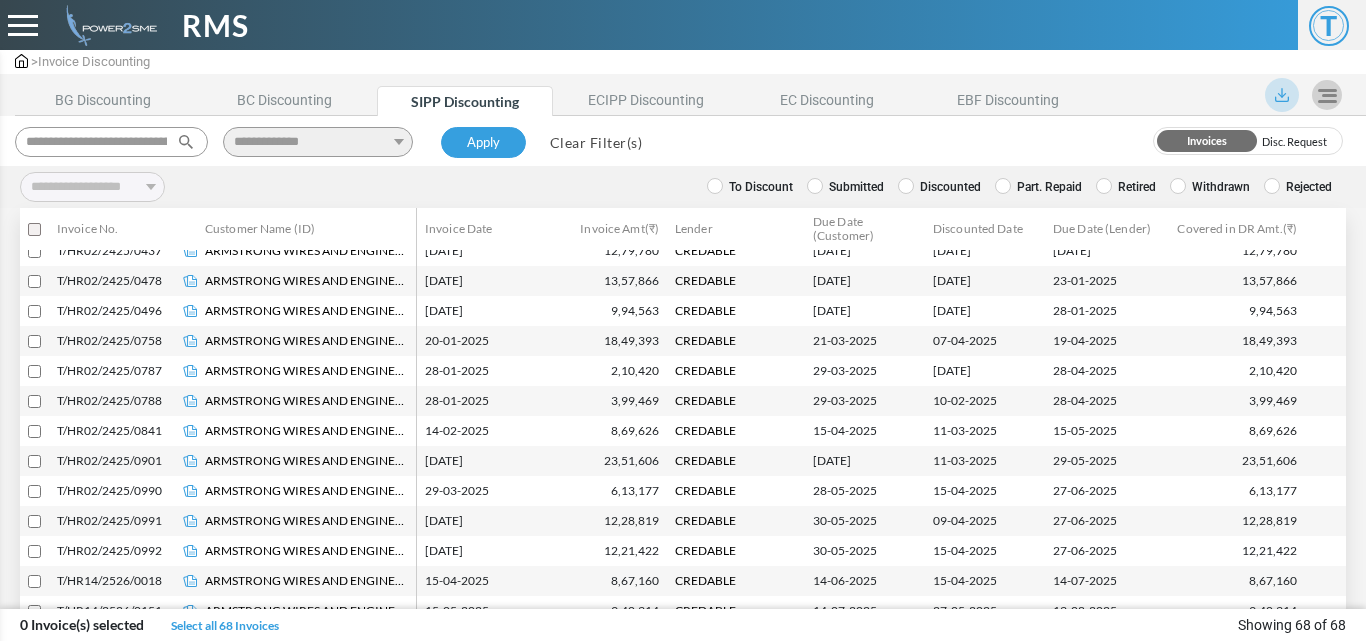 click on "Clear Filter(s)" at bounding box center (596, 142) 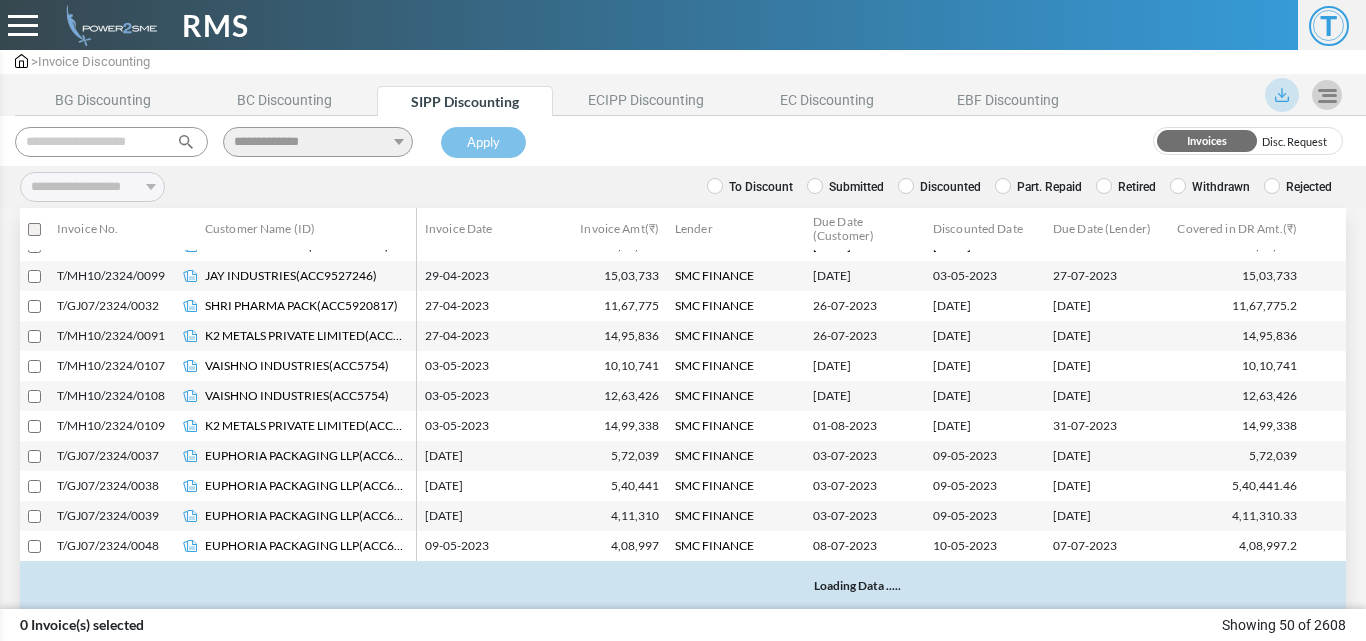 scroll, scrollTop: 1198, scrollLeft: 0, axis: vertical 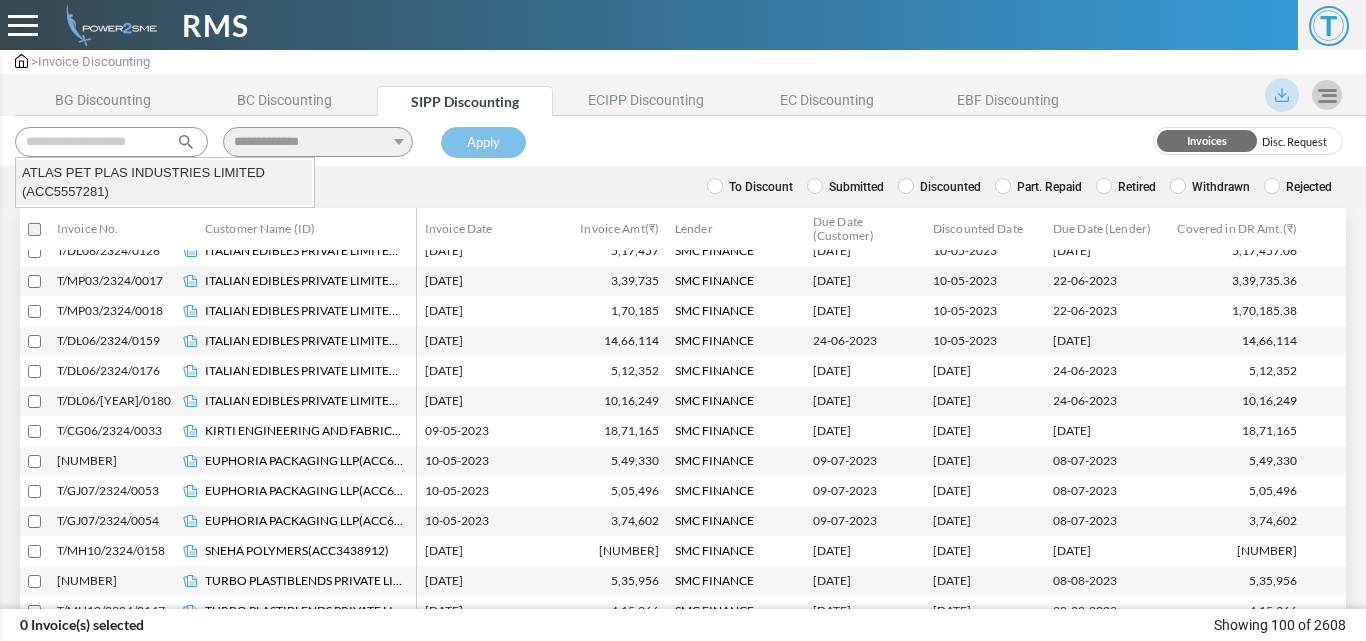 click on "ATLAS PET PLAS INDUSTRIES LIMITED (ACC5557281)" at bounding box center (164, 182) 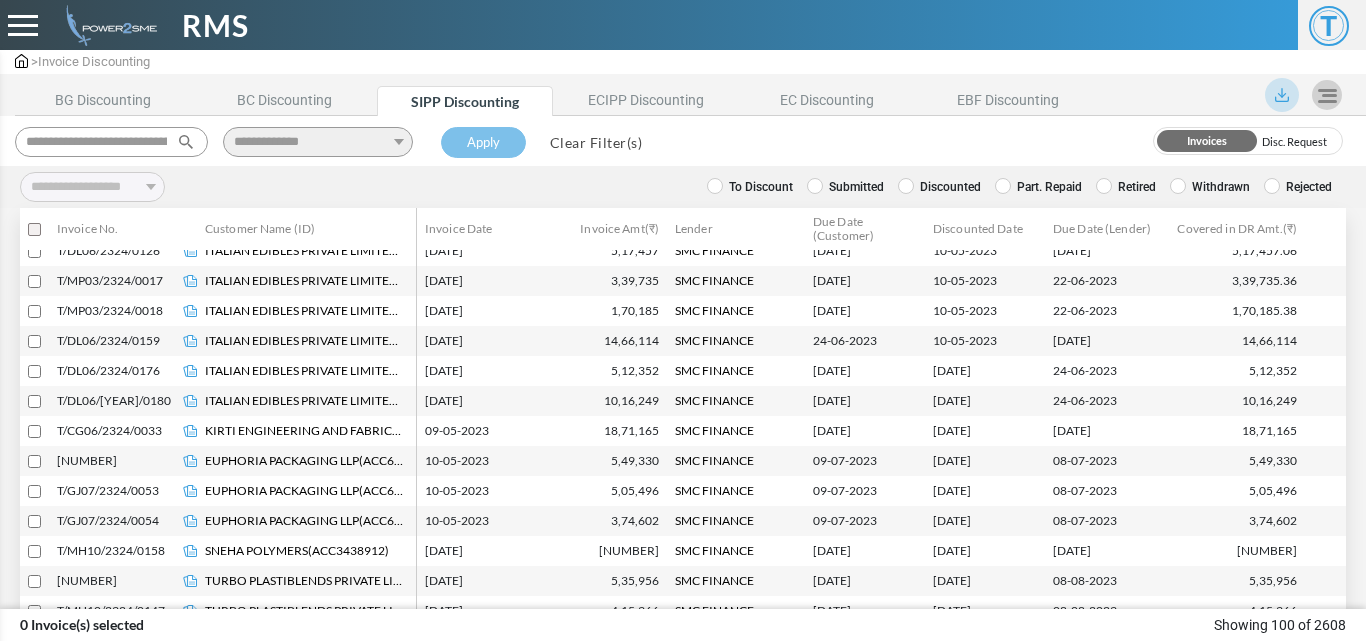 click on "Clear Filter(s)" at bounding box center (596, 142) 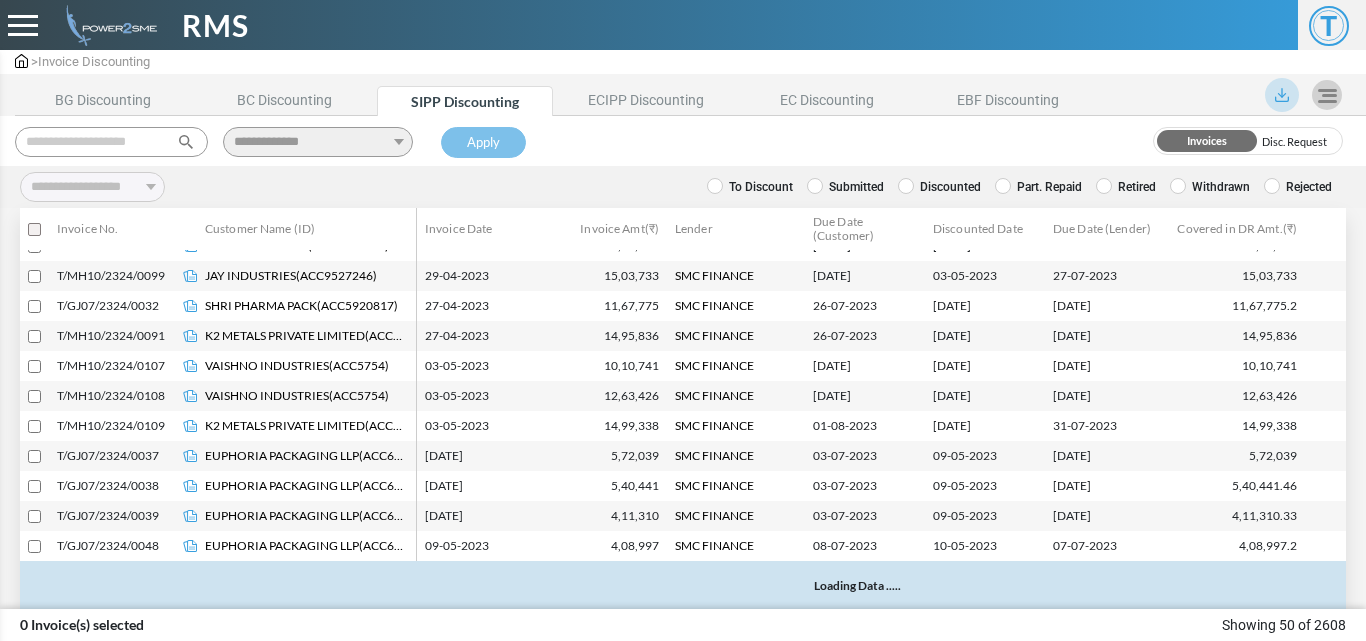 scroll, scrollTop: 1198, scrollLeft: 0, axis: vertical 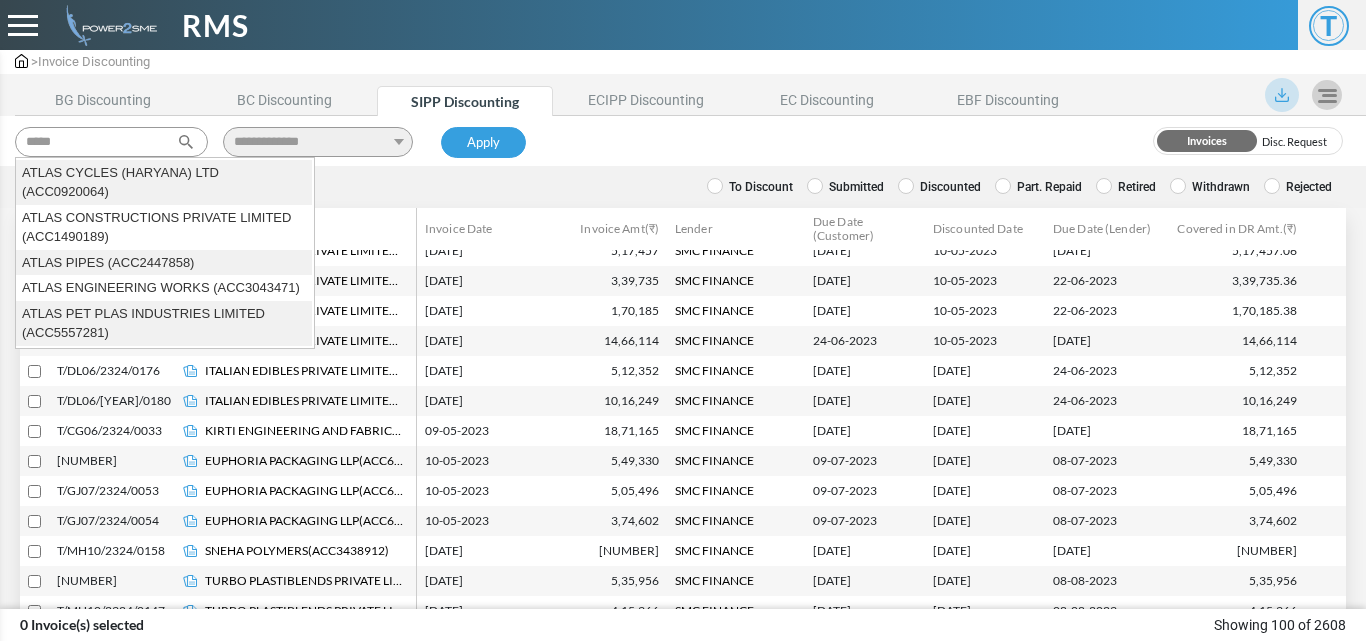 click on "ATLAS PET PLAS INDUSTRIES LIMITED (ACC5557281)" at bounding box center [164, 323] 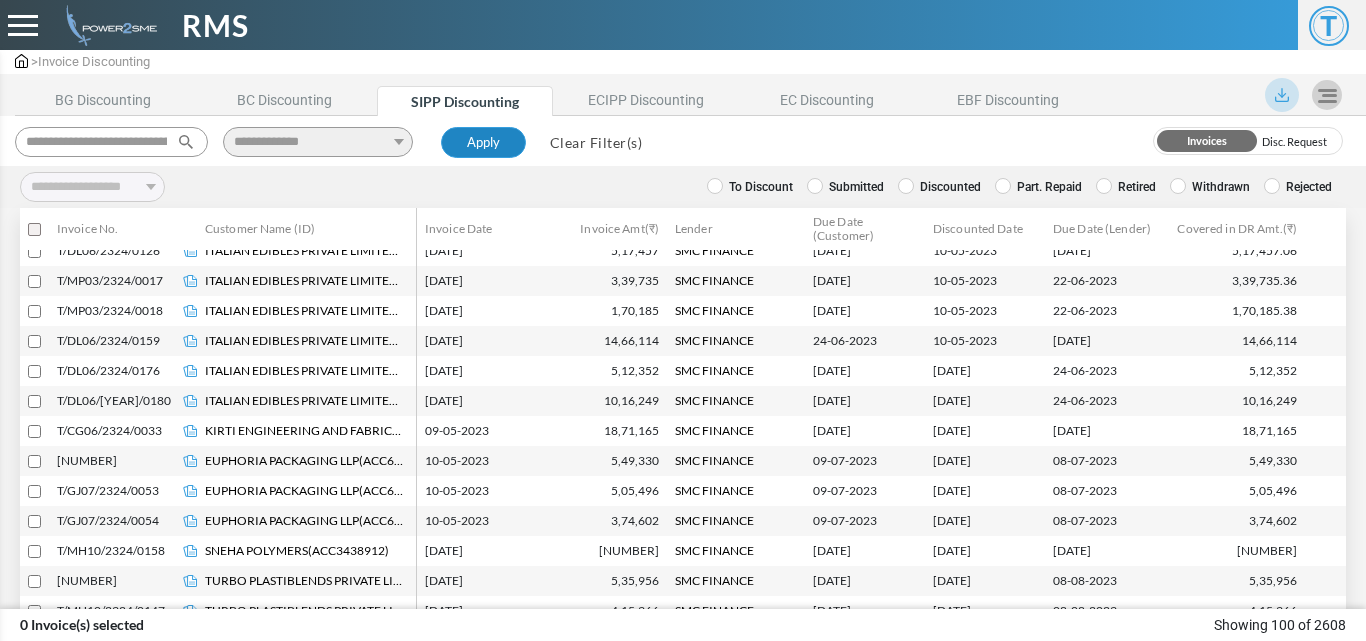 type on "**********" 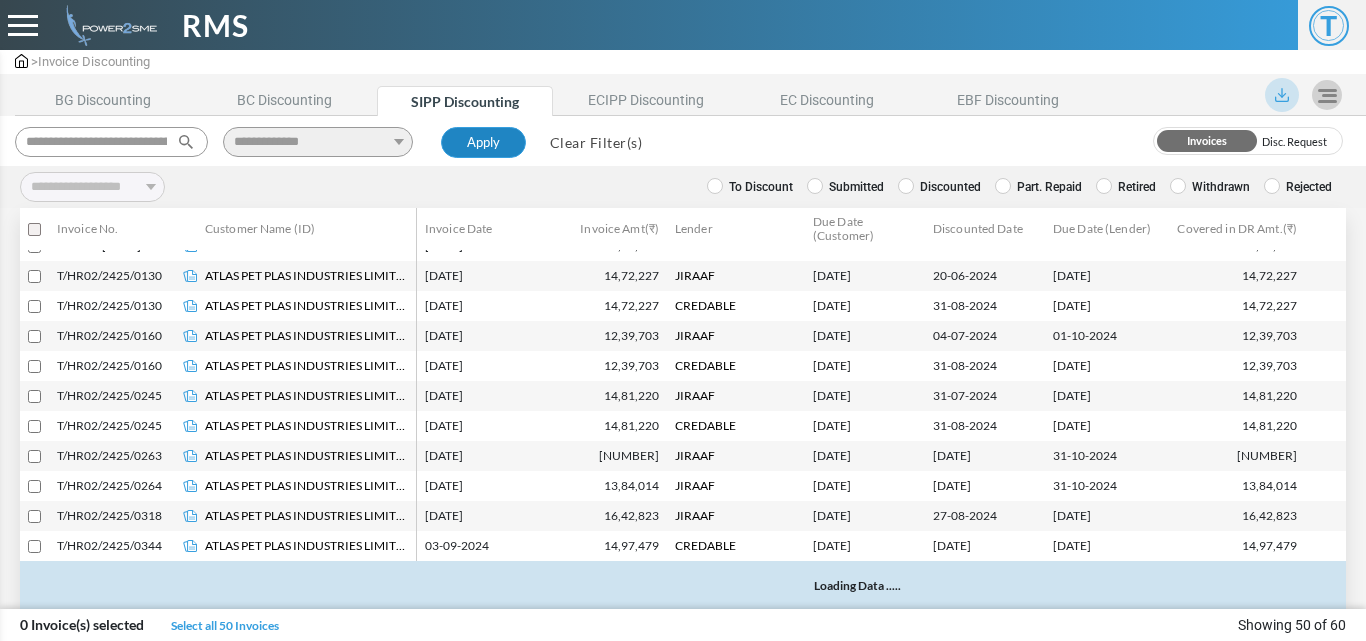 scroll, scrollTop: 1198, scrollLeft: 0, axis: vertical 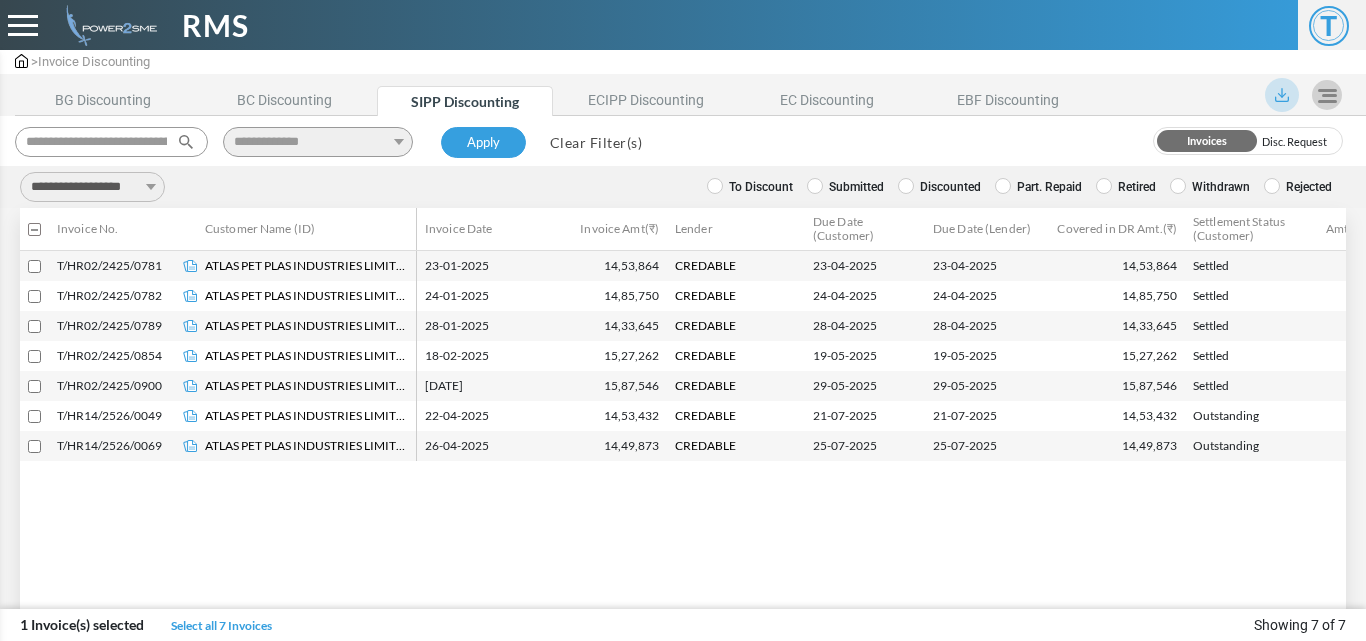 click on "**********" at bounding box center (92, 187) 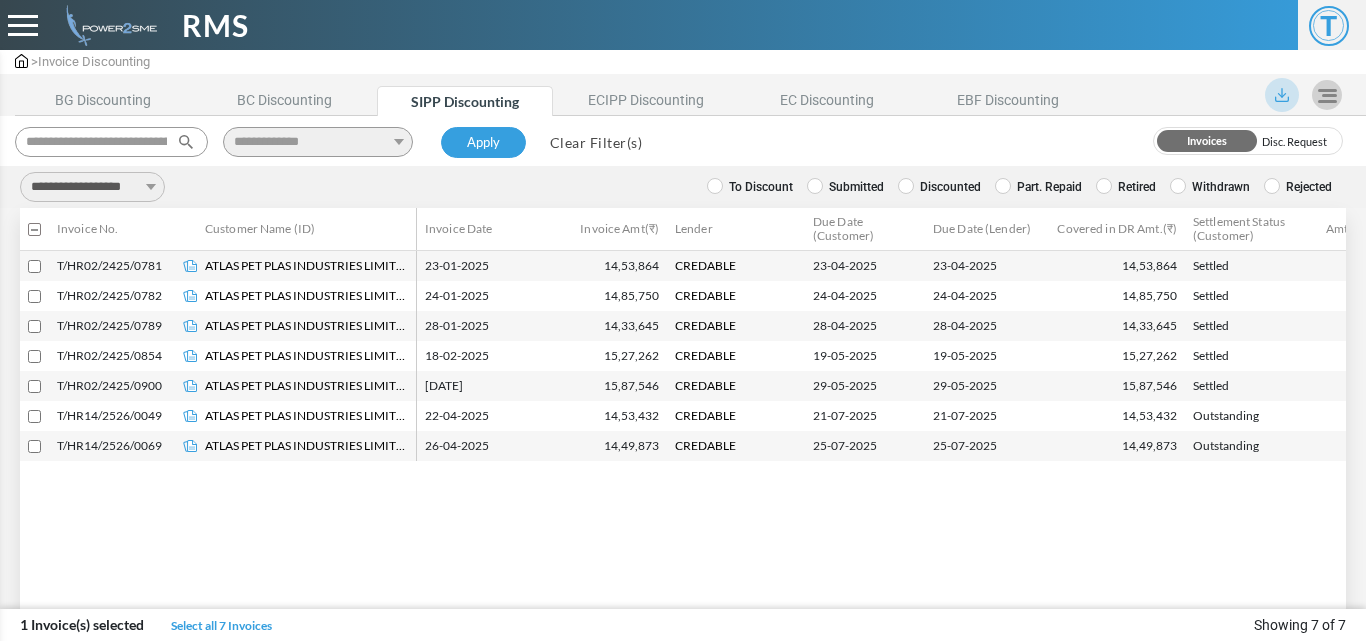 select on "***" 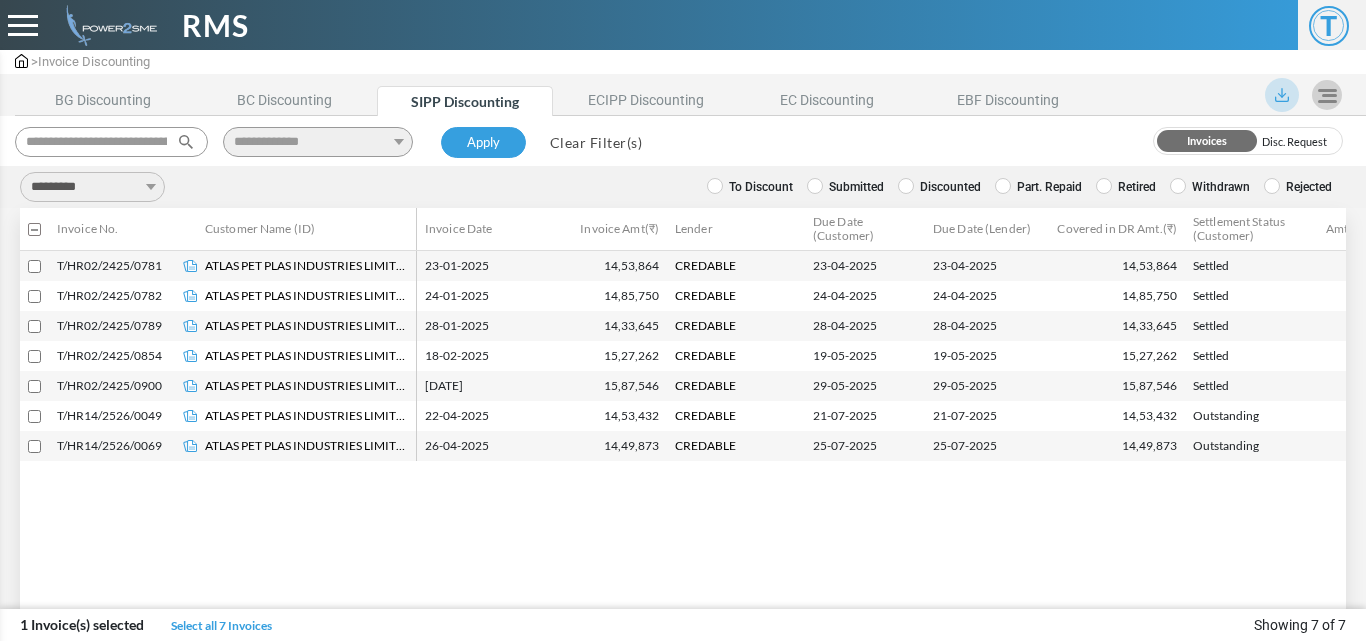 click on "**********" at bounding box center [92, 187] 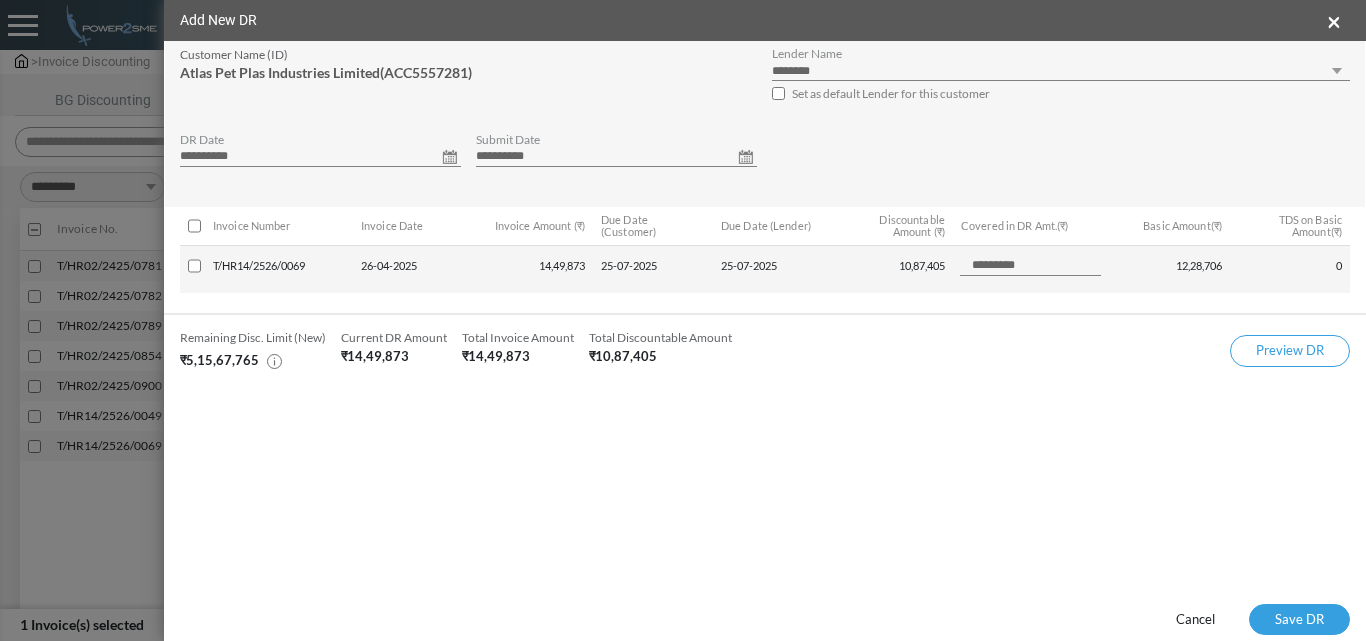 click on "**********" at bounding box center (320, 157) 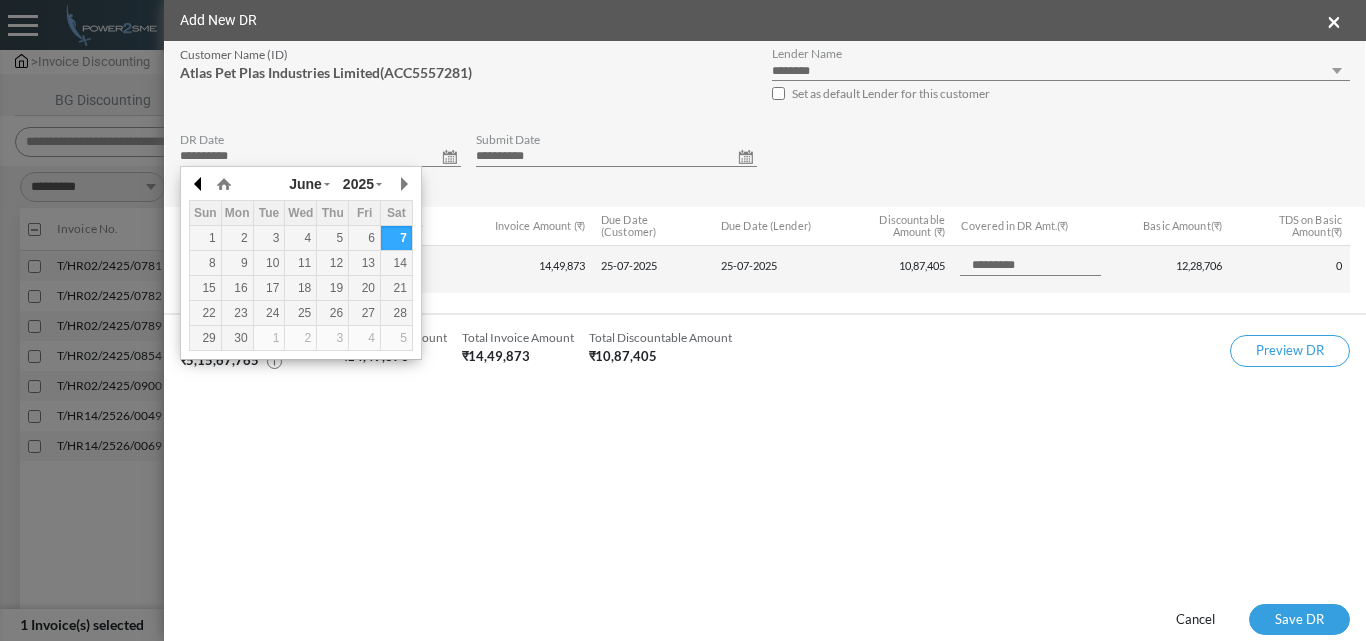 click at bounding box center [0, 0] 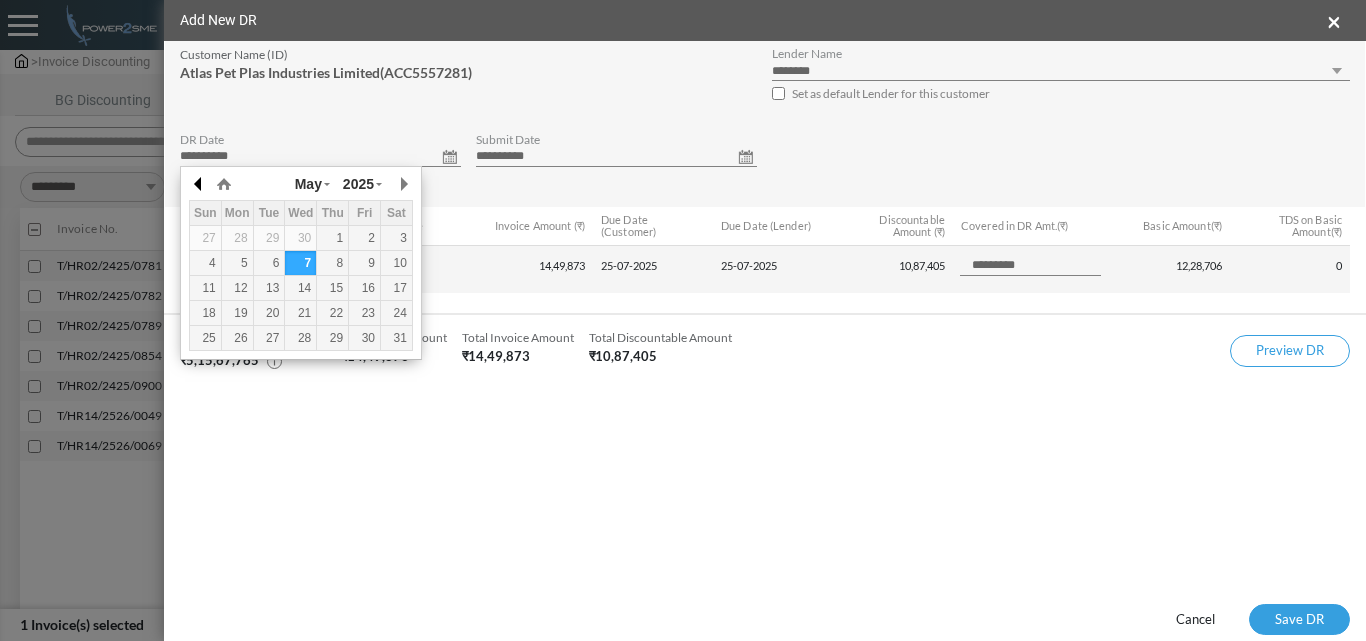 click at bounding box center (0, 0) 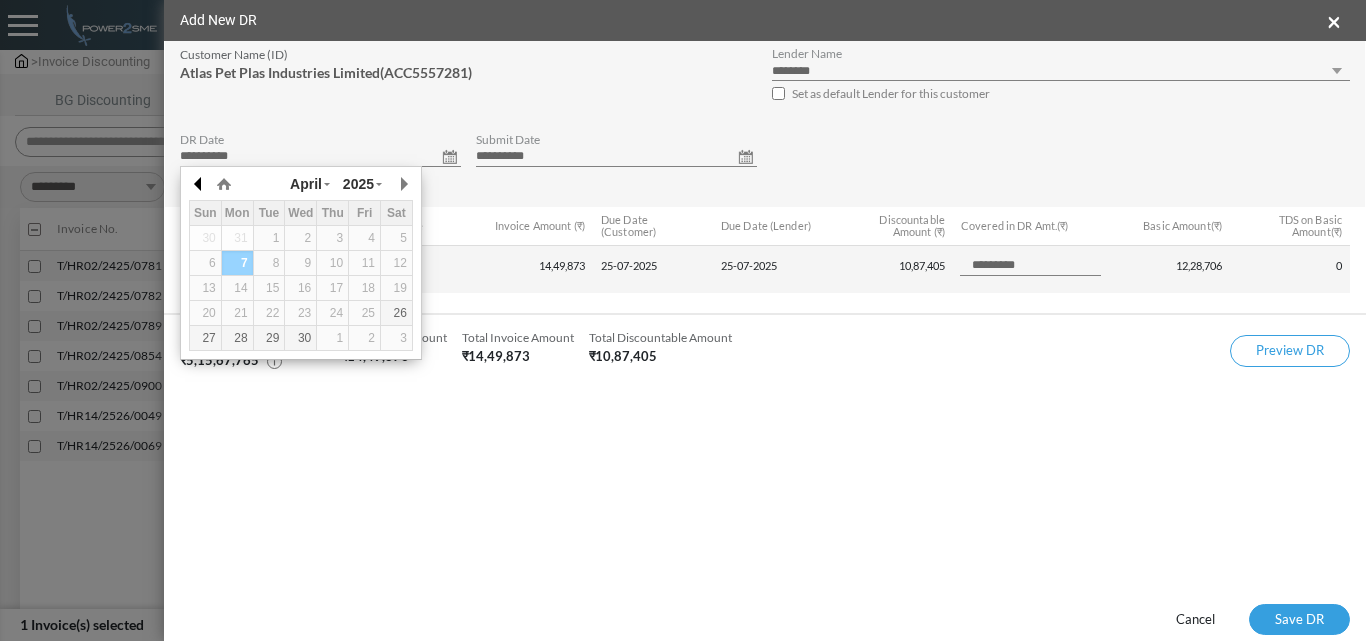 click at bounding box center [0, 0] 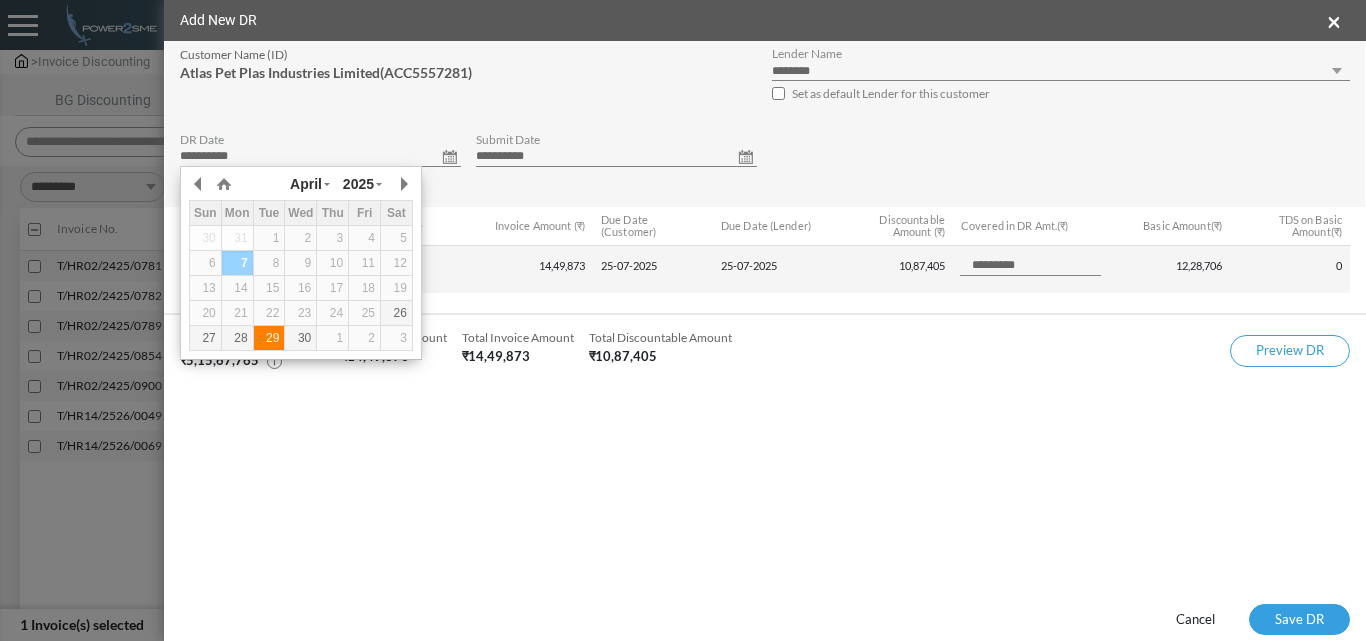 click on "29" at bounding box center (0, 0) 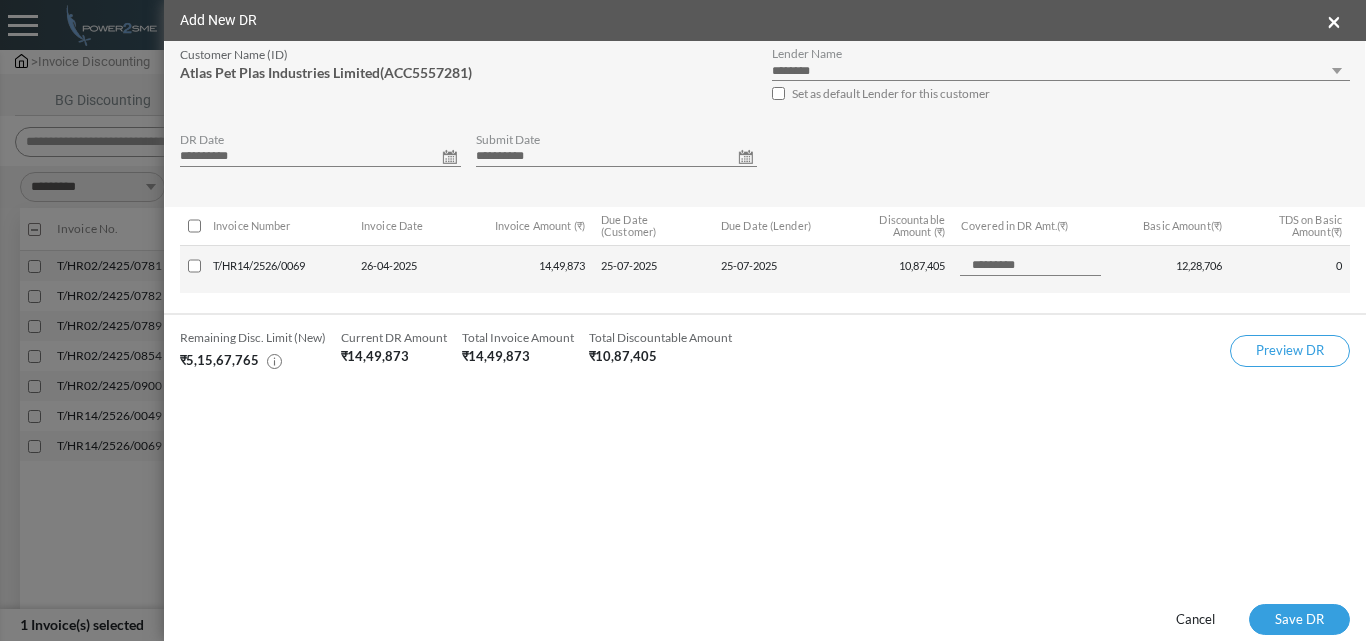 click on "**********" at bounding box center [616, 157] 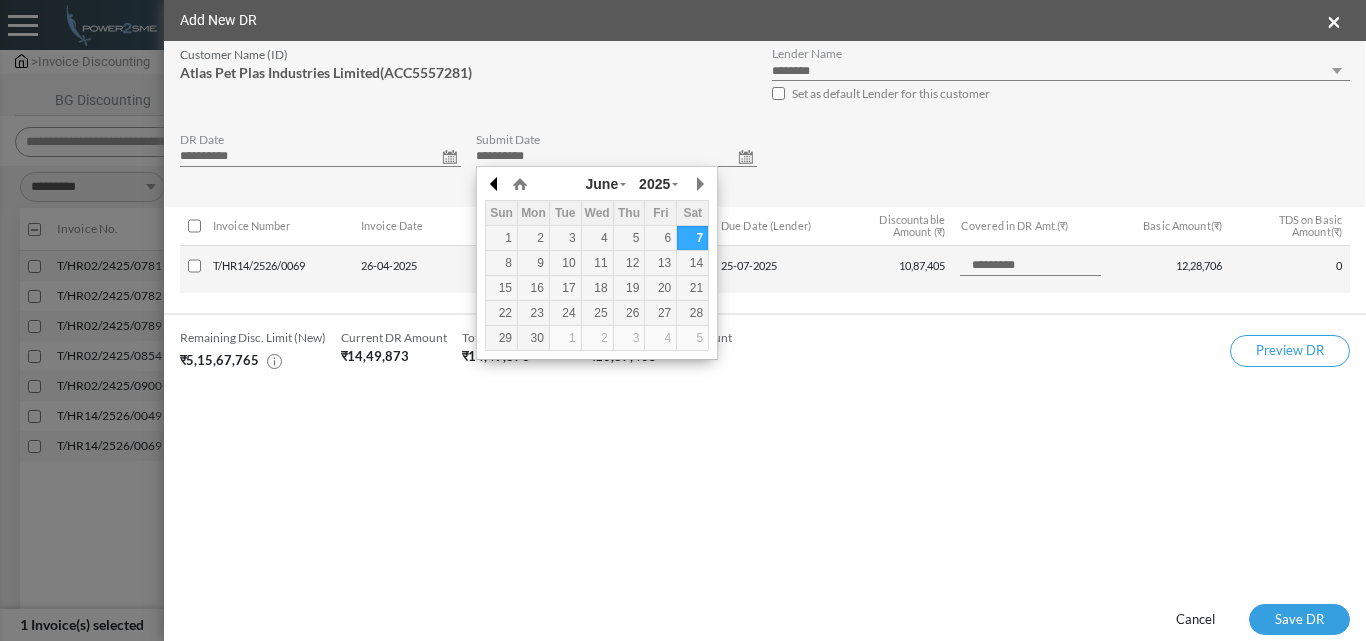 click at bounding box center [0, 0] 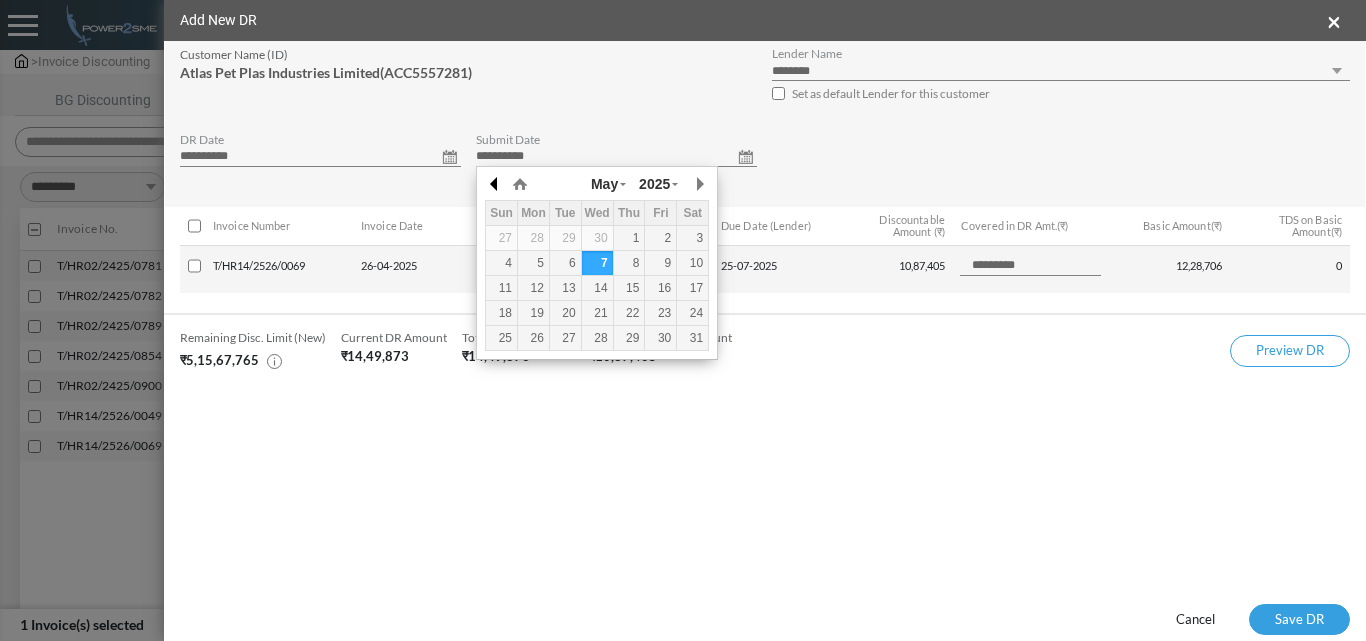click at bounding box center [0, 0] 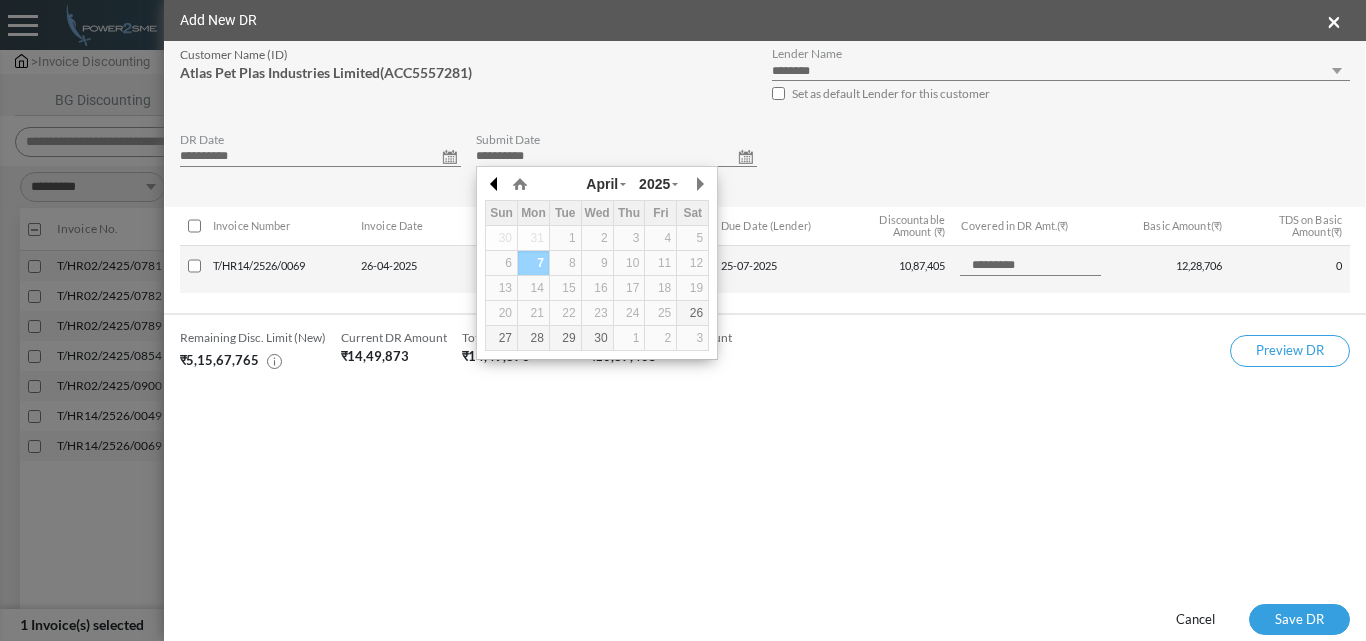click at bounding box center (0, 0) 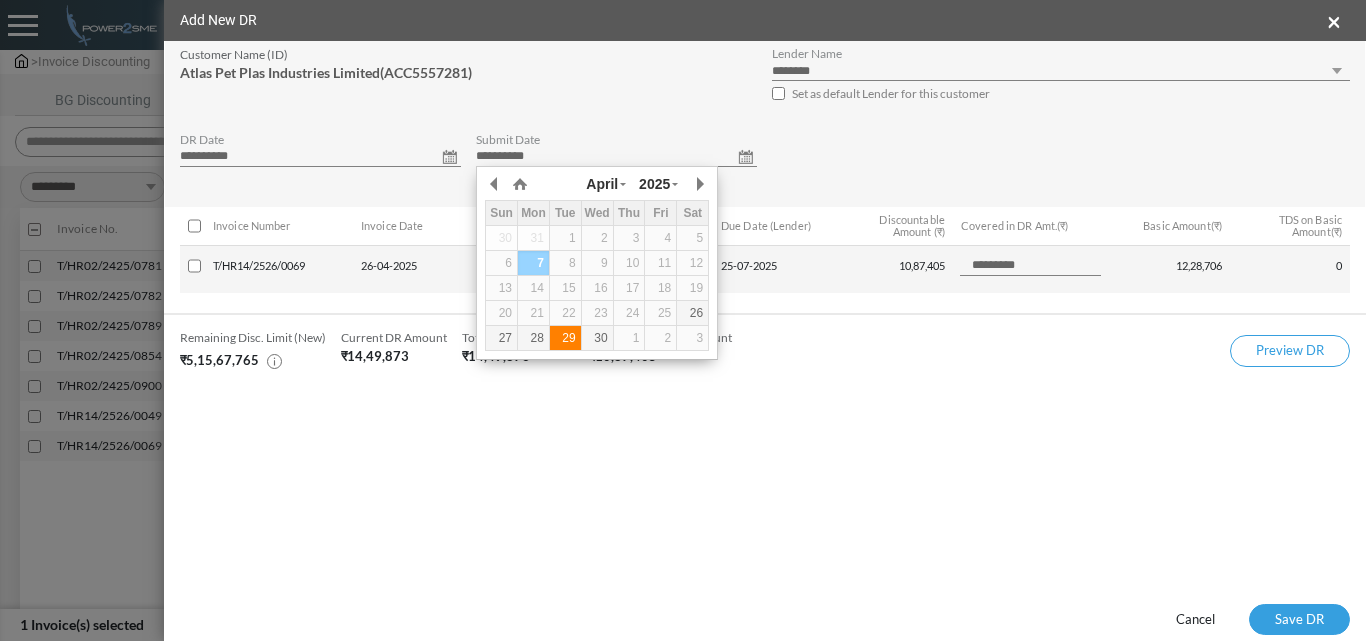 click on "29" at bounding box center [0, 0] 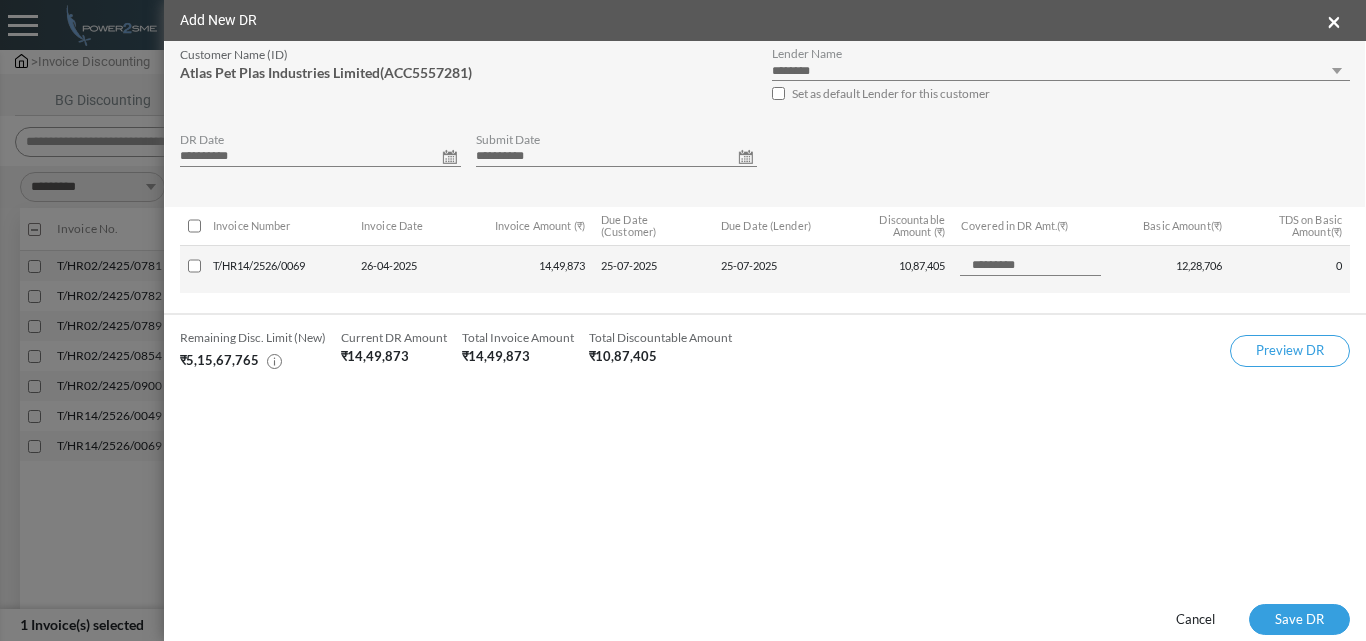 click on "Total Invoice Amount
₹  14,49,873" at bounding box center (253, 350) 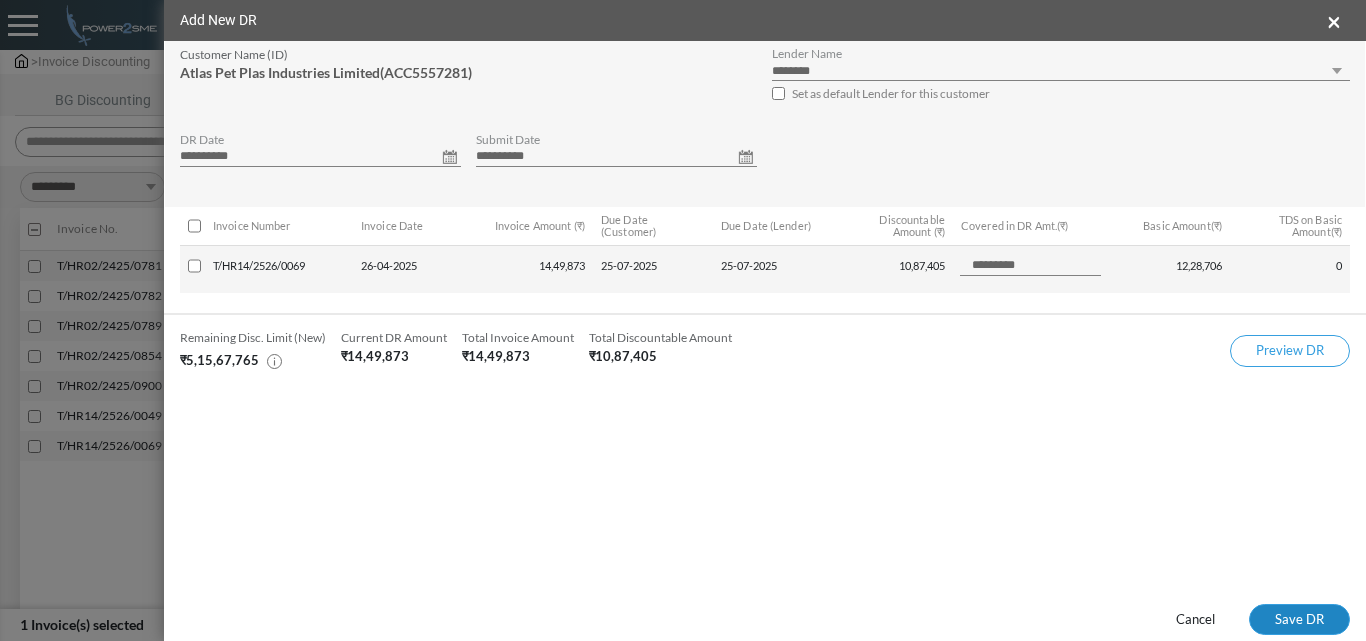 click on "Save DR" at bounding box center (1299, 620) 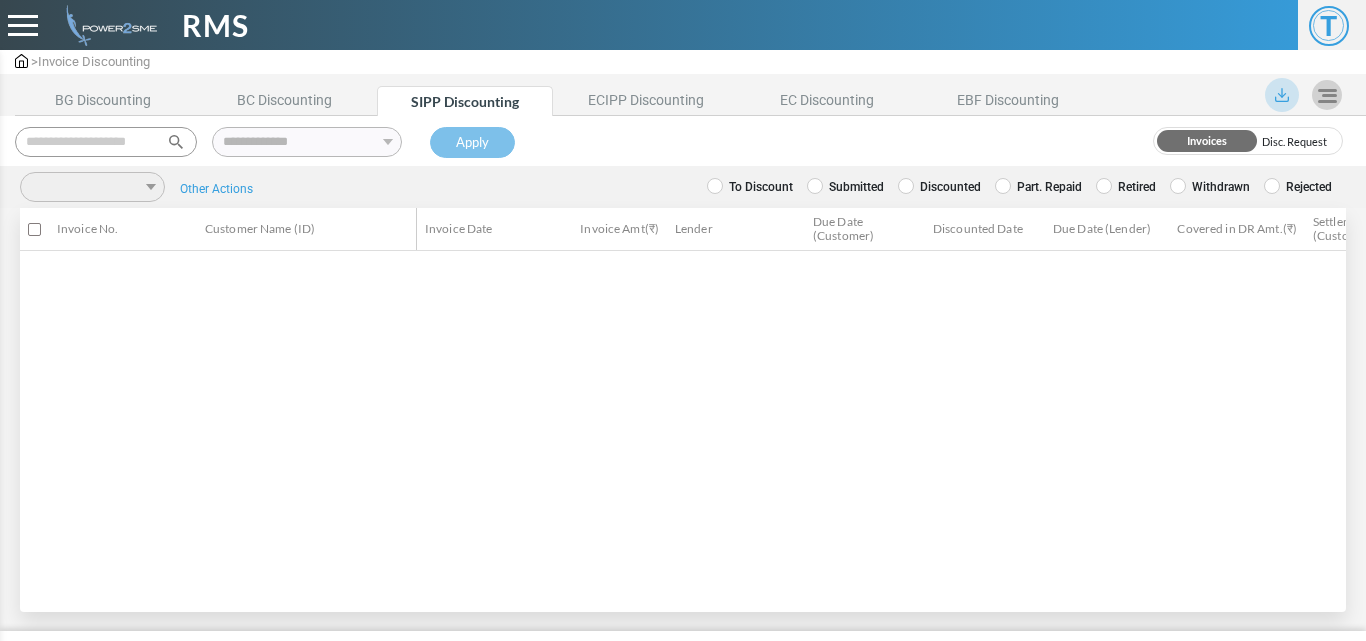scroll, scrollTop: 0, scrollLeft: 0, axis: both 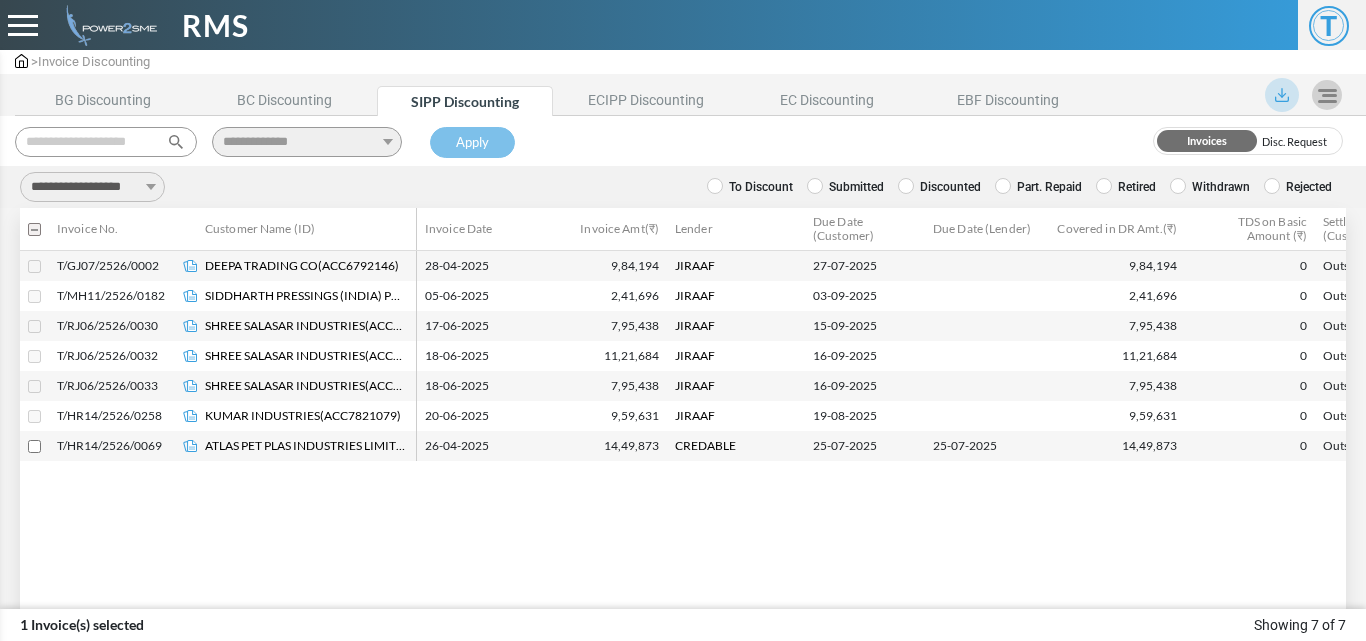 click on "**********" at bounding box center [92, 187] 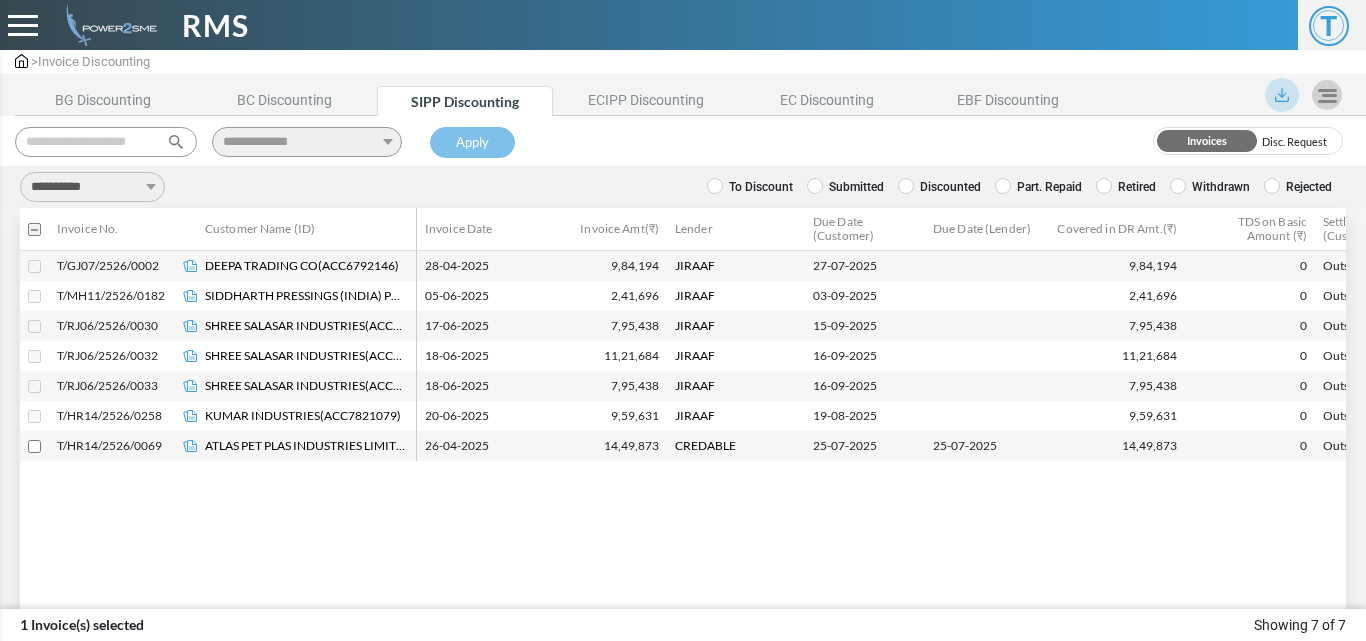 click on "**********" at bounding box center (92, 187) 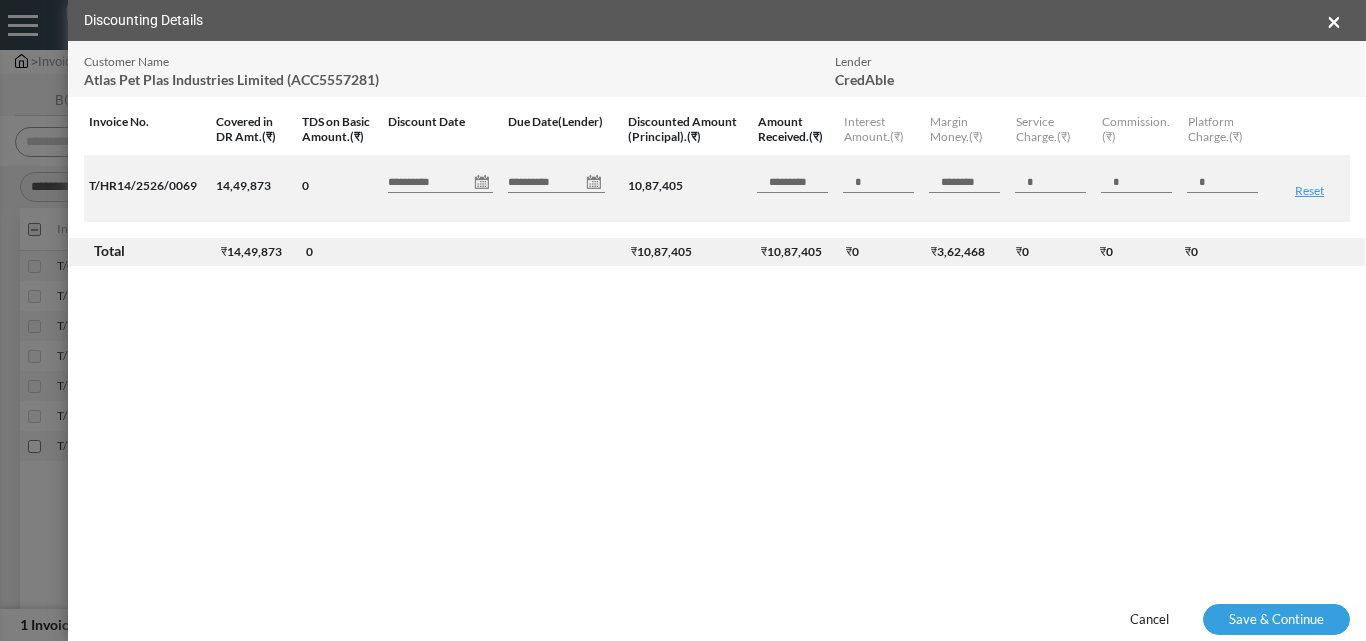 click on "**********" at bounding box center (440, 183) 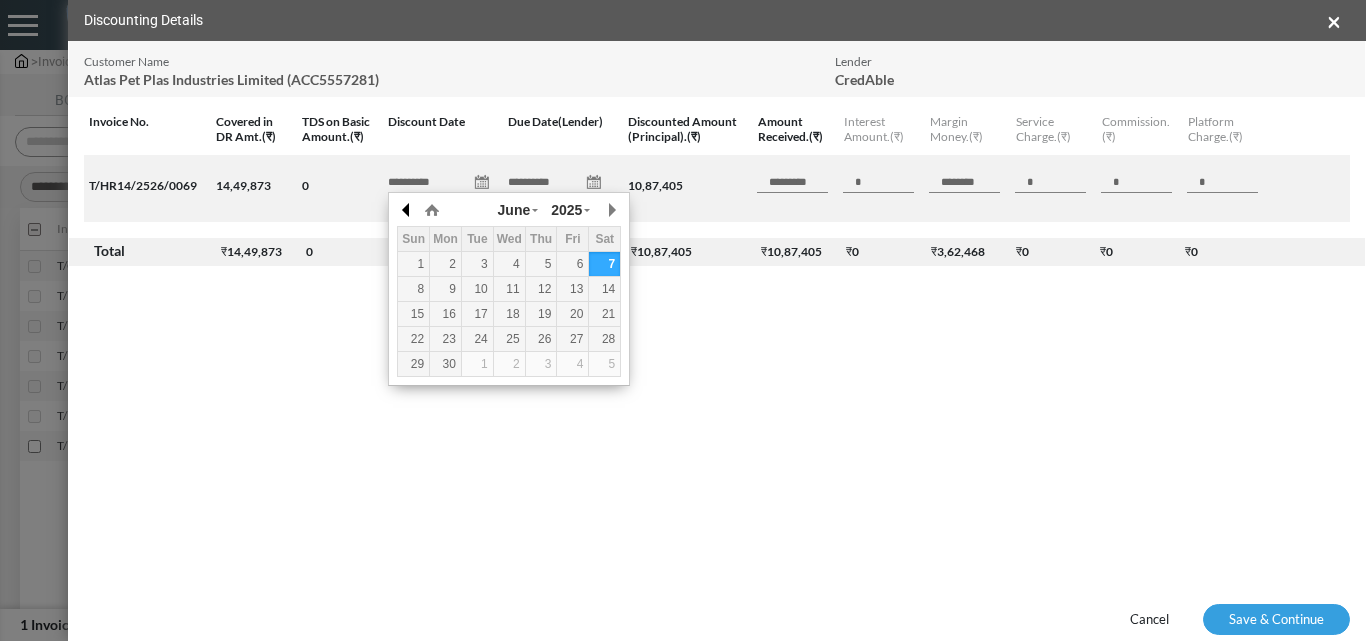 click at bounding box center [0, 0] 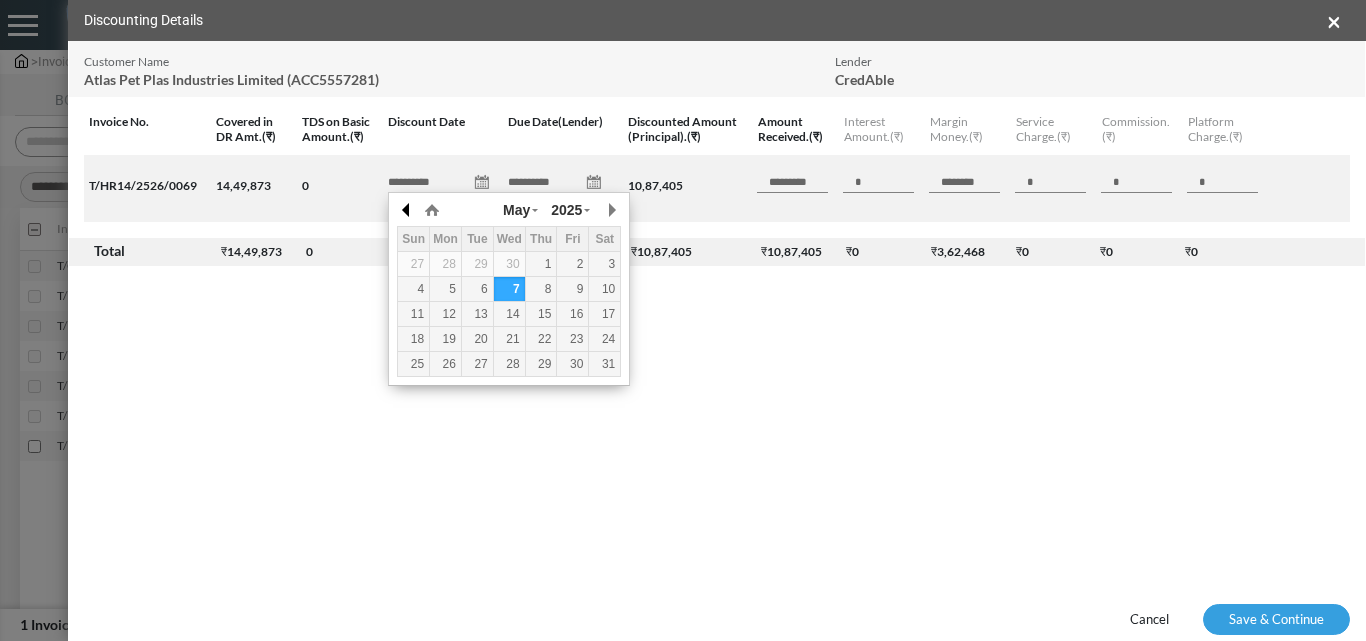 click at bounding box center [0, 0] 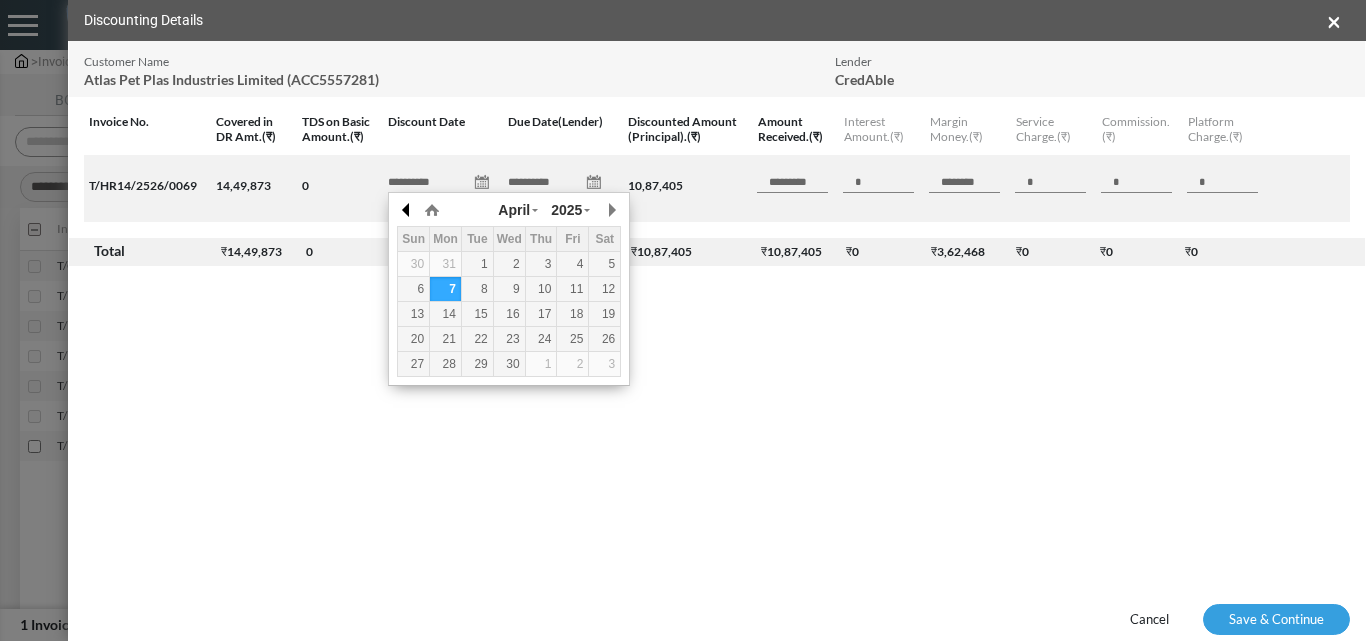 click at bounding box center (0, 0) 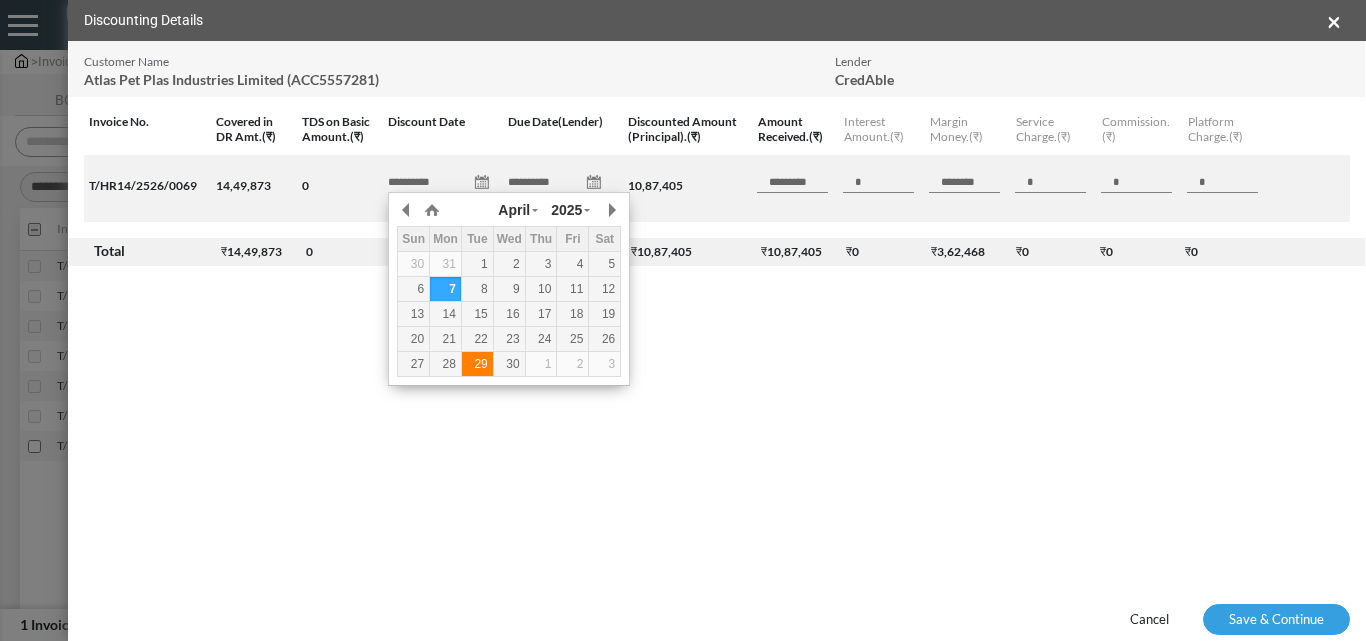 click on "29" at bounding box center [0, 0] 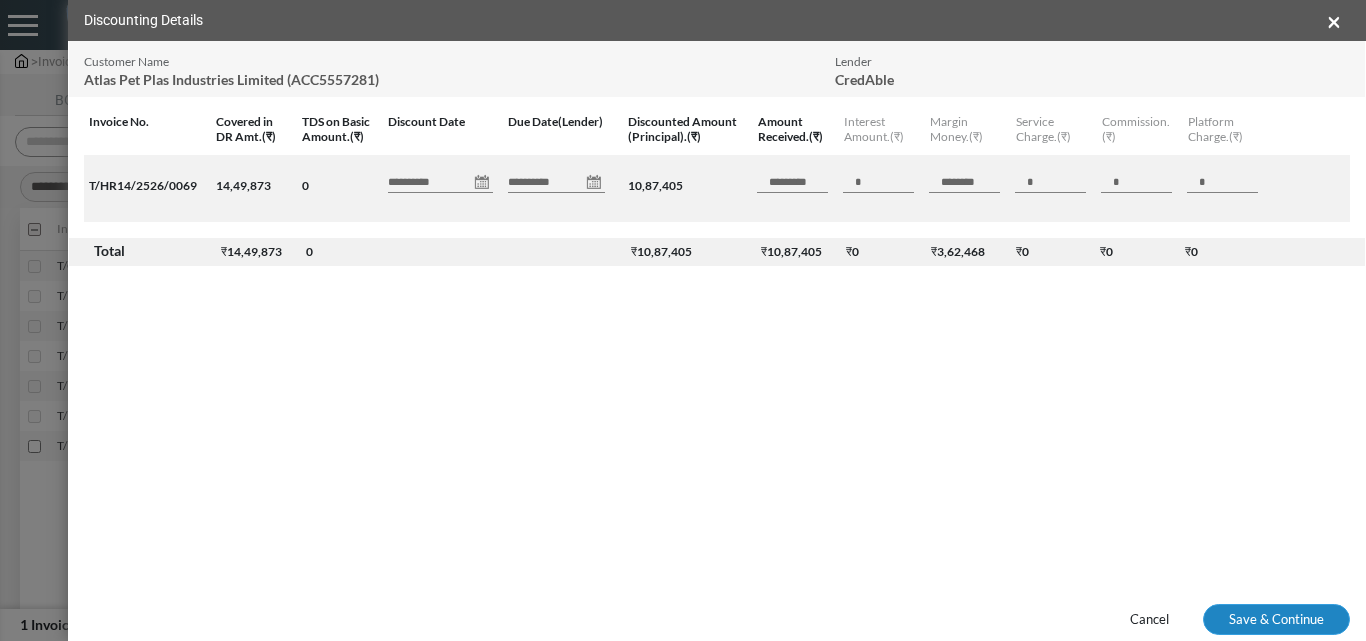 click on "Save & Continue" at bounding box center [1276, 620] 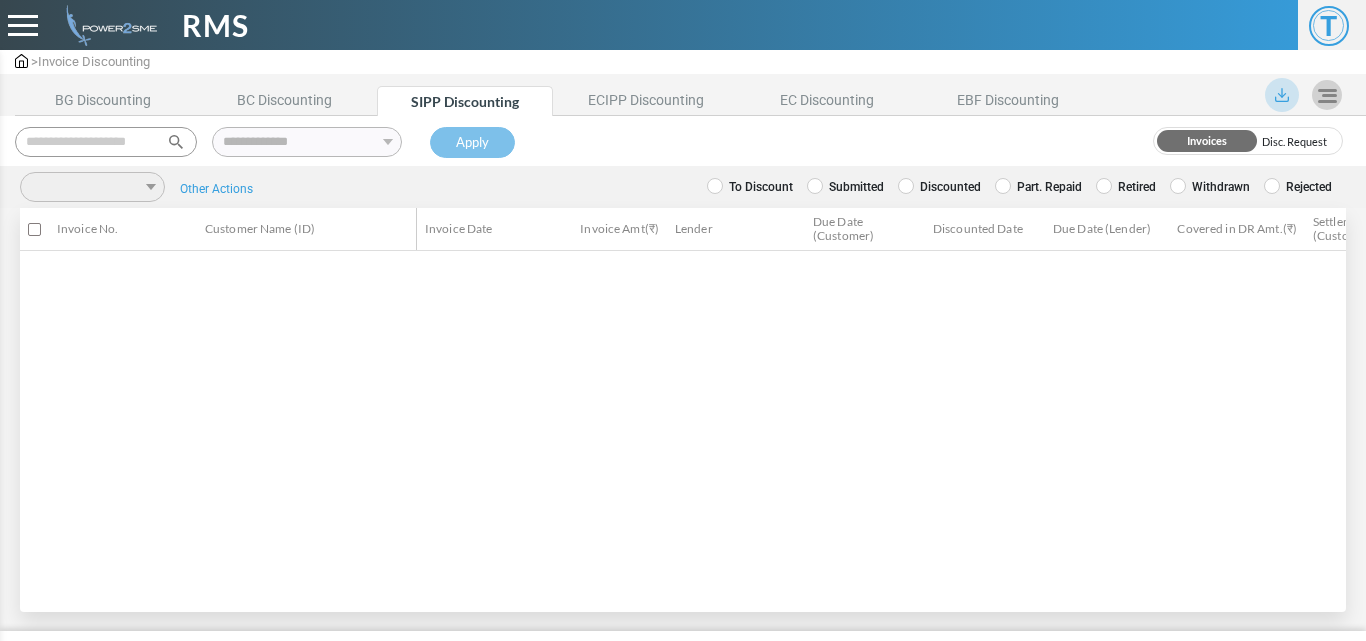 scroll, scrollTop: 0, scrollLeft: 0, axis: both 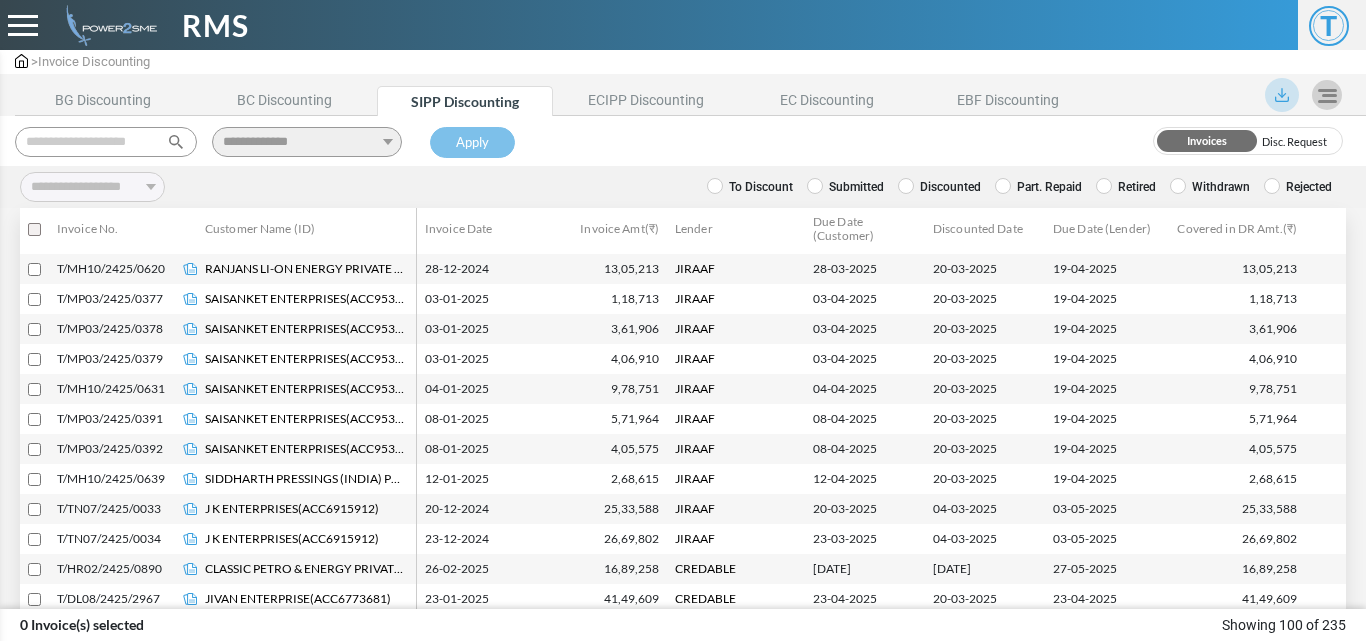 click on "**********" at bounding box center (326, 138) 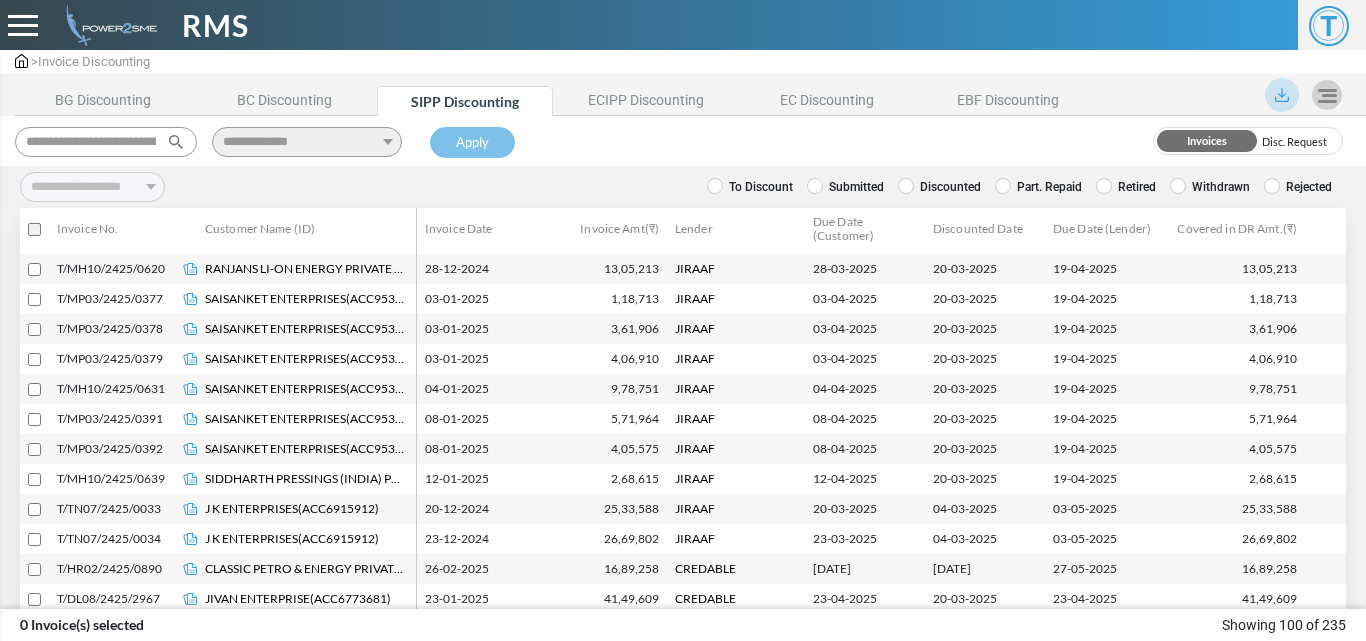 scroll, scrollTop: 0, scrollLeft: 86, axis: horizontal 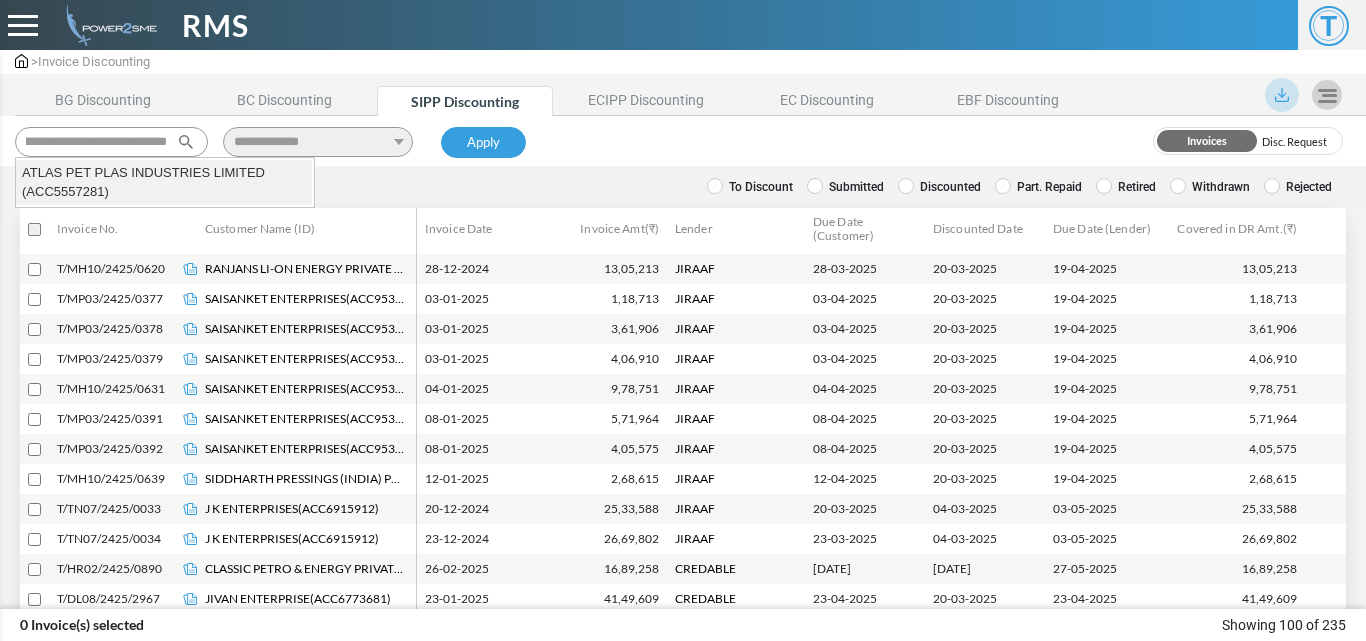 click on "ATLAS PET PLAS INDUSTRIES LIMITED (ACC5557281)" at bounding box center (164, 182) 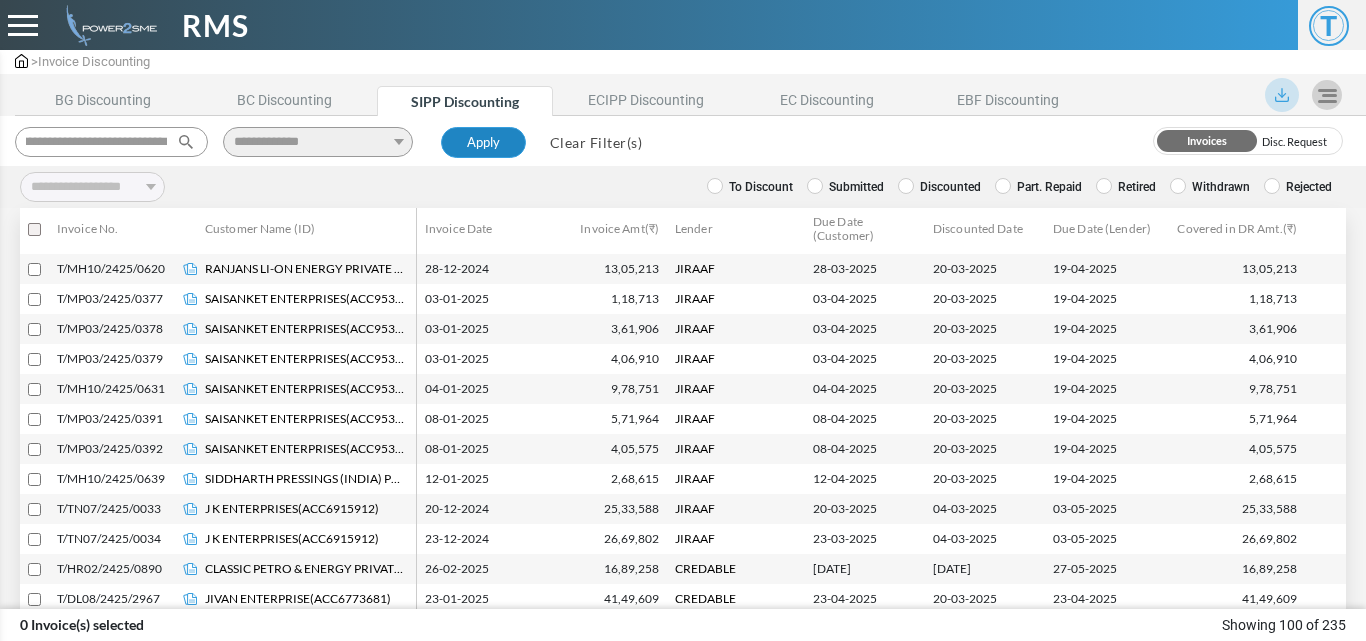 type on "**********" 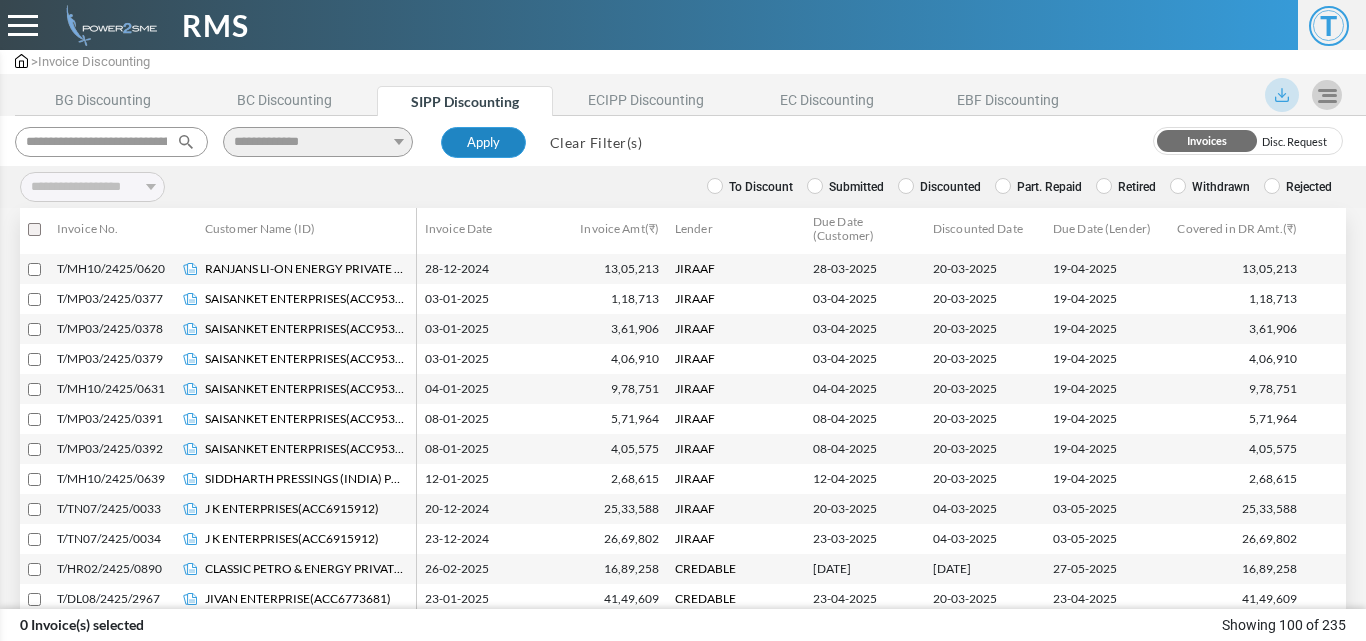 click on "Apply" at bounding box center (483, 143) 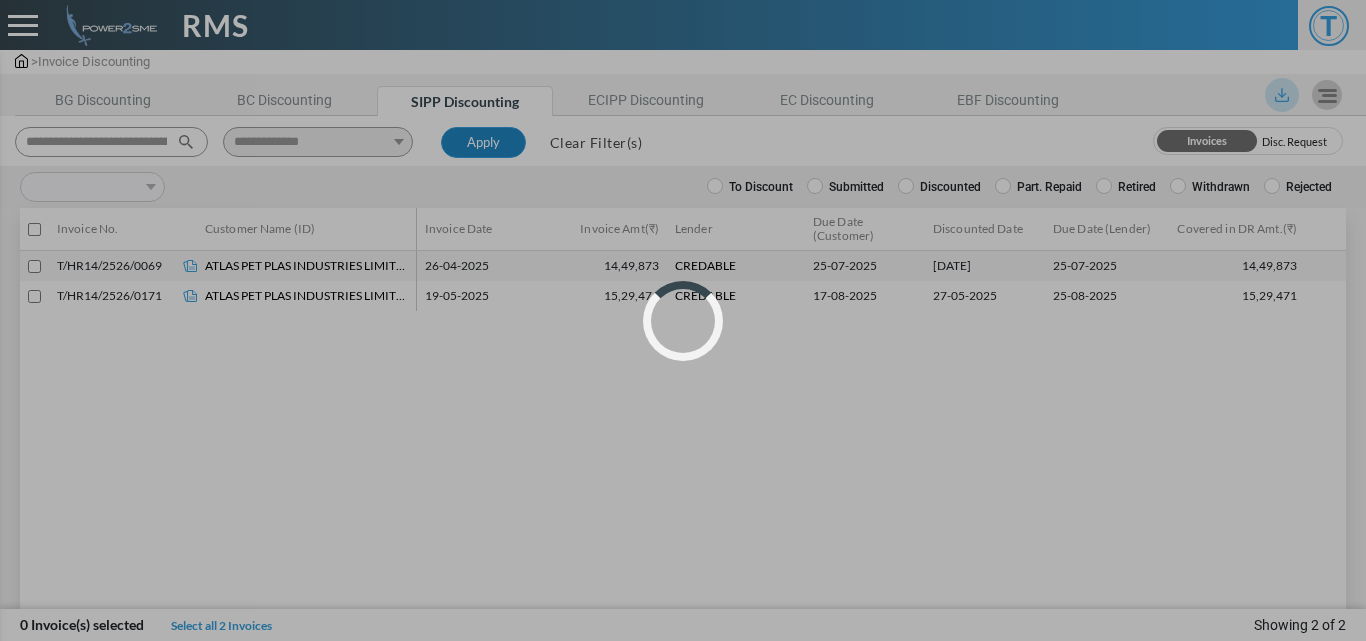 scroll, scrollTop: 0, scrollLeft: 0, axis: both 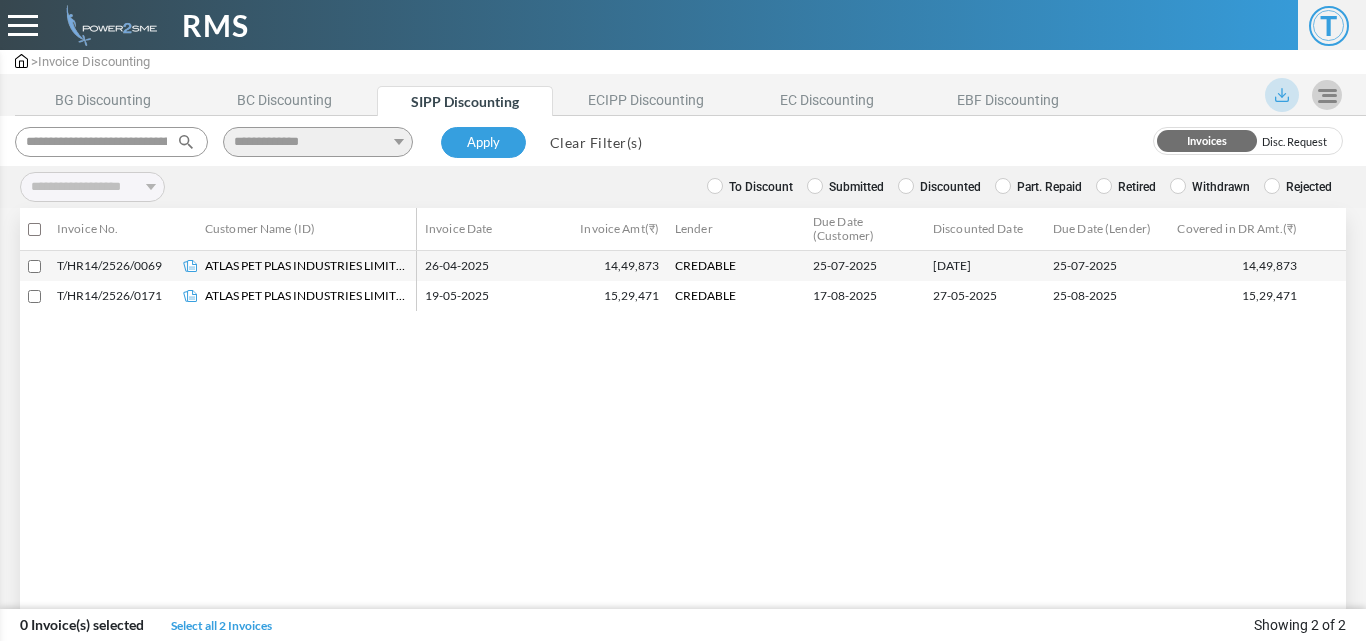 click at bounding box center [34, 229] 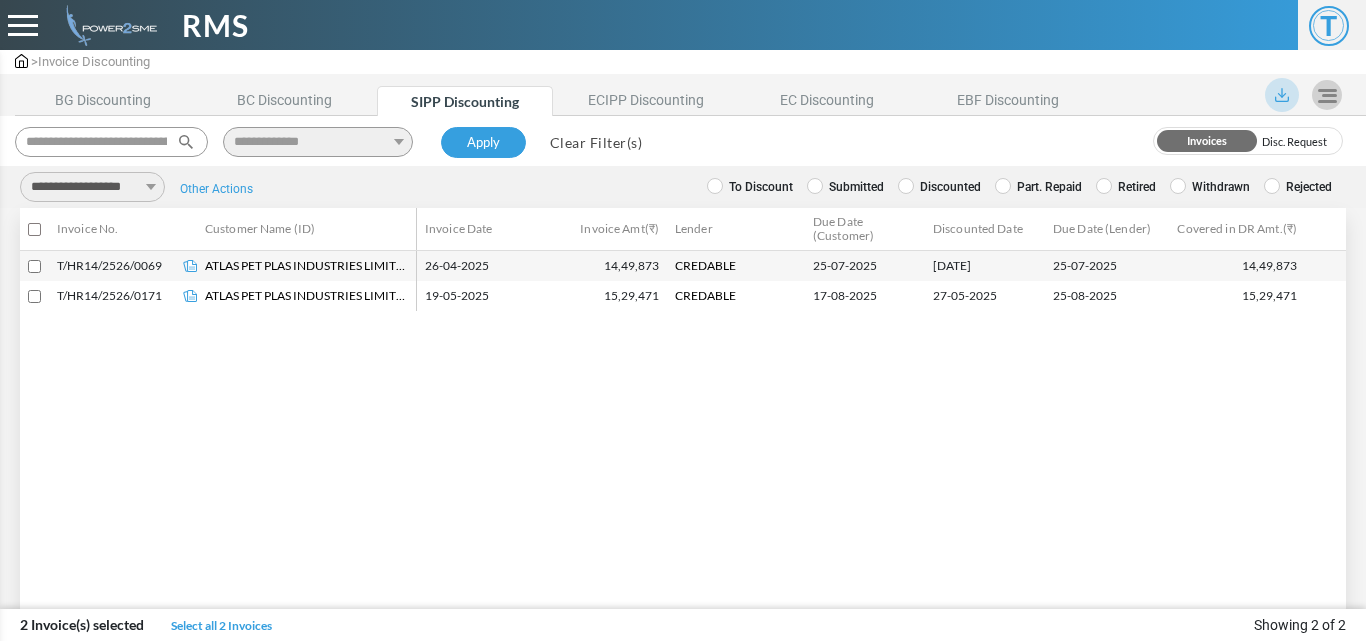click on "**********" at bounding box center [92, 187] 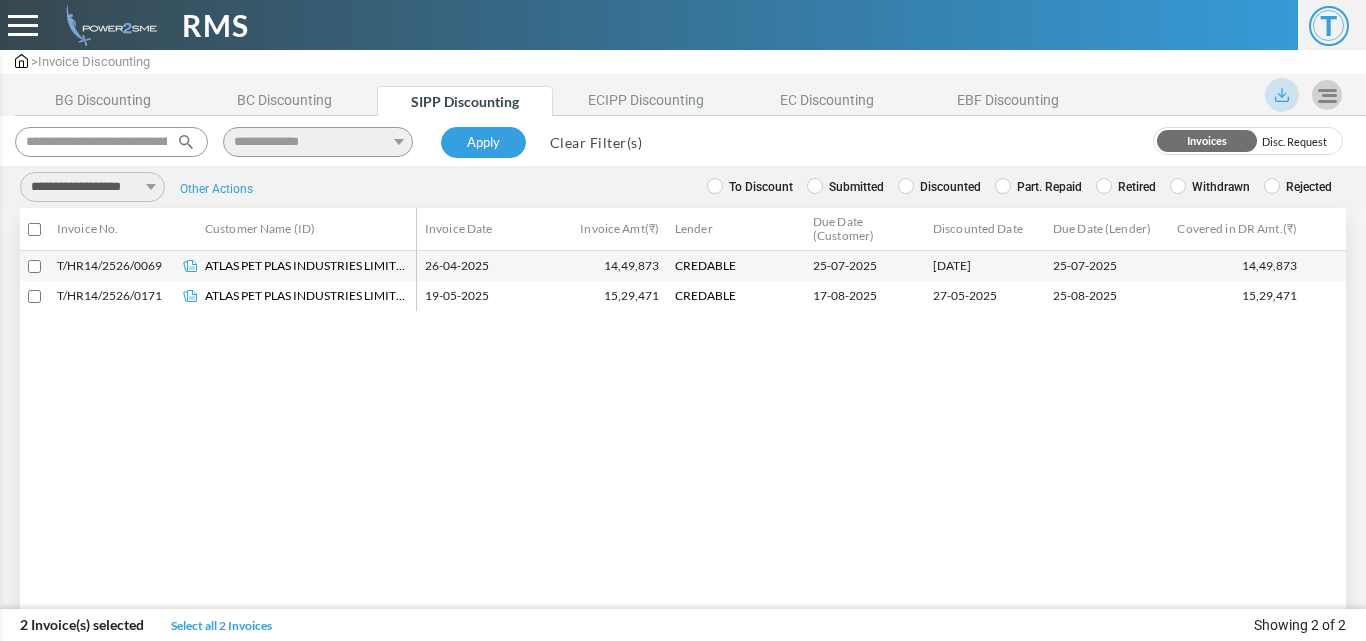 click on "**********" at bounding box center (92, 187) 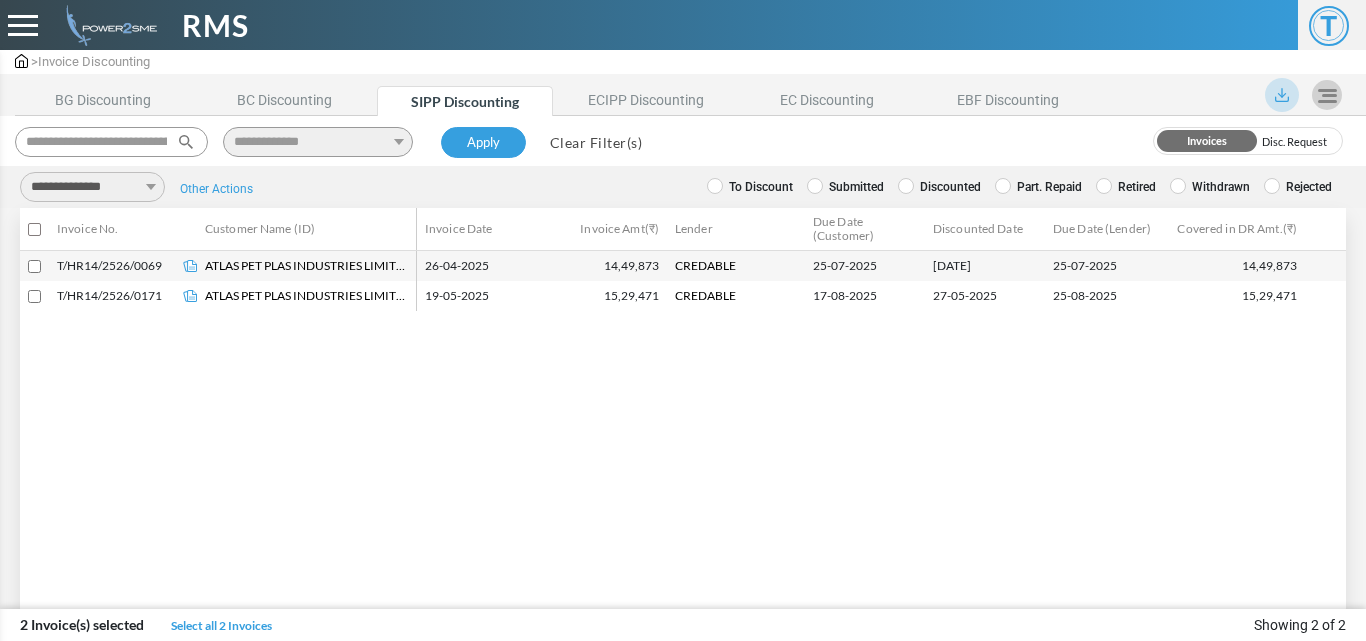 click on "**********" at bounding box center [92, 187] 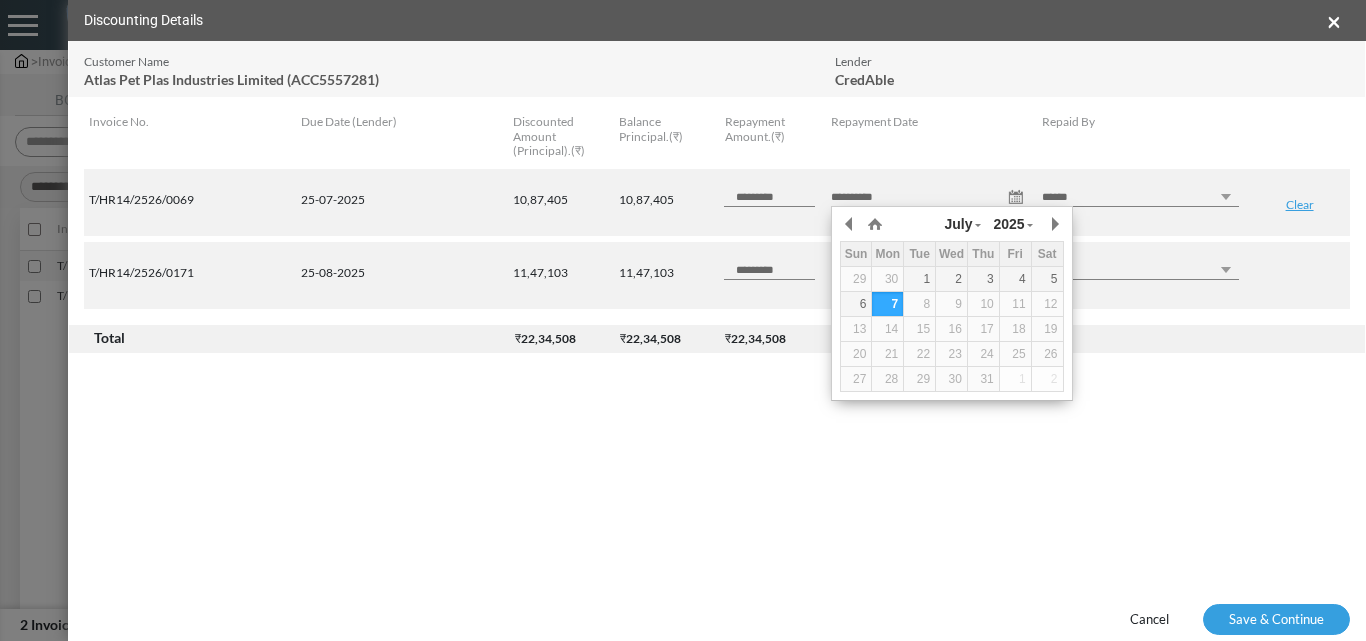 click on "**********" at bounding box center [929, 197] 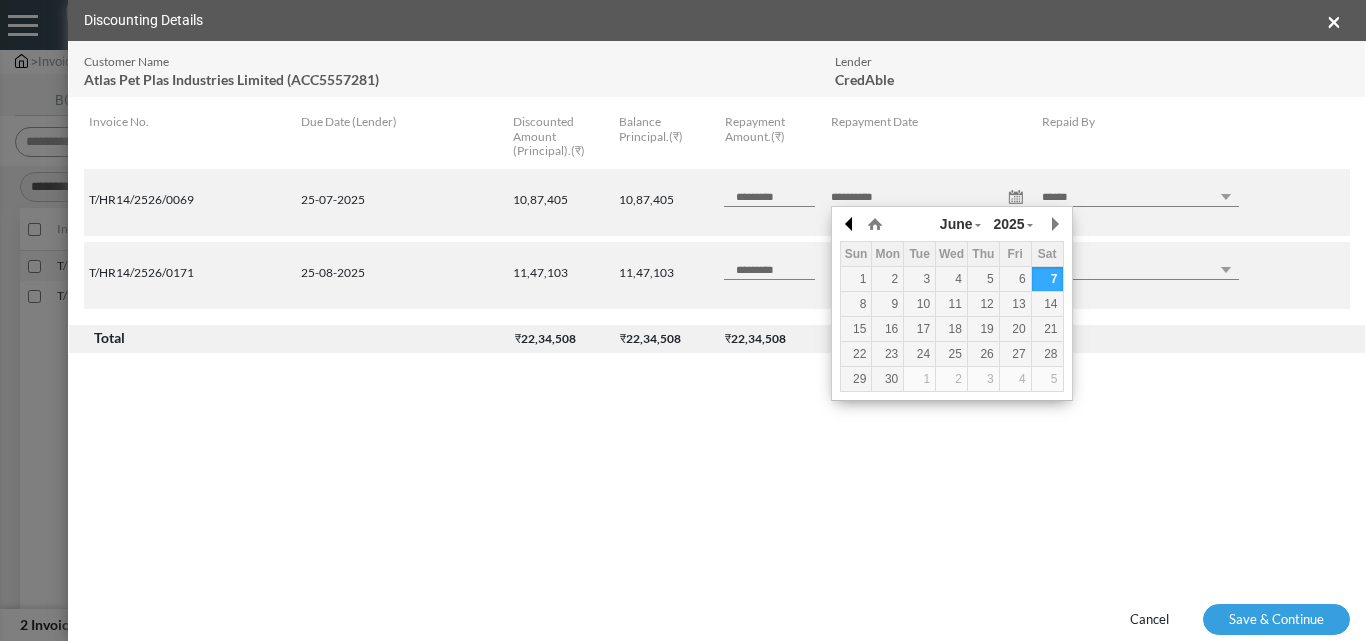 click at bounding box center [0, 0] 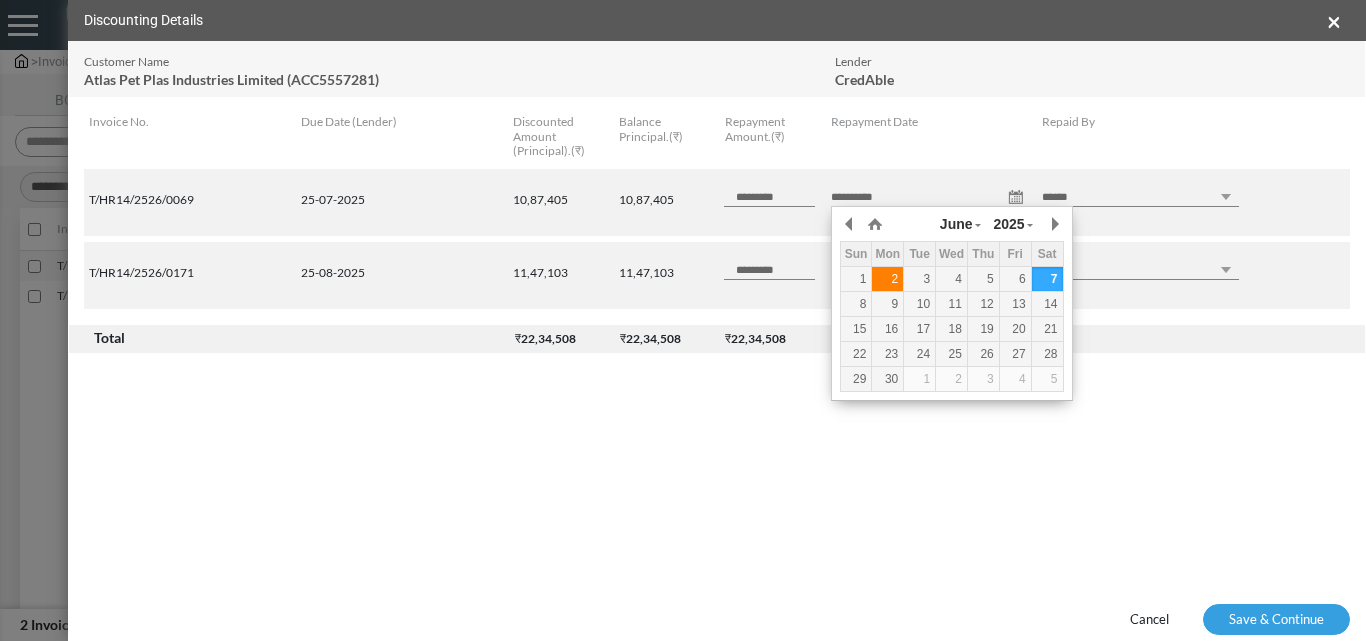 click on "2" at bounding box center [0, 0] 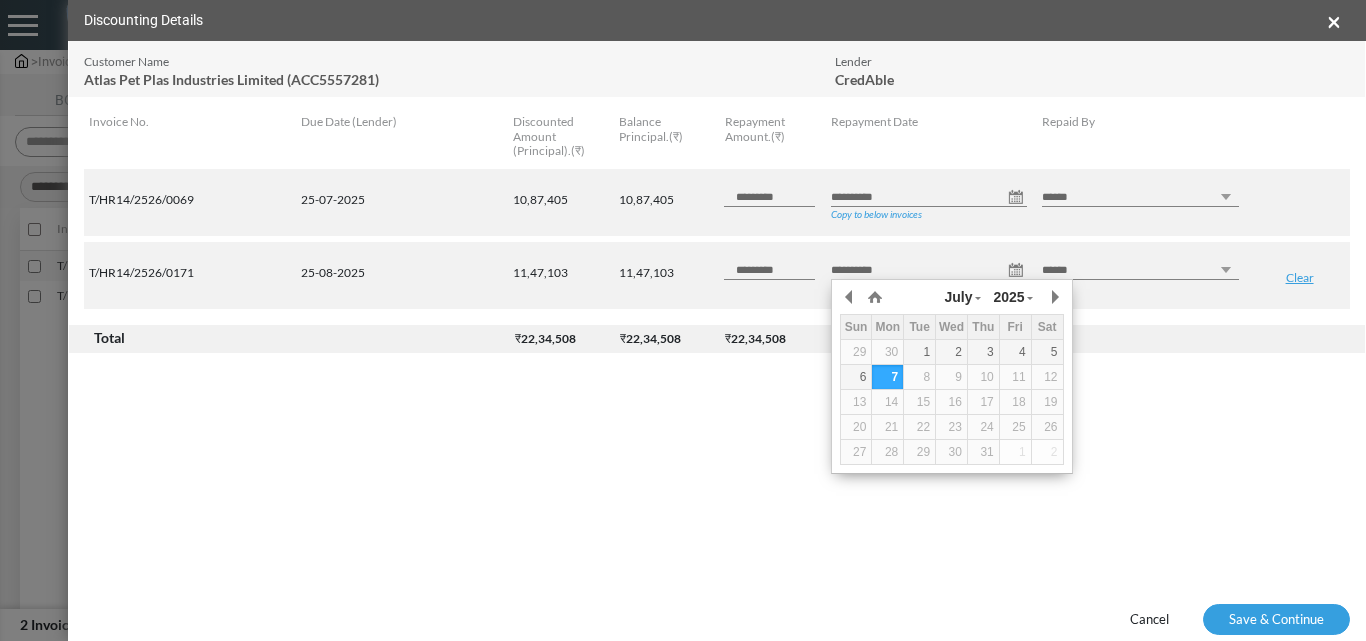 click on "**********" at bounding box center [929, 270] 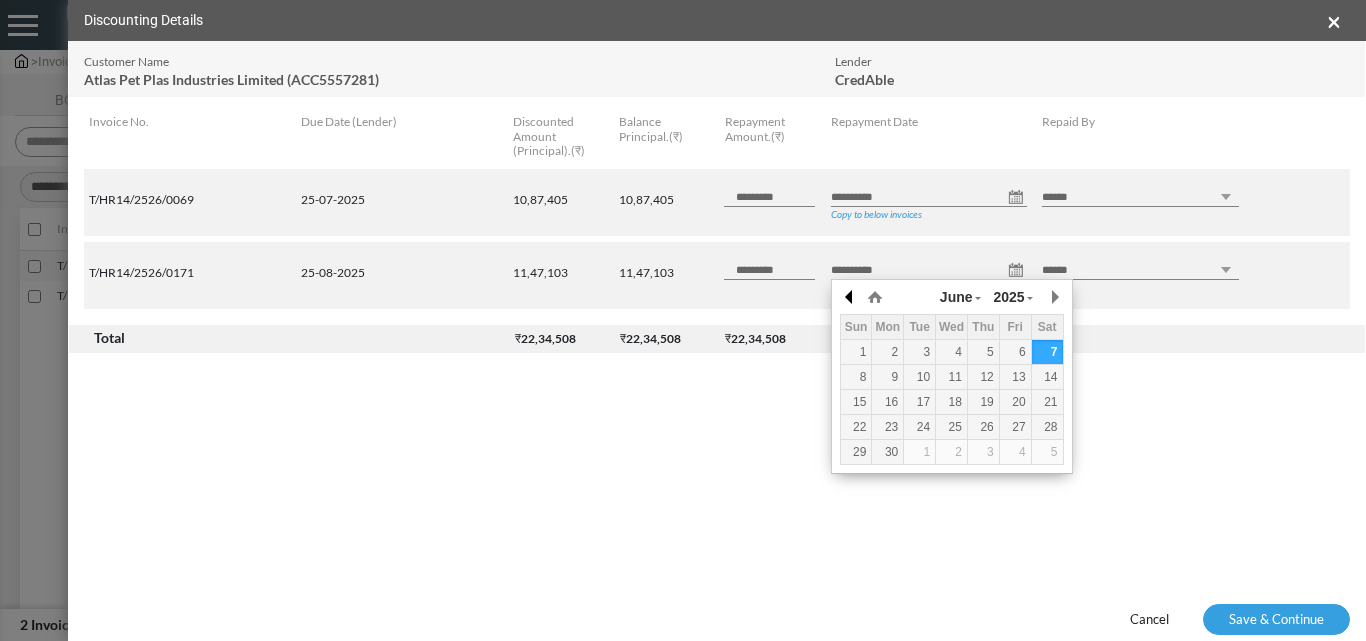 click at bounding box center (0, 0) 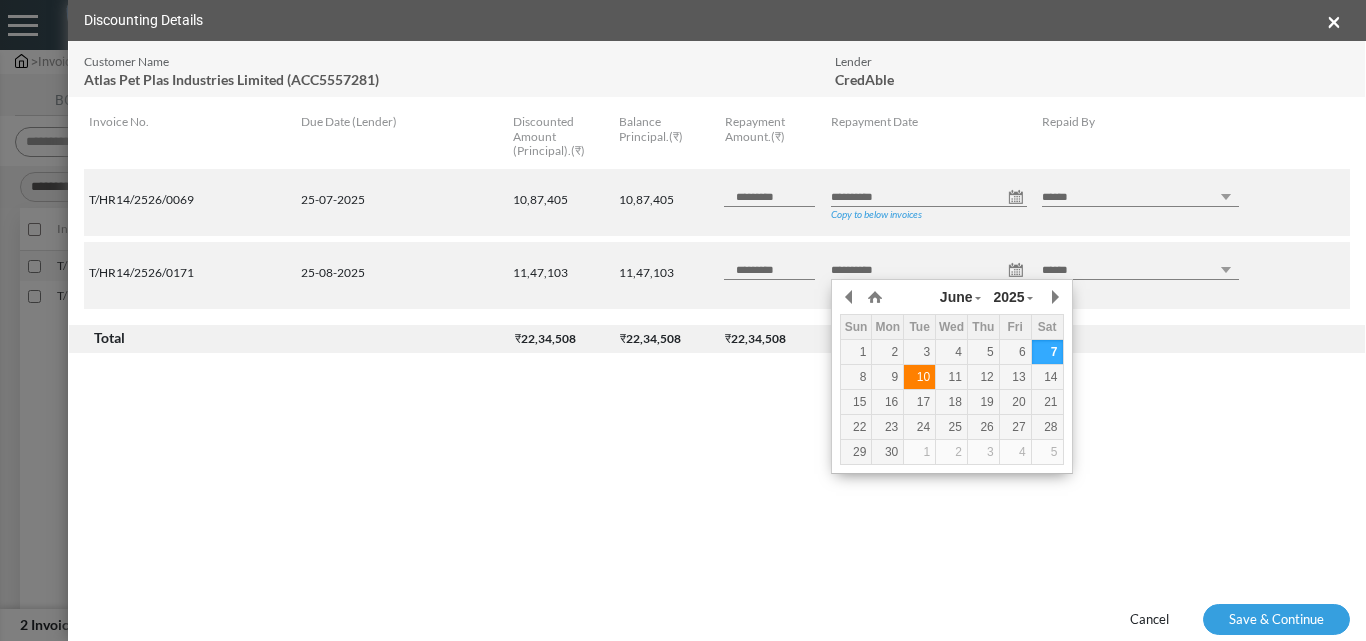 click on "10" at bounding box center (0, 0) 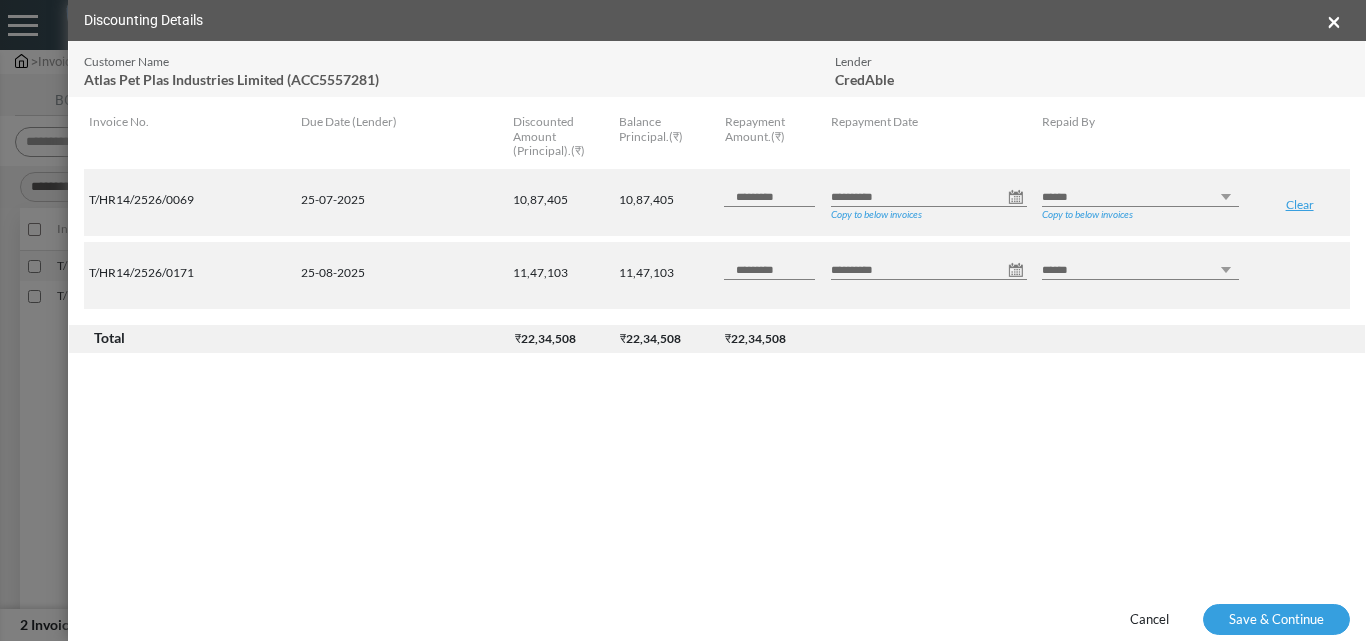 click on "****** *** ********" at bounding box center (1140, 197) 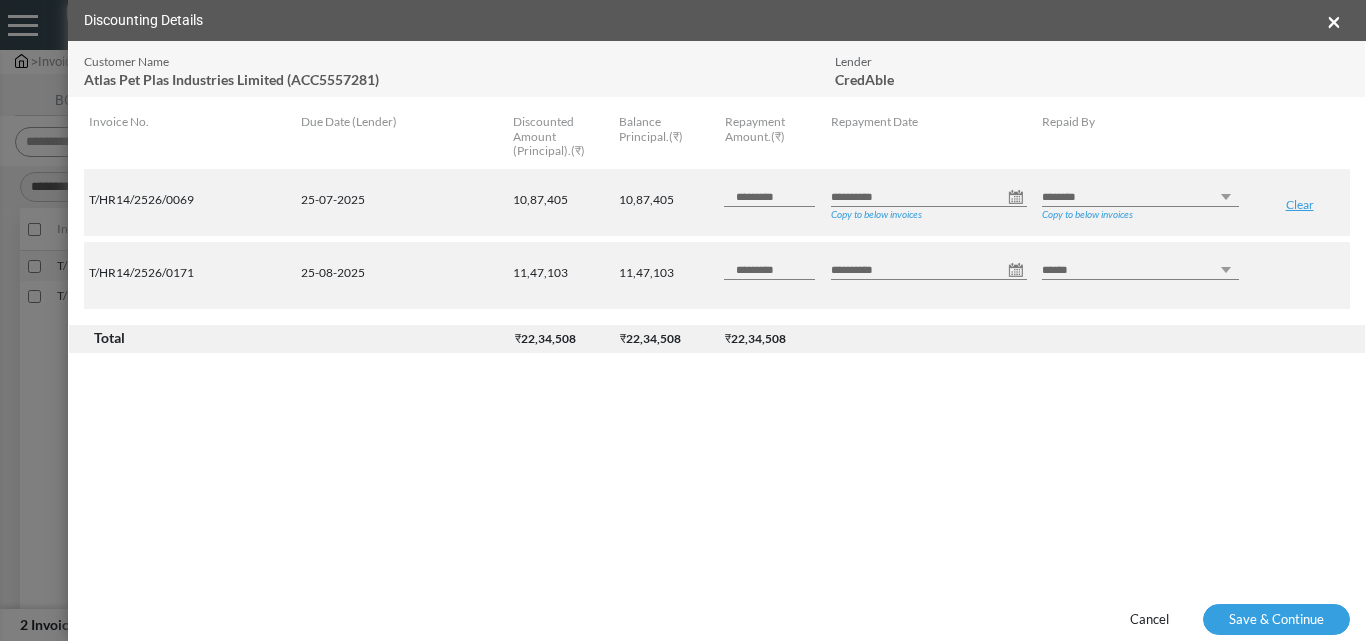 click on "****** *** ********" at bounding box center [1140, 197] 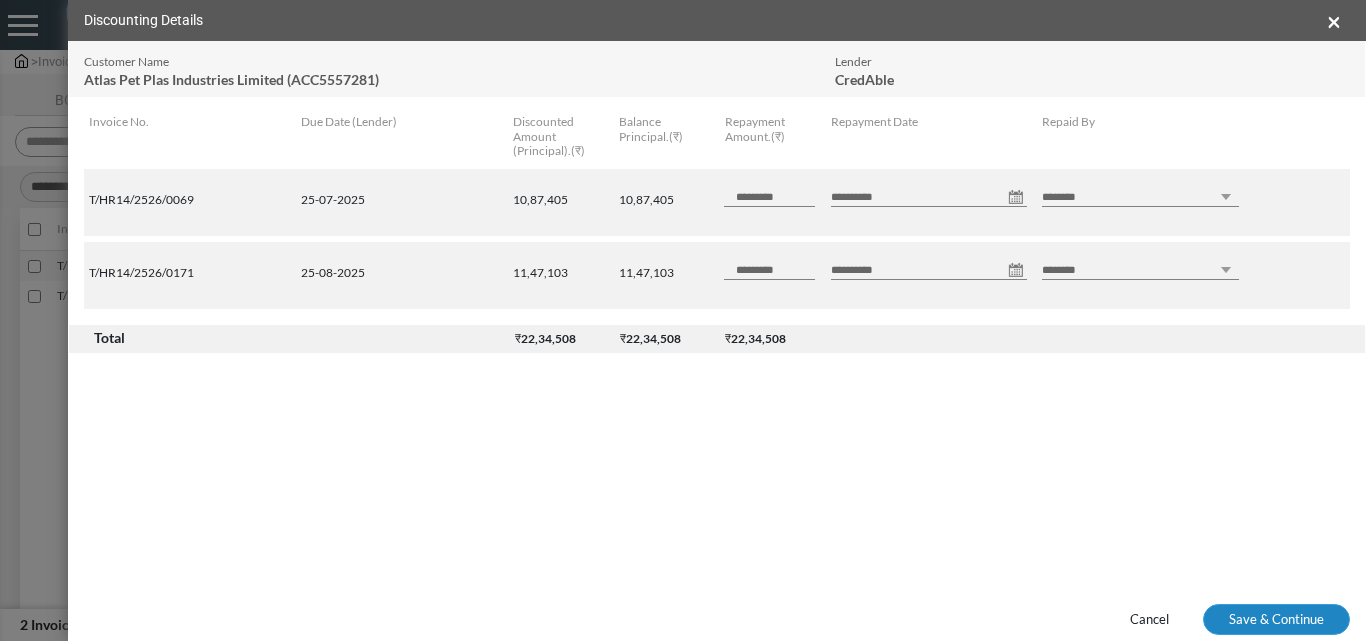 click on "Save & Continue" at bounding box center [1276, 620] 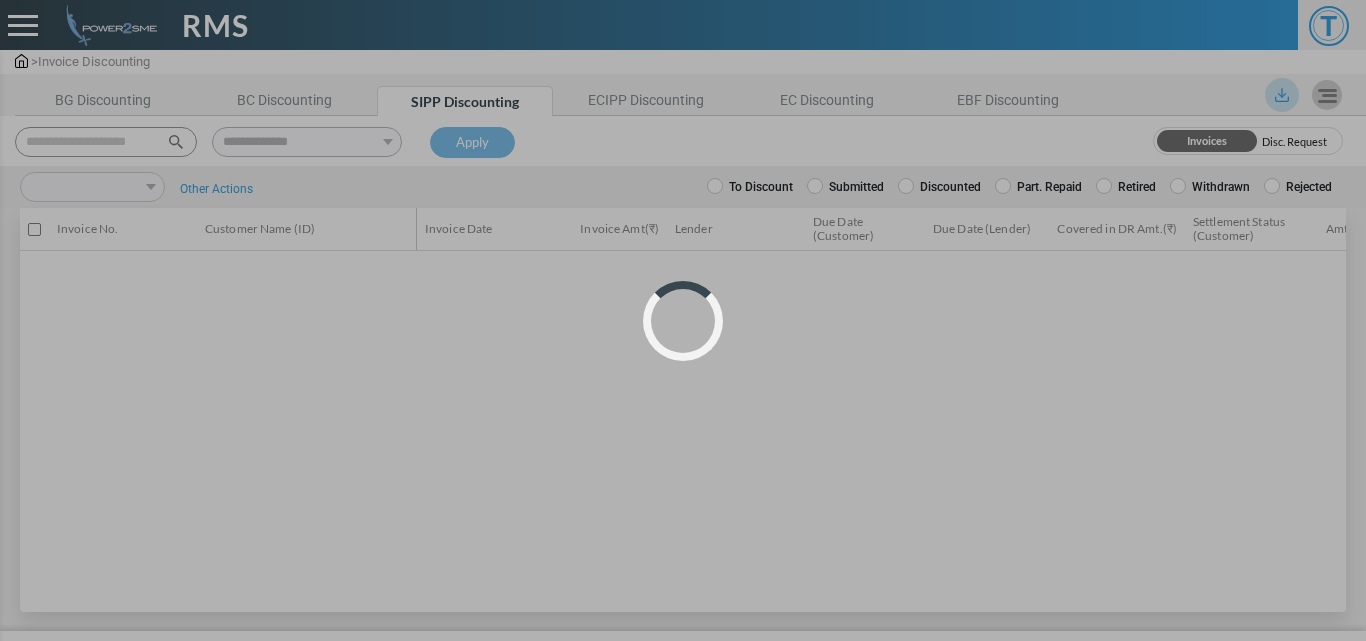 scroll, scrollTop: 0, scrollLeft: 0, axis: both 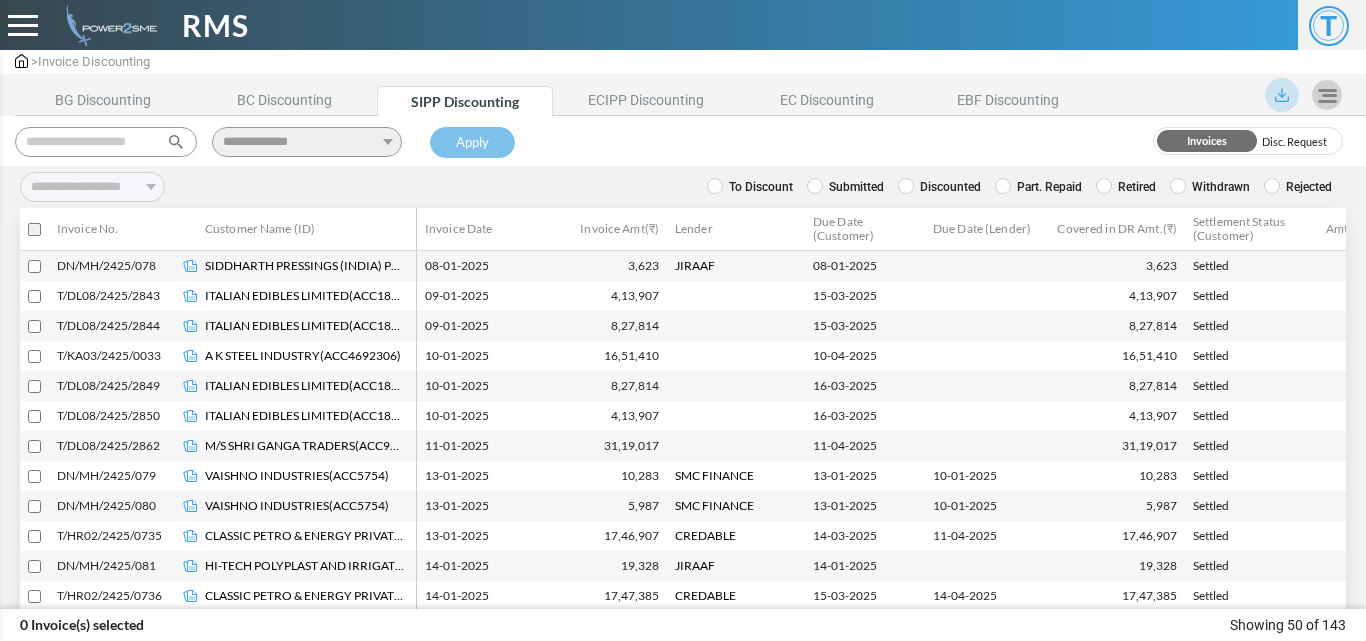 click at bounding box center (106, 142) 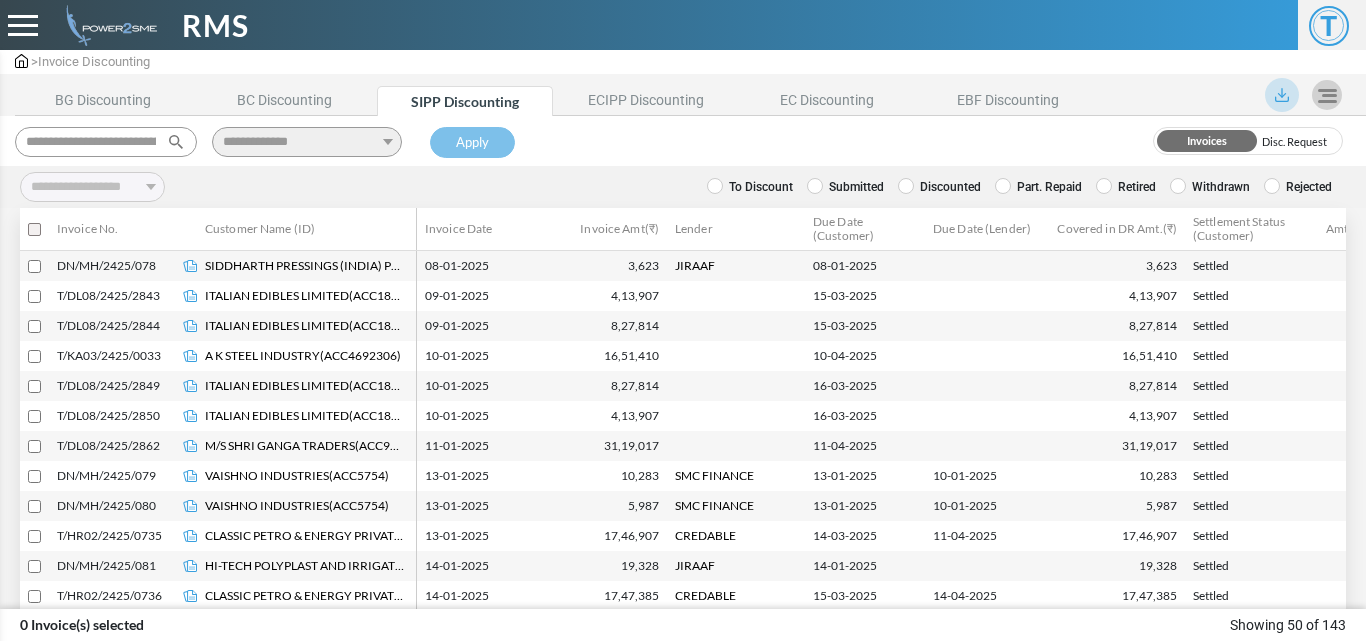 scroll, scrollTop: 0, scrollLeft: 123, axis: horizontal 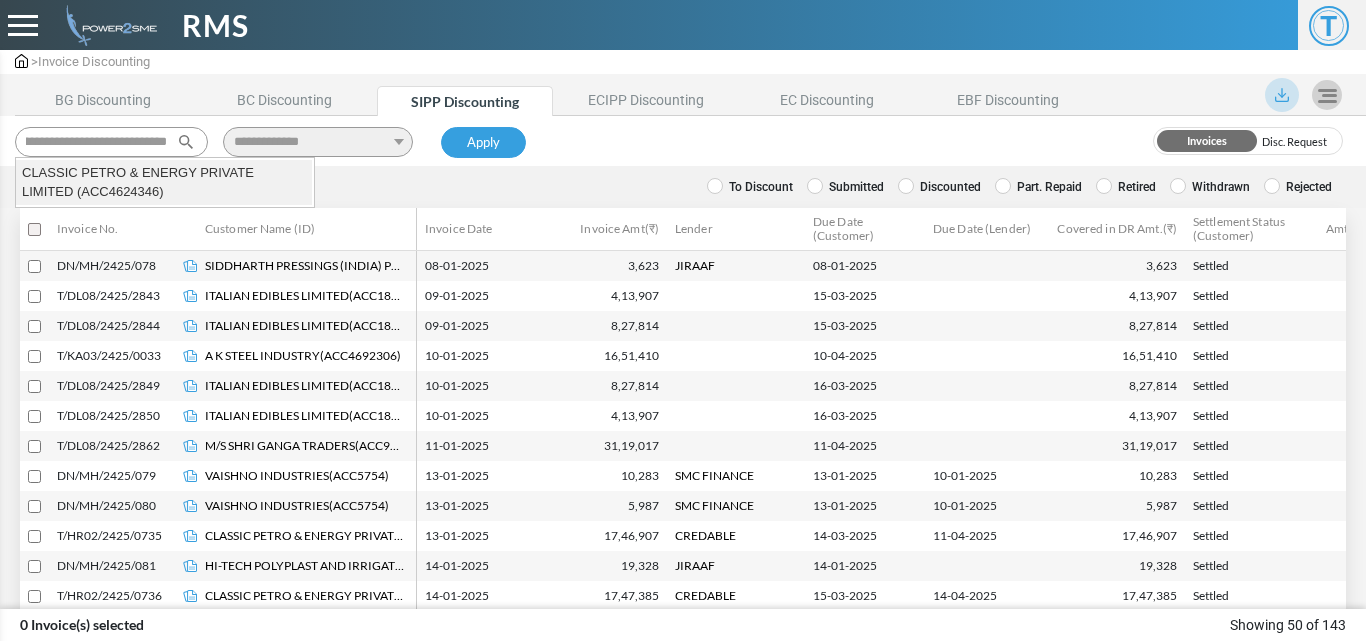 click on "CLASSIC PETRO & ENERGY PRIVATE LIMITED (ACC4624346)" at bounding box center [164, 182] 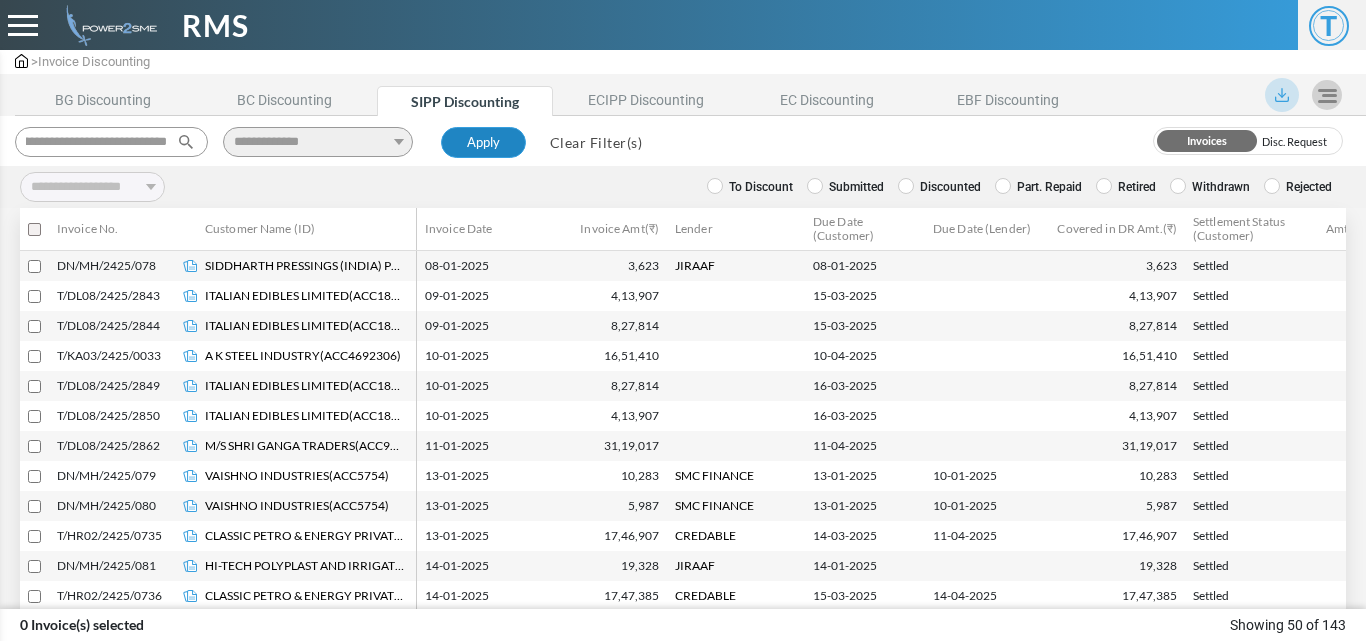 type on "**********" 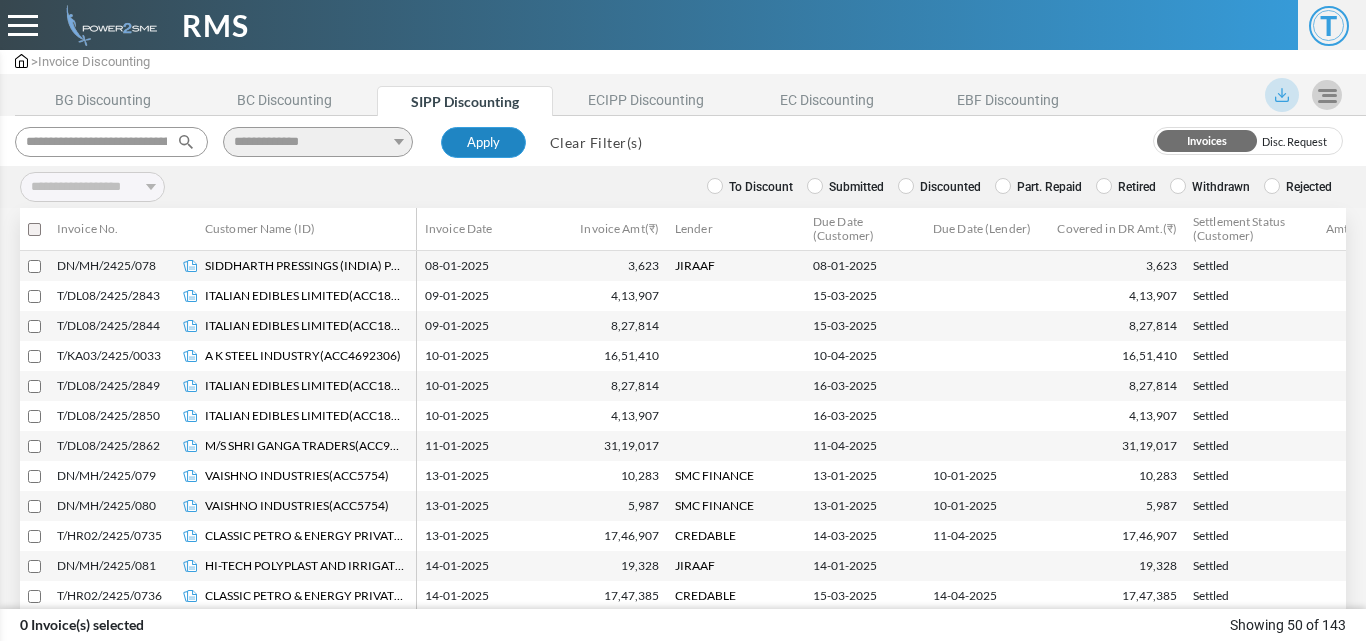 click on "Apply" at bounding box center [483, 143] 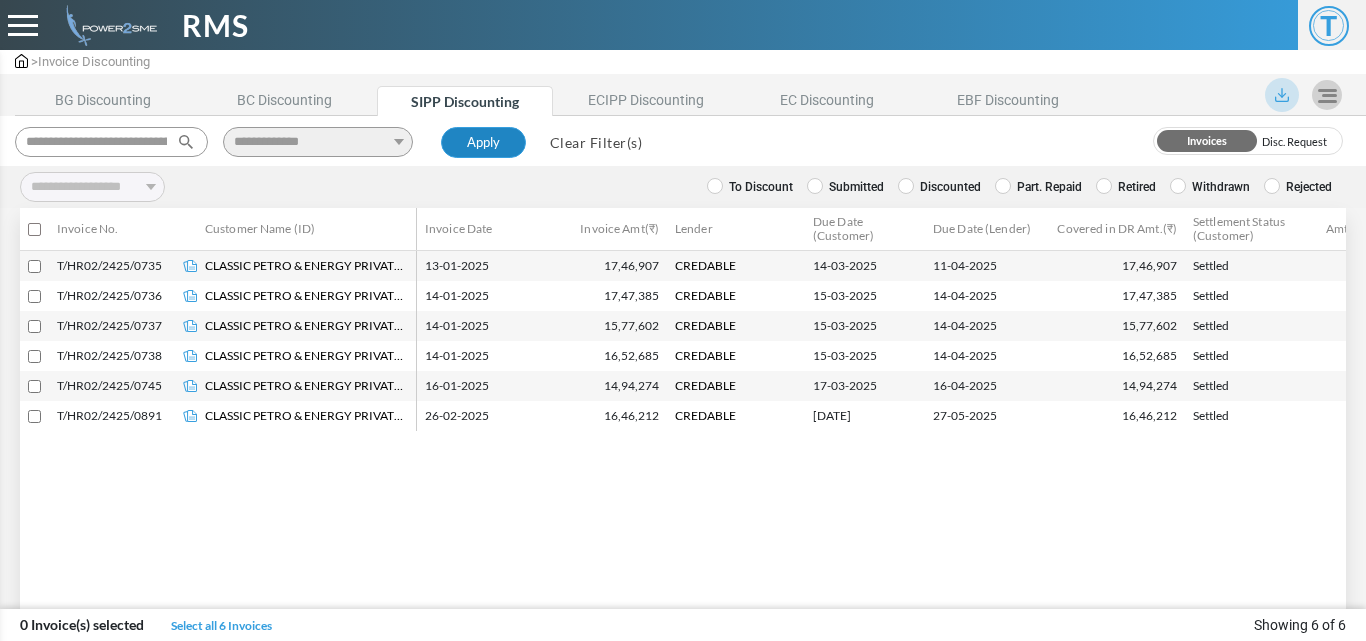 type 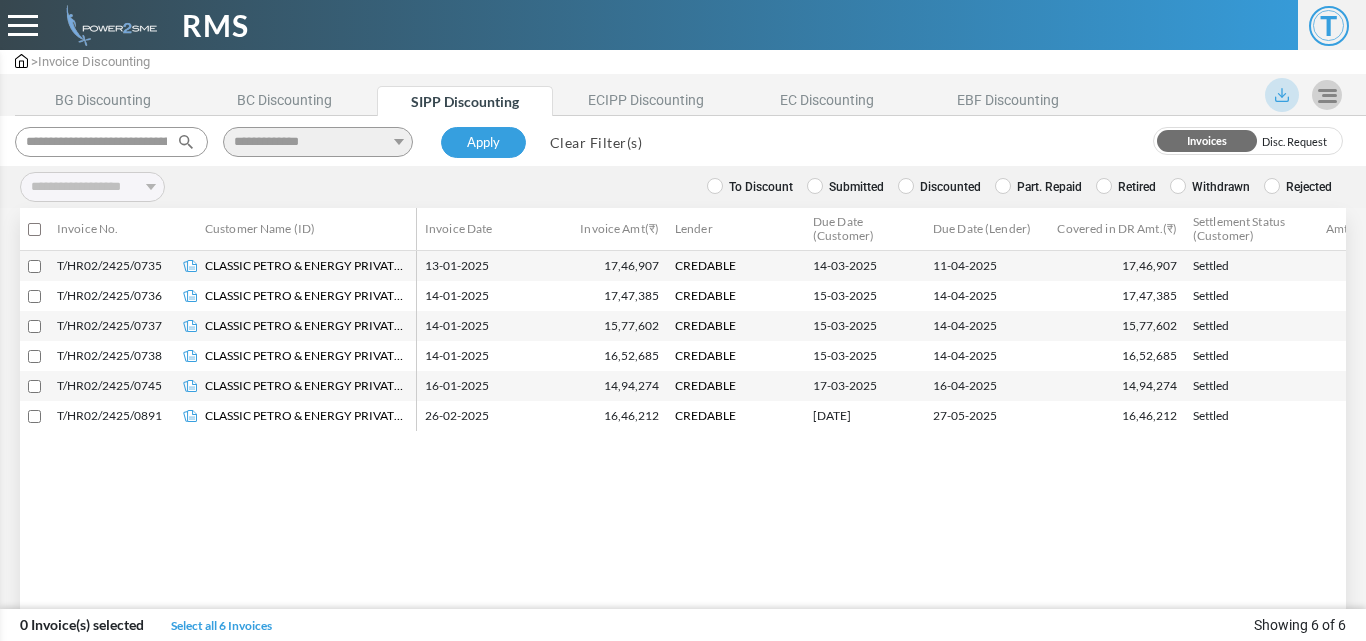 click on "Discounted" at bounding box center [750, 187] 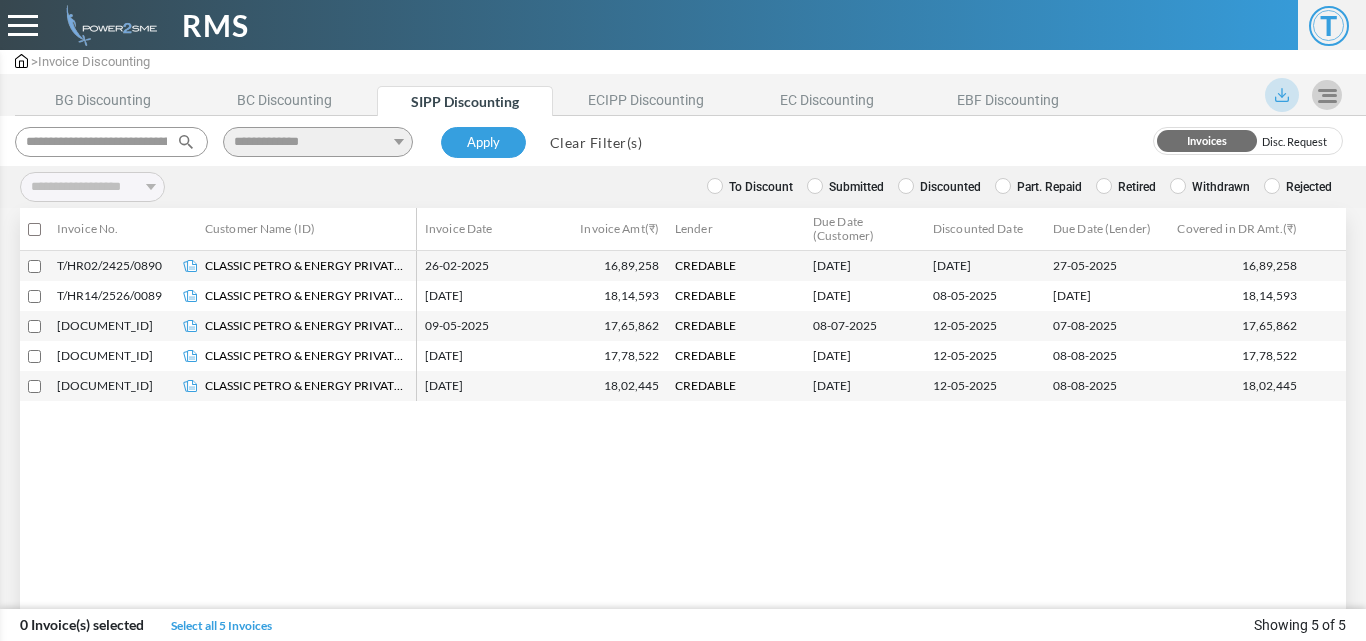 click at bounding box center [34, 266] 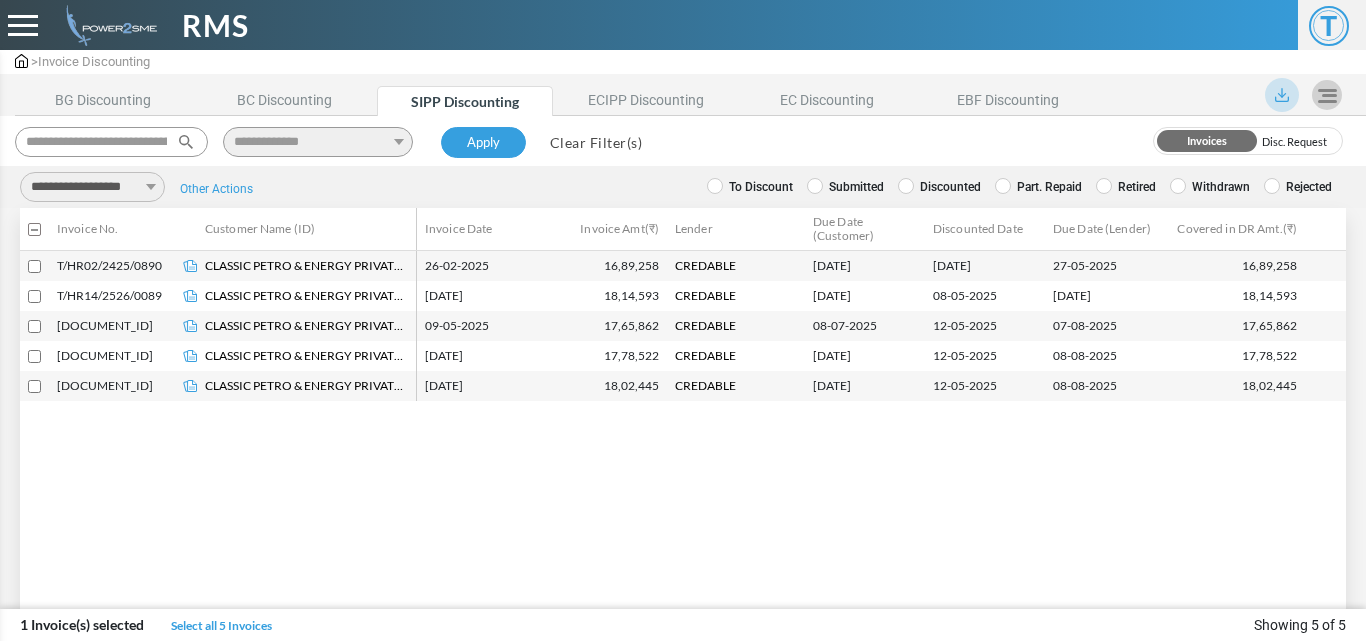 click on "**********" at bounding box center (92, 187) 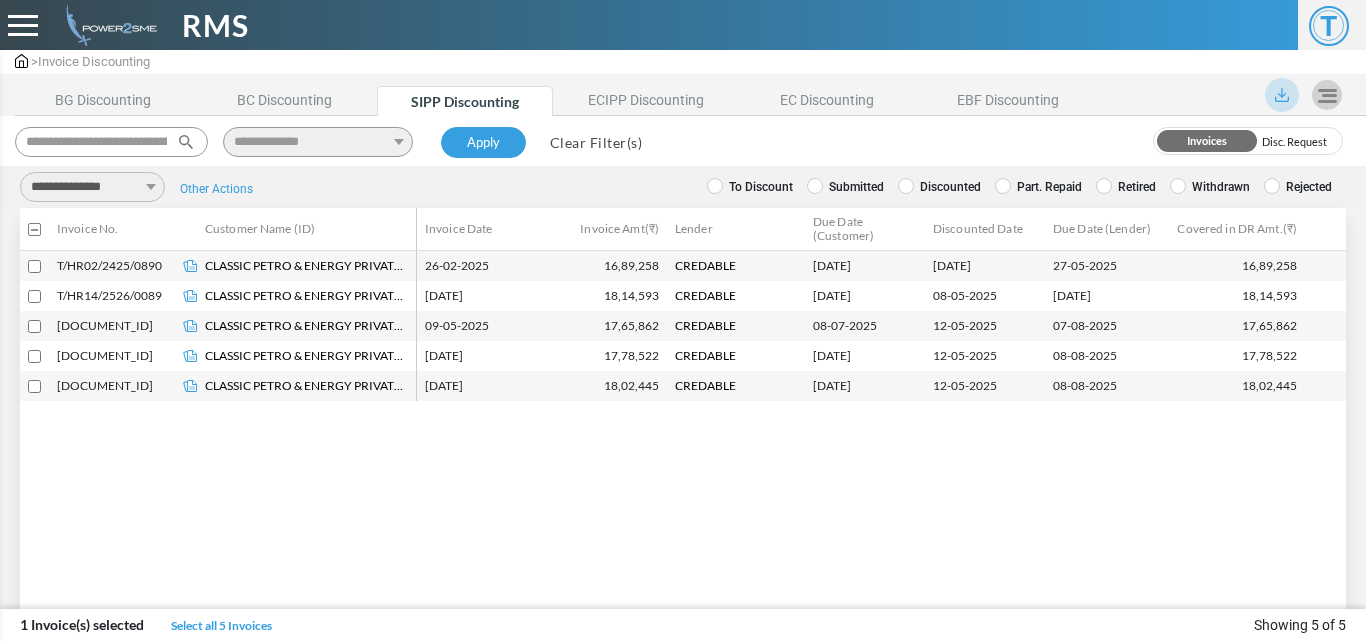 click on "**********" at bounding box center [92, 187] 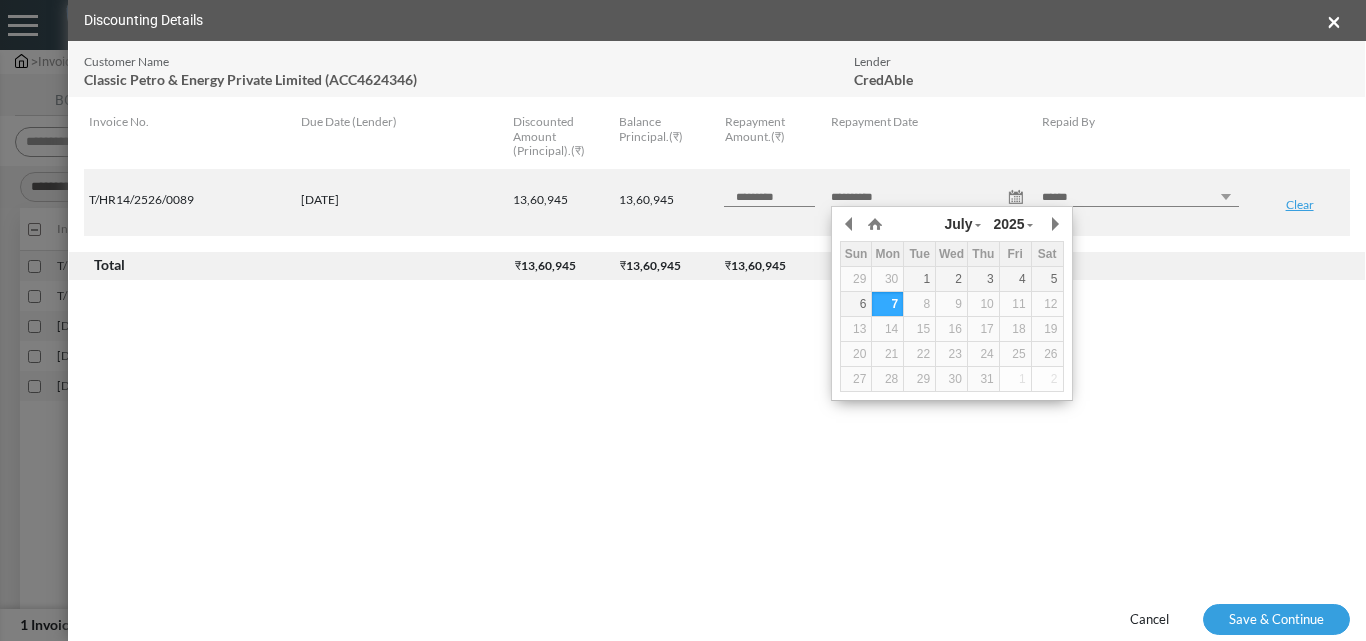 click on "**********" at bounding box center (929, 197) 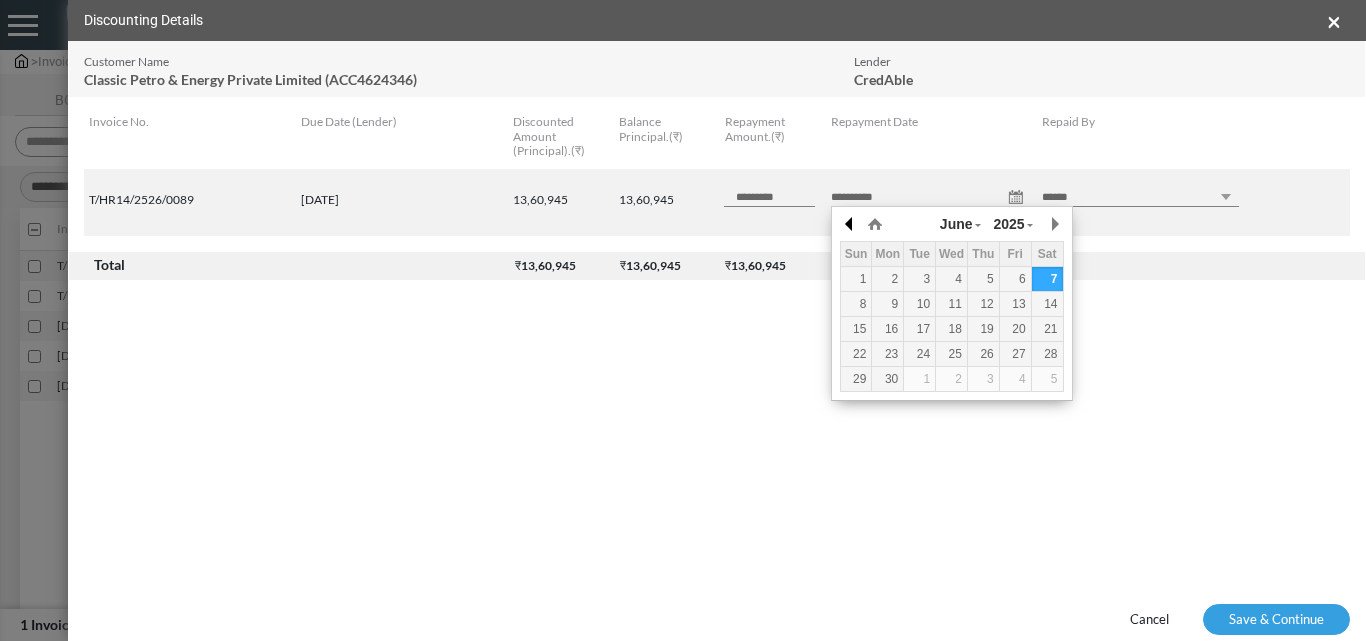 click at bounding box center (0, 0) 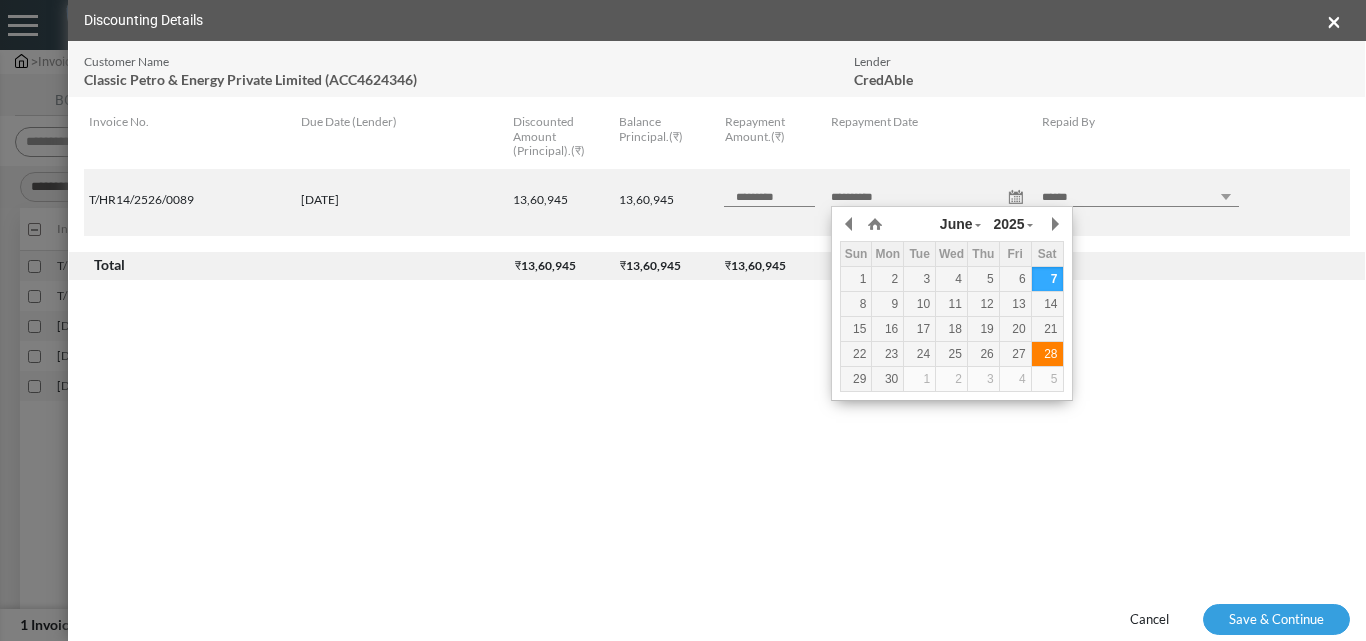 click on "28" at bounding box center (0, 0) 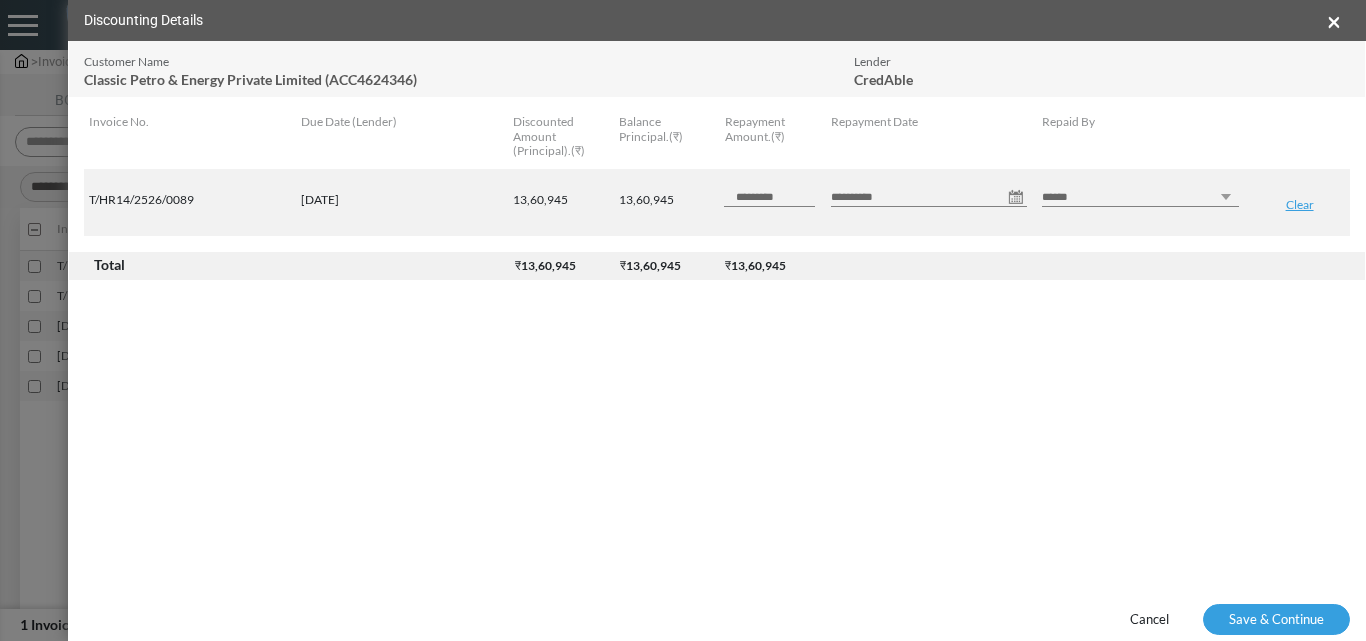 click on "****** *** ********" at bounding box center [1140, 197] 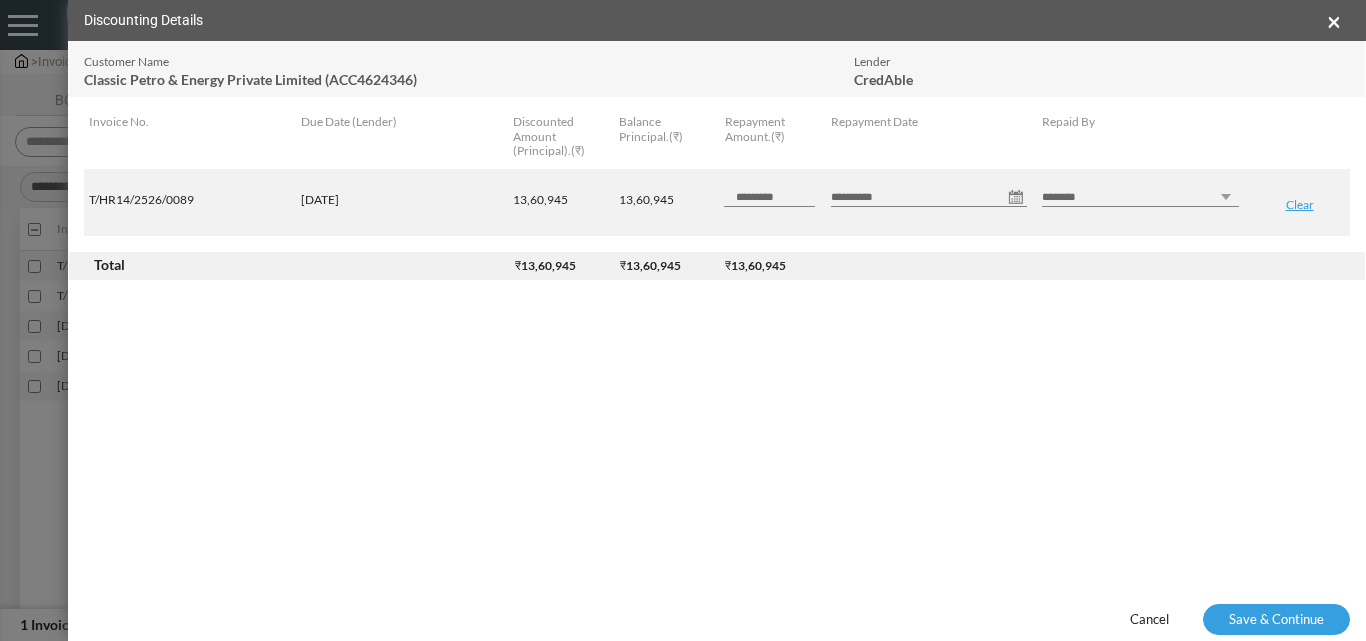 click on "****** *** ********" at bounding box center (1140, 197) 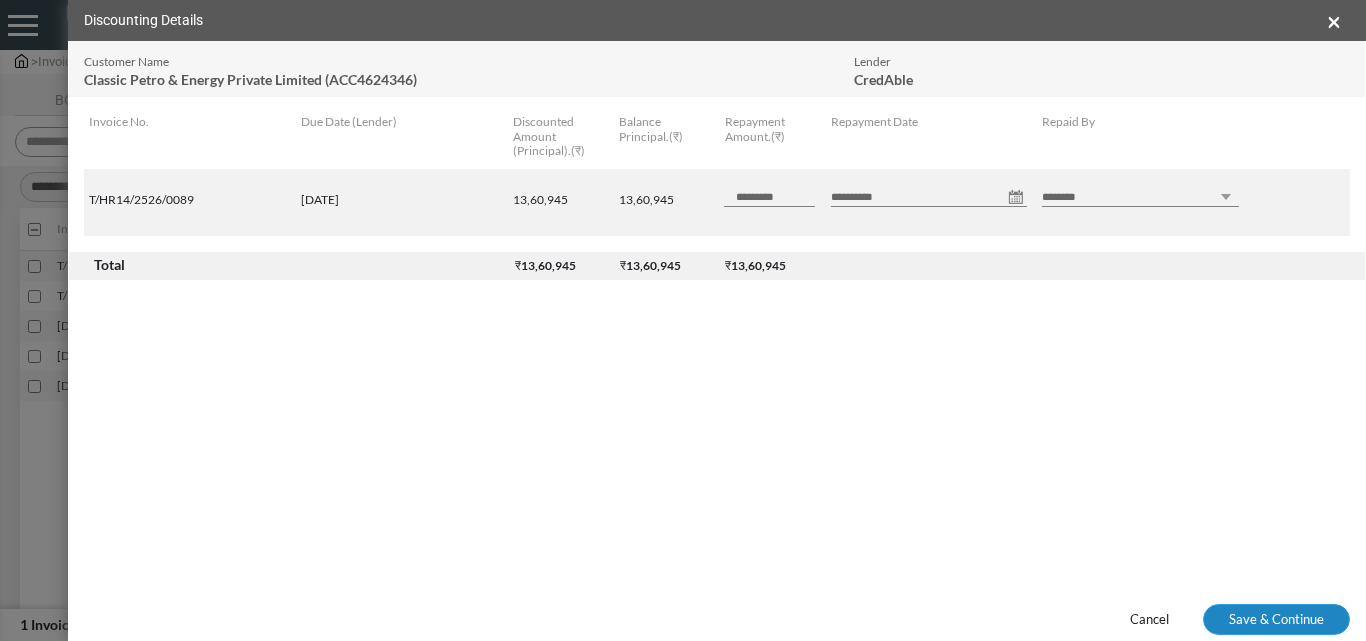 click on "Save & Continue" at bounding box center (1276, 620) 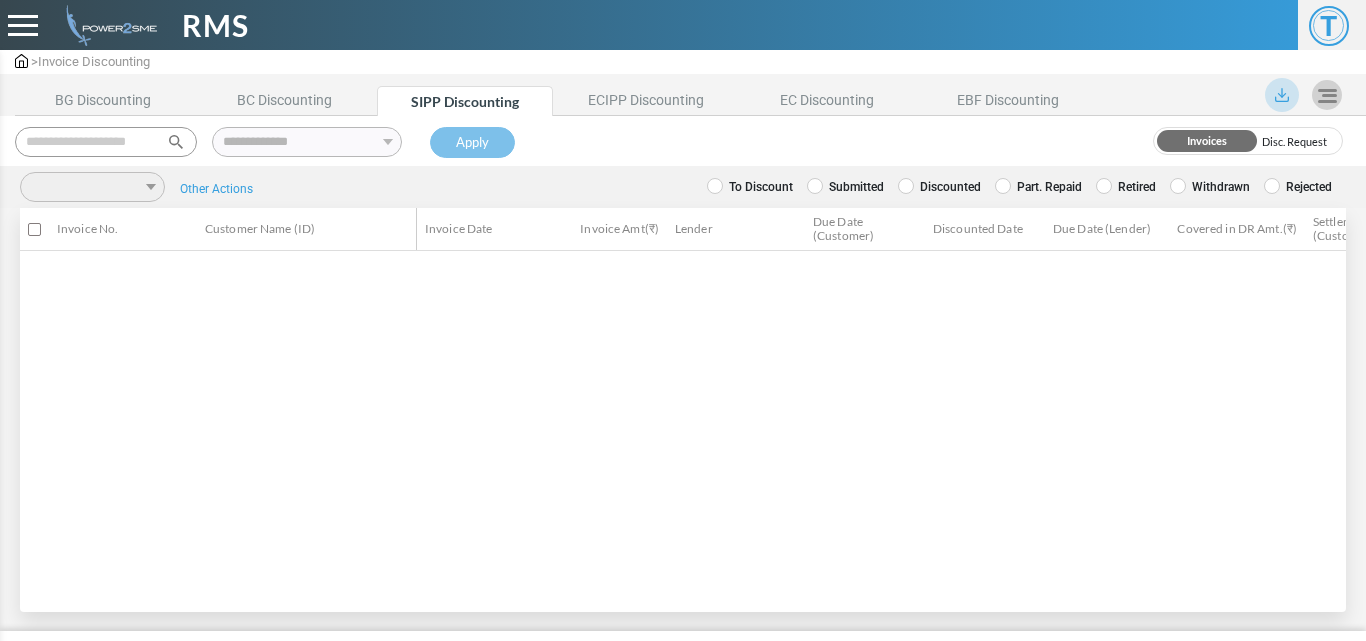scroll, scrollTop: 0, scrollLeft: 0, axis: both 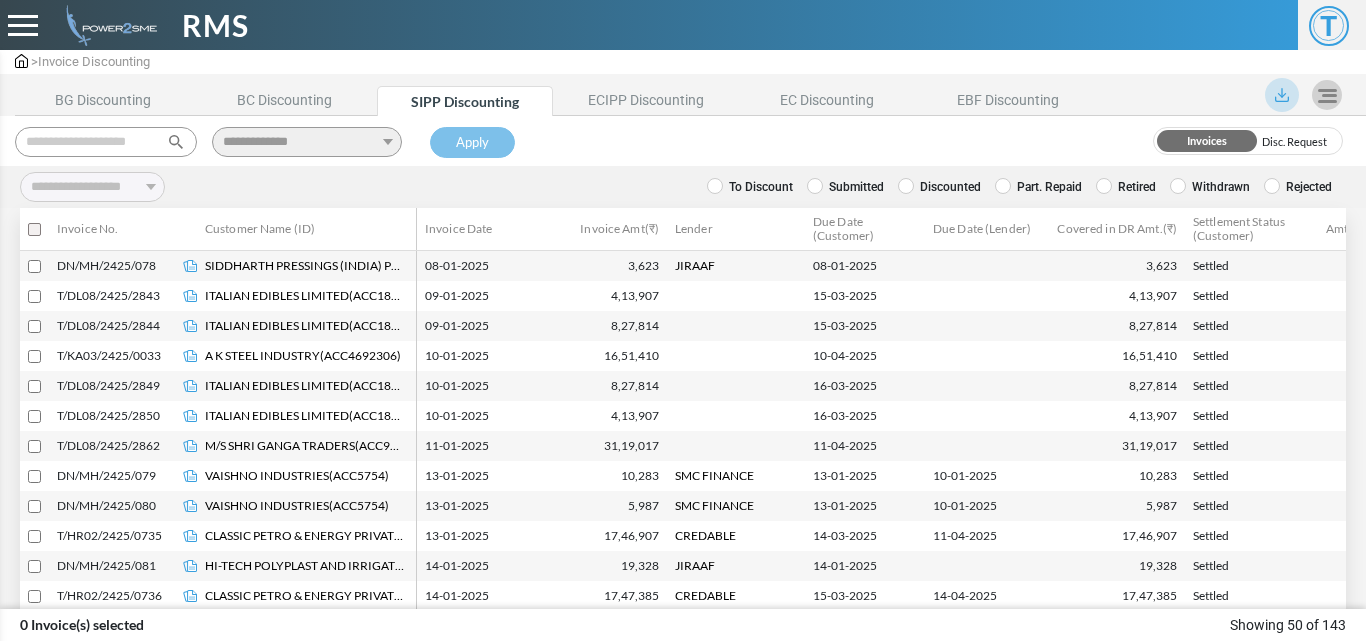 click at bounding box center [106, 142] 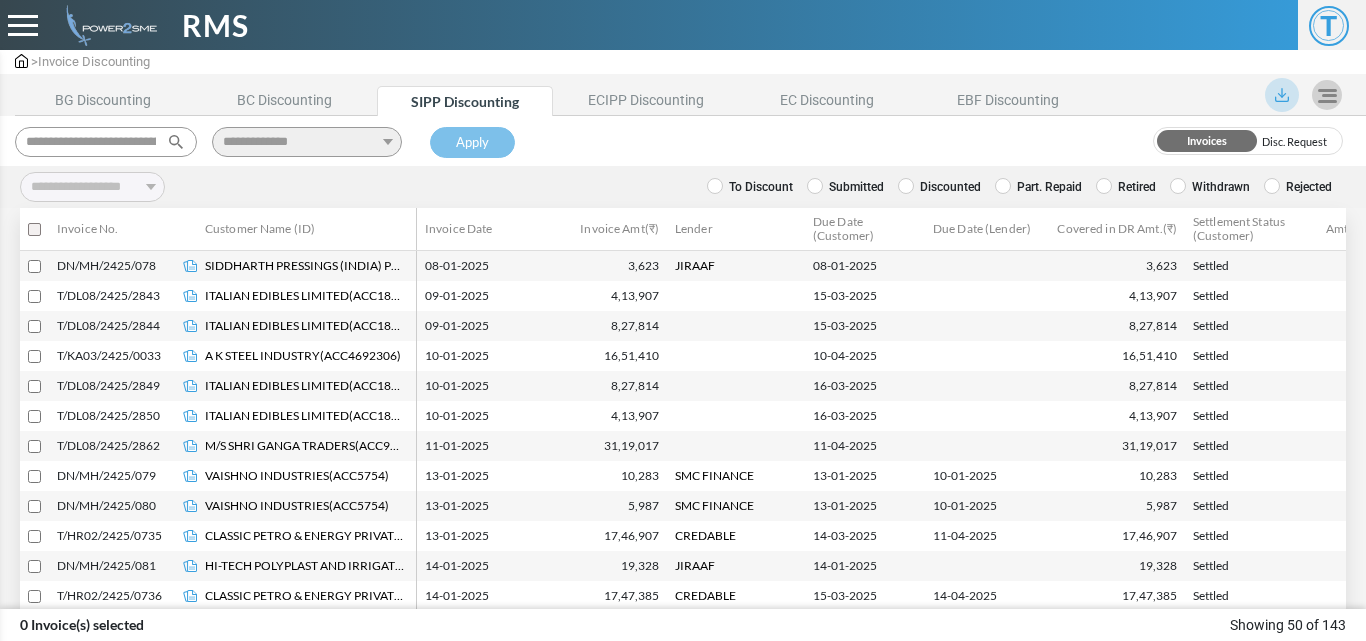 scroll, scrollTop: 0, scrollLeft: 123, axis: horizontal 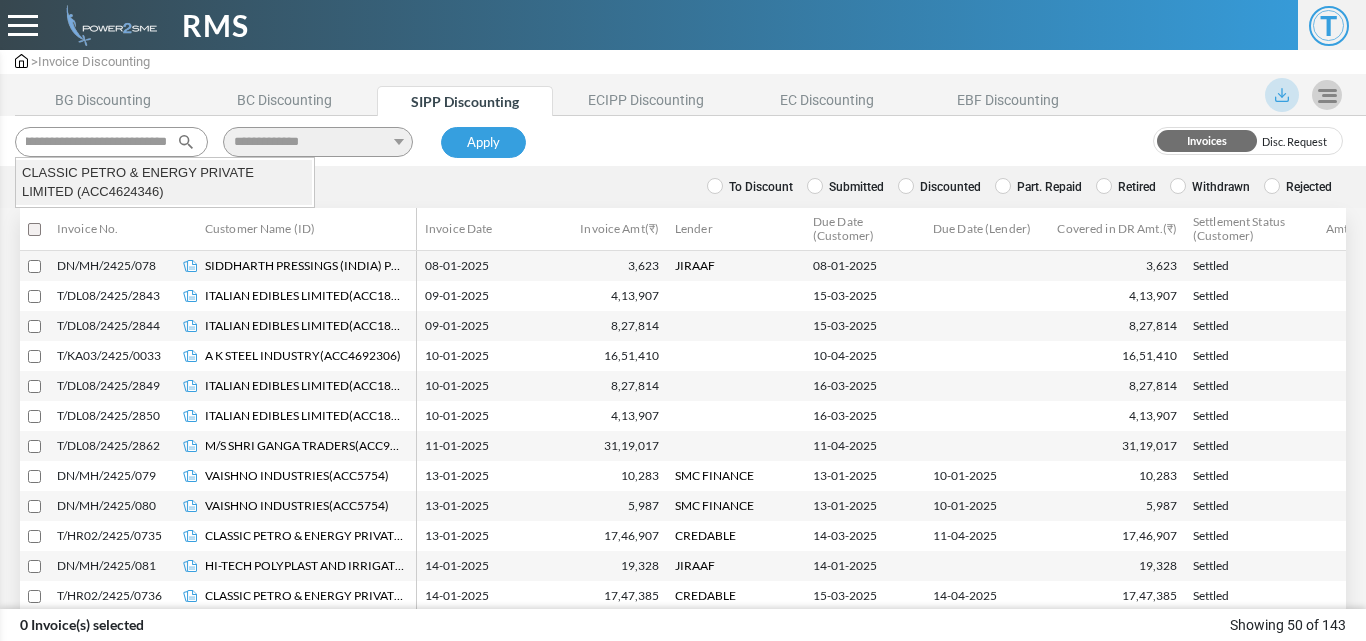 click on "CLASSIC PETRO & ENERGY PRIVATE LIMITED (ACC4624346)" at bounding box center [164, 182] 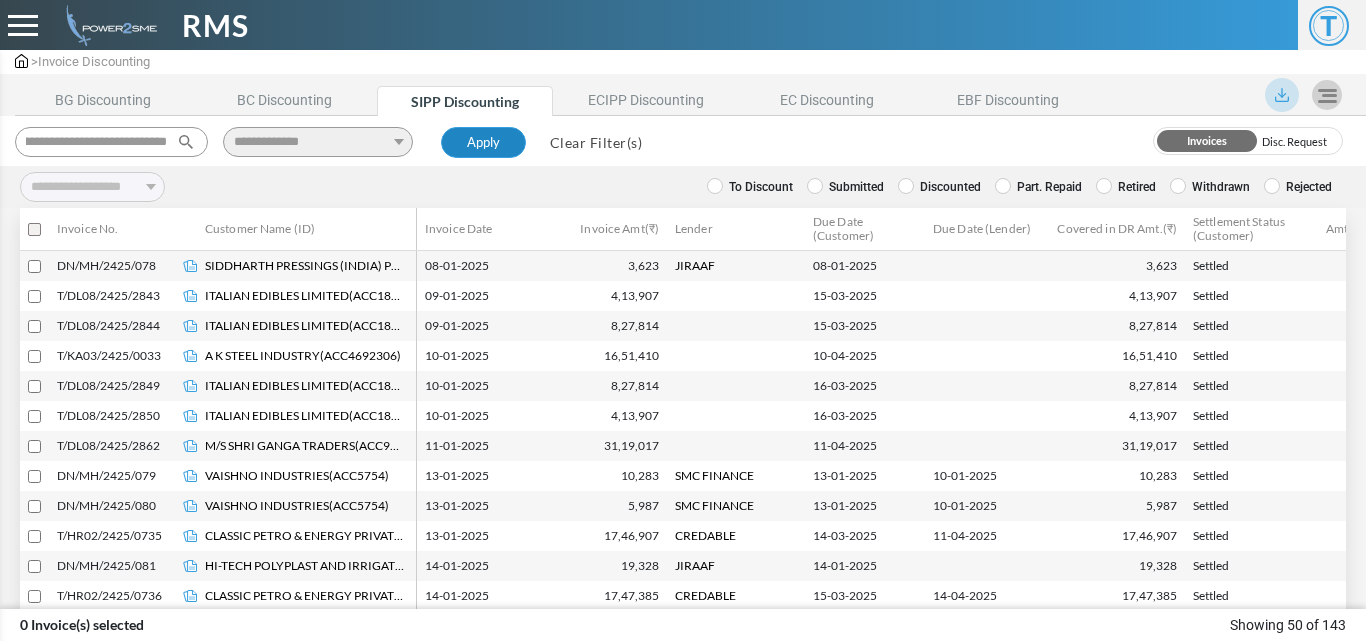 scroll, scrollTop: 0, scrollLeft: 0, axis: both 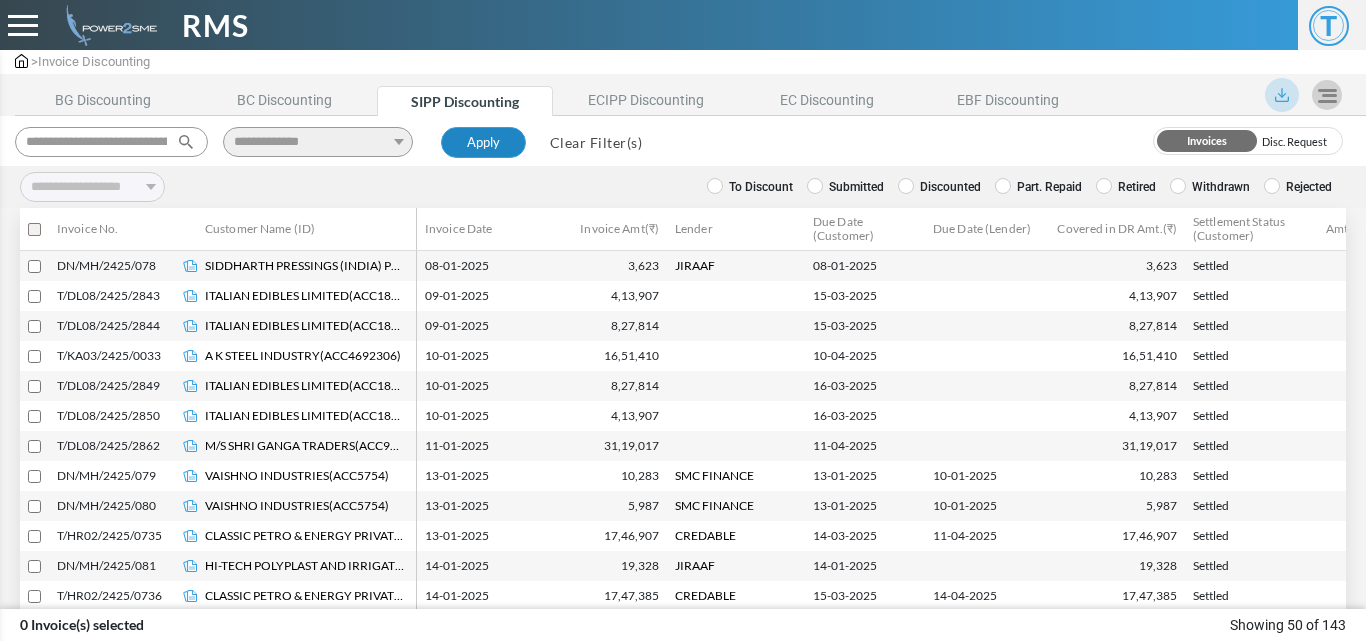 click on "Apply" at bounding box center [483, 143] 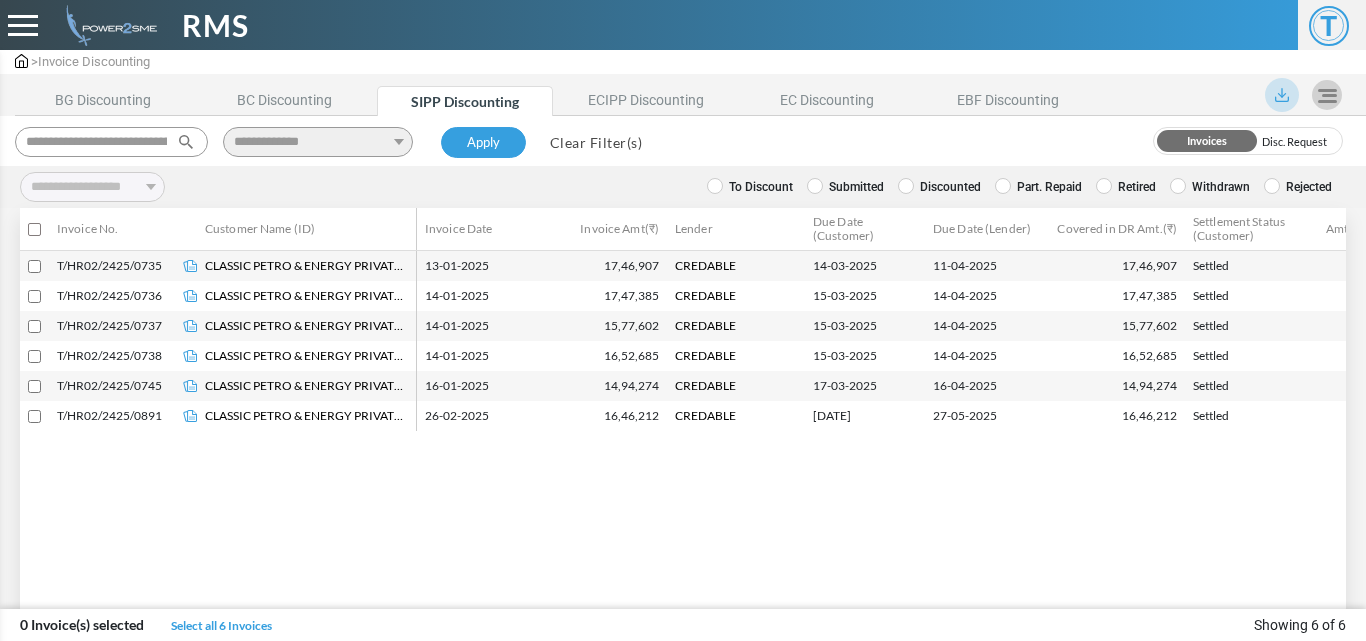 click on "Retired" at bounding box center [750, 187] 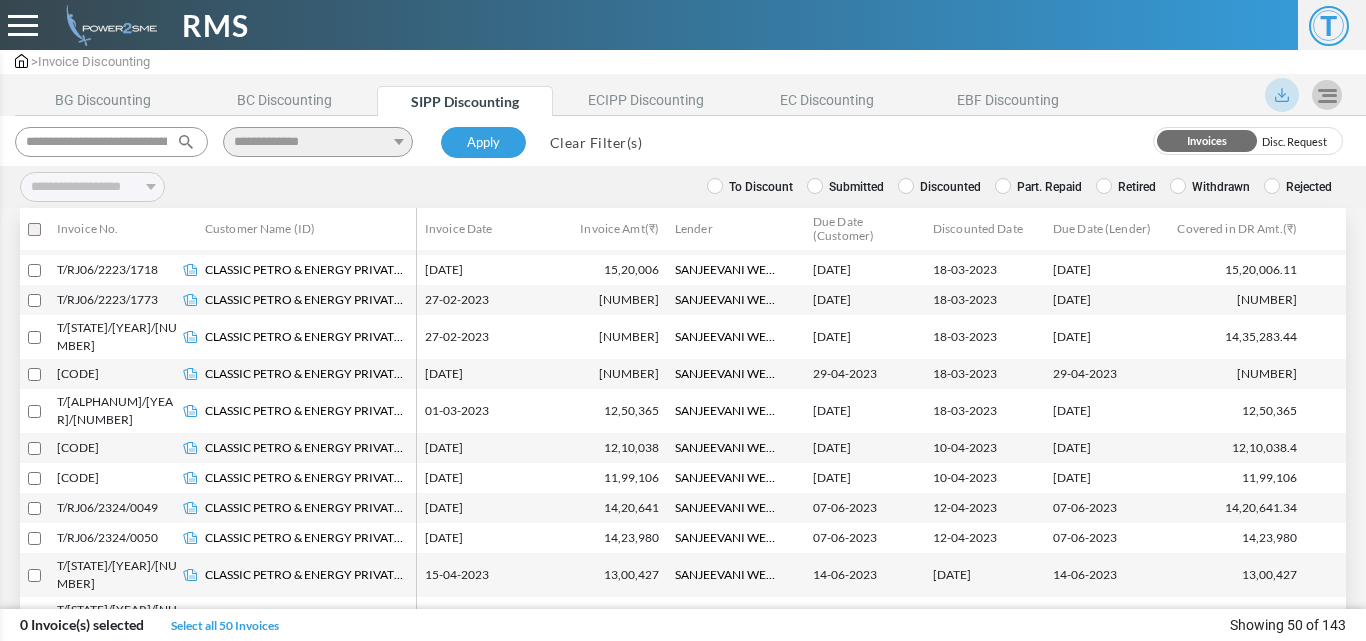 scroll, scrollTop: 409, scrollLeft: 0, axis: vertical 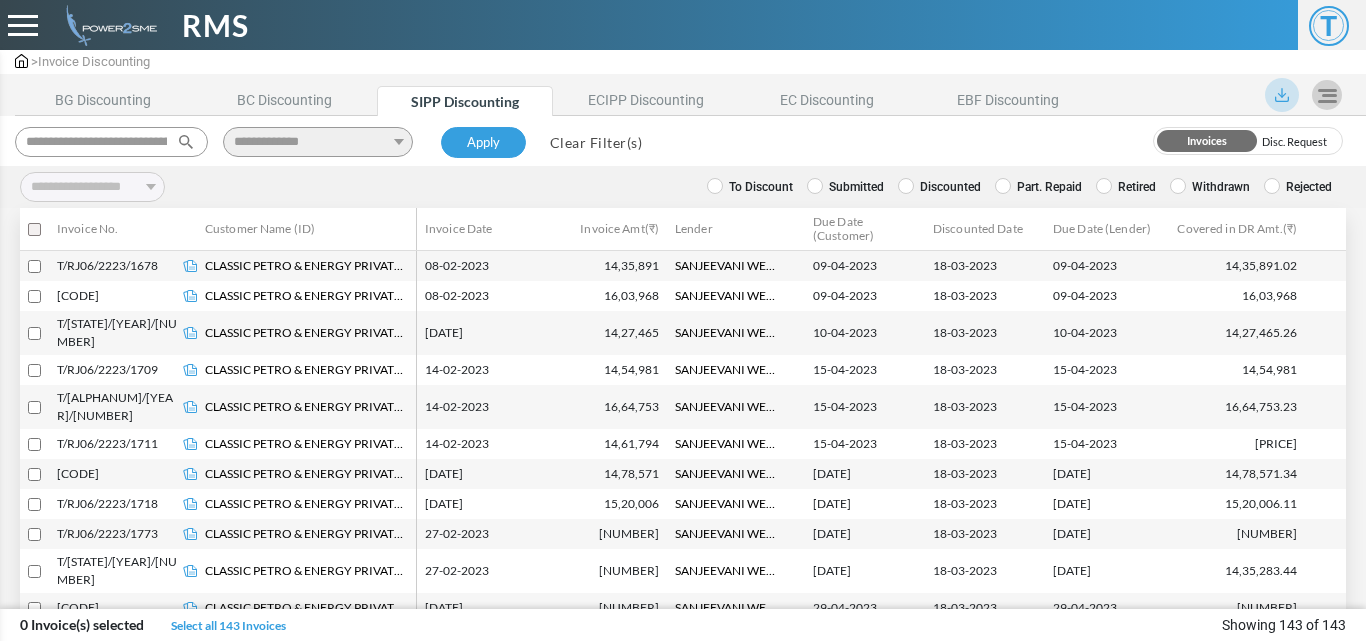 click on "Clear Filter(s)" at bounding box center (596, 142) 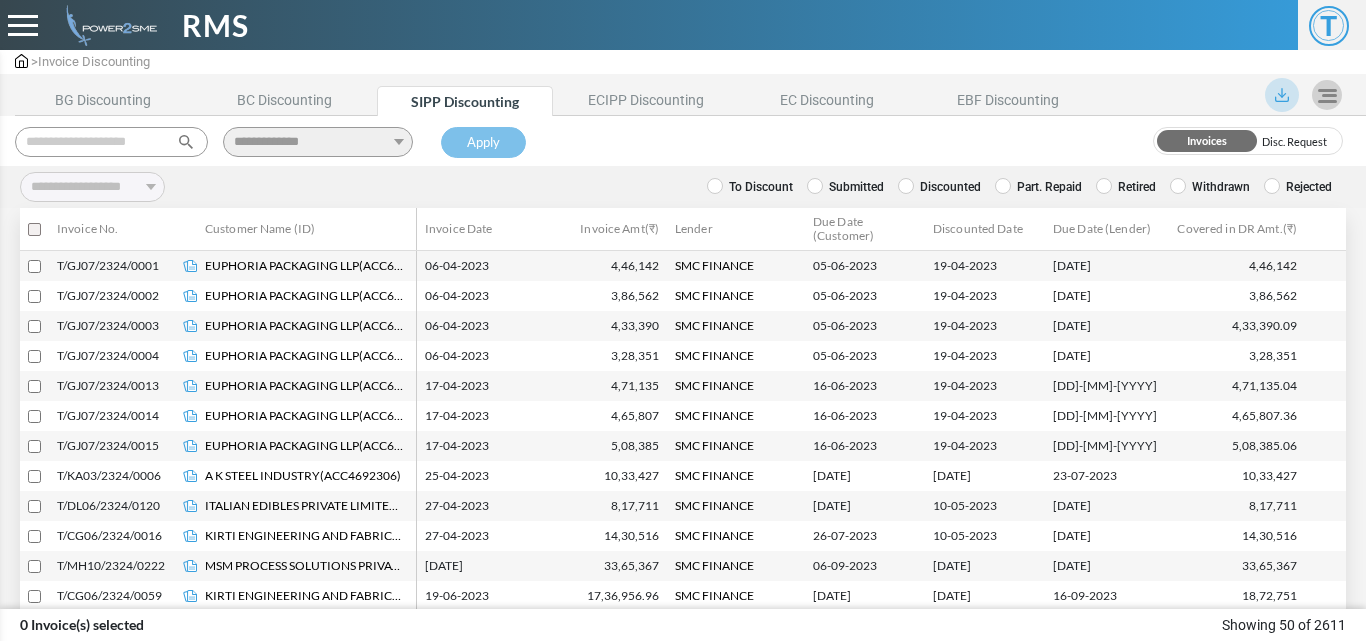 click at bounding box center [111, 142] 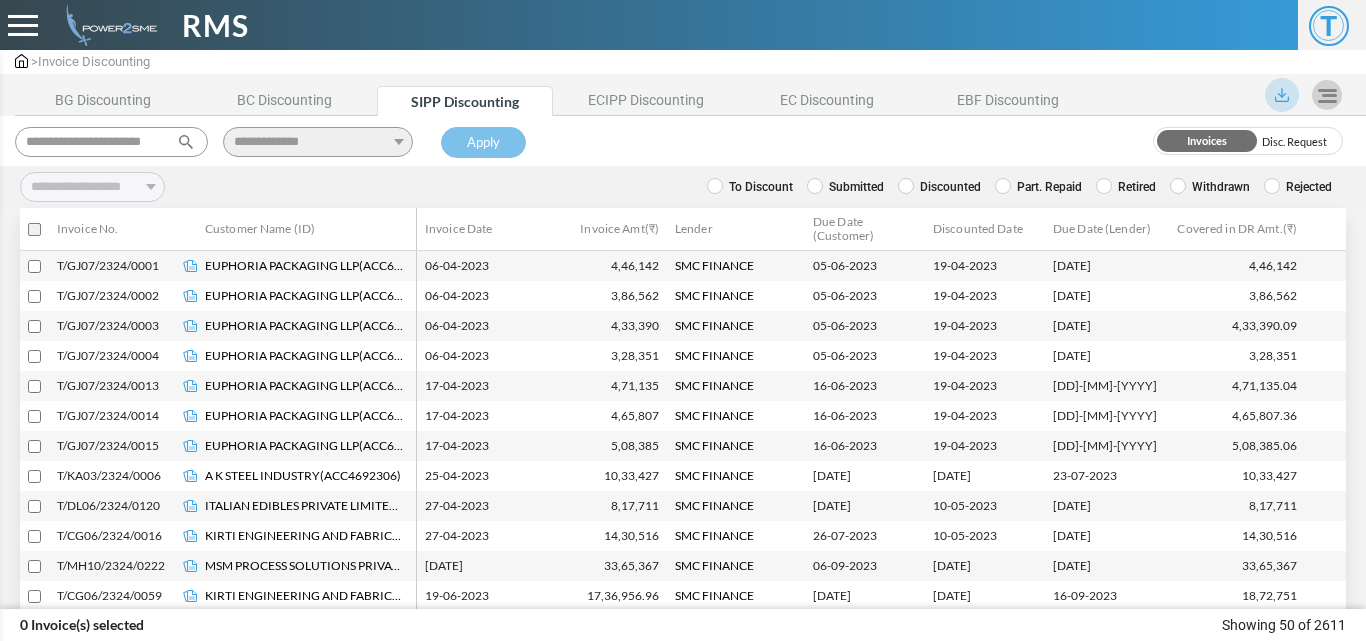 scroll, scrollTop: 0, scrollLeft: 11, axis: horizontal 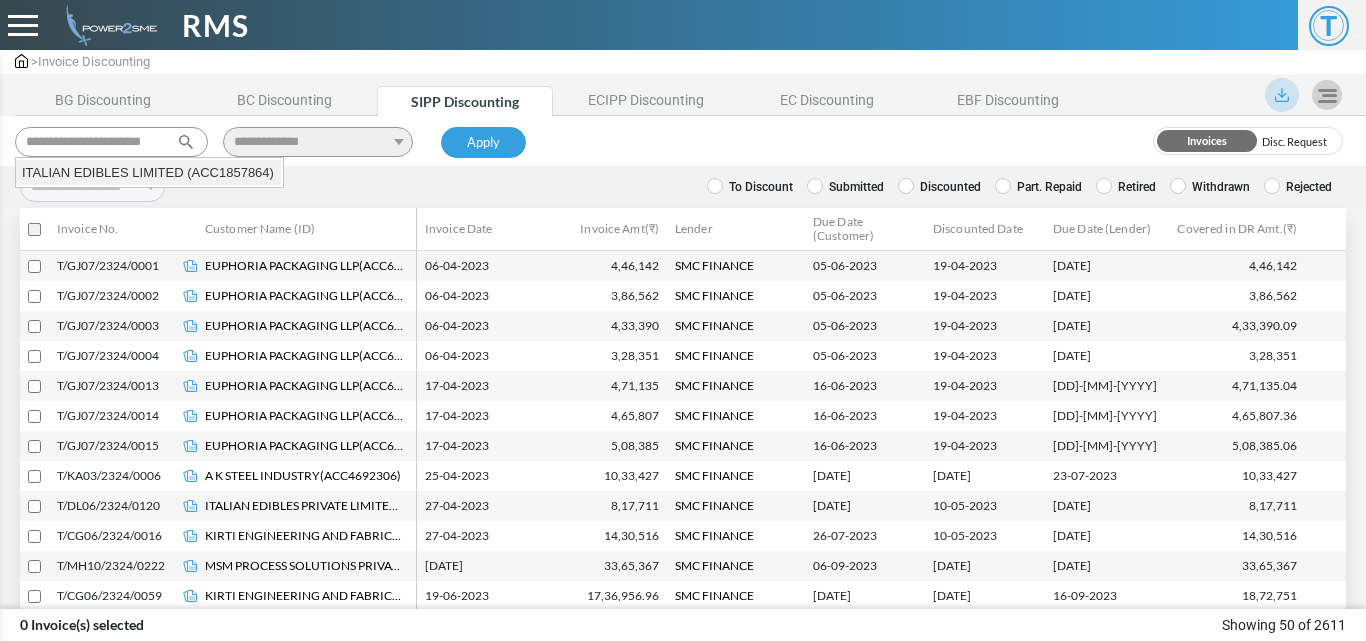 click on "ITALIAN EDIBLES LIMITED (ACC1857864)" at bounding box center [148, 173] 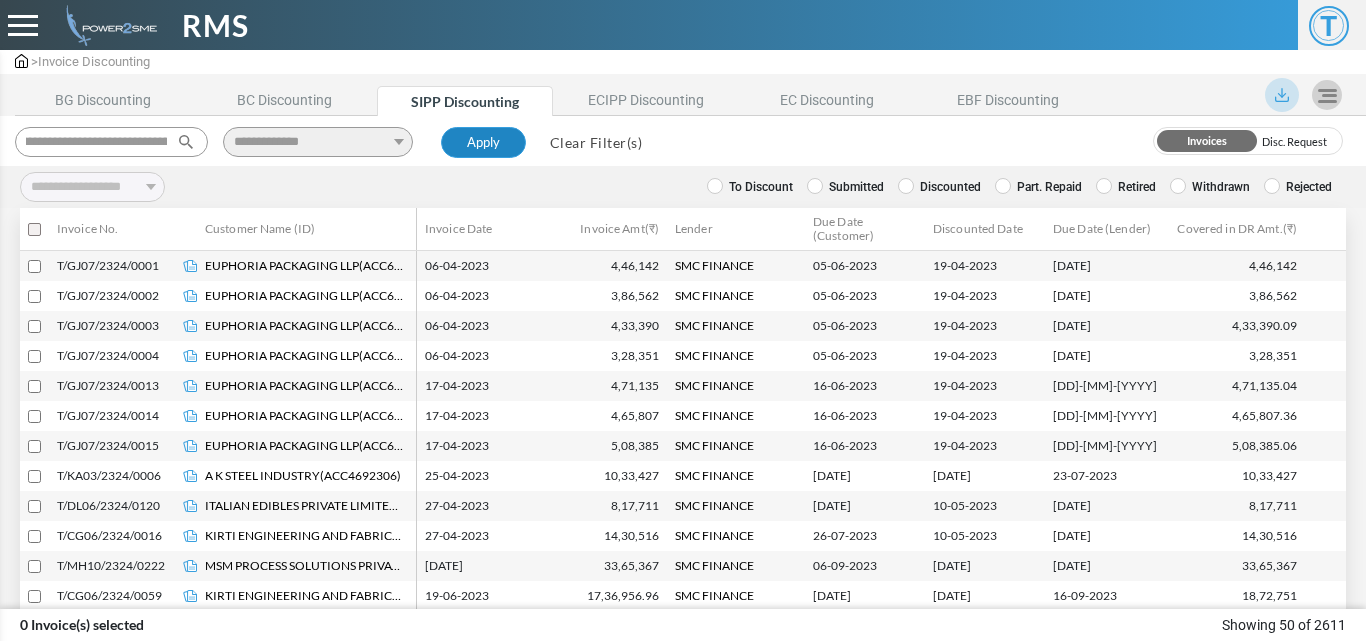 type on "**********" 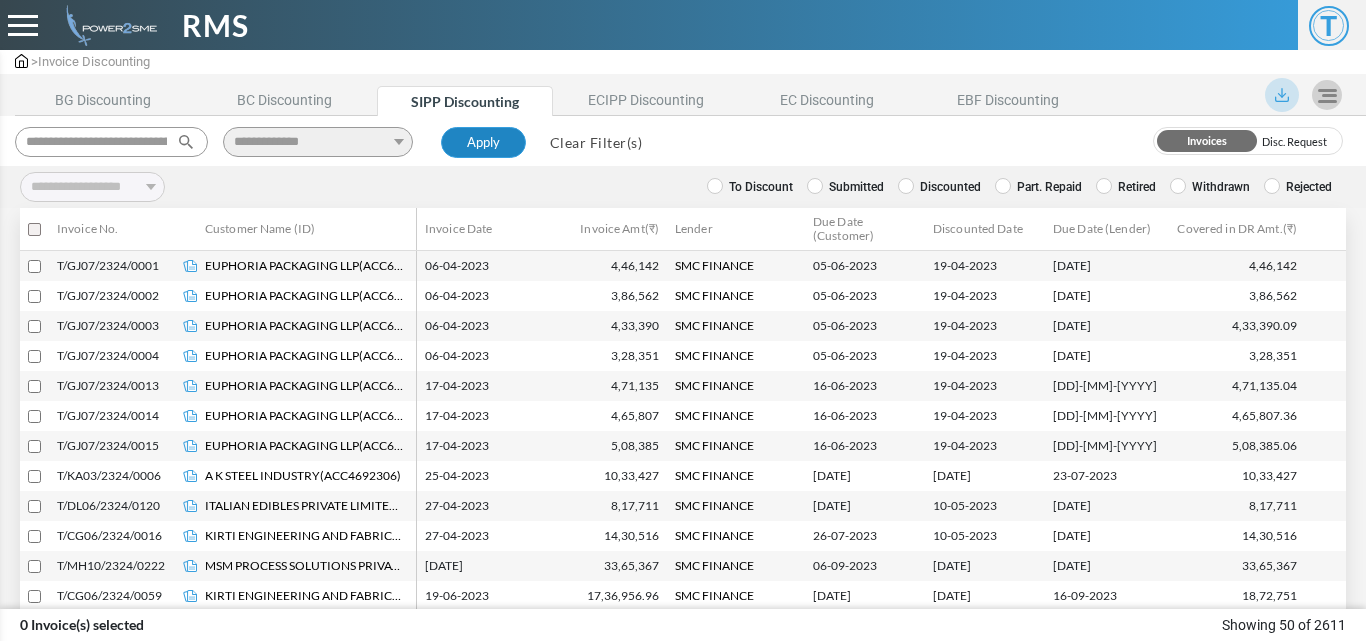 click on "Apply" at bounding box center (483, 143) 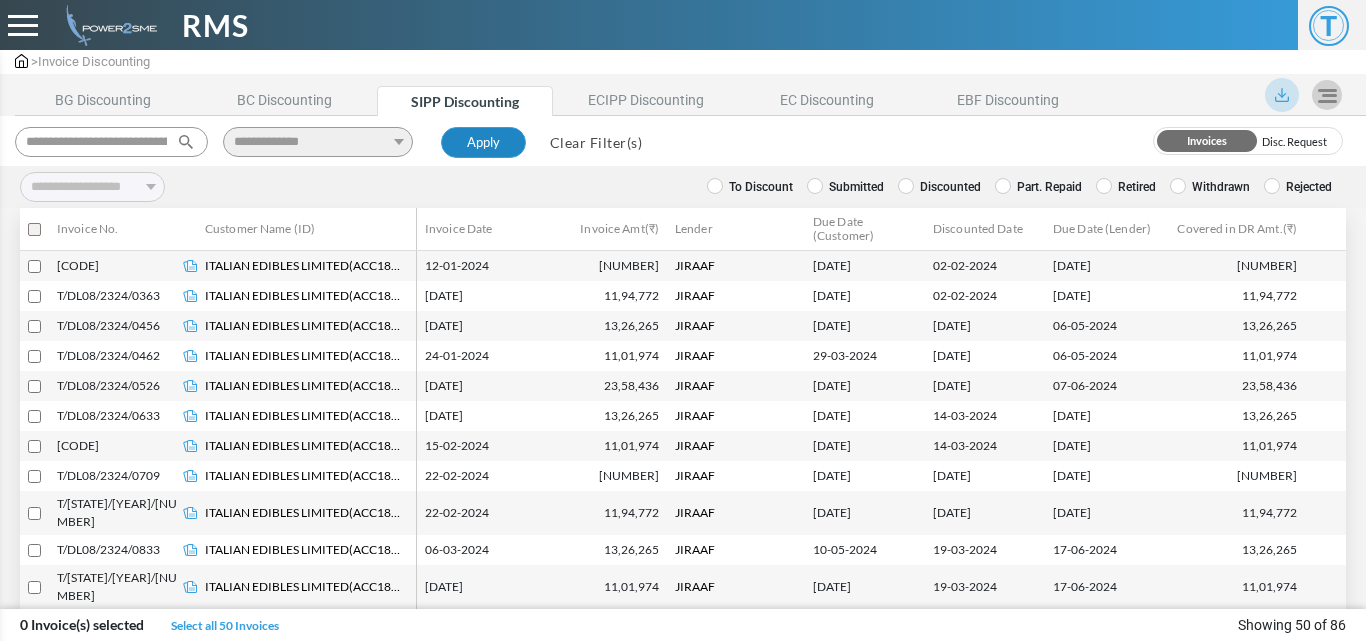 type 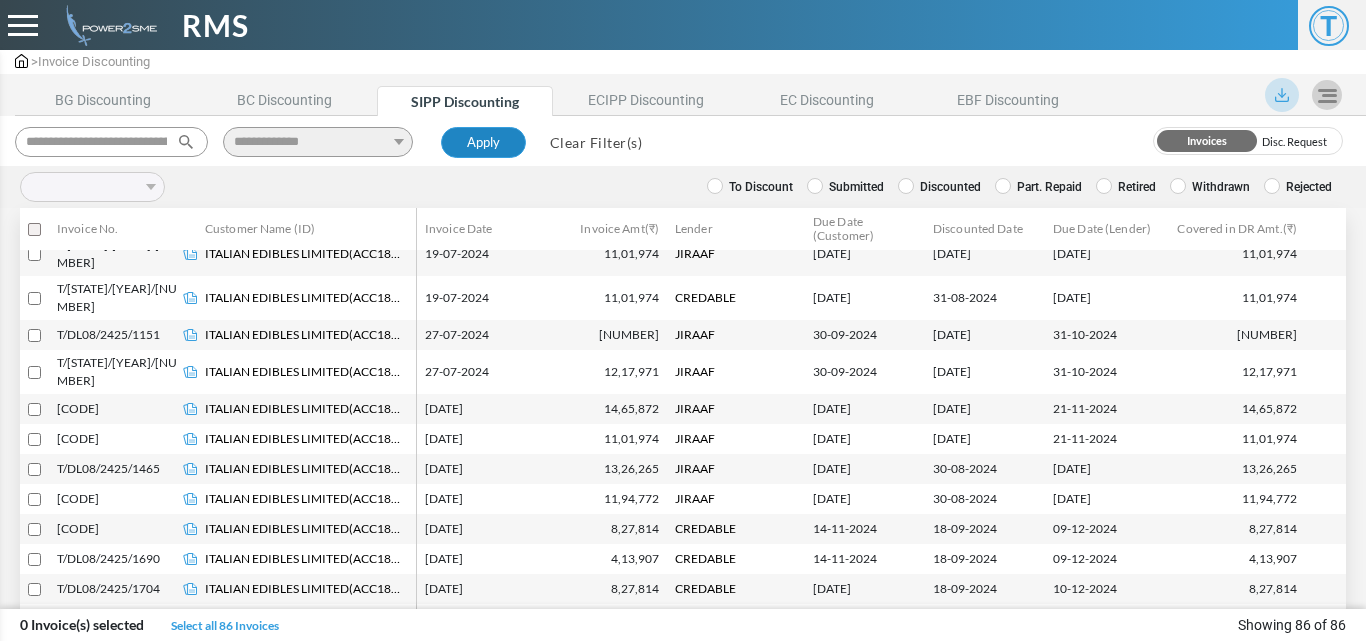 scroll, scrollTop: 621, scrollLeft: 0, axis: vertical 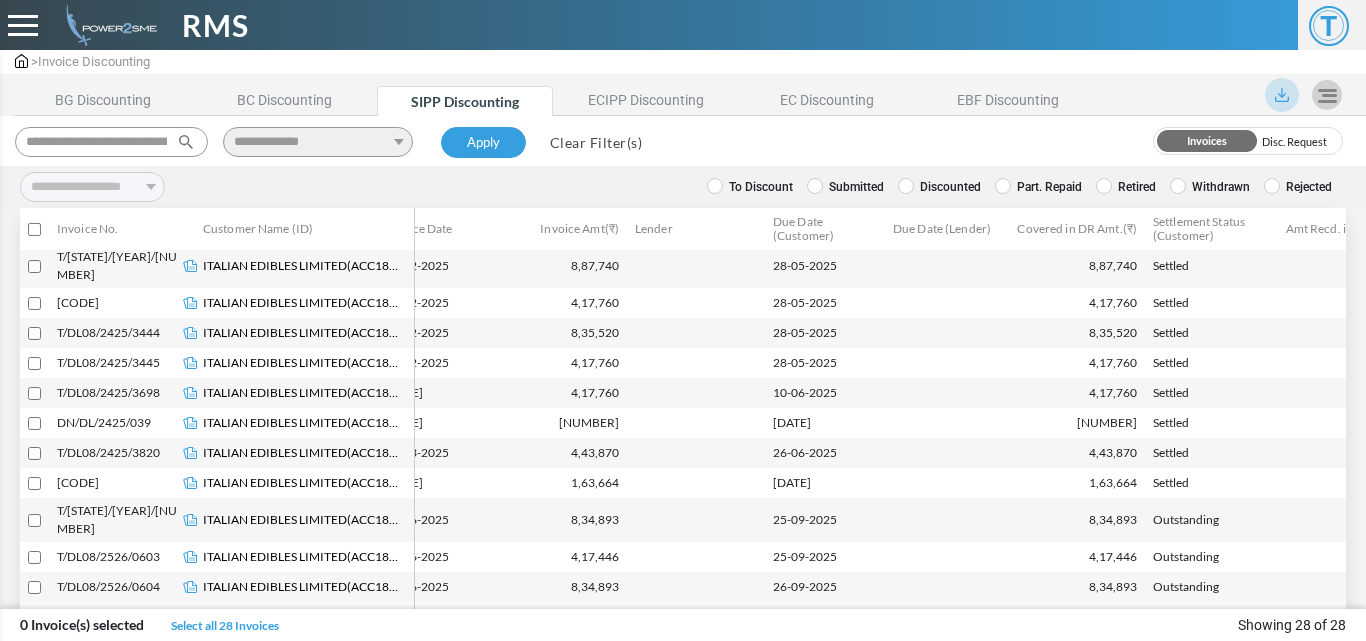 click at bounding box center [715, 186] 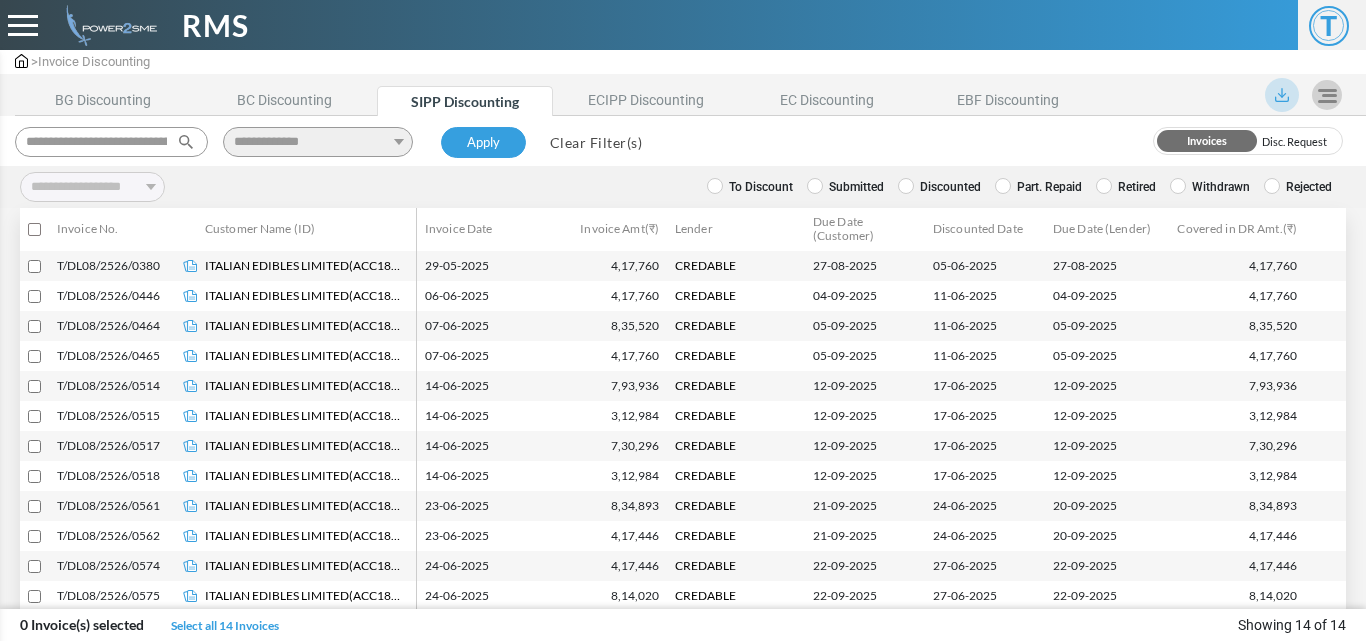 scroll, scrollTop: 0, scrollLeft: 0, axis: both 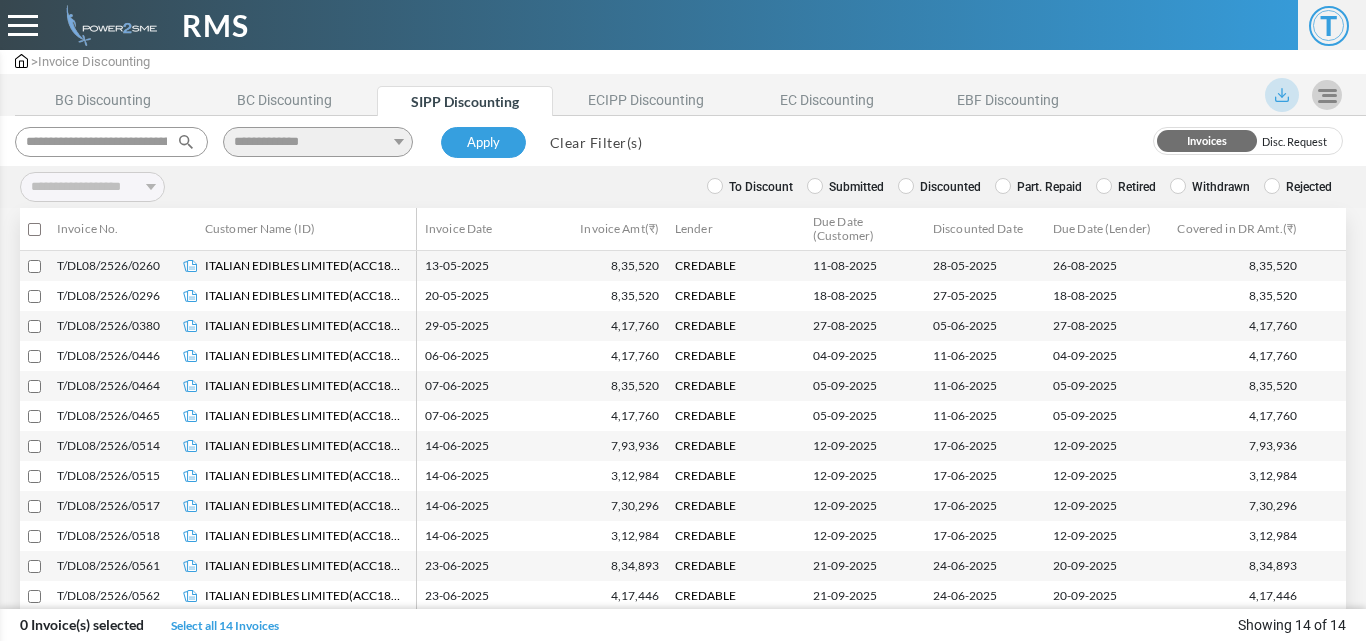 click on "Retired" at bounding box center [750, 187] 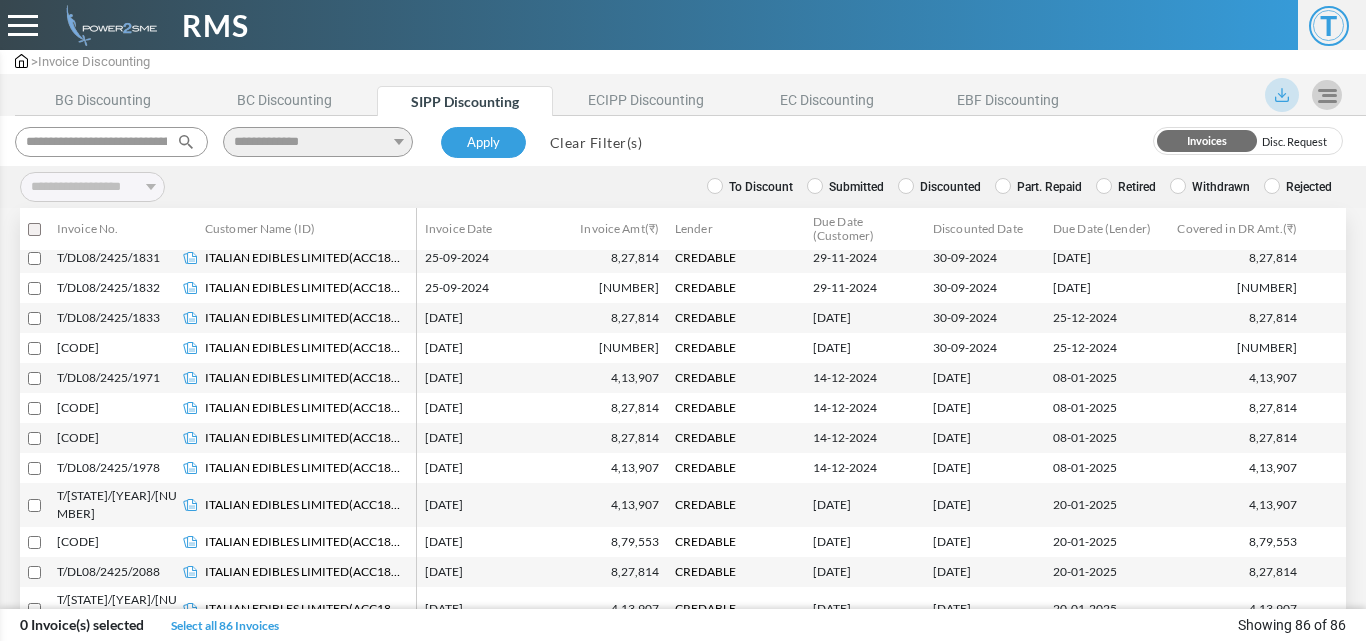 scroll, scrollTop: 1729, scrollLeft: 0, axis: vertical 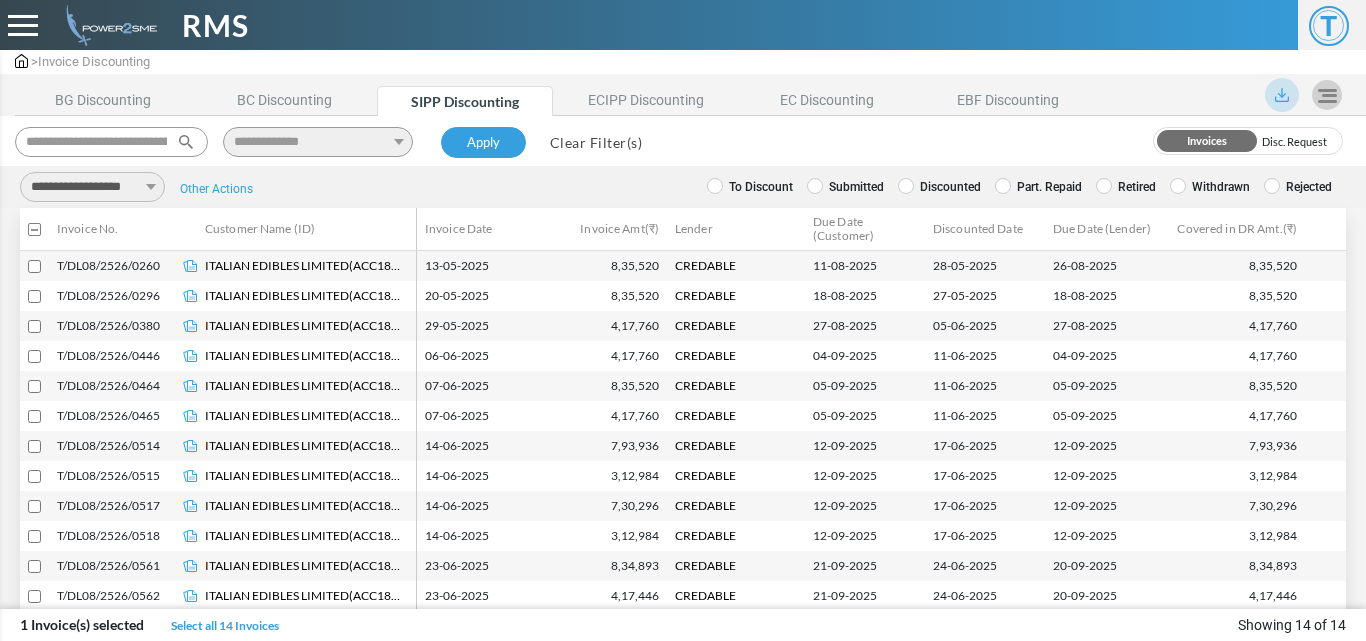 click on "**********" at bounding box center (92, 187) 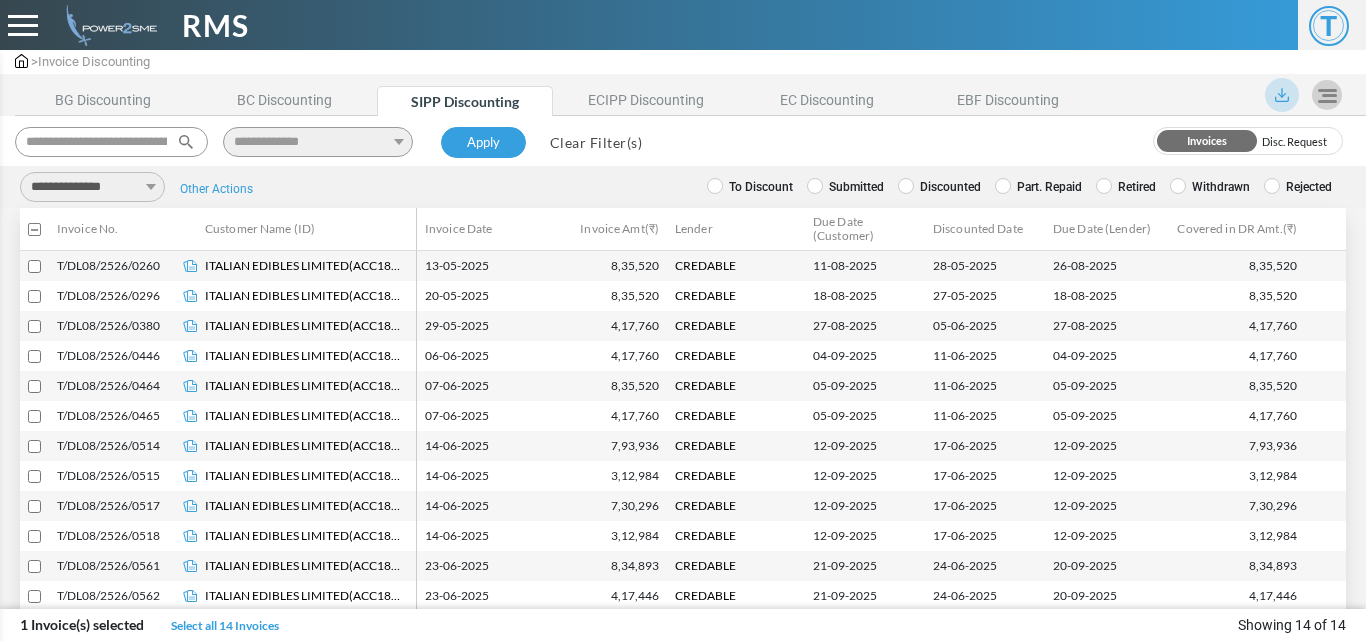 click on "**********" at bounding box center [92, 187] 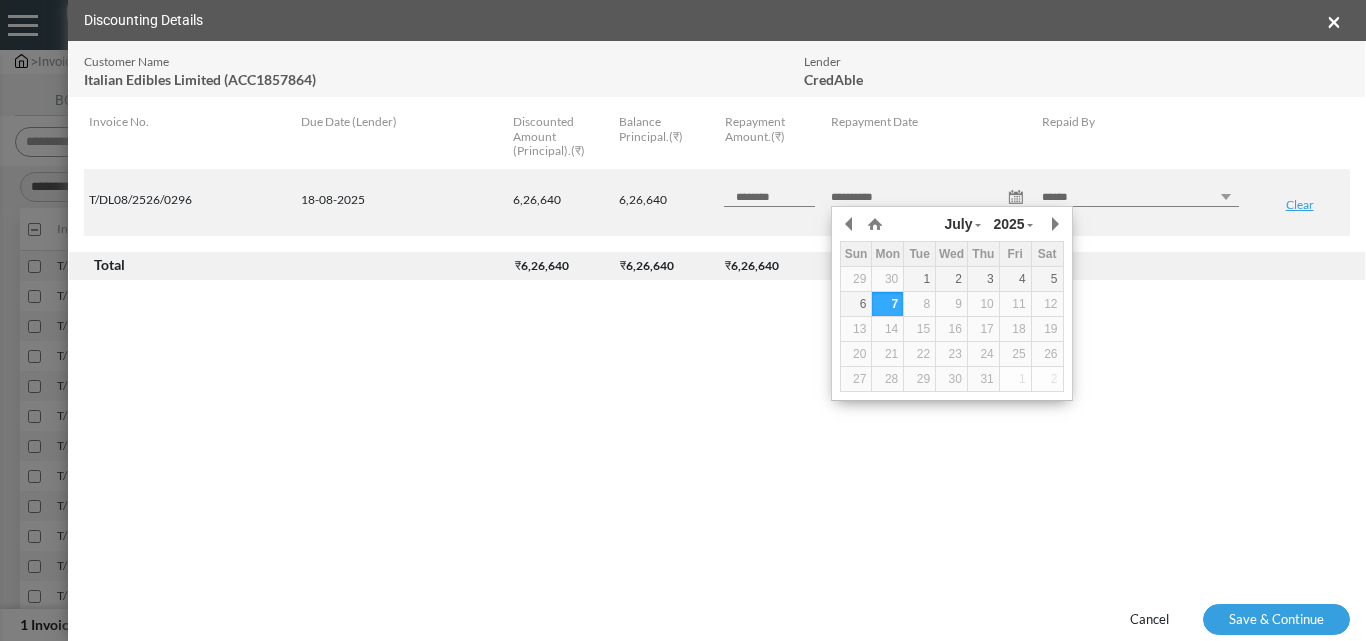 click on "**********" at bounding box center (929, 197) 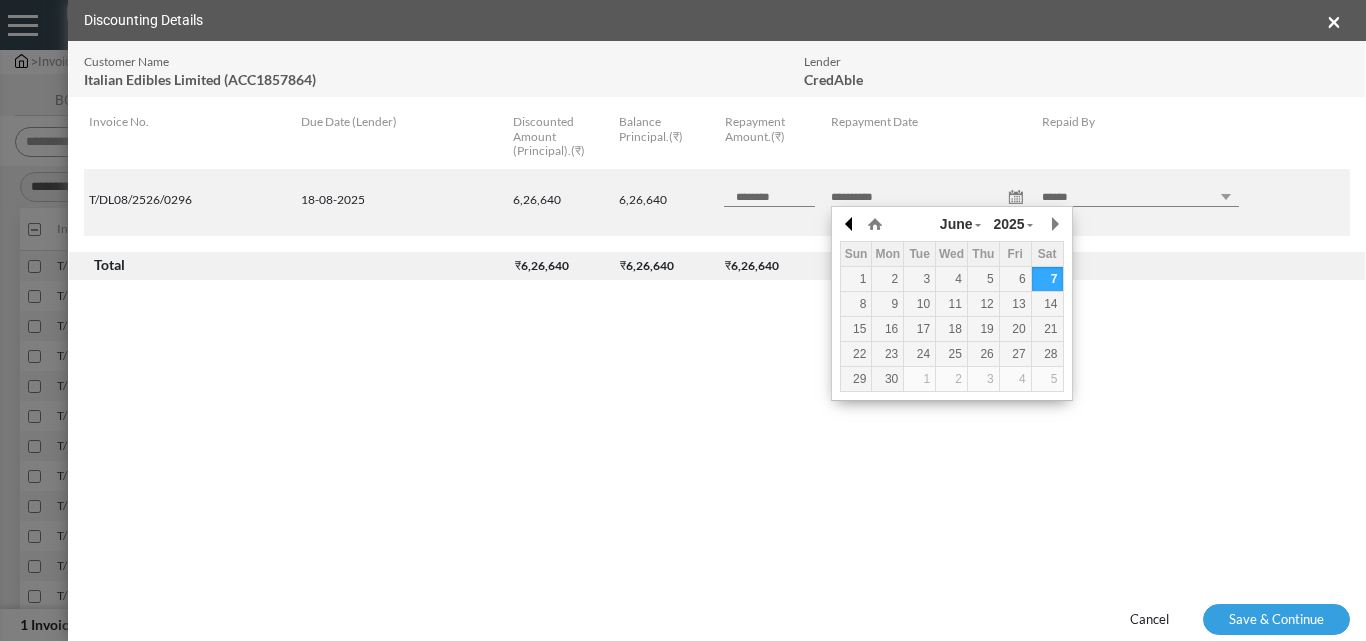 click at bounding box center [0, 0] 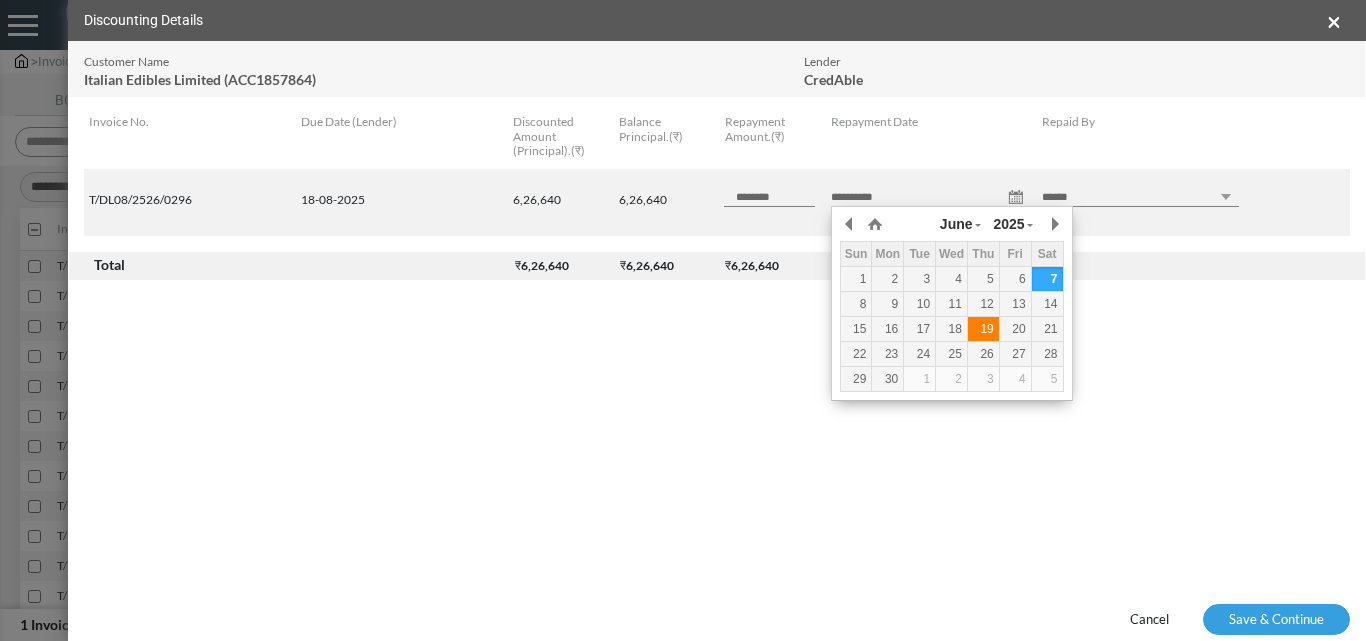 click on "19" at bounding box center [0, 0] 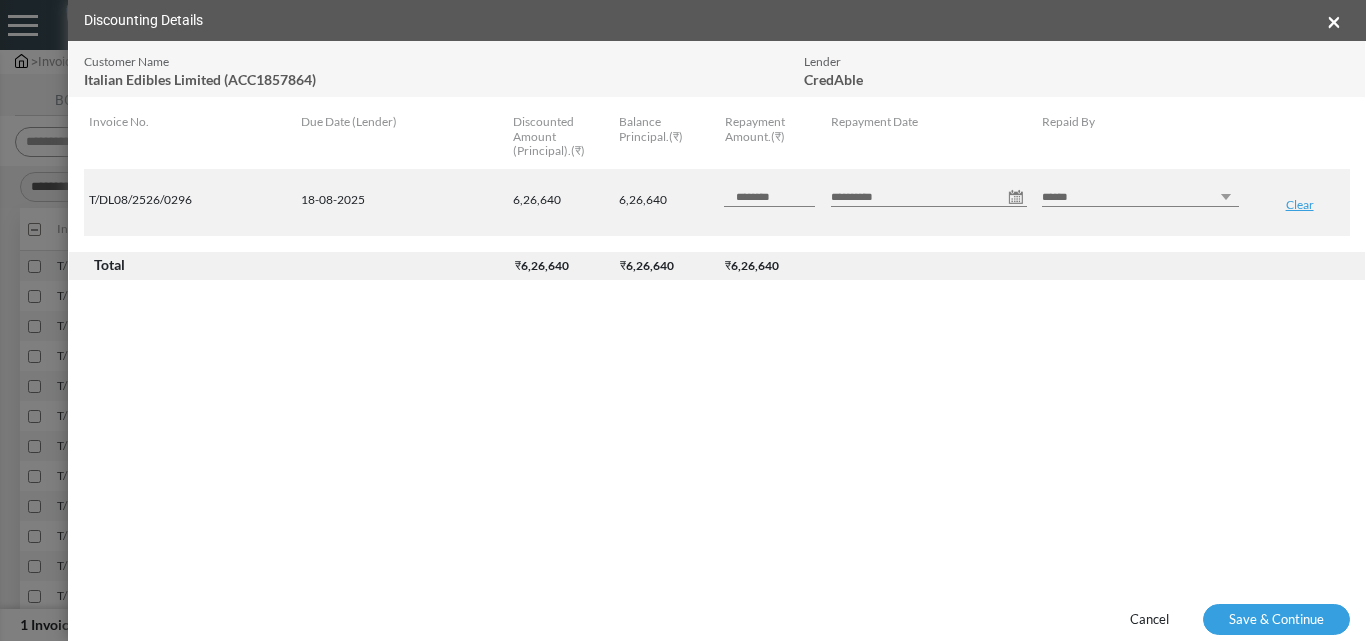 click on "****** *** ********" at bounding box center (1140, 197) 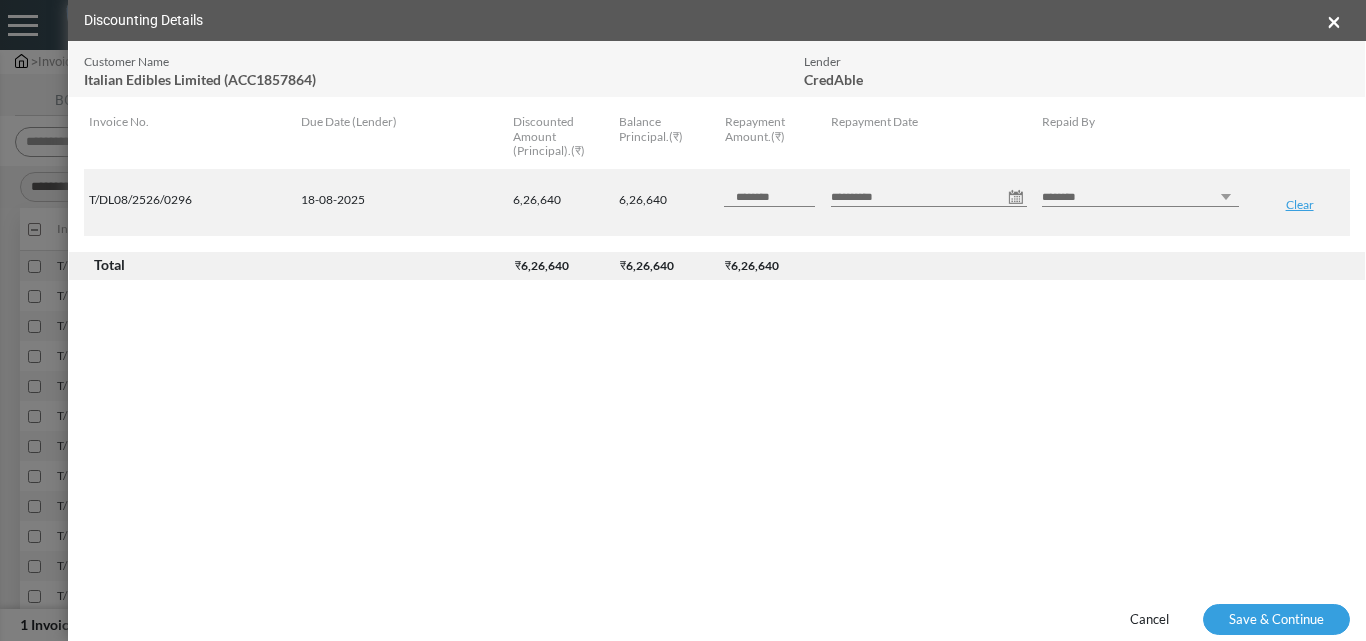 click on "****** *** ********" at bounding box center (1140, 197) 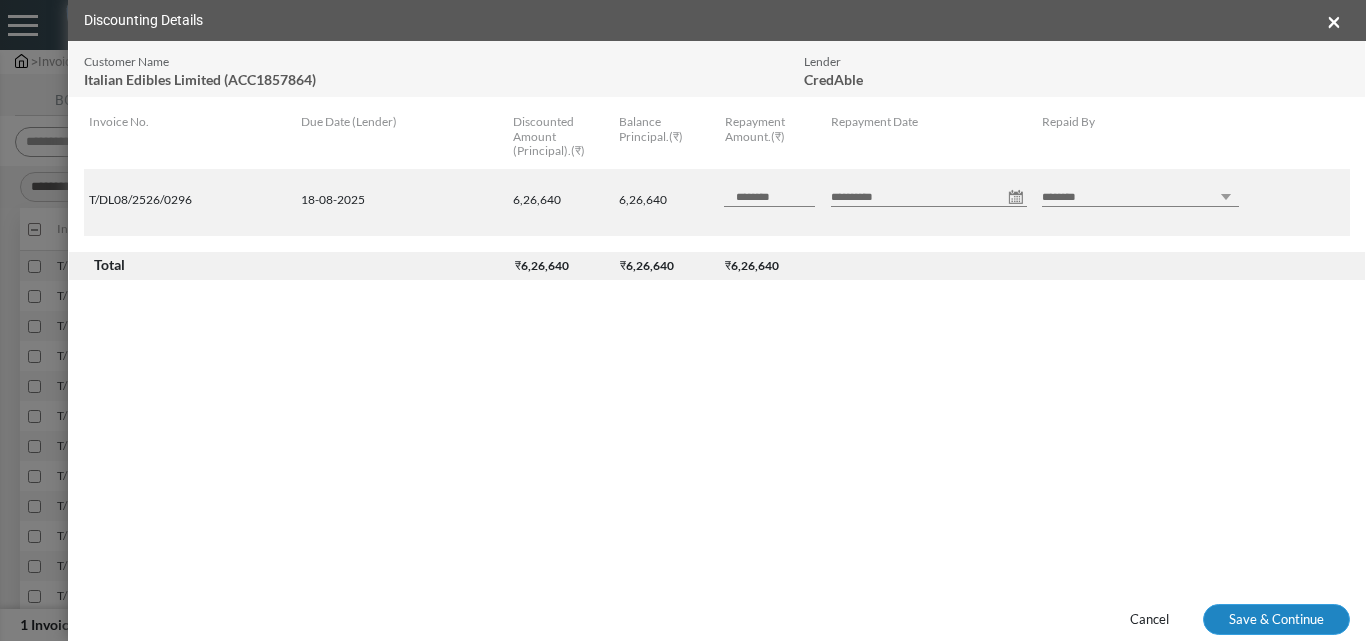 click on "Save & Continue" at bounding box center [1276, 620] 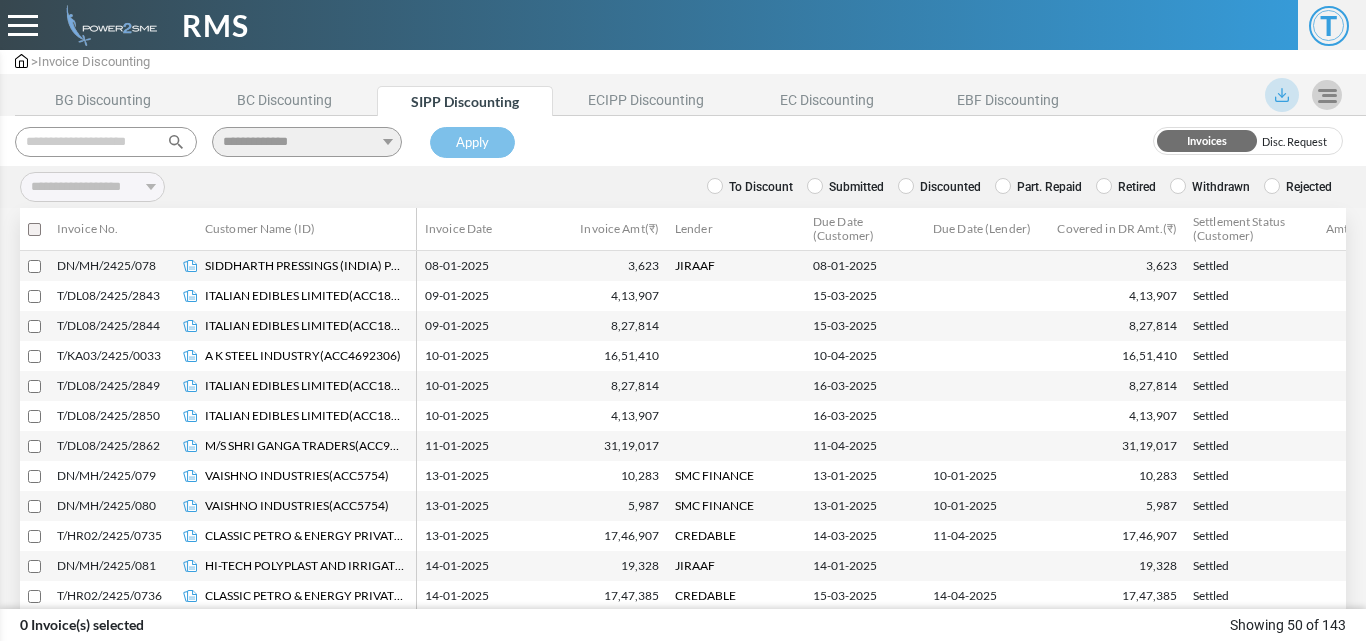 scroll, scrollTop: 0, scrollLeft: 0, axis: both 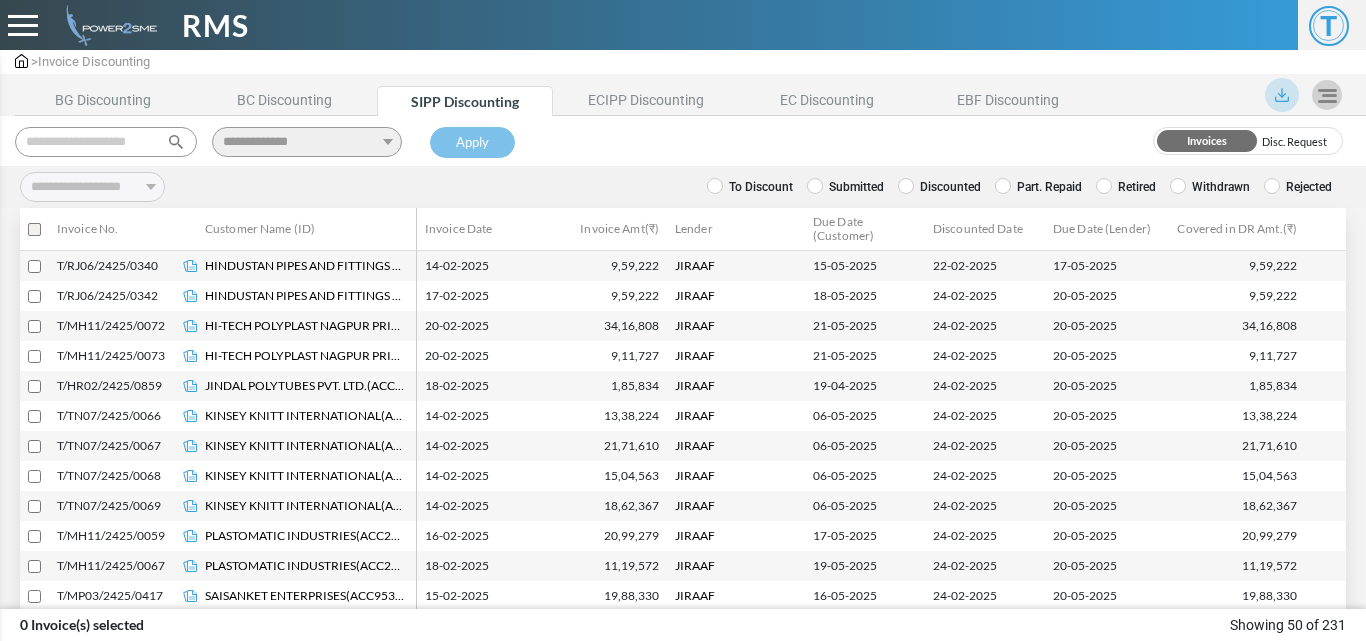 click at bounding box center [106, 142] 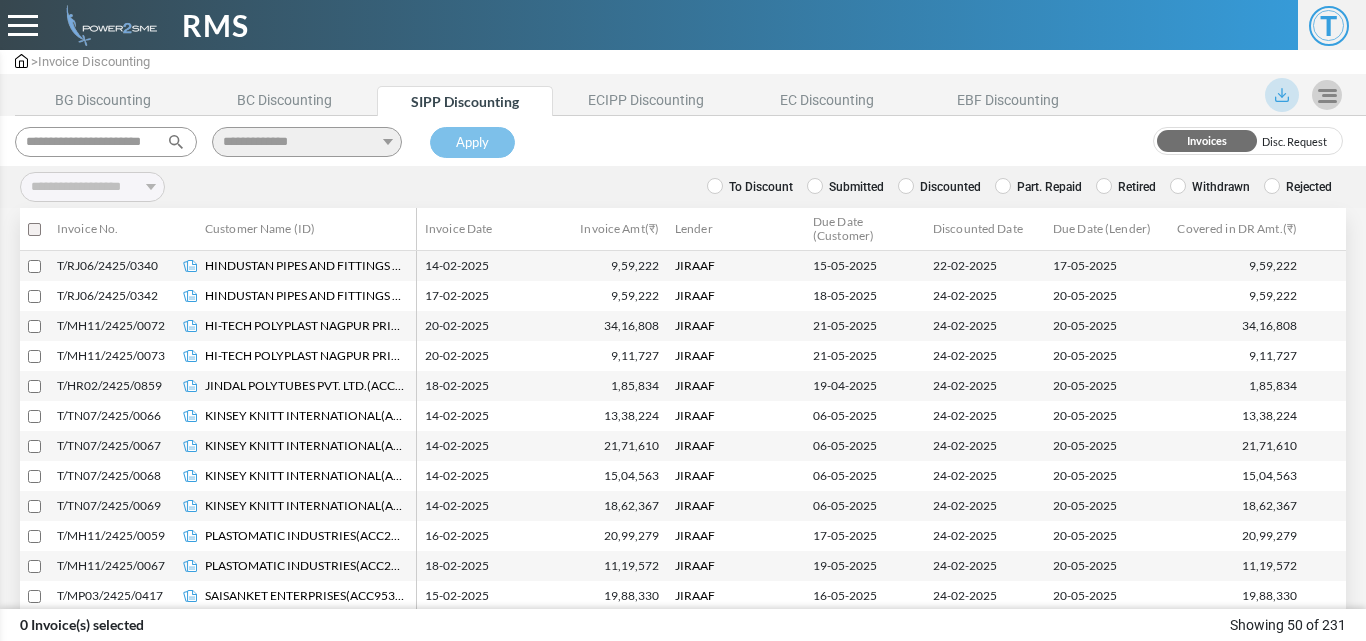 scroll, scrollTop: 0, scrollLeft: 11, axis: horizontal 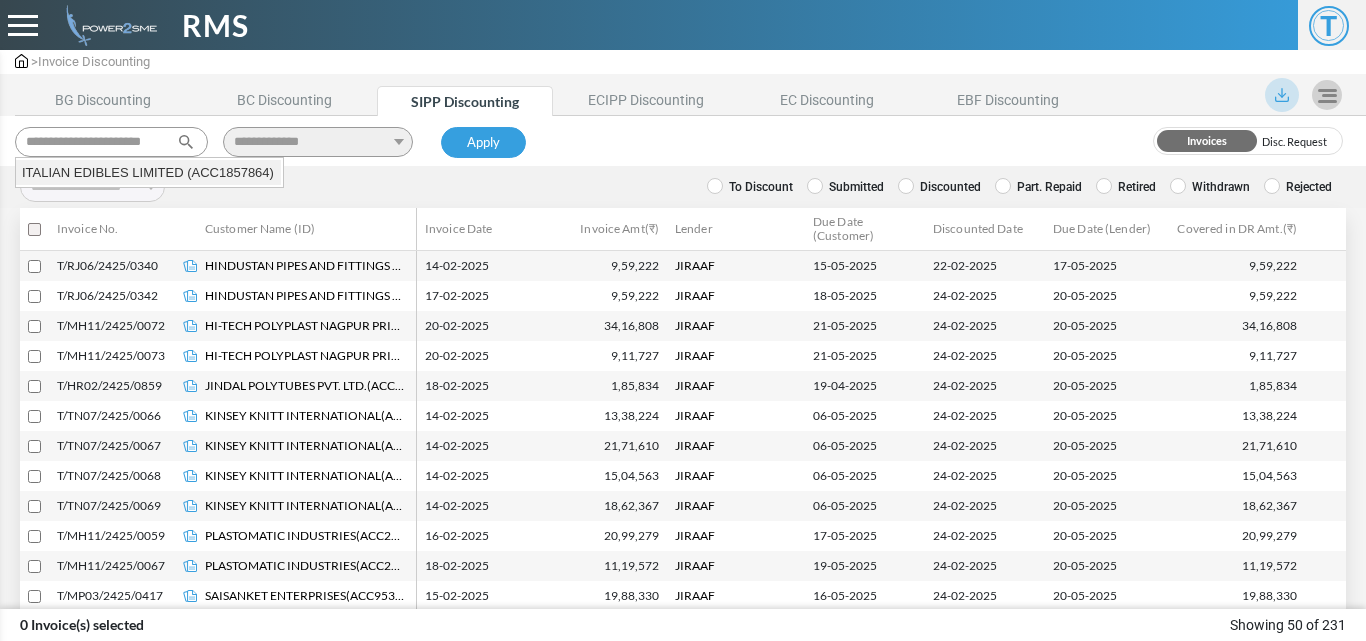 click on "ITALIAN EDIBLES LIMITED (ACC1857864)" at bounding box center [148, 173] 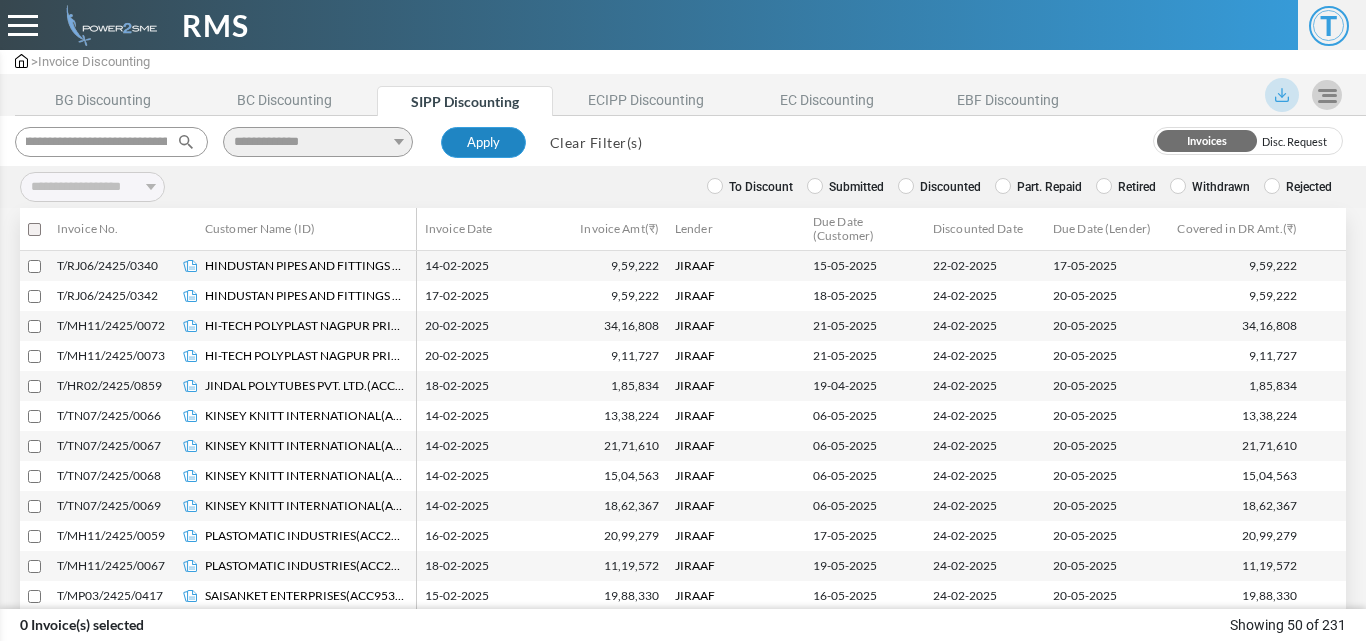 type on "**********" 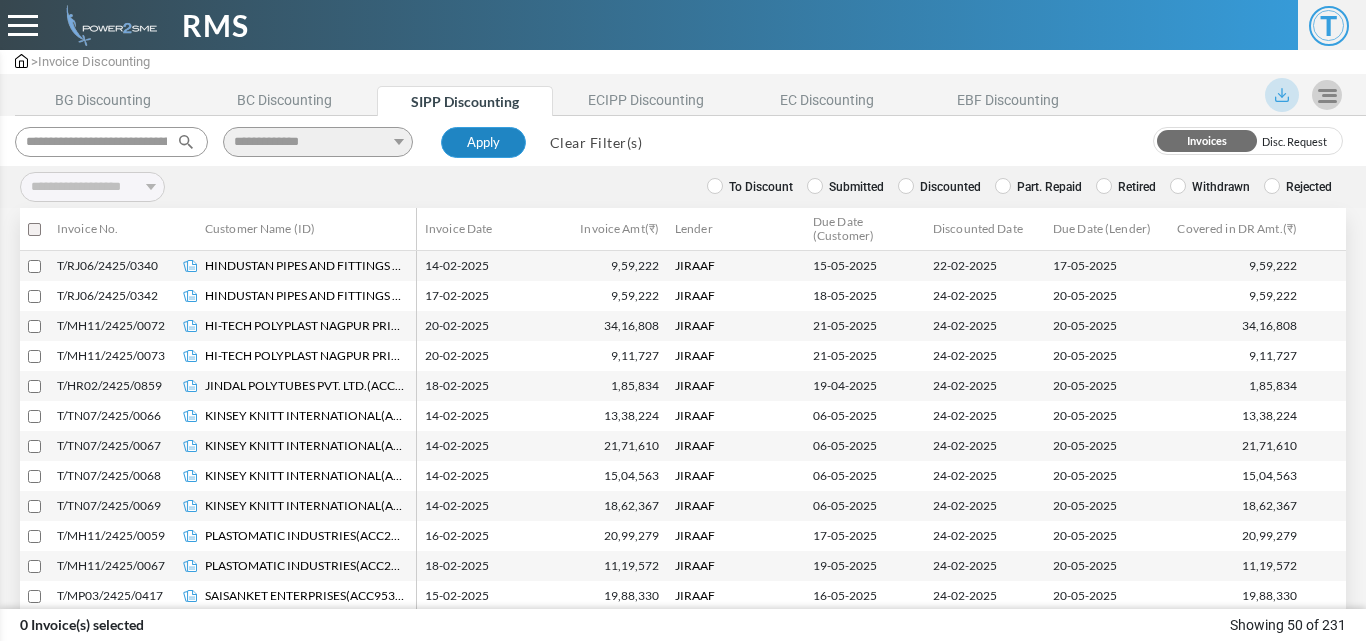 click on "Apply" at bounding box center (483, 143) 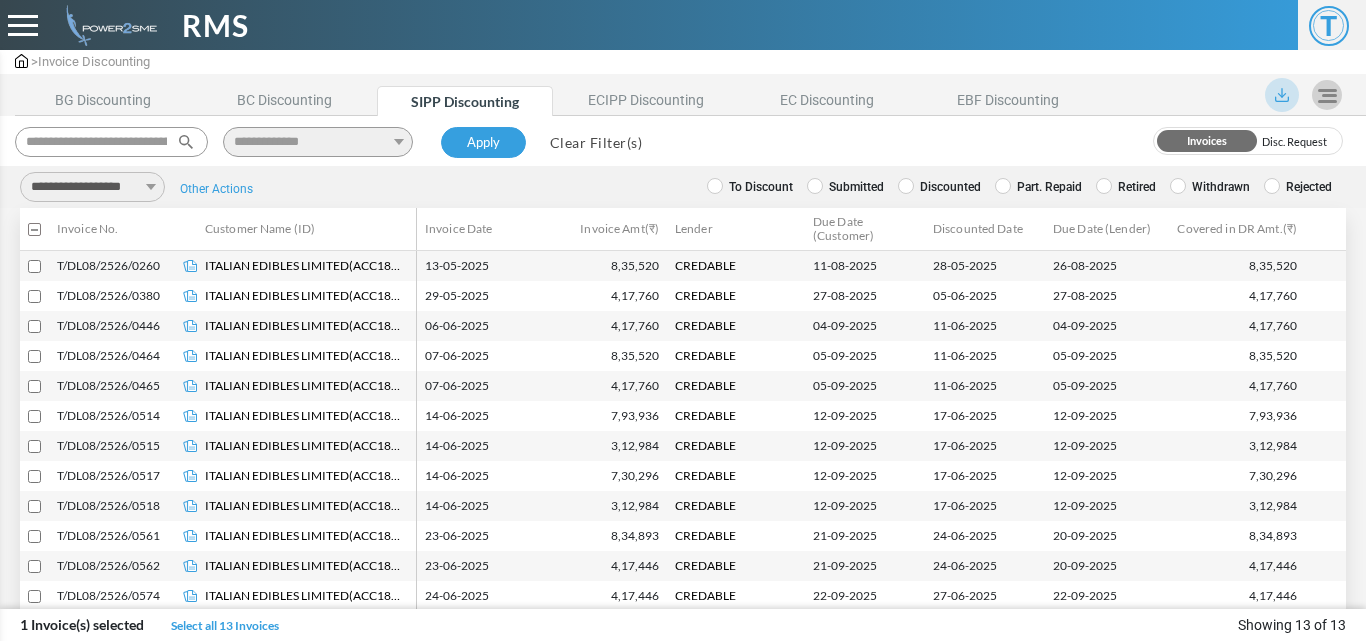 click on "**********" at bounding box center (92, 187) 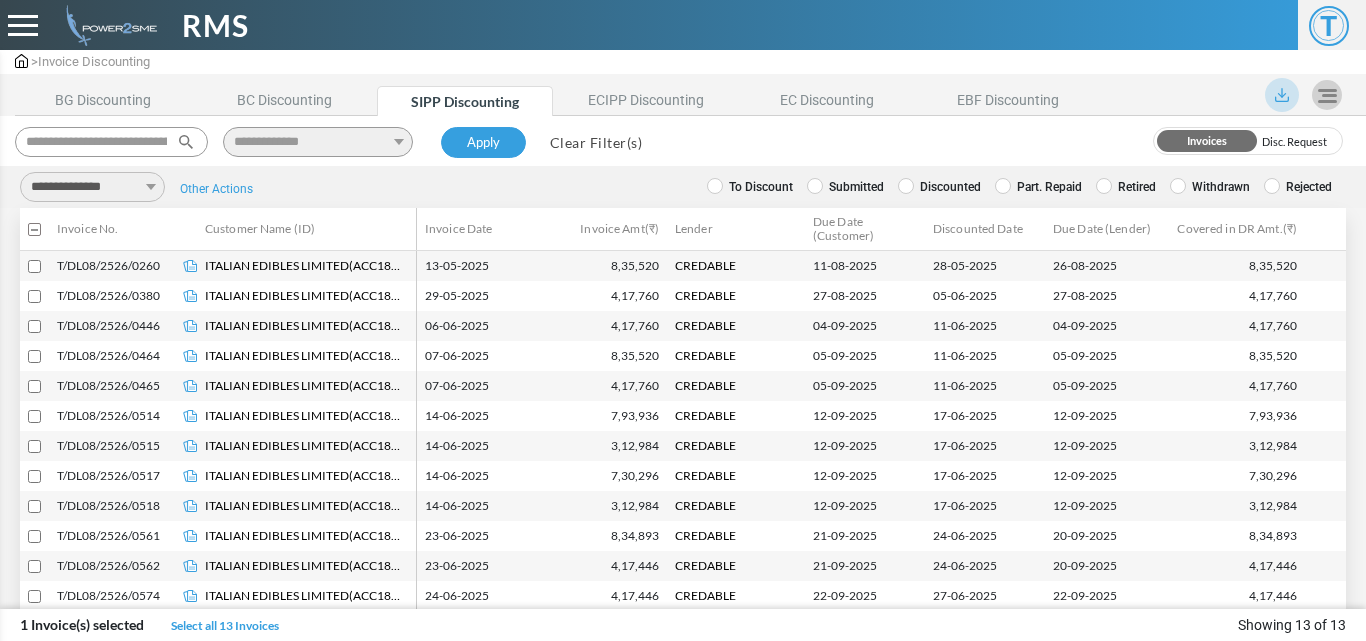 click on "**********" at bounding box center (92, 187) 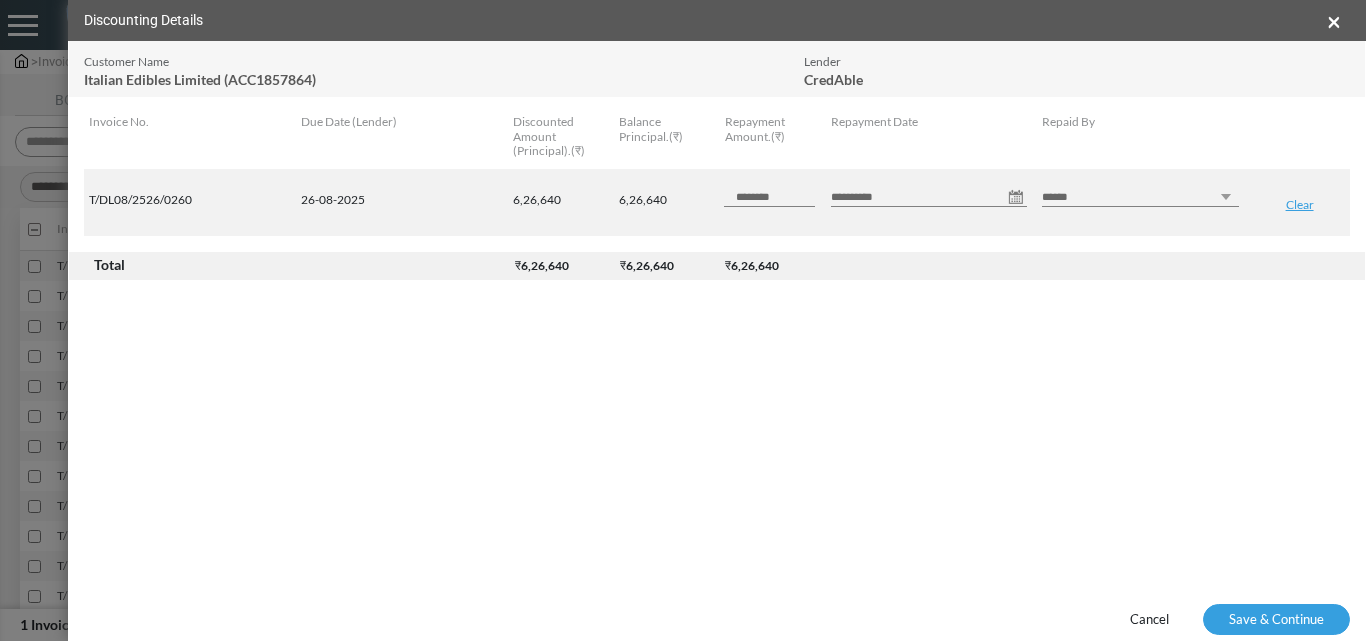 click on "**********" at bounding box center [929, 197] 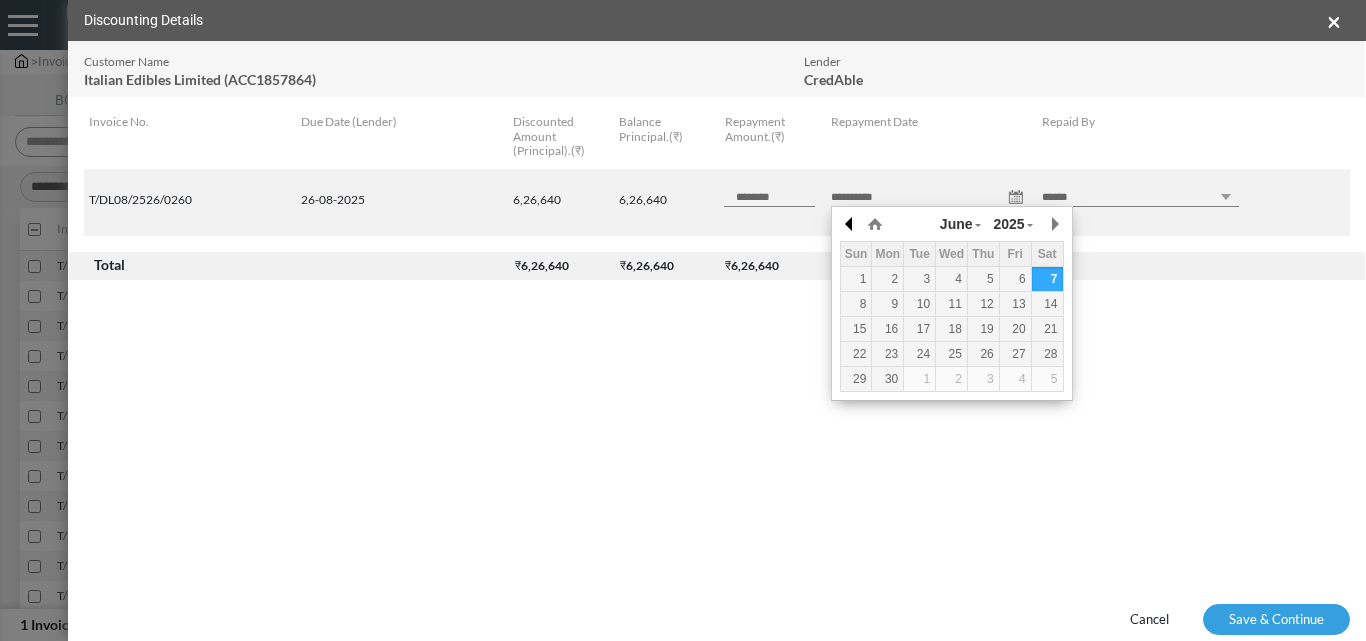 click at bounding box center [0, 0] 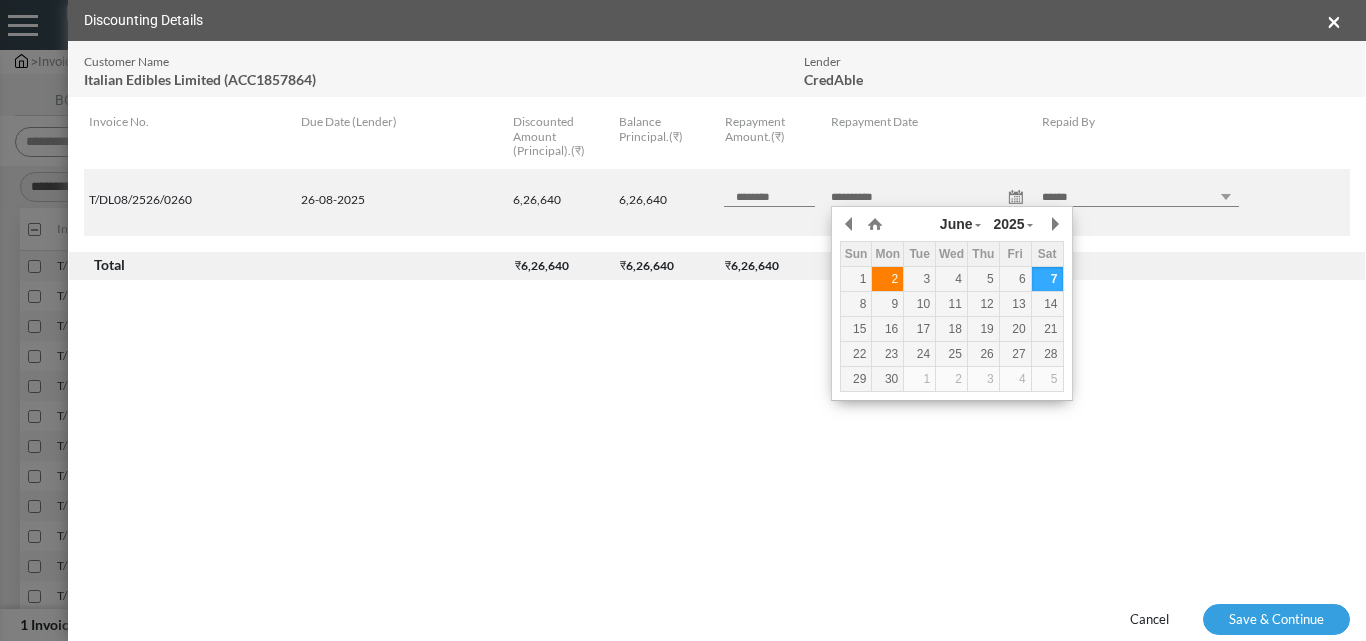 click on "2" at bounding box center [0, 0] 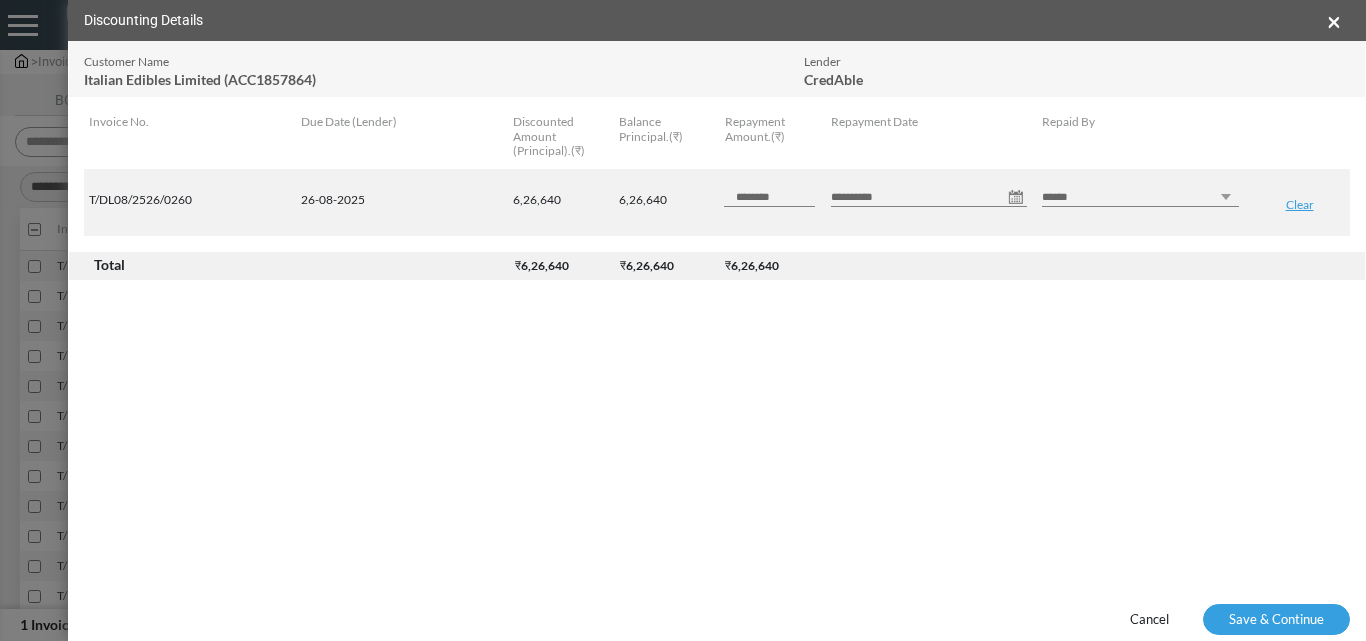 click on "****** *** ********" at bounding box center (1140, 197) 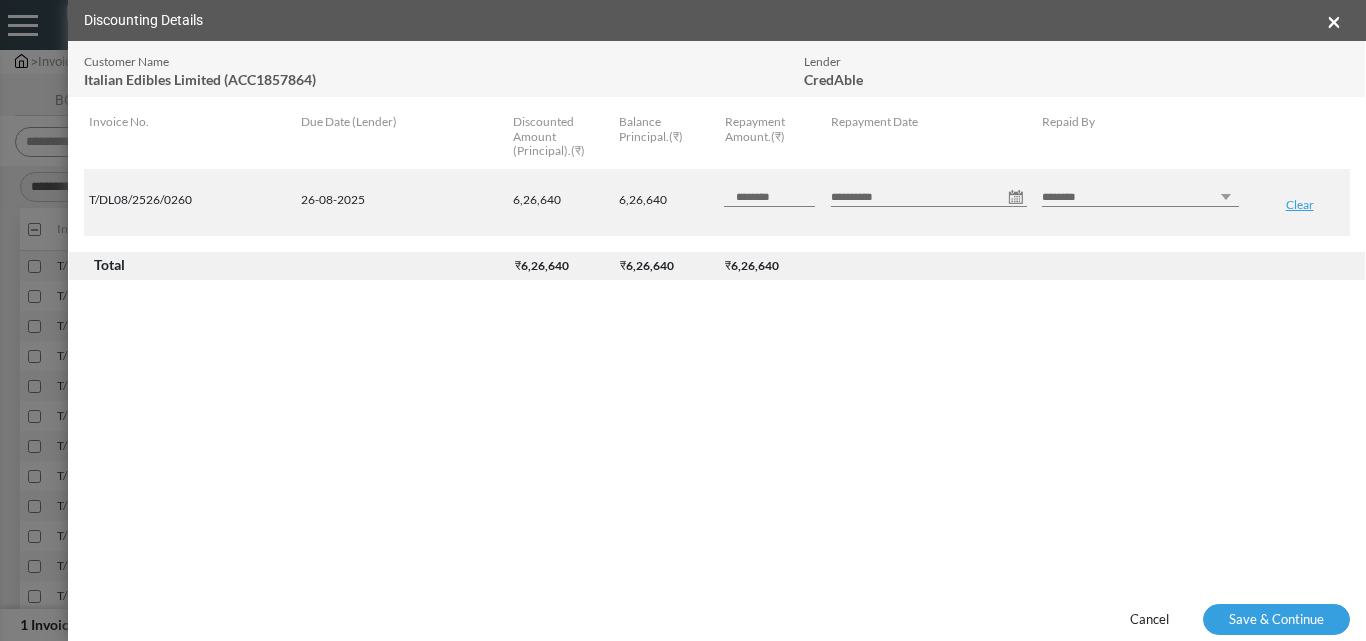 click on "****** *** ********" at bounding box center [1140, 197] 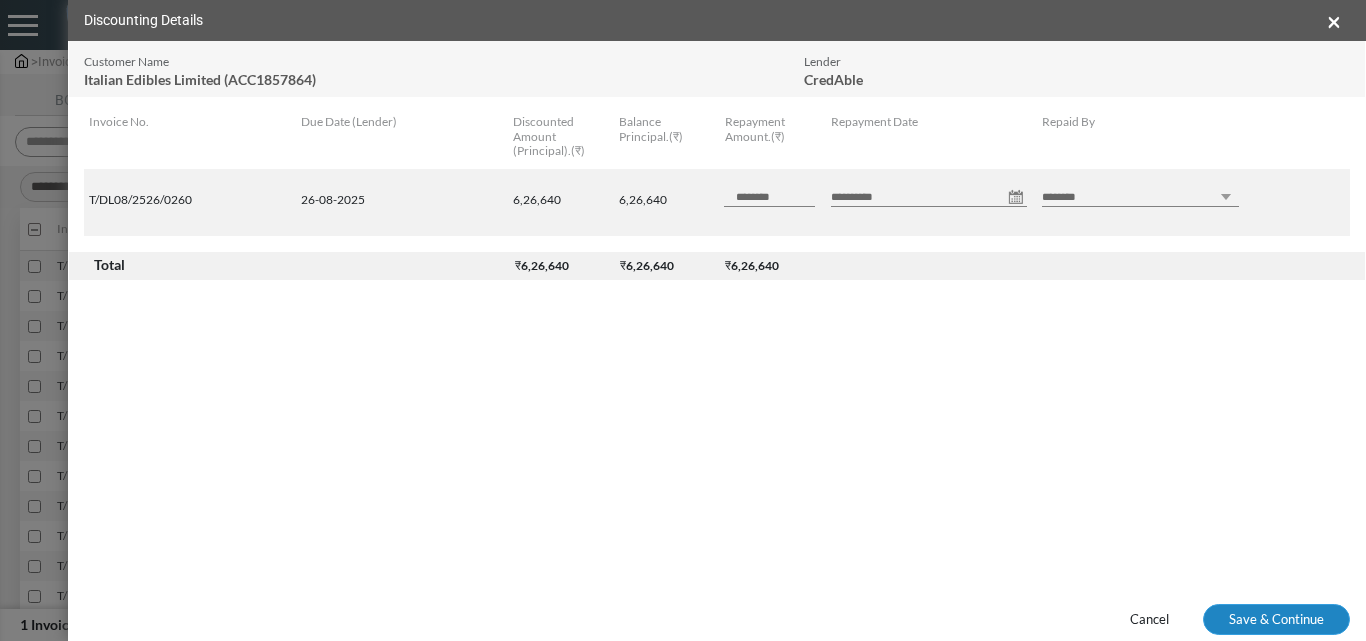 click on "Save & Continue" at bounding box center [1276, 620] 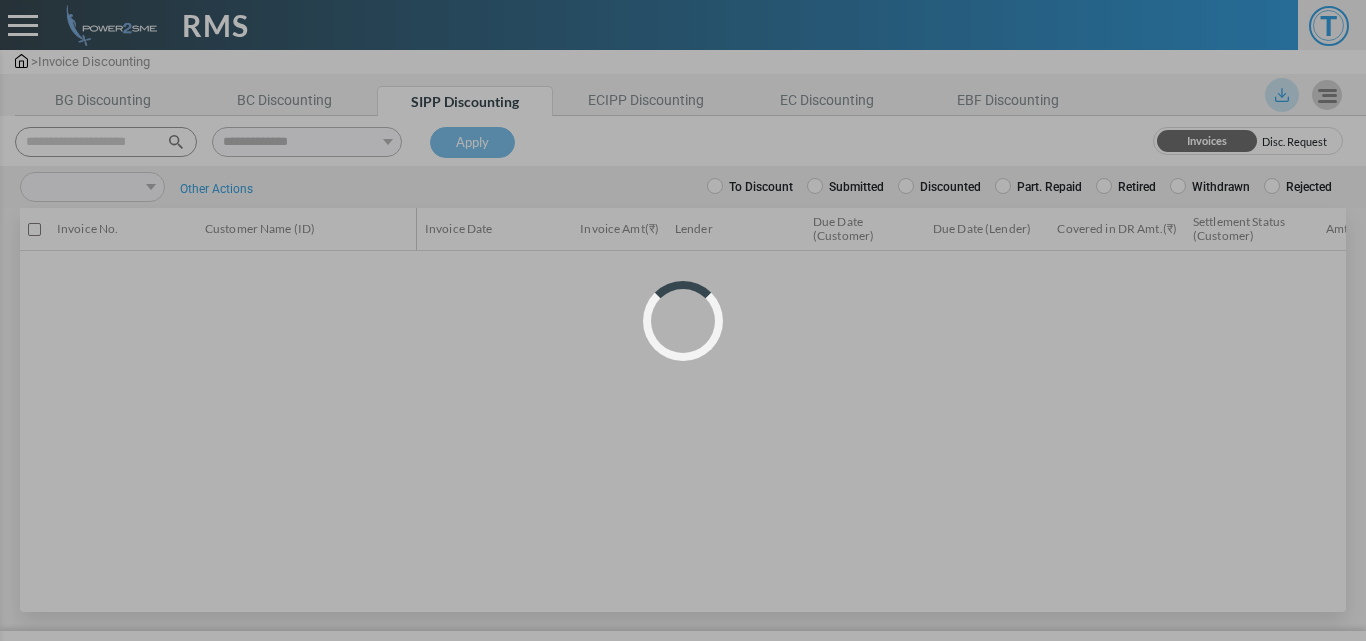 scroll, scrollTop: 0, scrollLeft: 0, axis: both 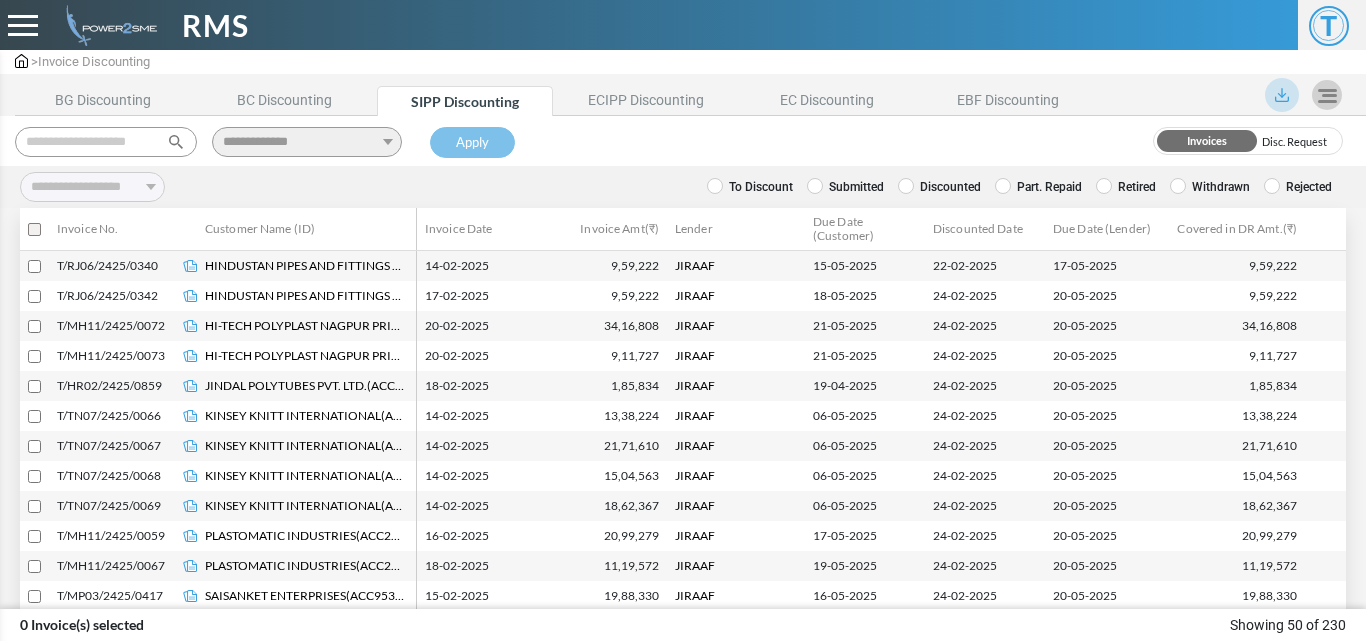 click at bounding box center (106, 142) 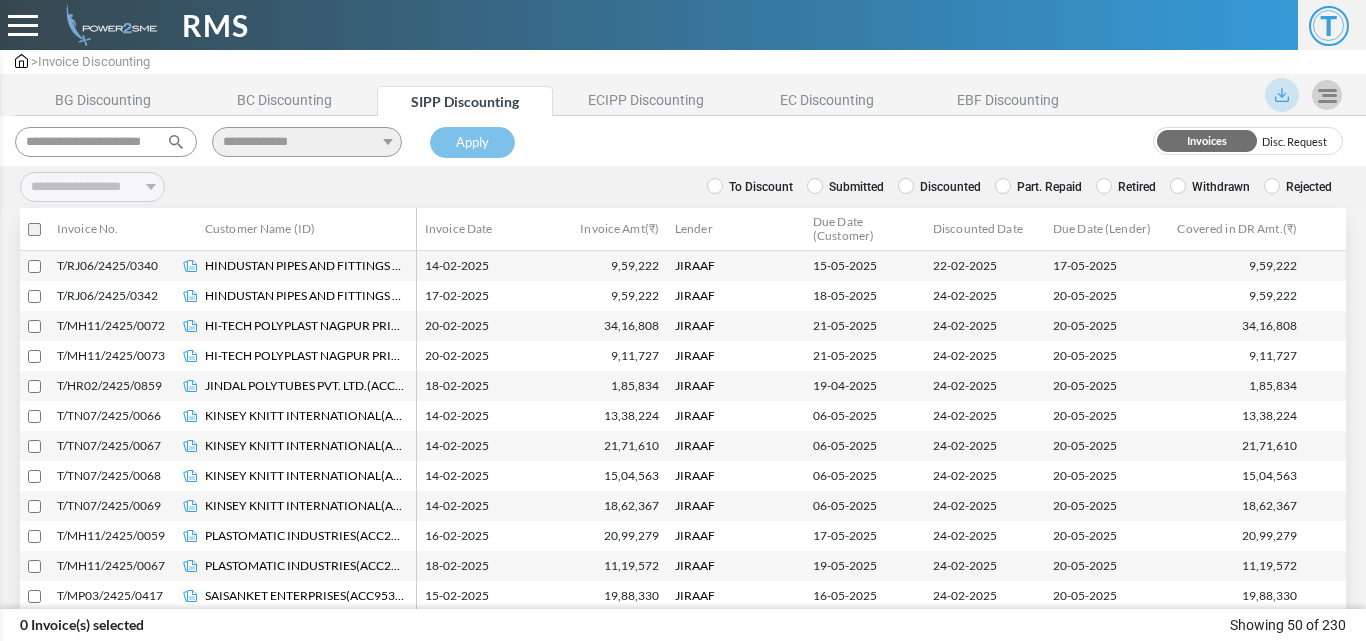 scroll, scrollTop: 0, scrollLeft: 11, axis: horizontal 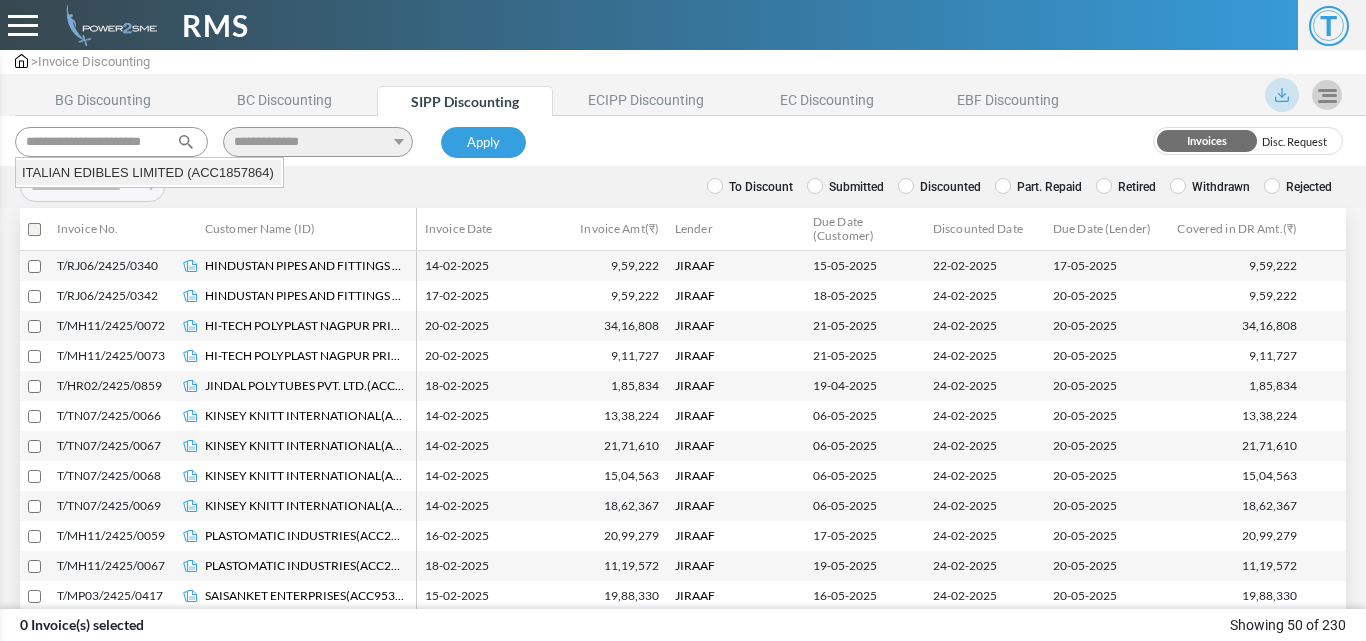 click on "ITALIAN EDIBLES LIMITED (ACC1857864)" at bounding box center (148, 173) 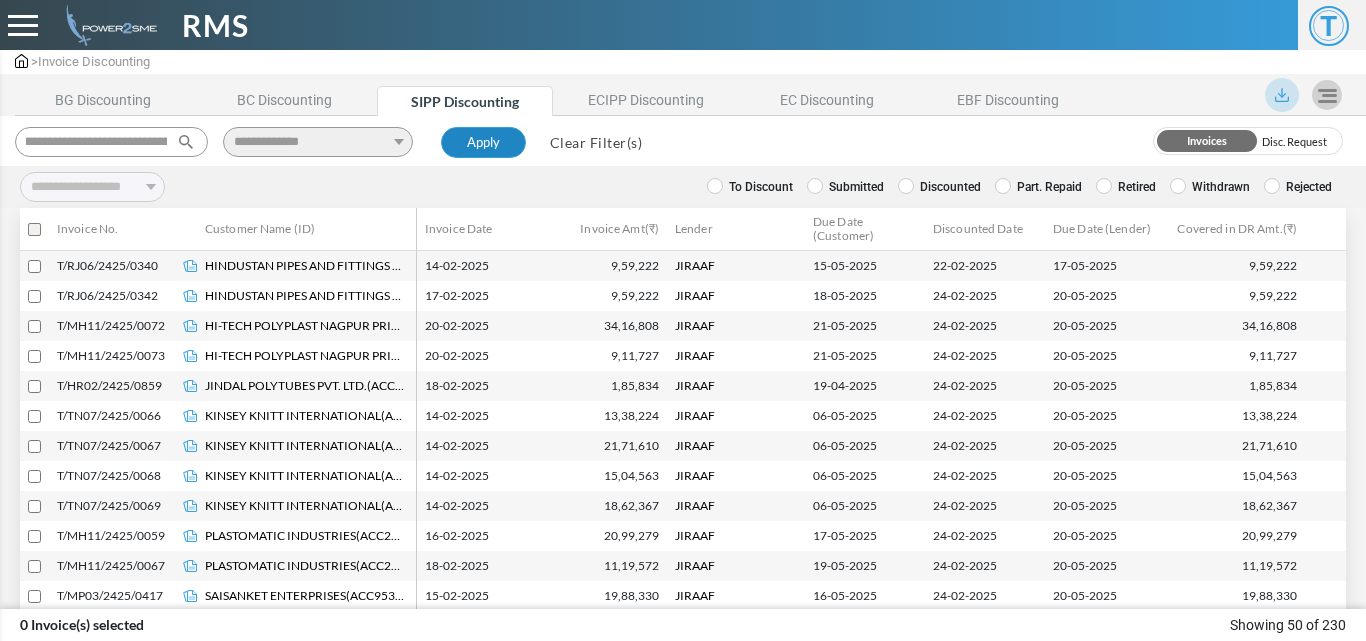 type on "**********" 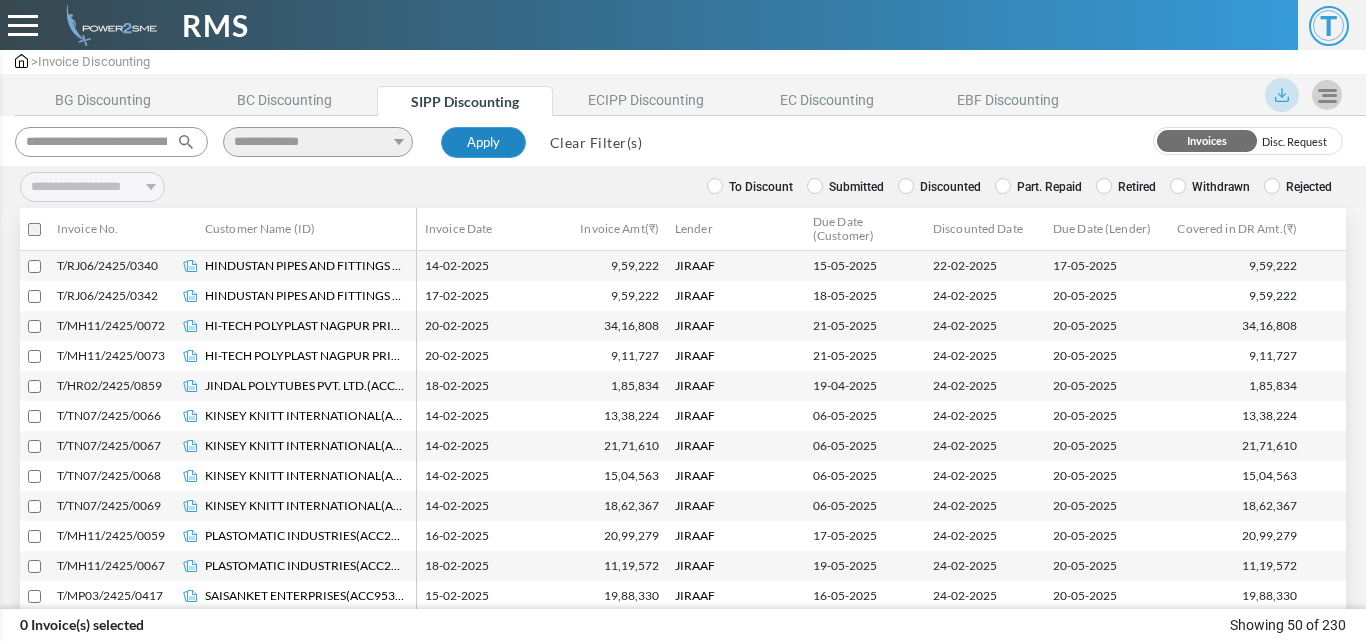click on "Apply" at bounding box center [483, 143] 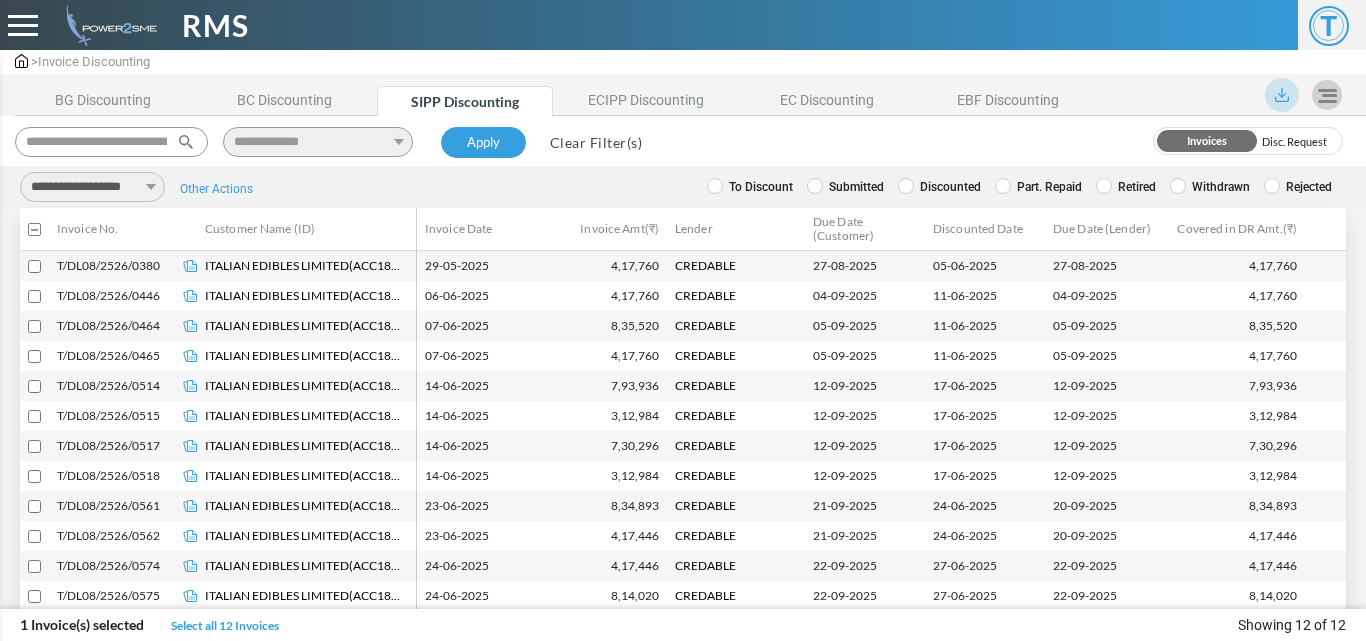 click on "**********" at bounding box center (92, 187) 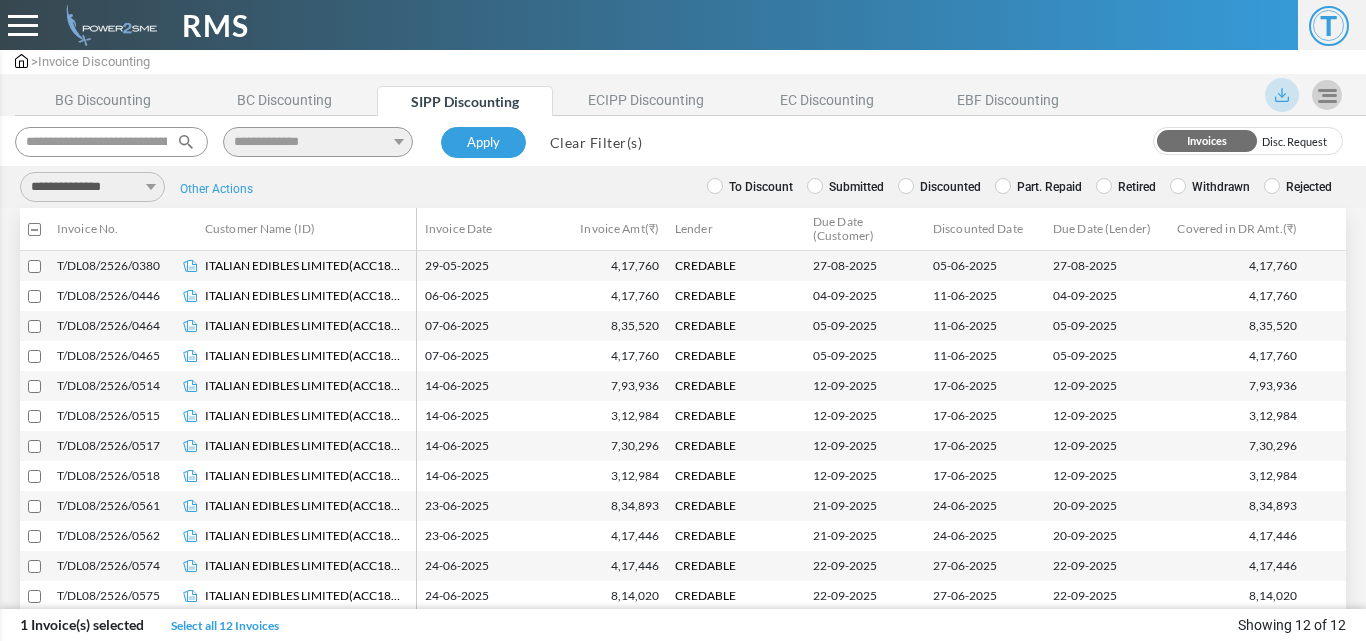 click on "**********" at bounding box center (92, 187) 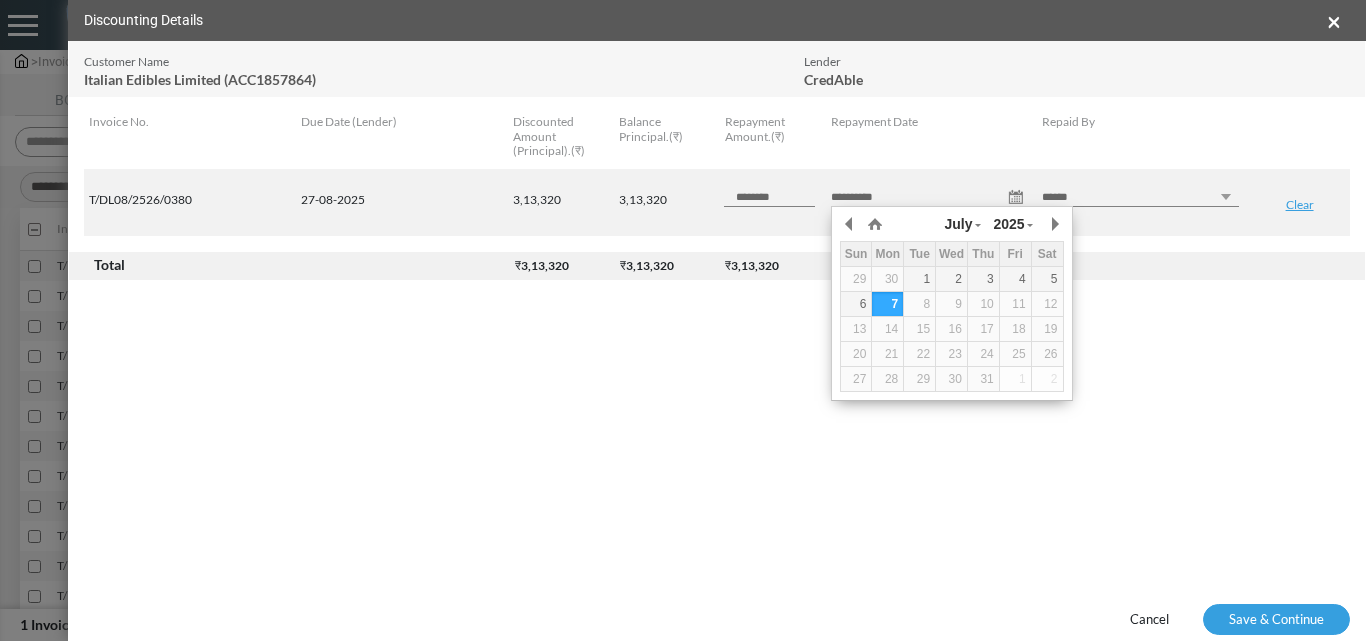 click on "**********" at bounding box center (929, 197) 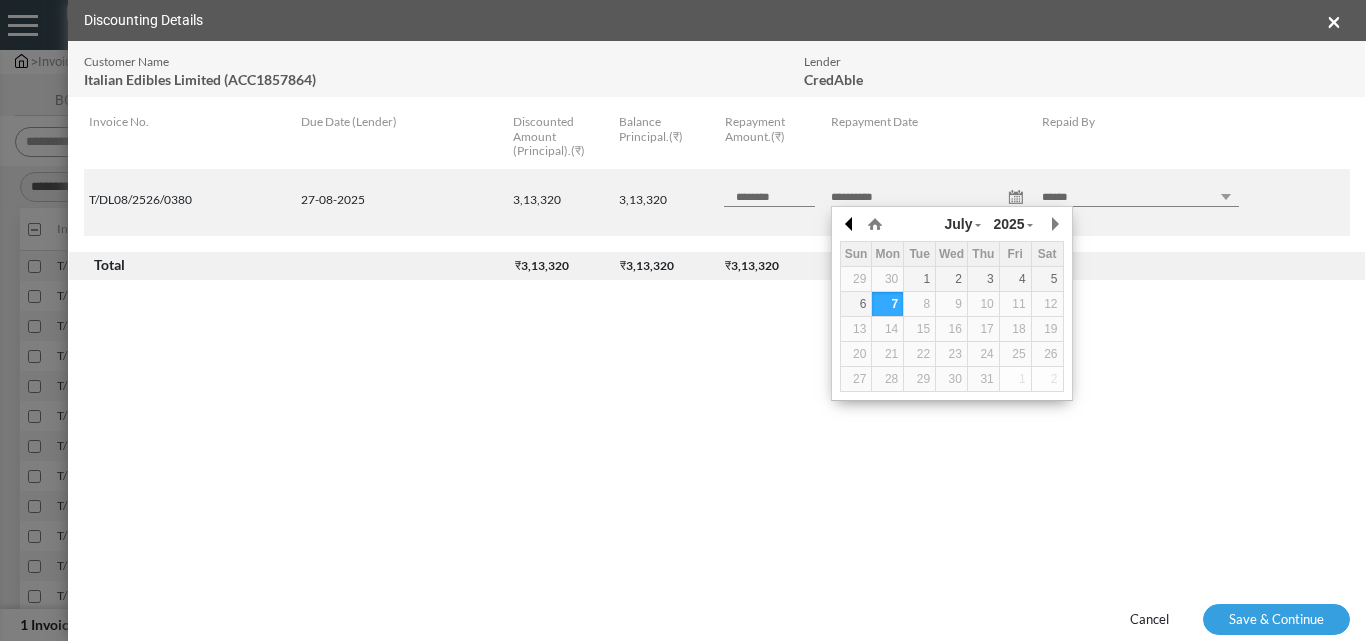 click at bounding box center [0, 0] 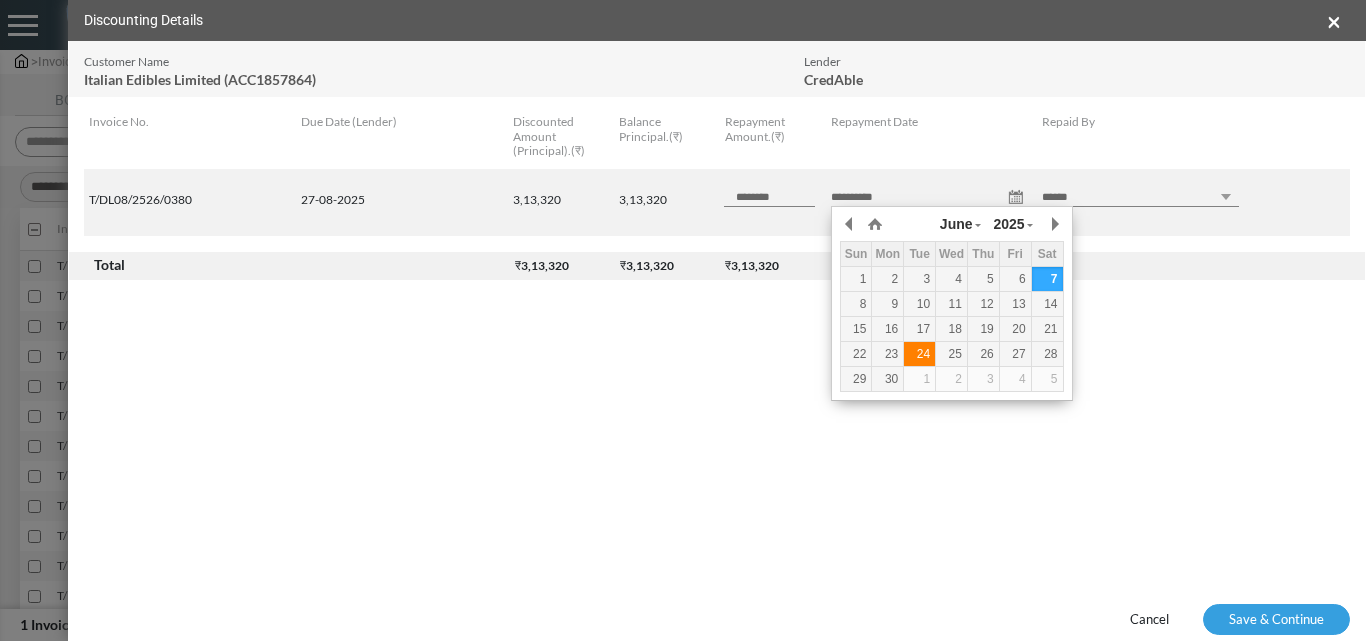 click on "24" at bounding box center (0, 0) 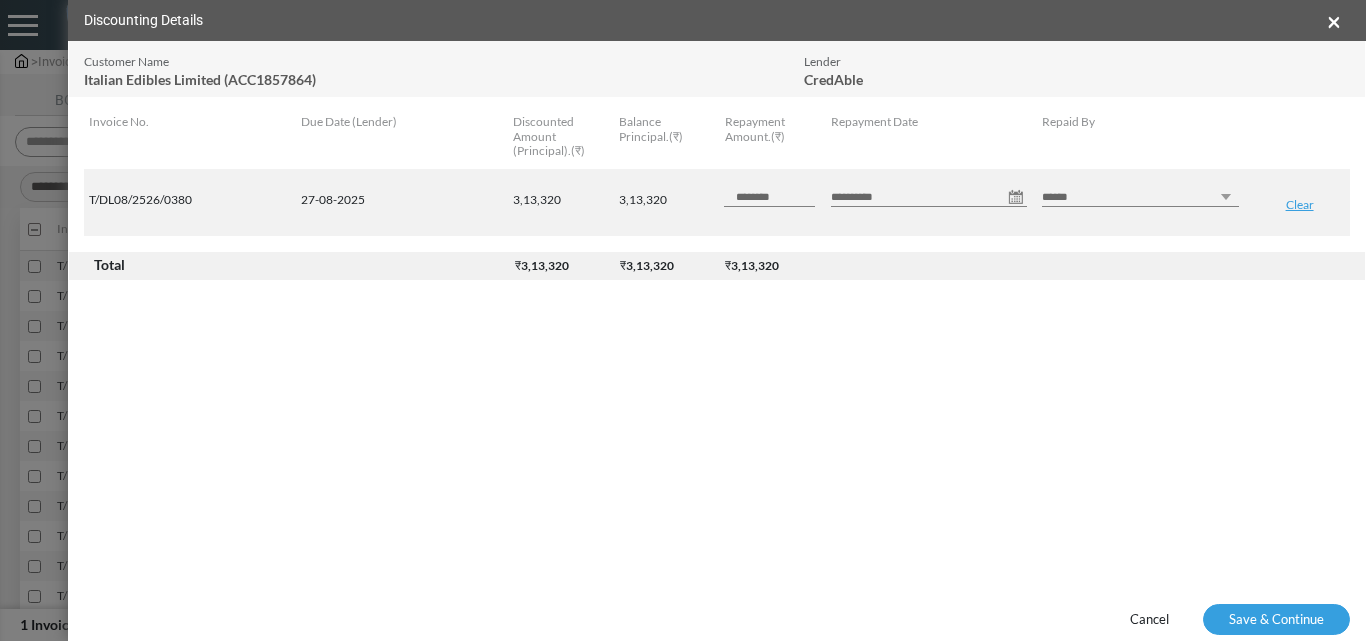 click on "****** *** ********" at bounding box center [1140, 197] 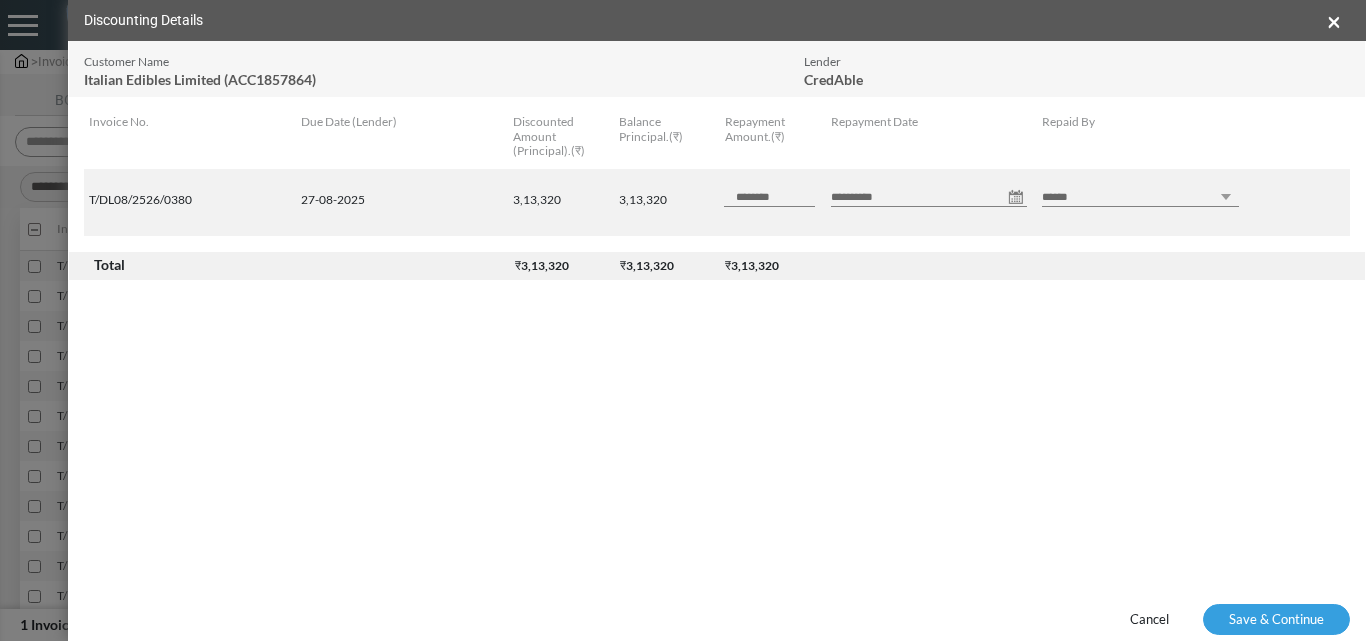 select on "********" 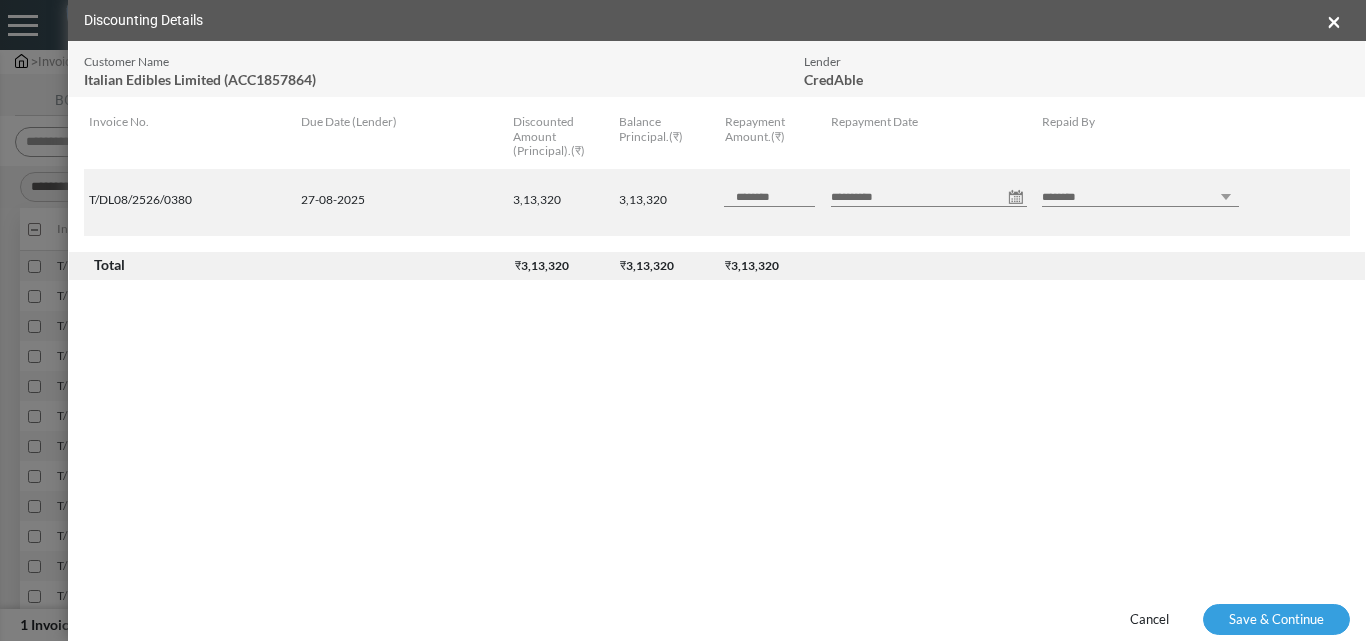 click on "****** *** ********" at bounding box center [1140, 197] 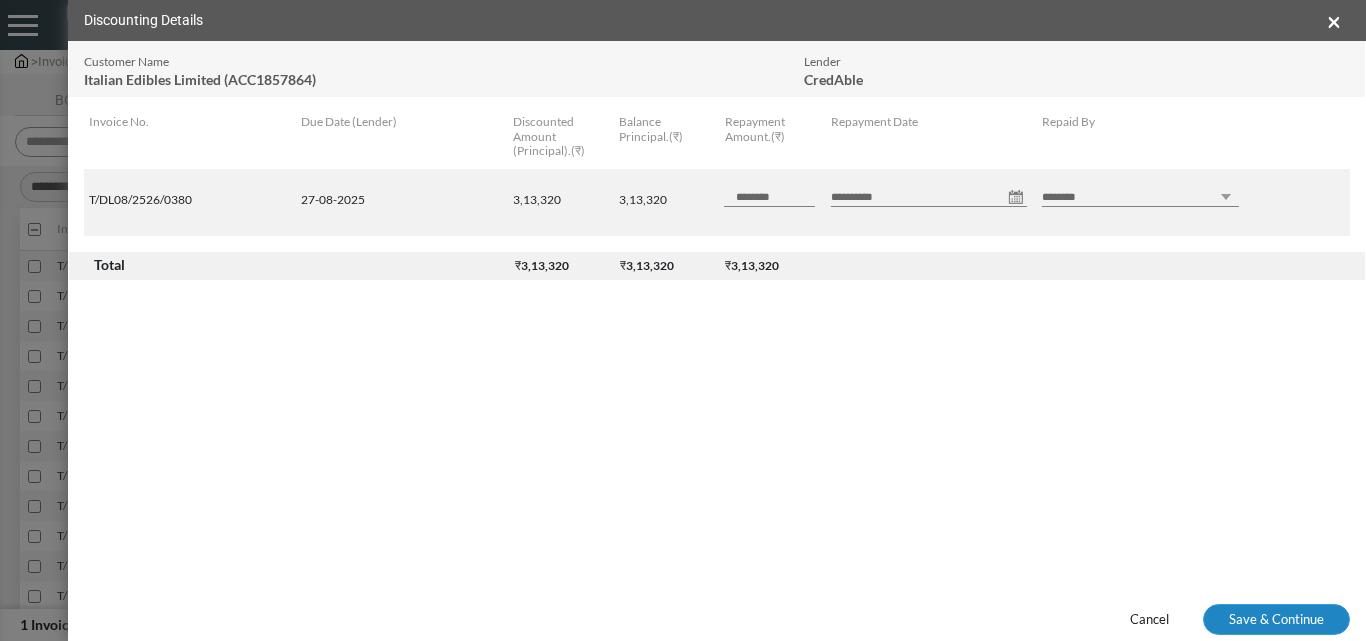 click on "Save & Continue" at bounding box center (1276, 620) 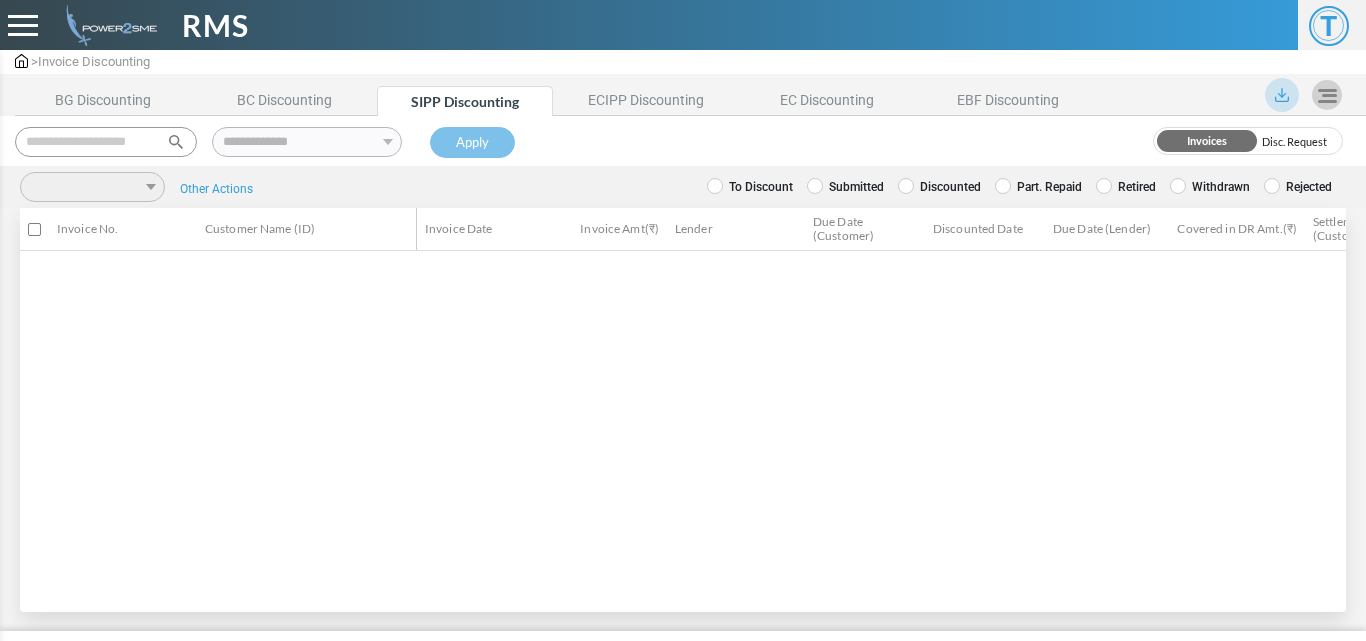 scroll, scrollTop: 0, scrollLeft: 0, axis: both 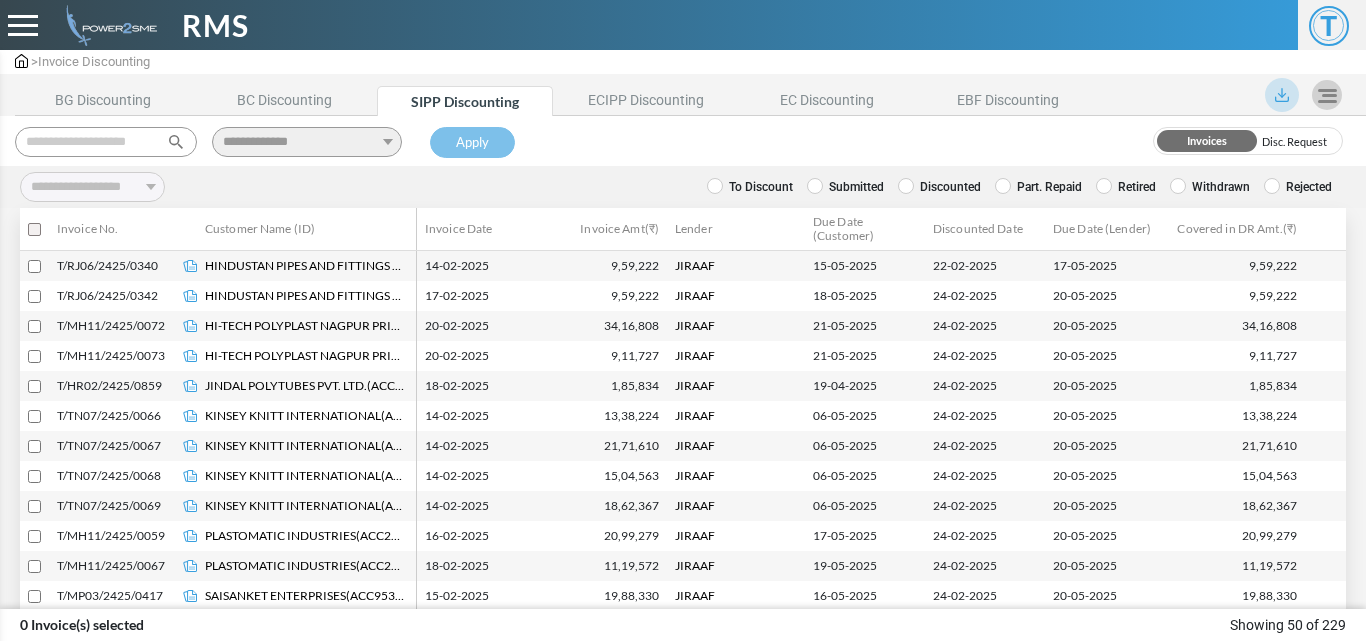 click at bounding box center [106, 142] 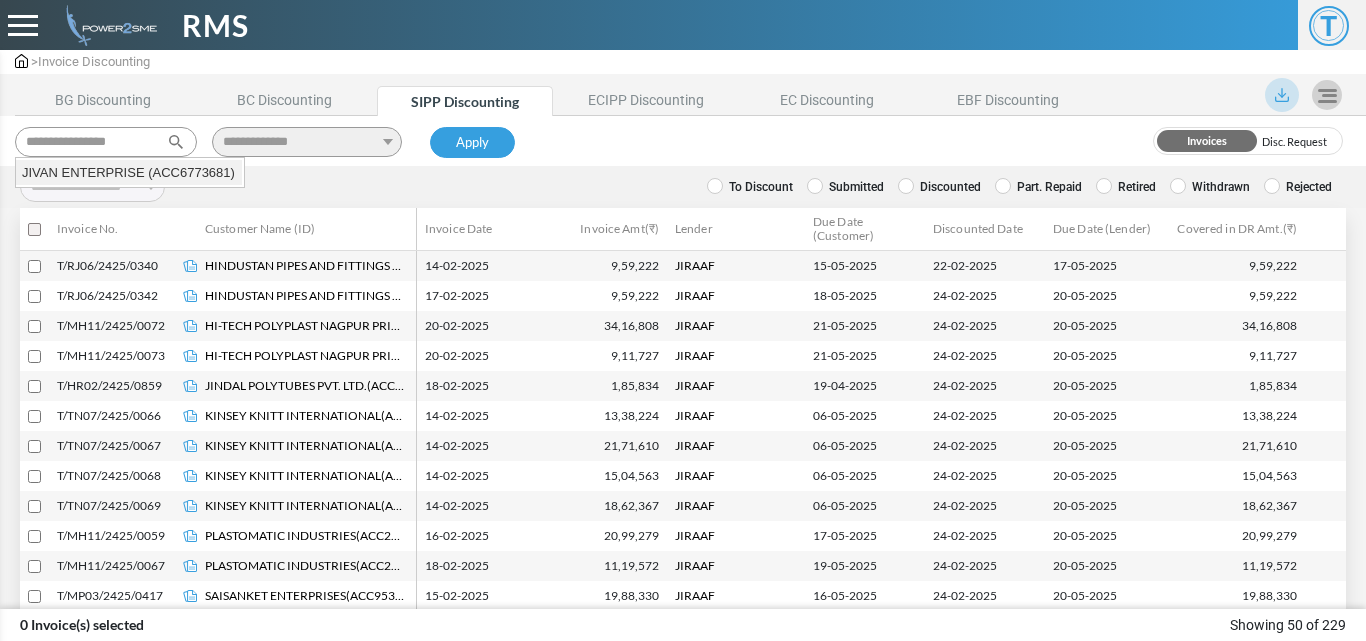 click on "[COMPANY] ([NUMBER])" at bounding box center [129, 173] 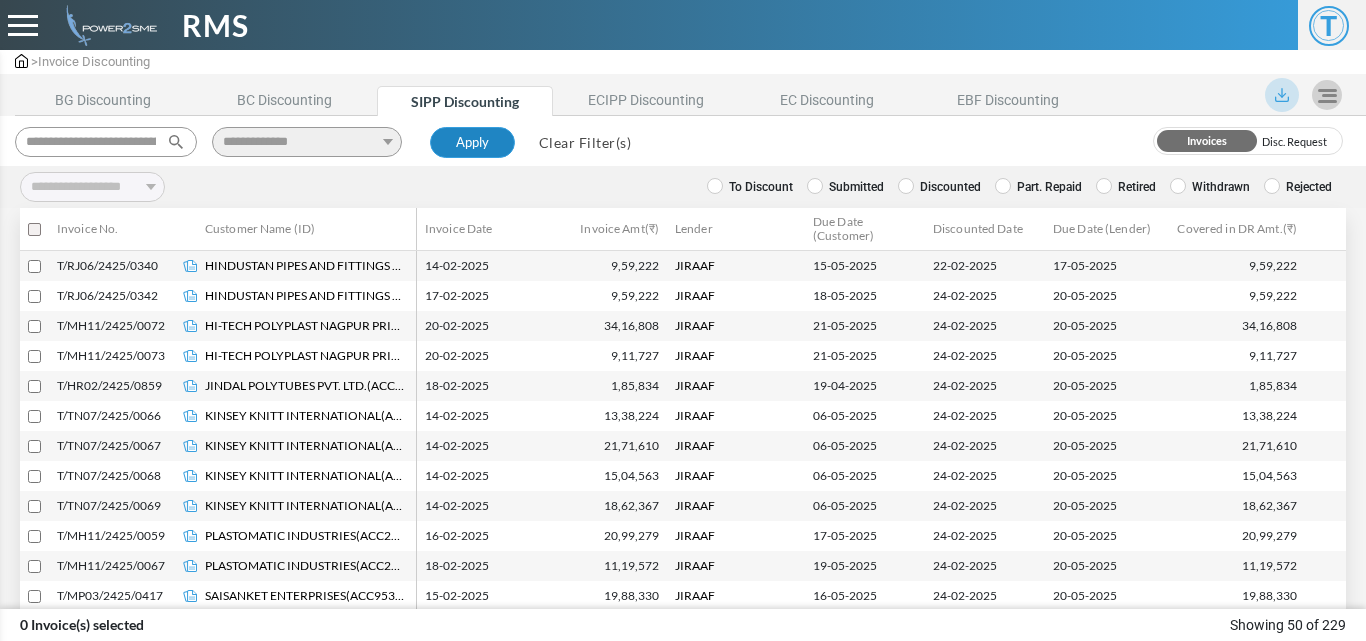 type on "**********" 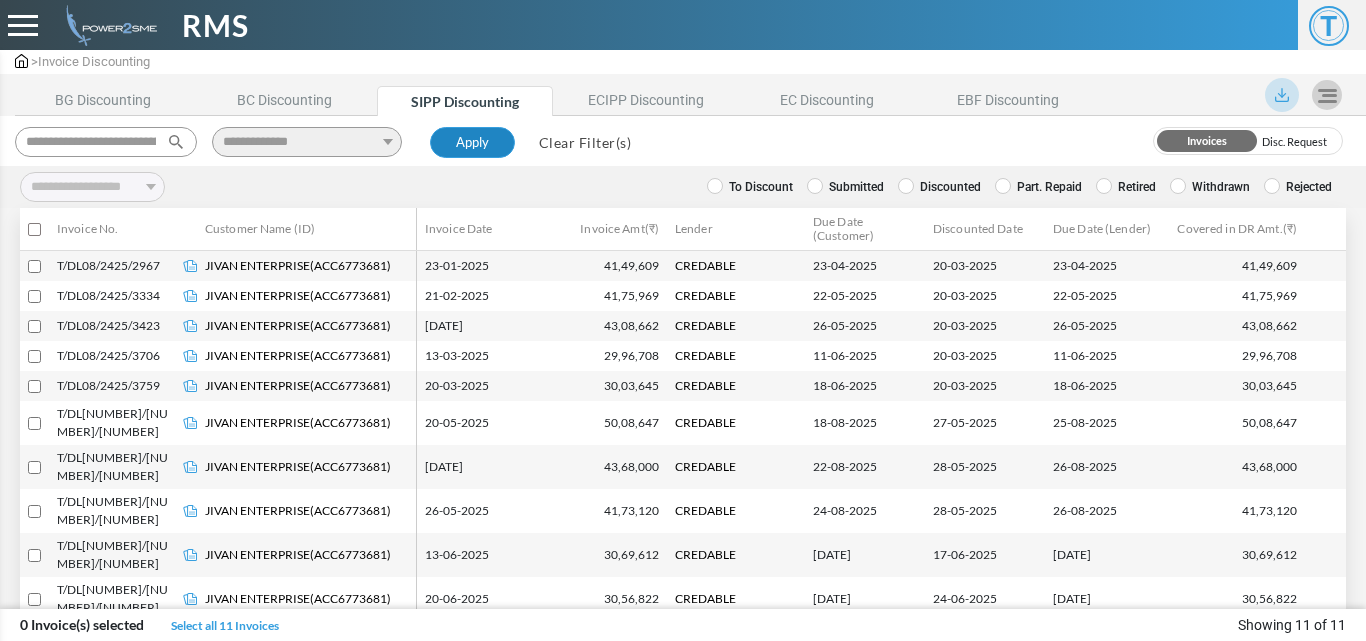 type 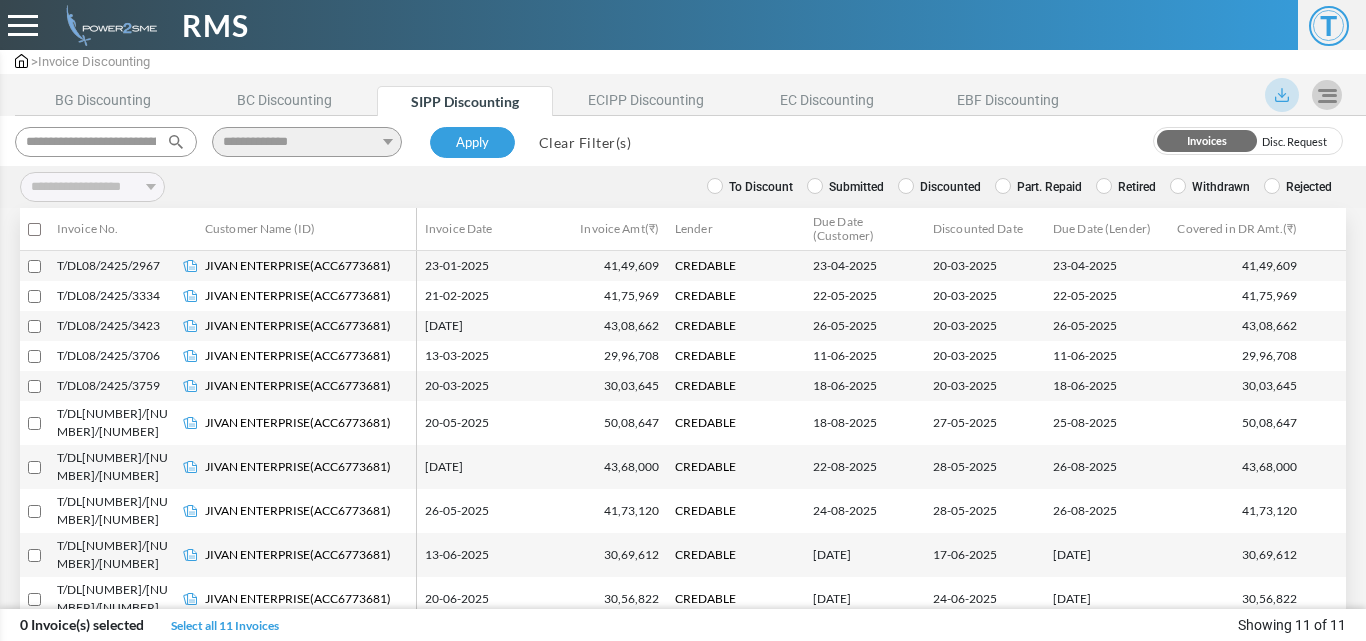 click on "Retired" at bounding box center (750, 187) 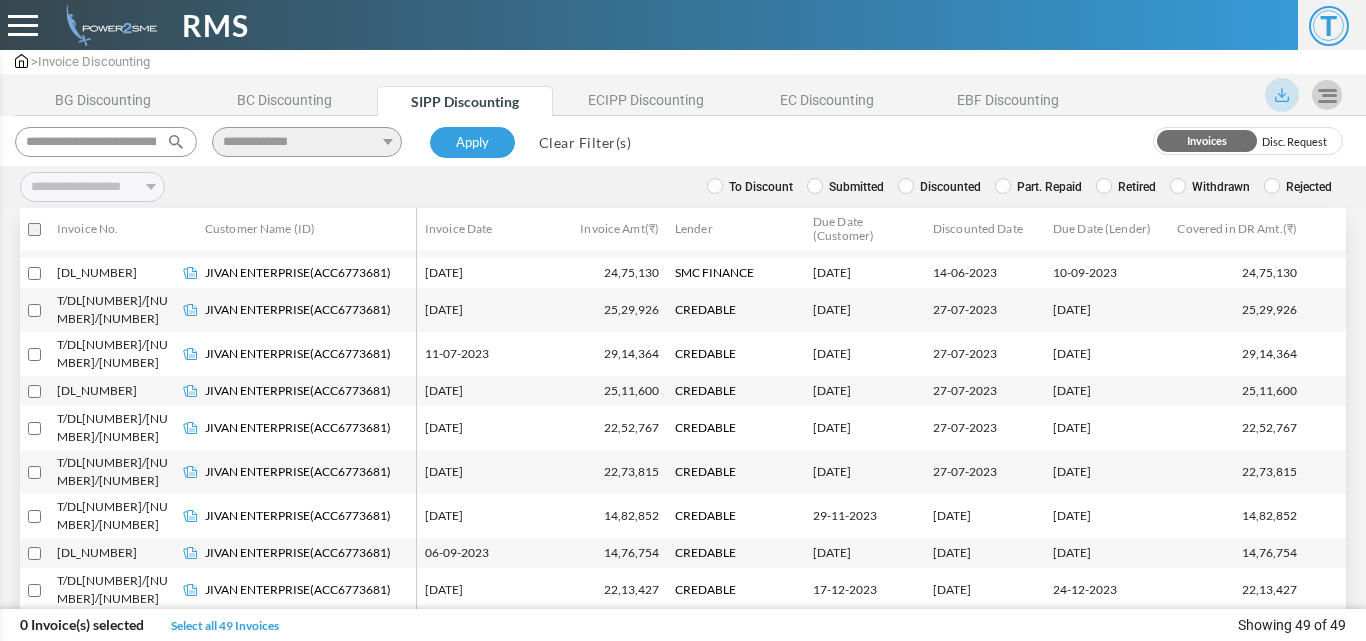 scroll, scrollTop: 0, scrollLeft: 0, axis: both 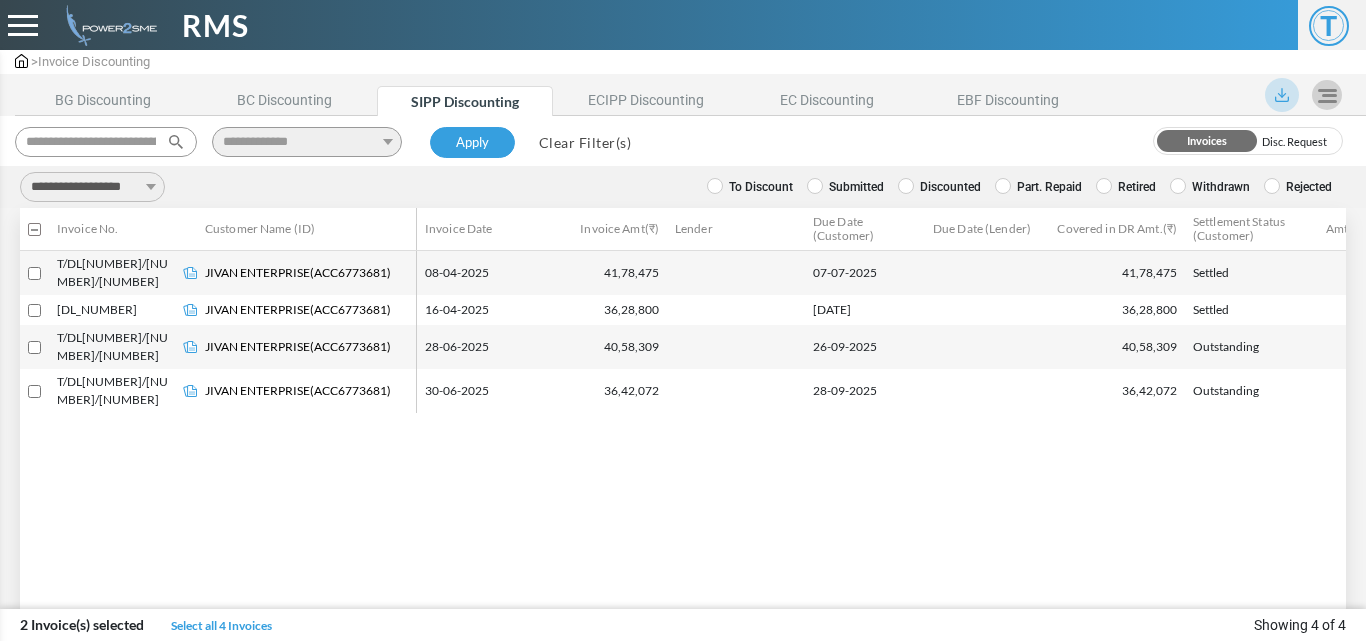 click on "**********" at bounding box center (92, 187) 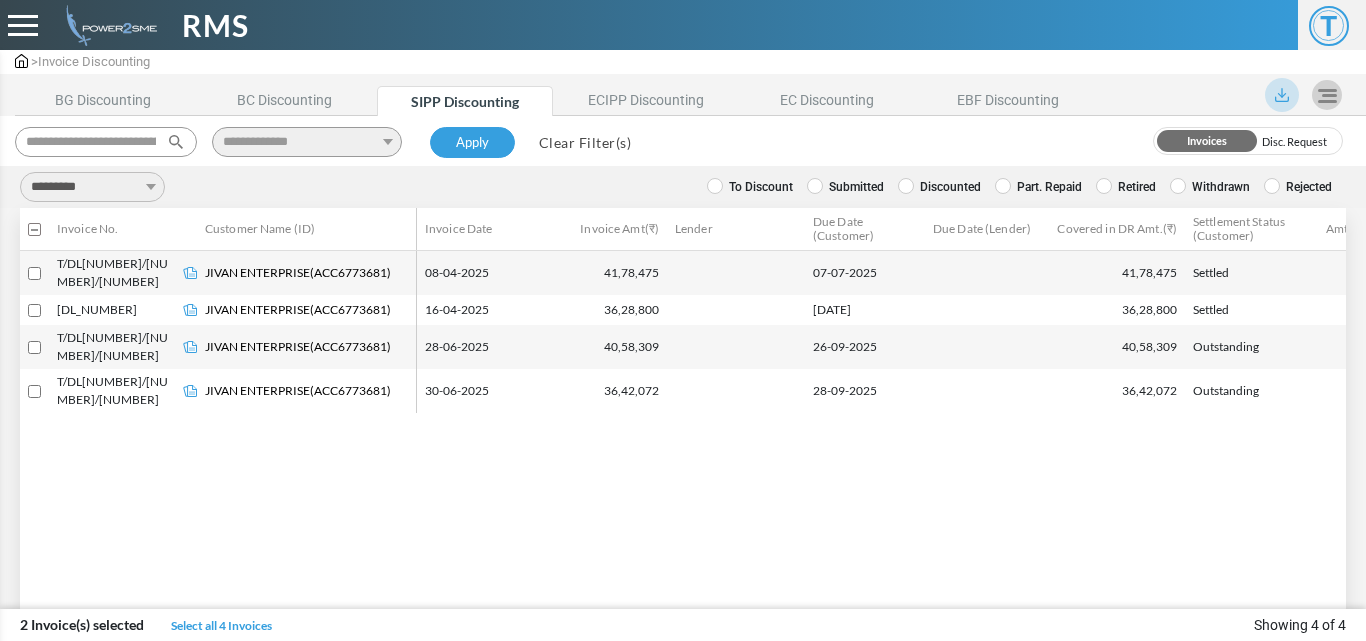 click on "**********" at bounding box center [92, 187] 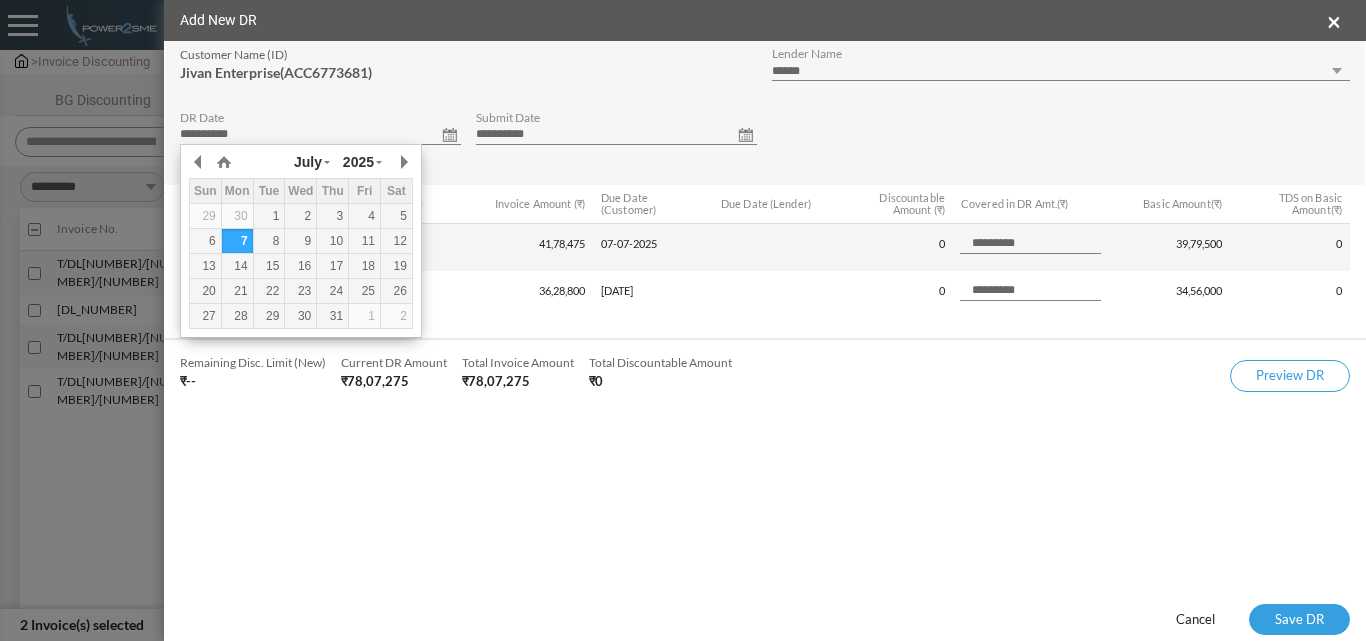 click on "**********" at bounding box center [320, 135] 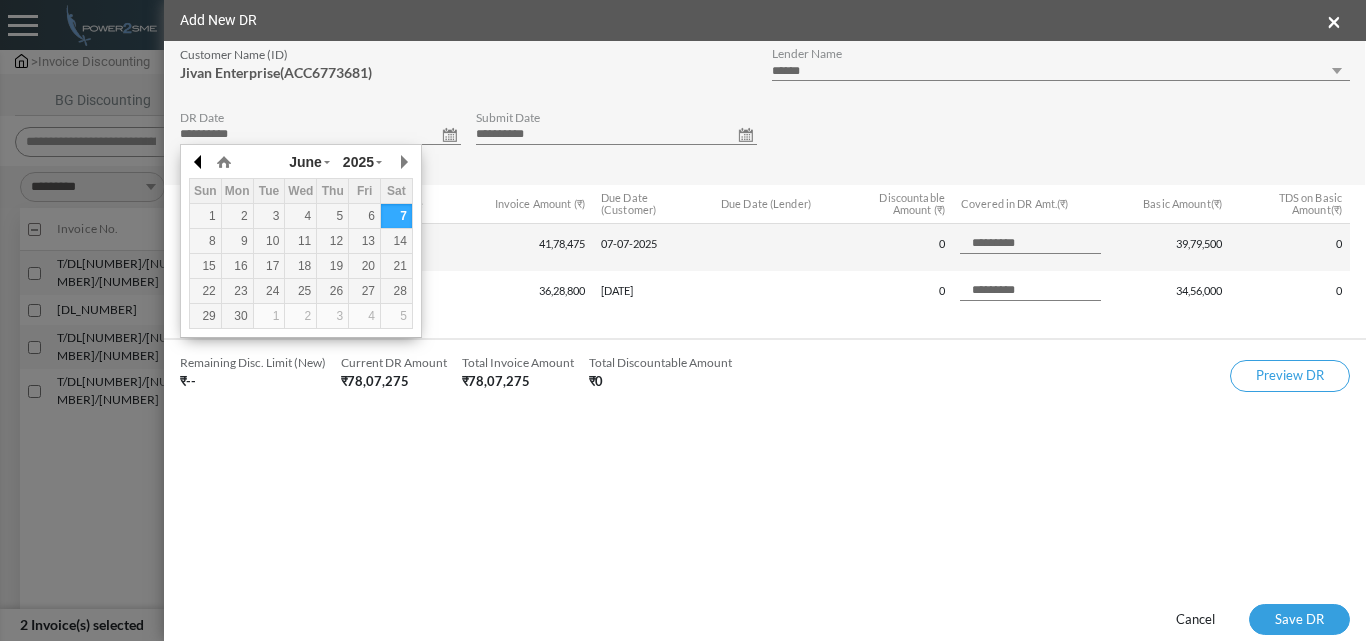 click at bounding box center (0, 0) 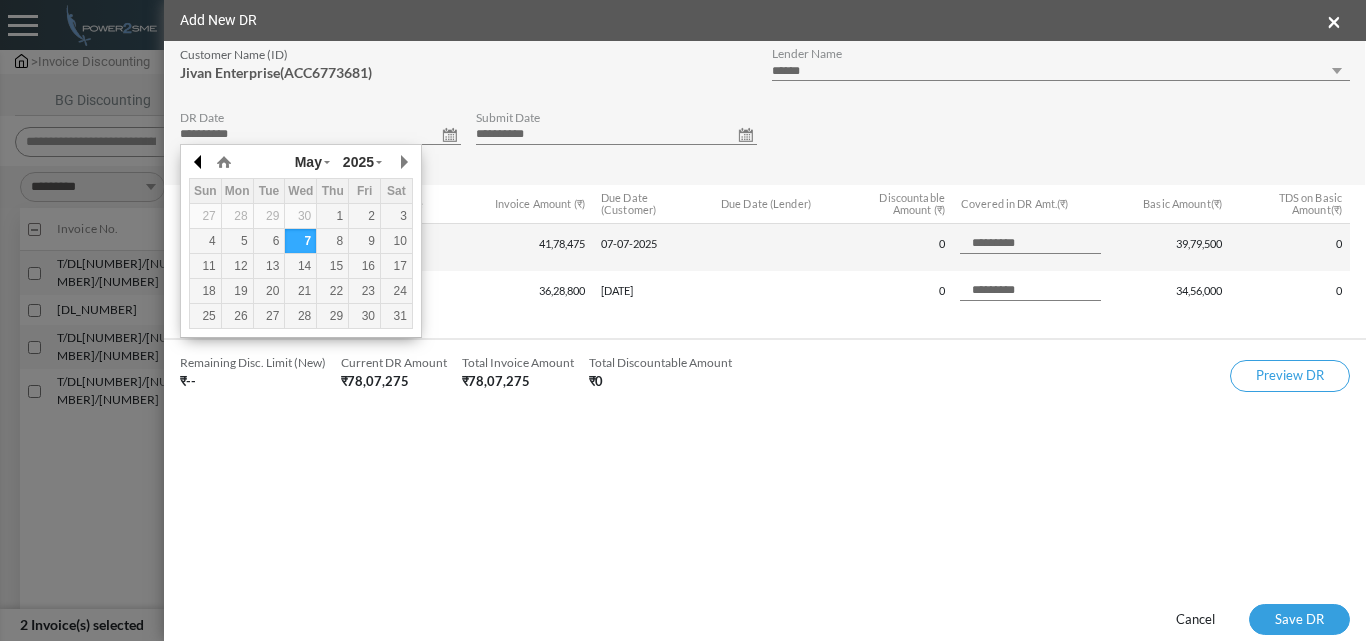 click at bounding box center [0, 0] 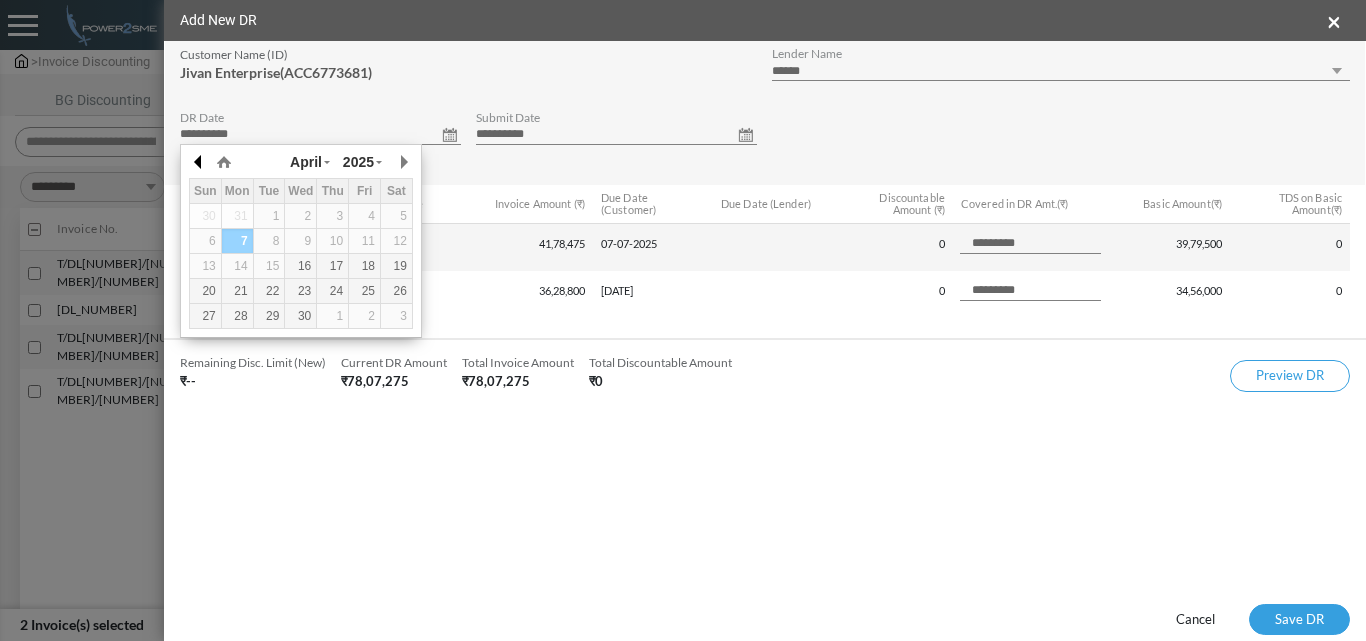 click at bounding box center [0, 0] 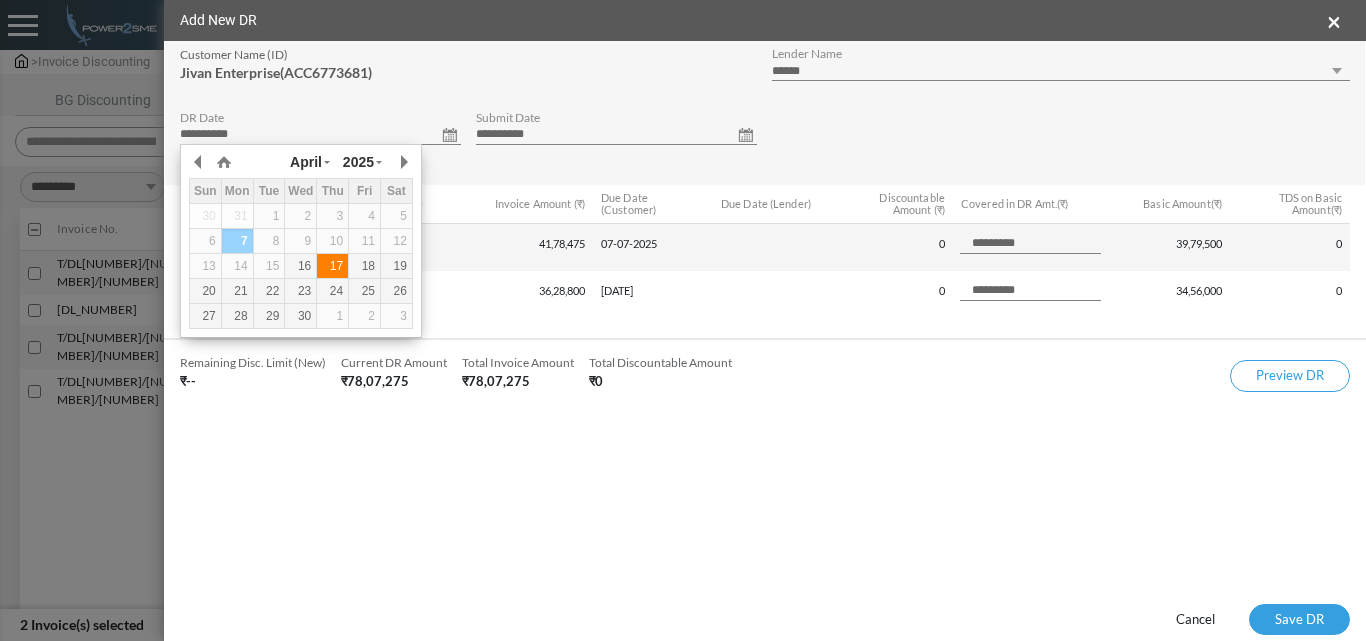 click on "17" at bounding box center (0, 0) 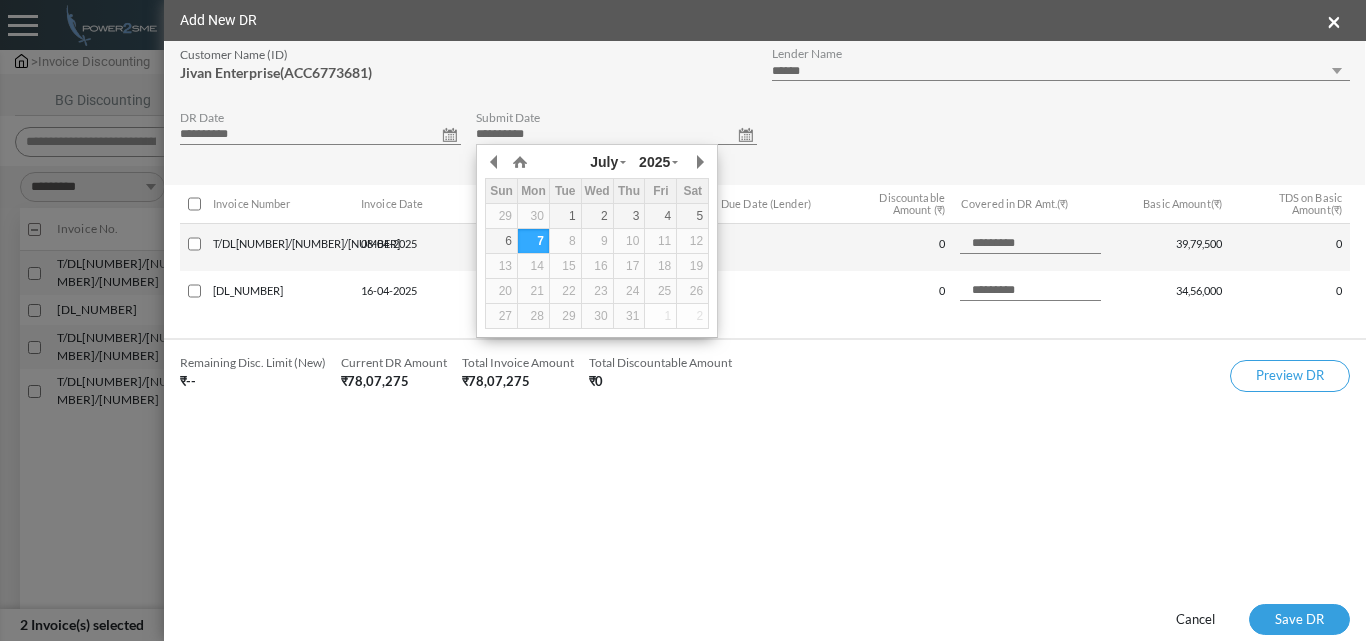 click on "**********" at bounding box center (616, 135) 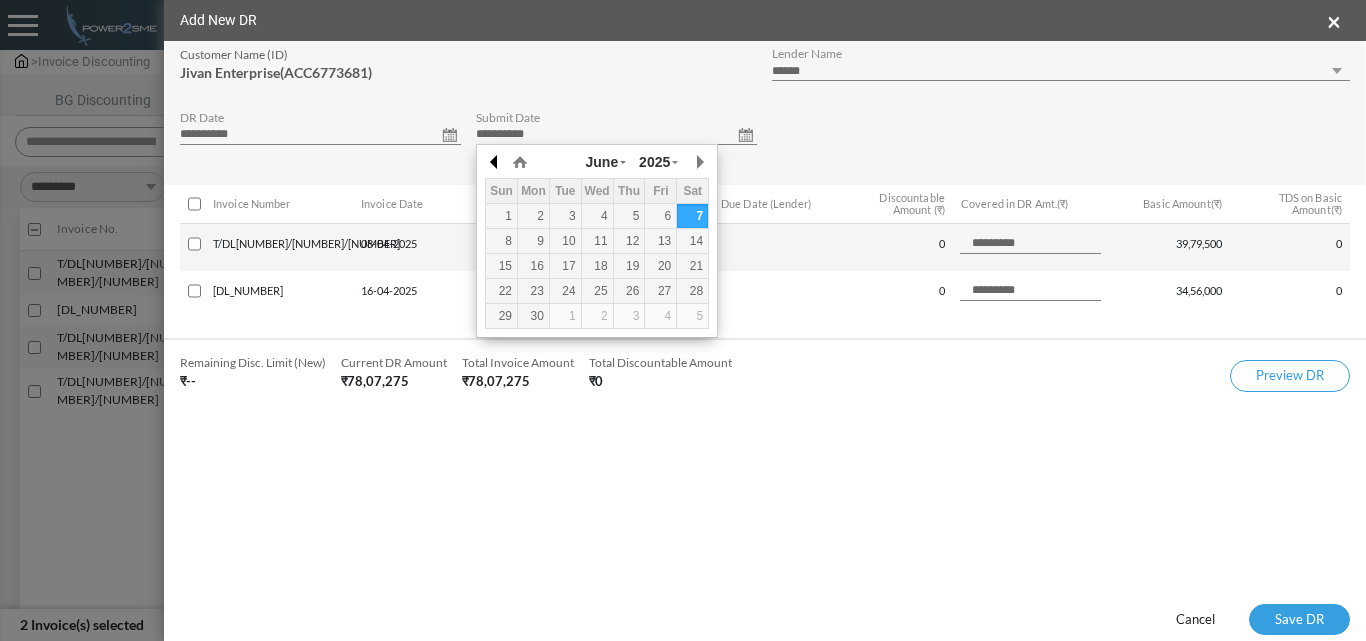 click at bounding box center (0, 0) 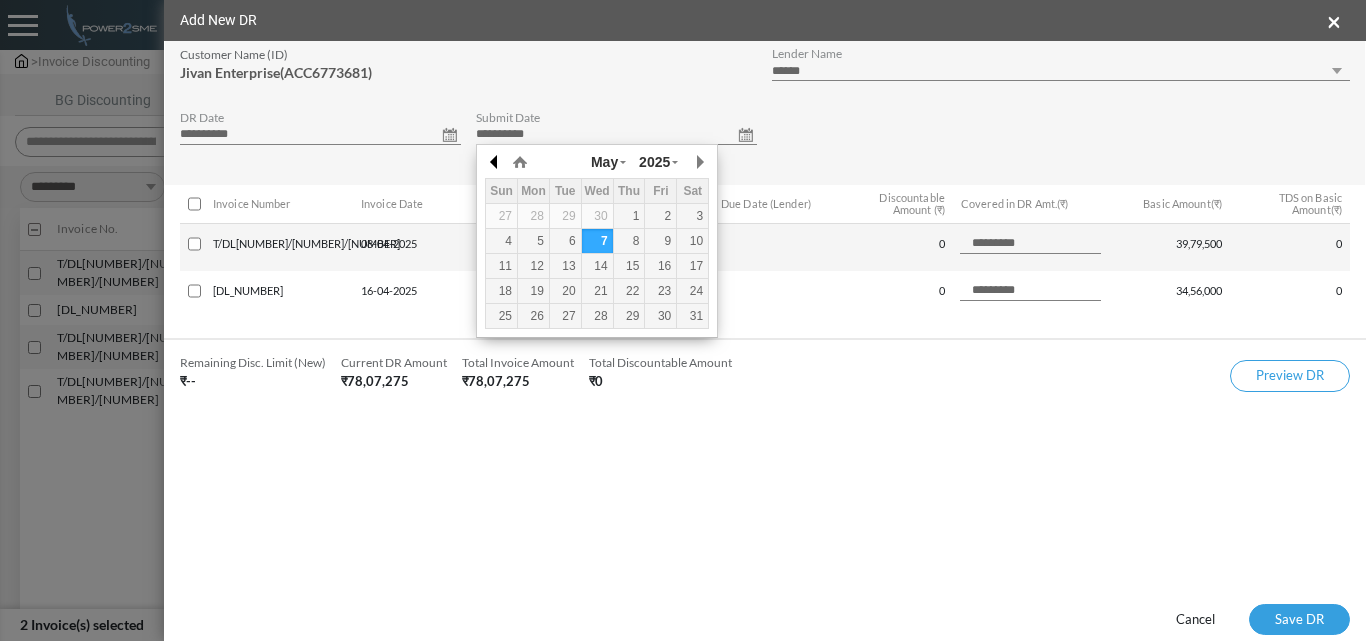 click at bounding box center (0, 0) 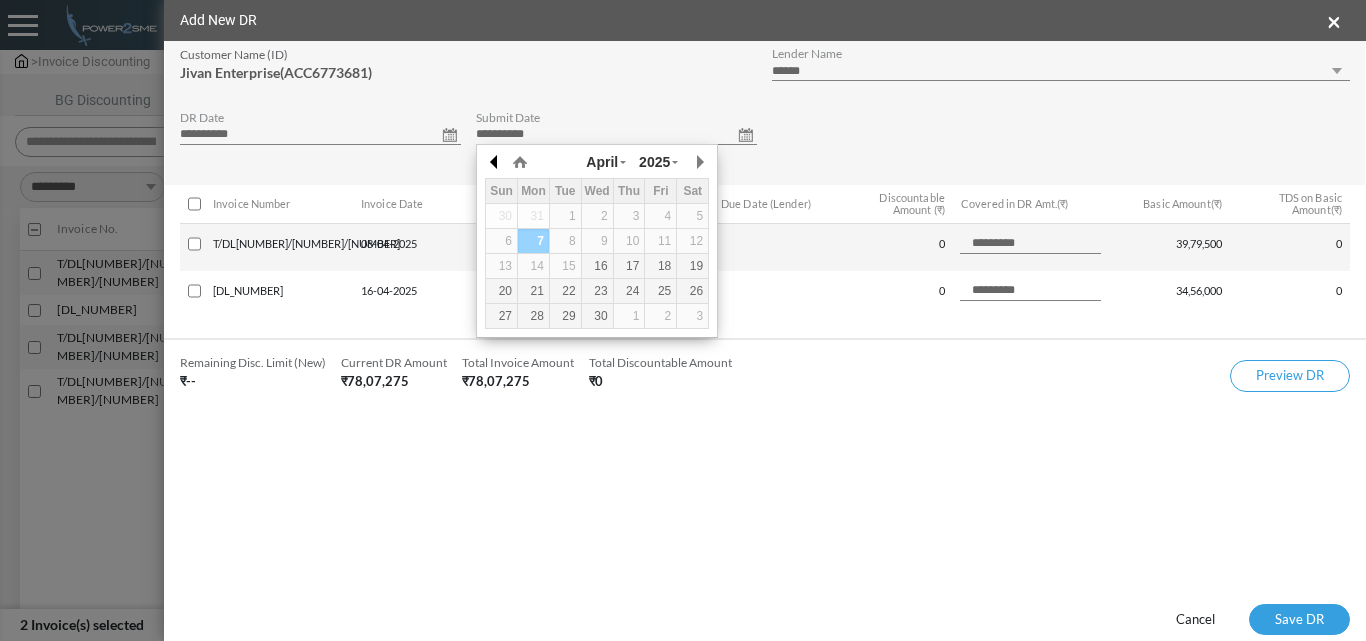 click at bounding box center (0, 0) 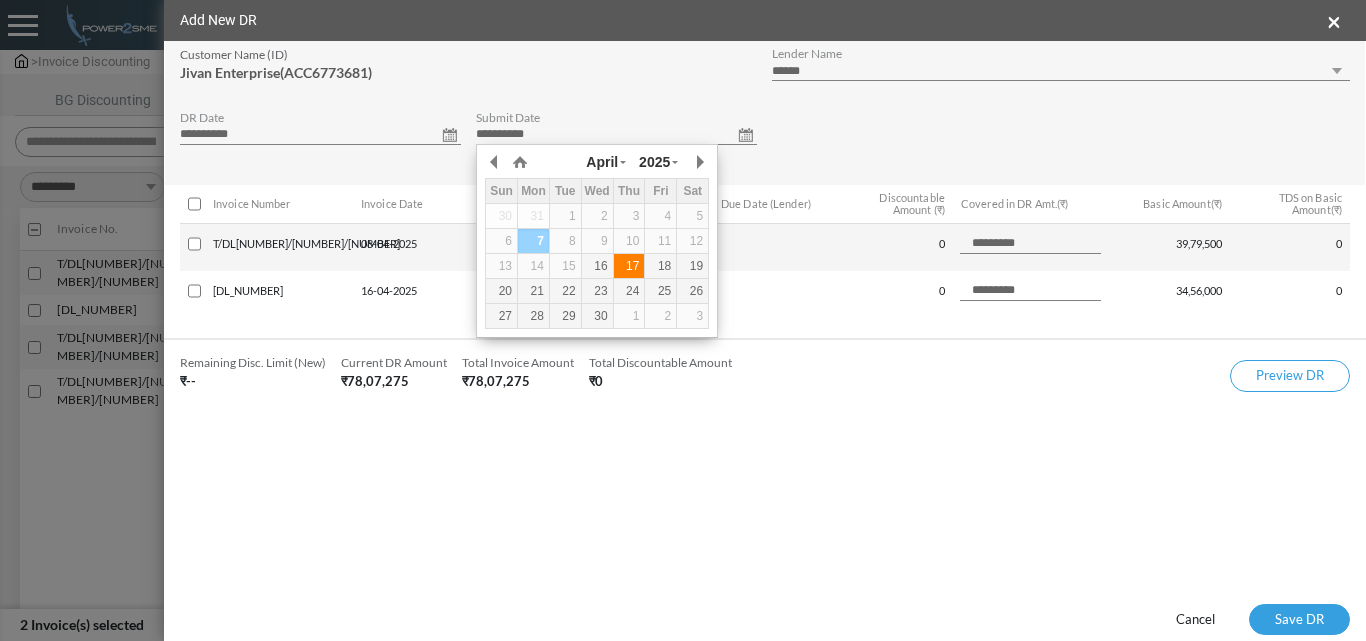 click on "17" at bounding box center (0, 0) 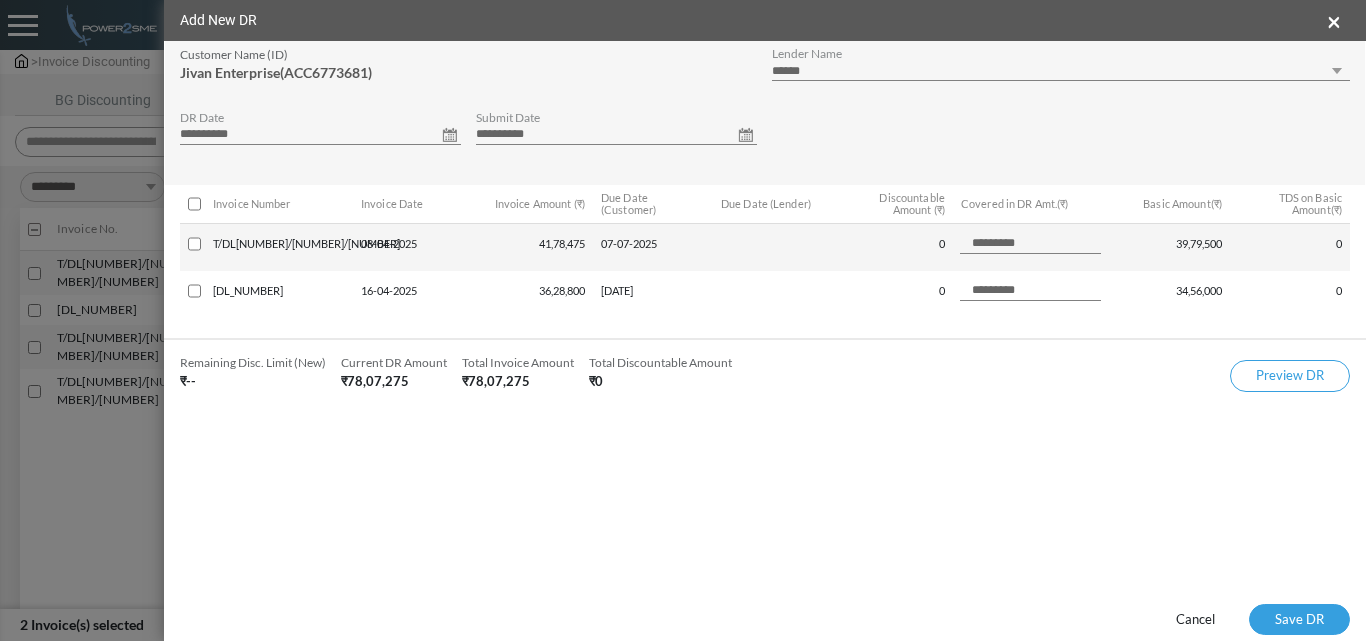 click on "**********" at bounding box center [1061, 71] 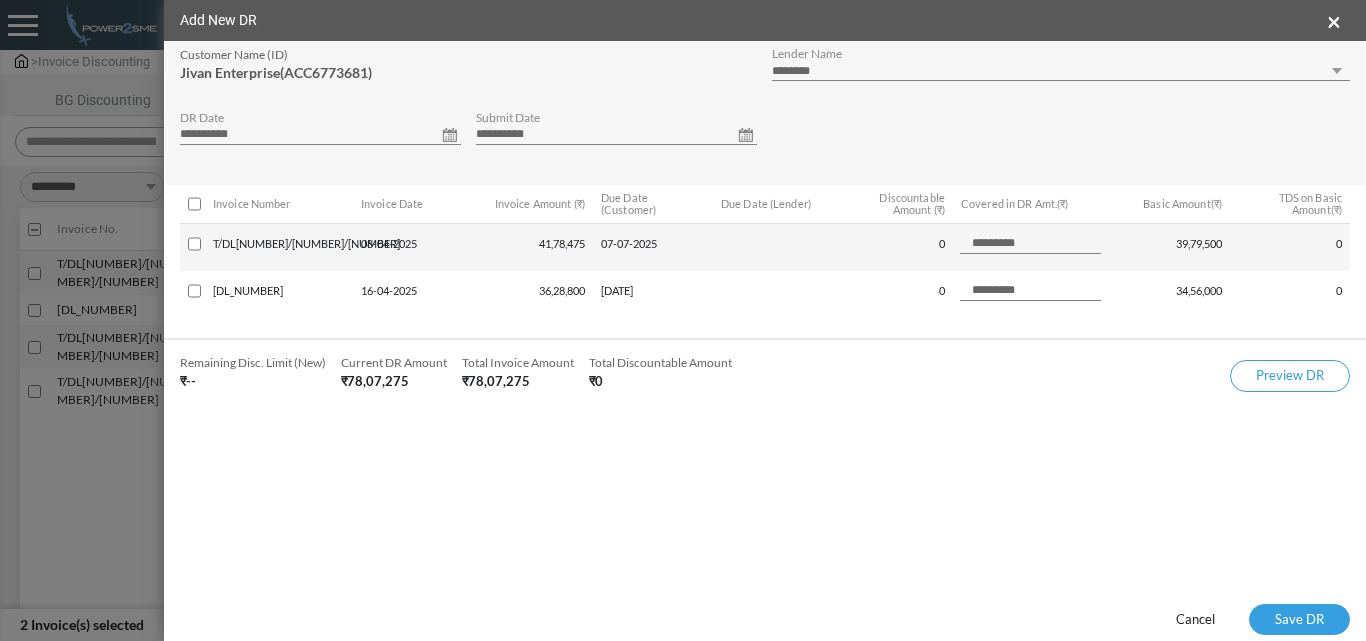 click on "**********" at bounding box center [1061, 71] 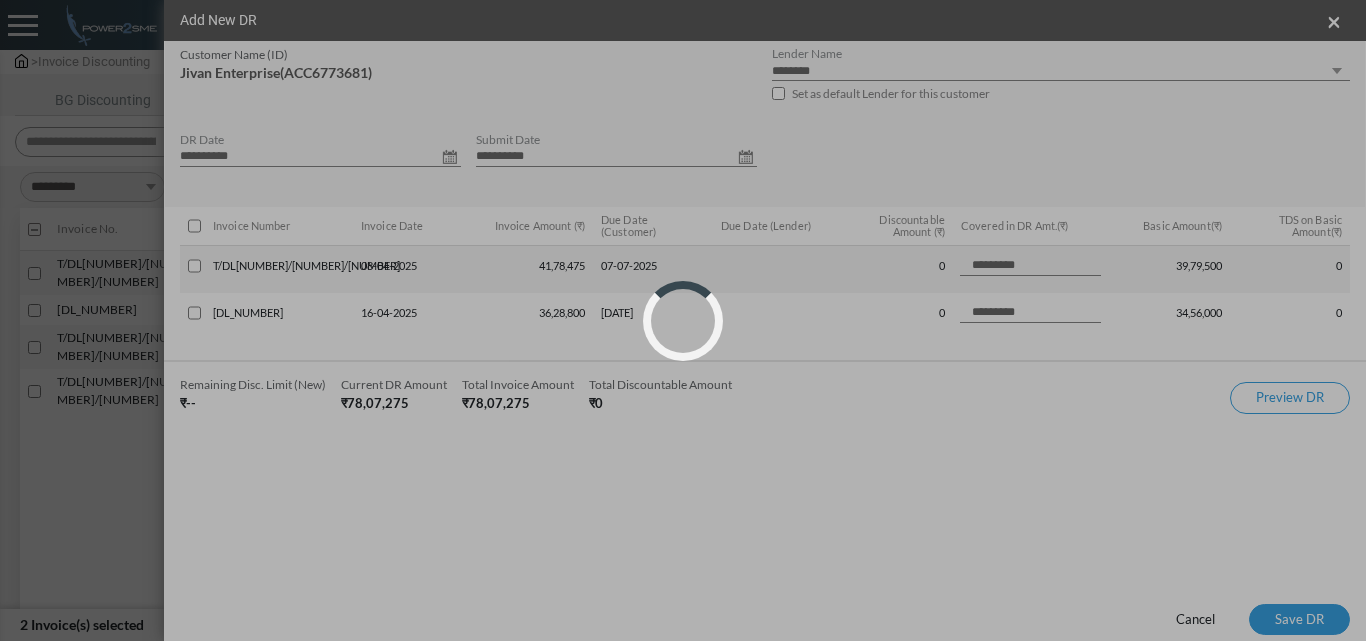 click on "**********" at bounding box center [683, 306] 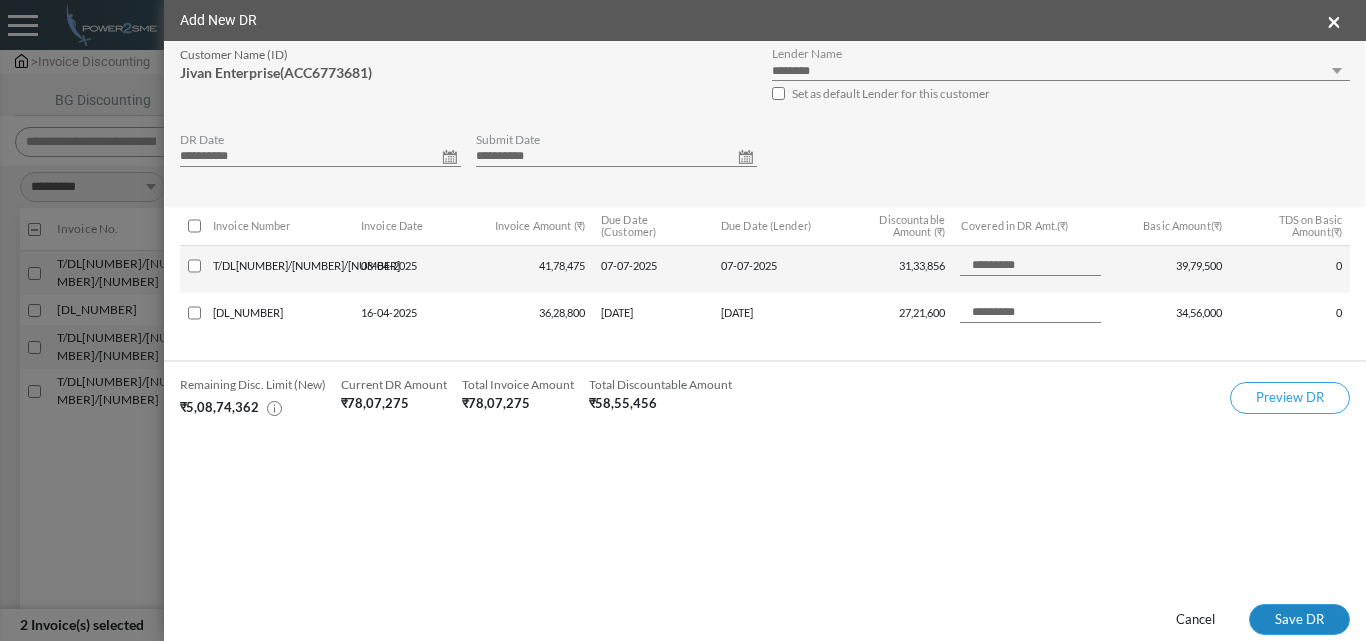 click on "Save DR" at bounding box center [1299, 620] 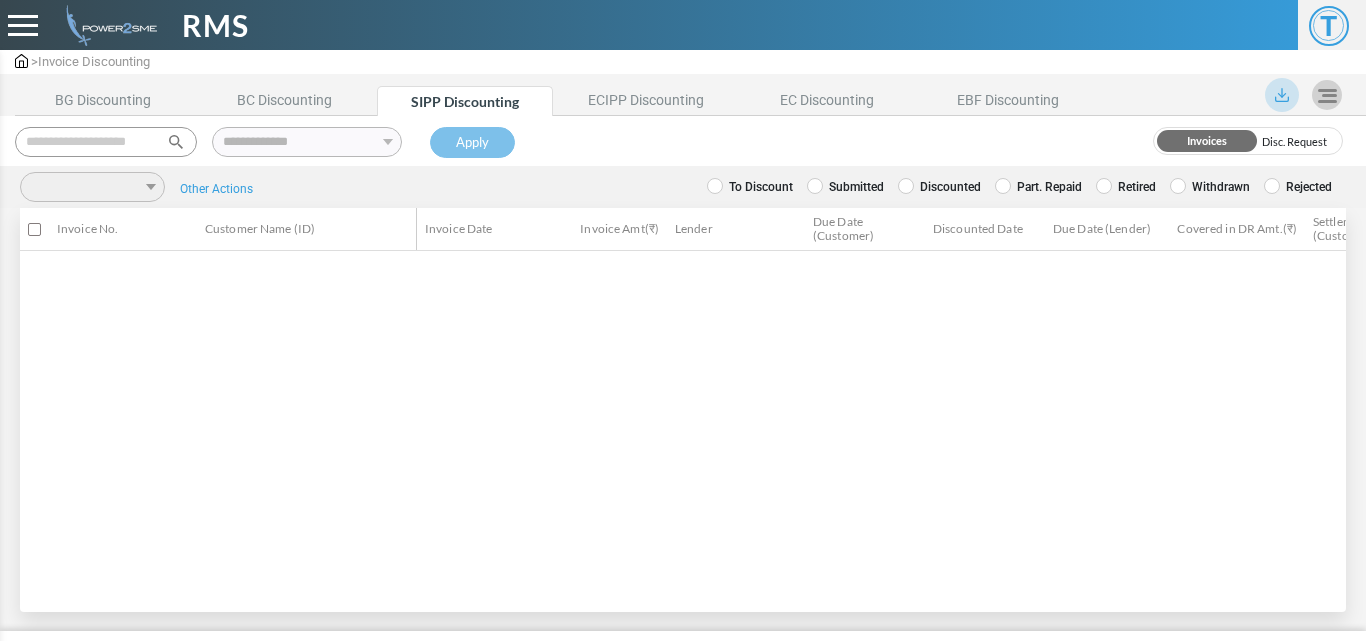 scroll, scrollTop: 0, scrollLeft: 0, axis: both 